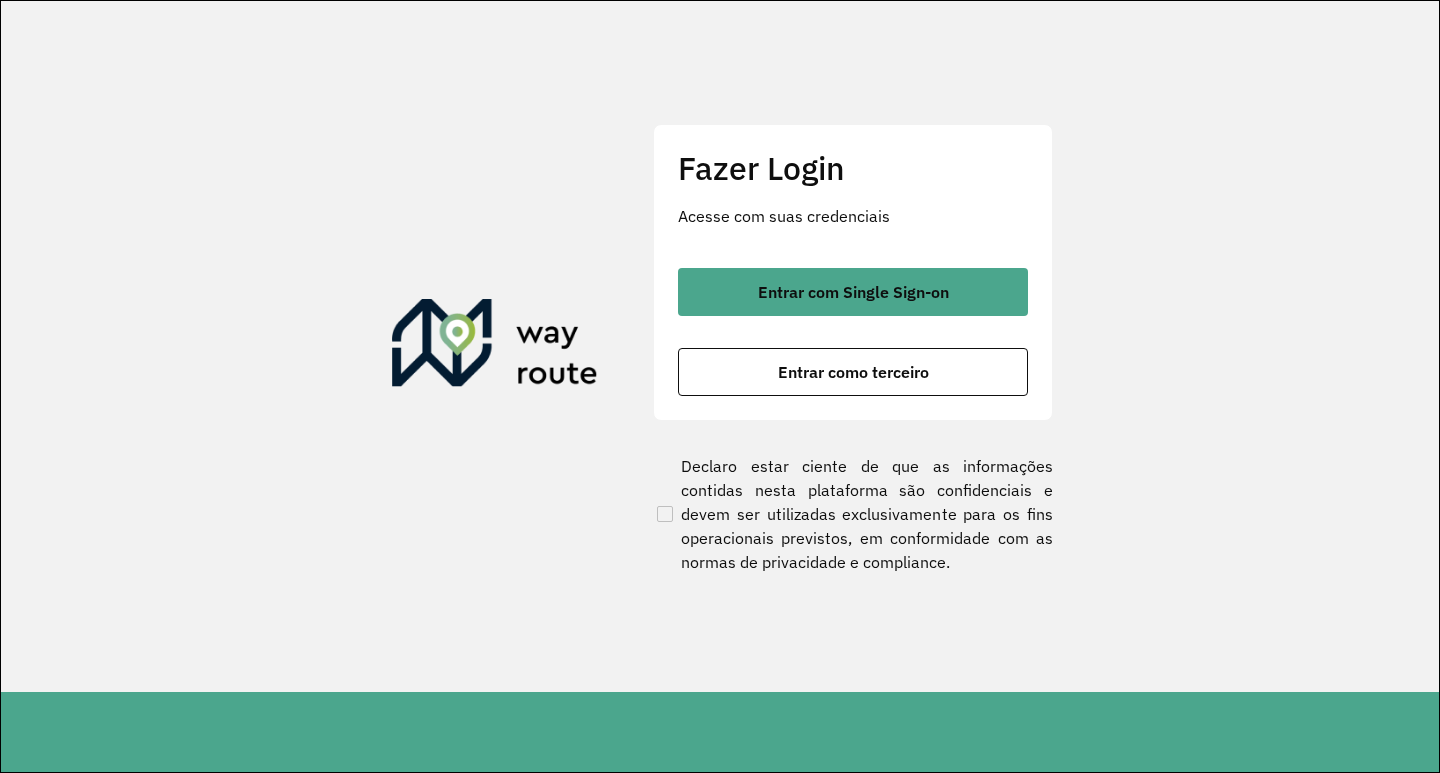 scroll, scrollTop: 0, scrollLeft: 0, axis: both 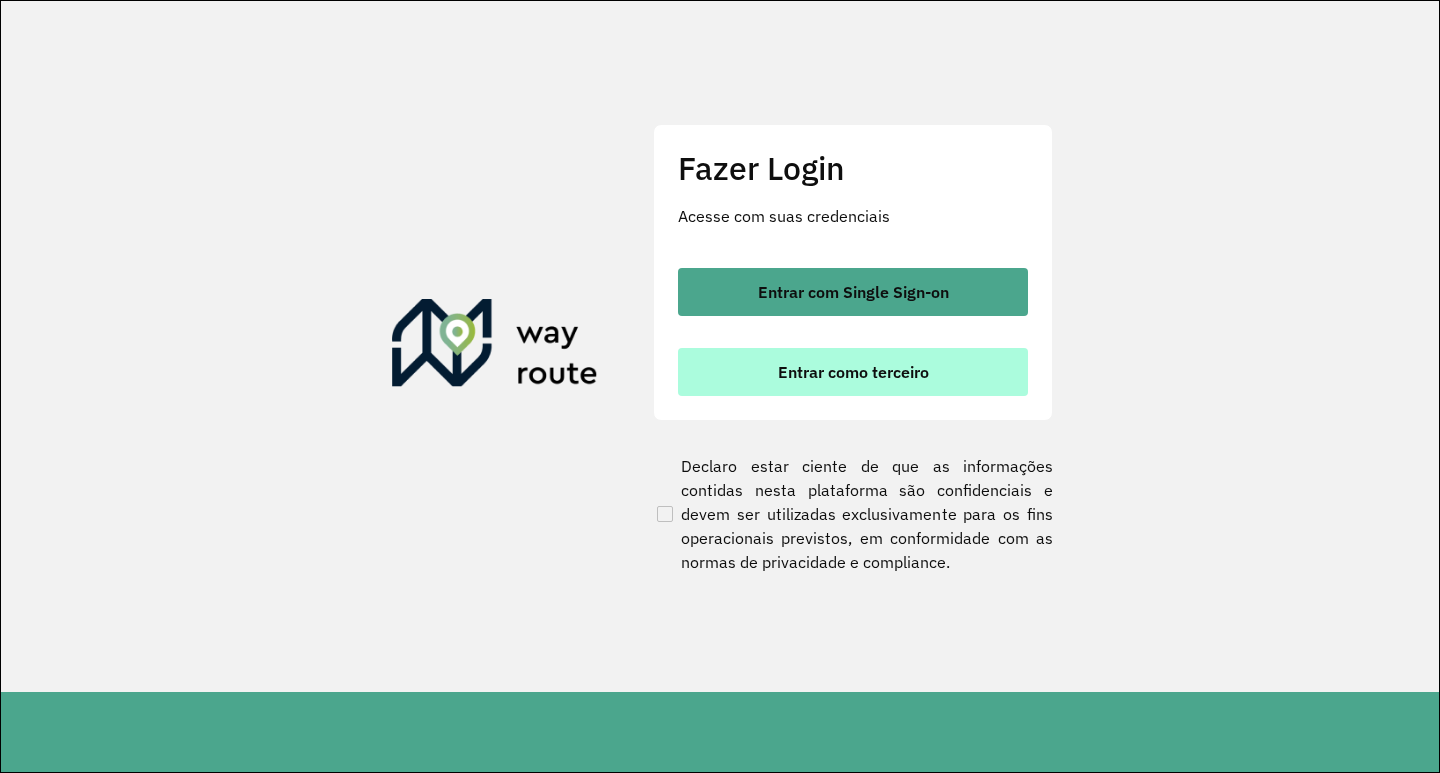 click on "Entrar como terceiro" at bounding box center (853, 372) 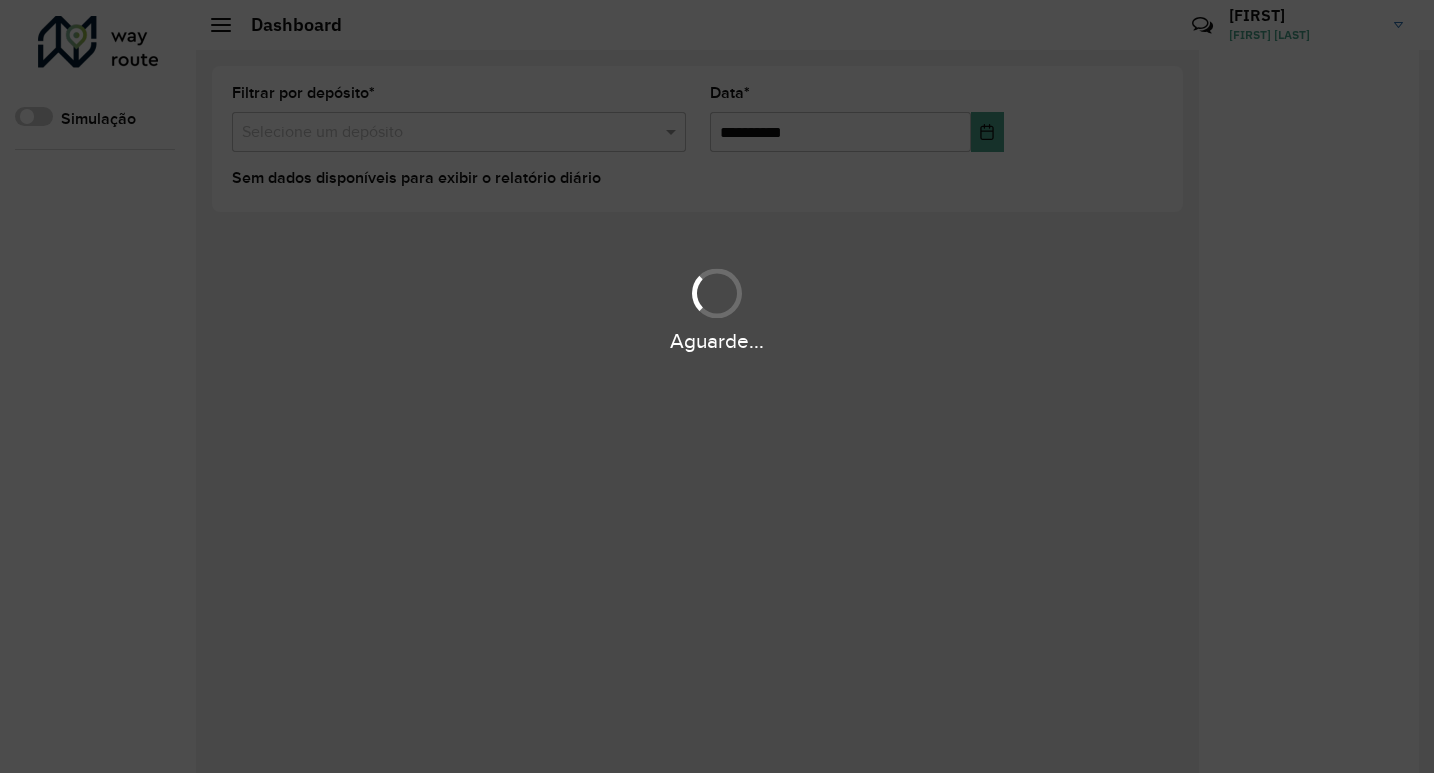 scroll, scrollTop: 0, scrollLeft: 0, axis: both 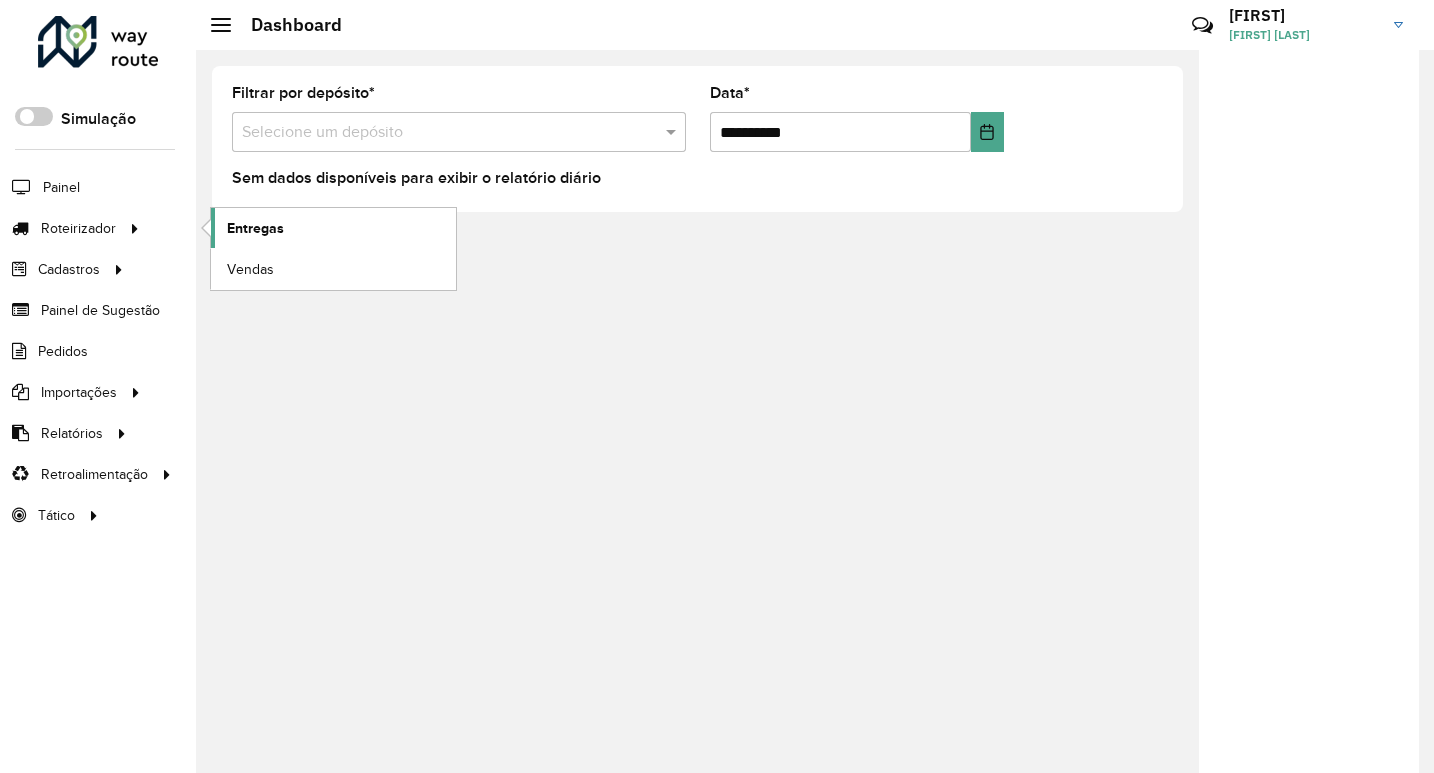 click on "Entregas" 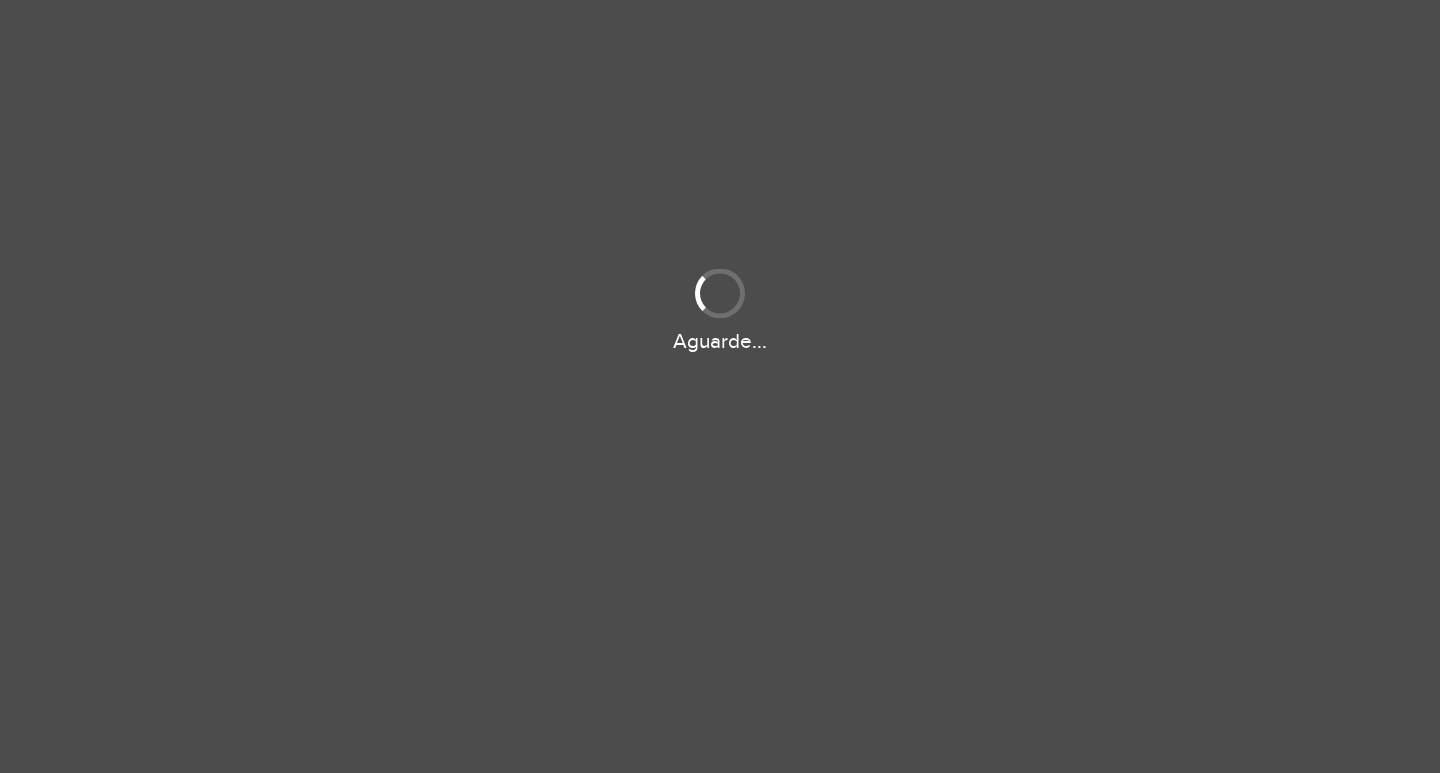 scroll, scrollTop: 0, scrollLeft: 0, axis: both 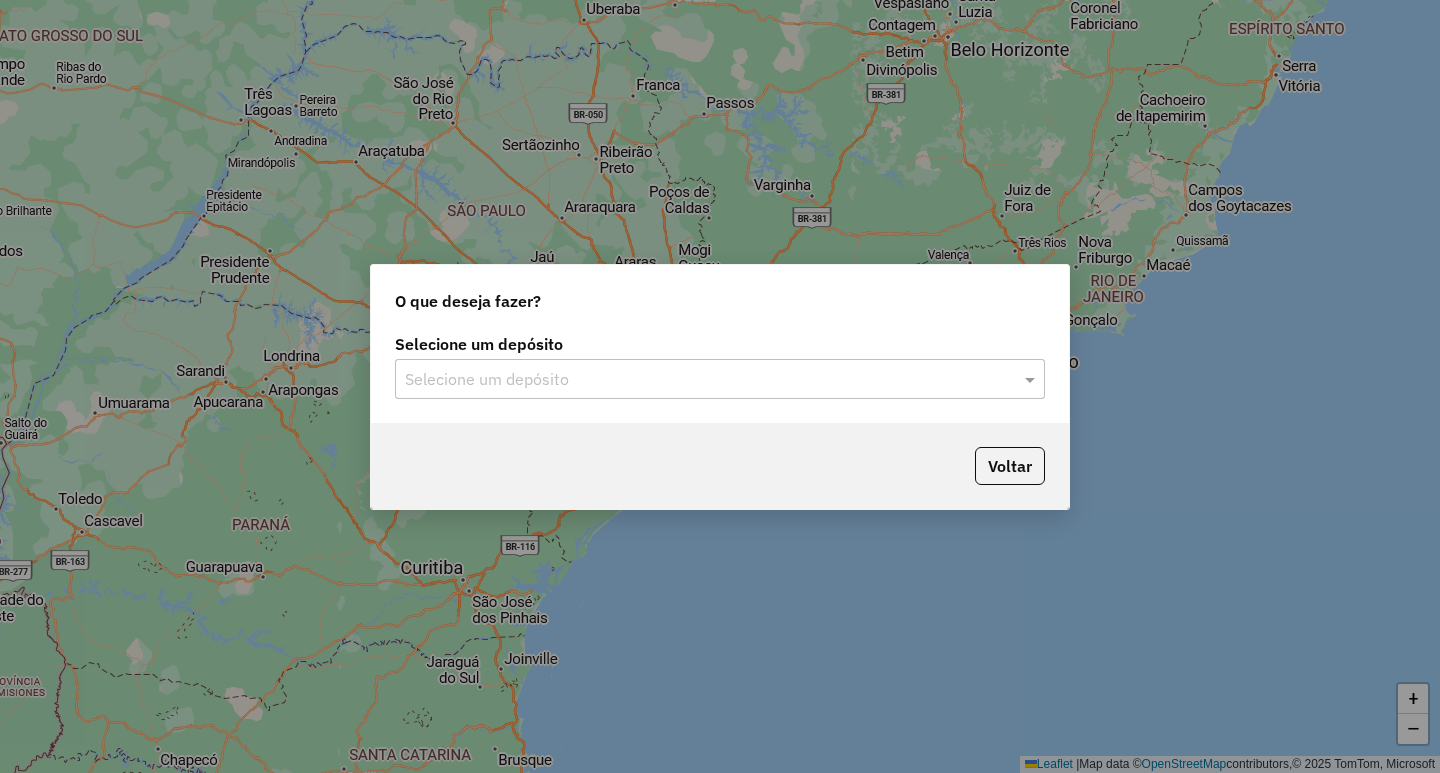 click on "Selecione um depósito Selecione um depósito" 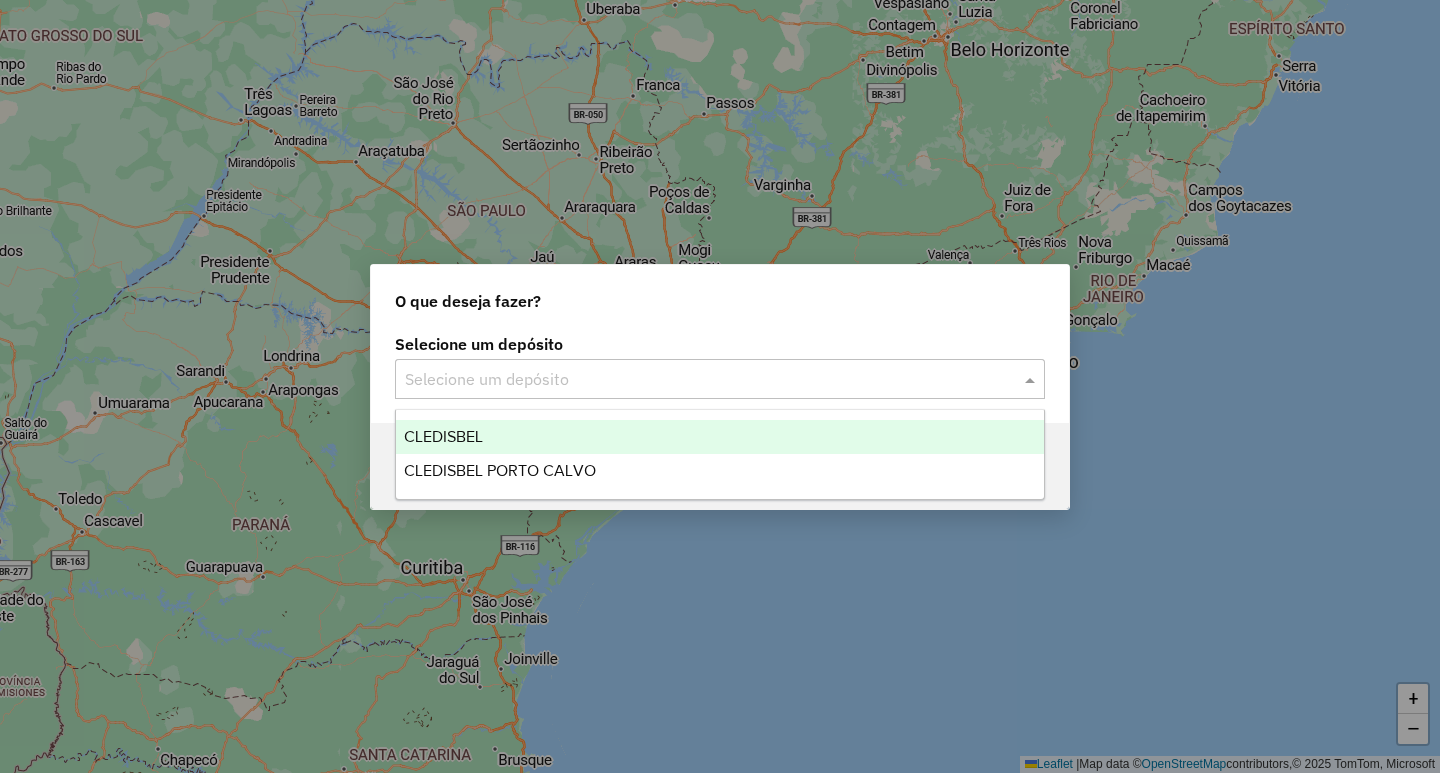 drag, startPoint x: 479, startPoint y: 432, endPoint x: 516, endPoint y: 437, distance: 37.336308 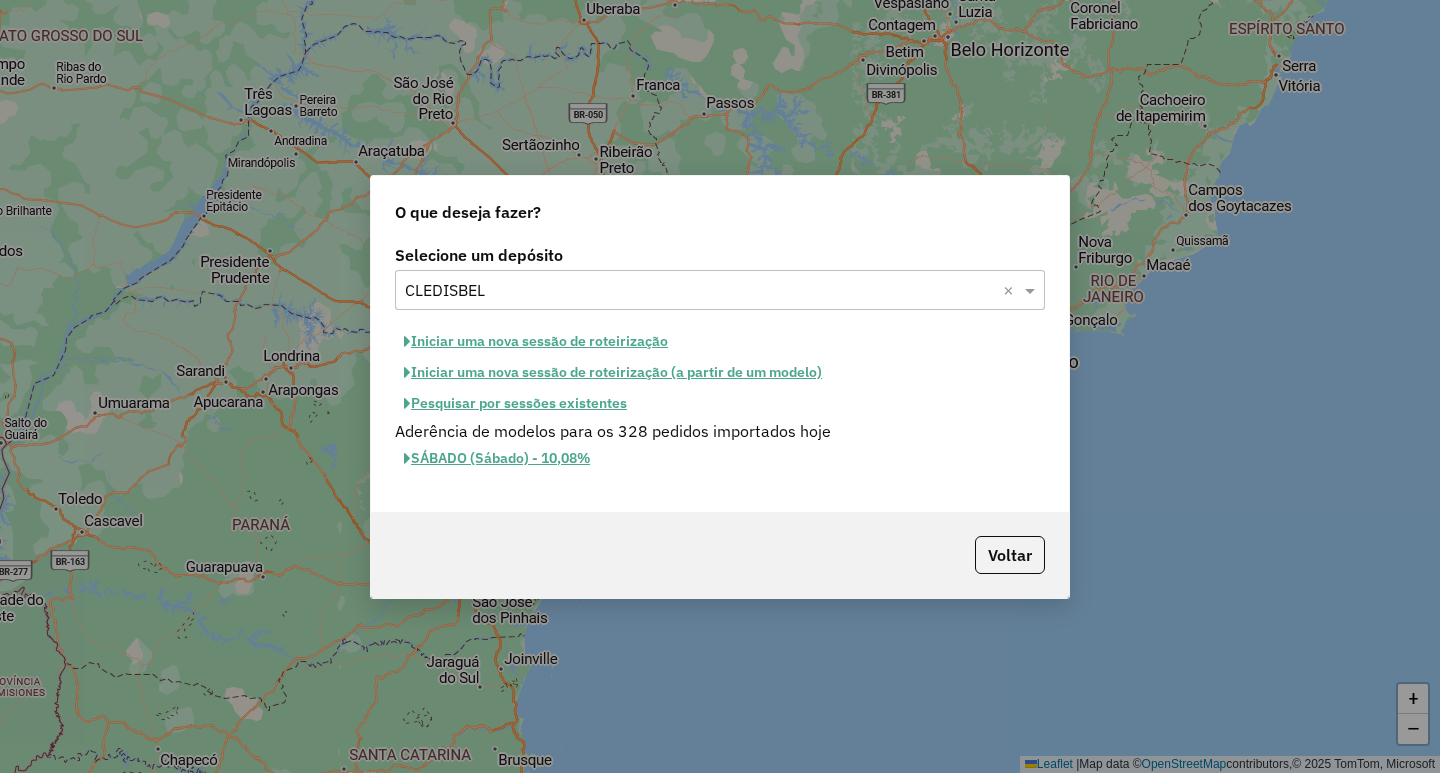 click on "Iniciar uma nova sessão de roteirização (a partir de um modelo)" 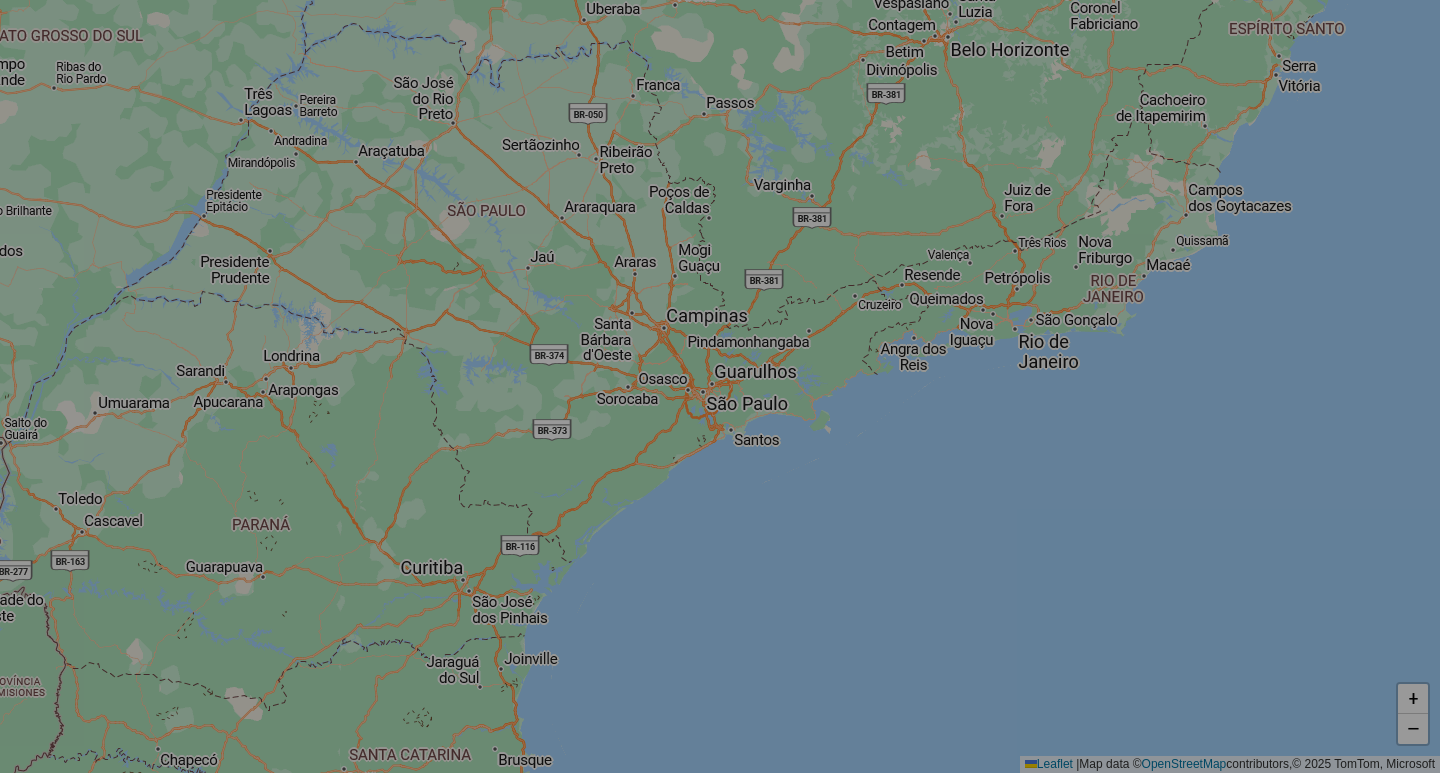 select on "*" 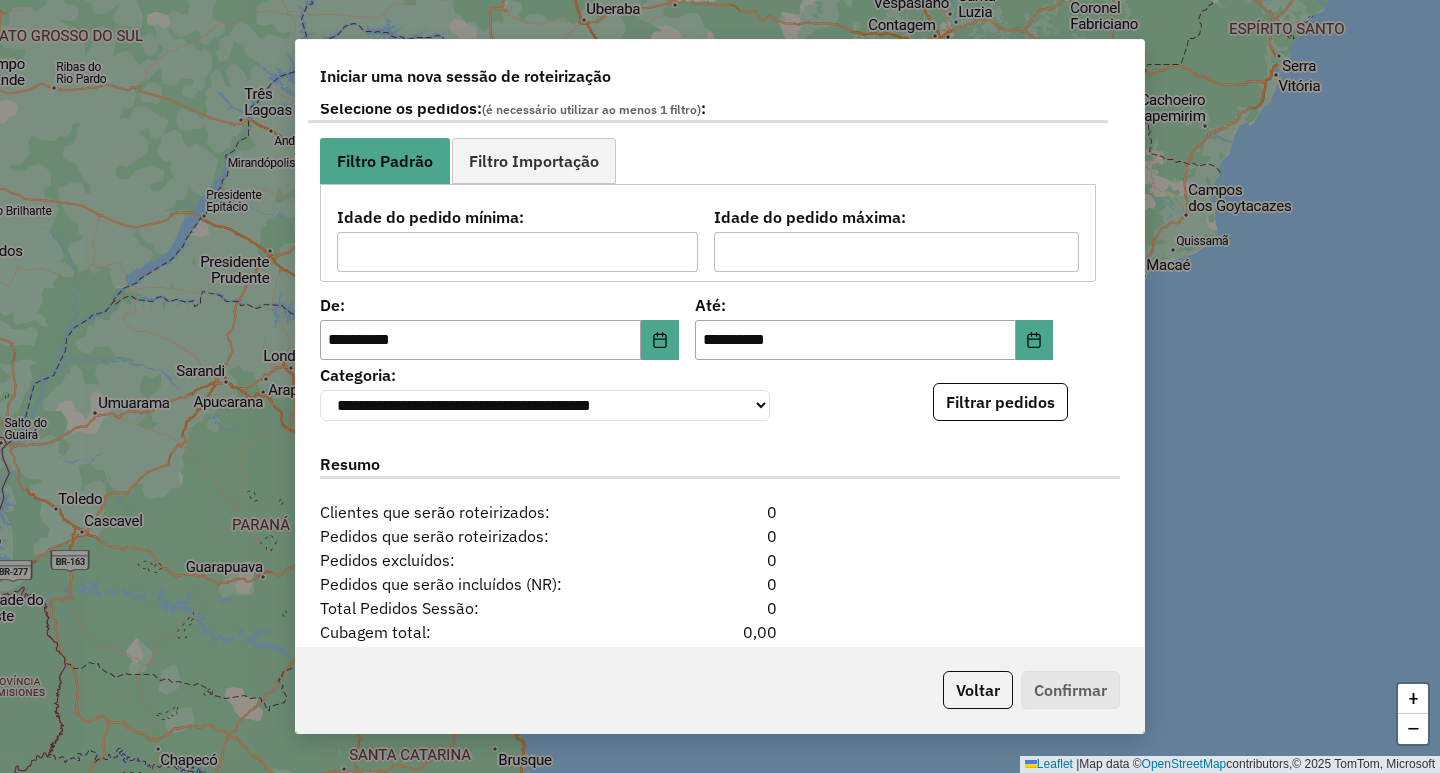 scroll, scrollTop: 313, scrollLeft: 0, axis: vertical 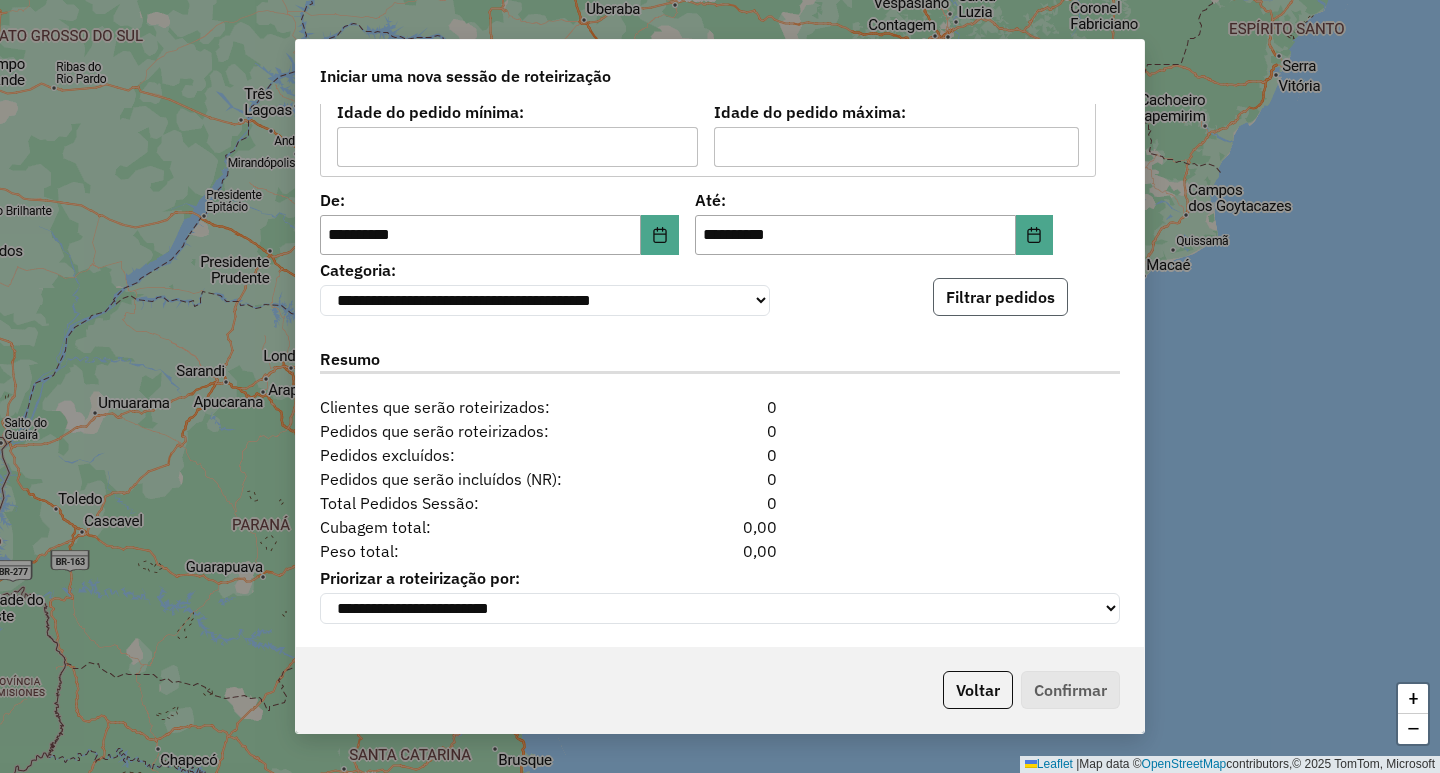 click on "Filtrar pedidos" 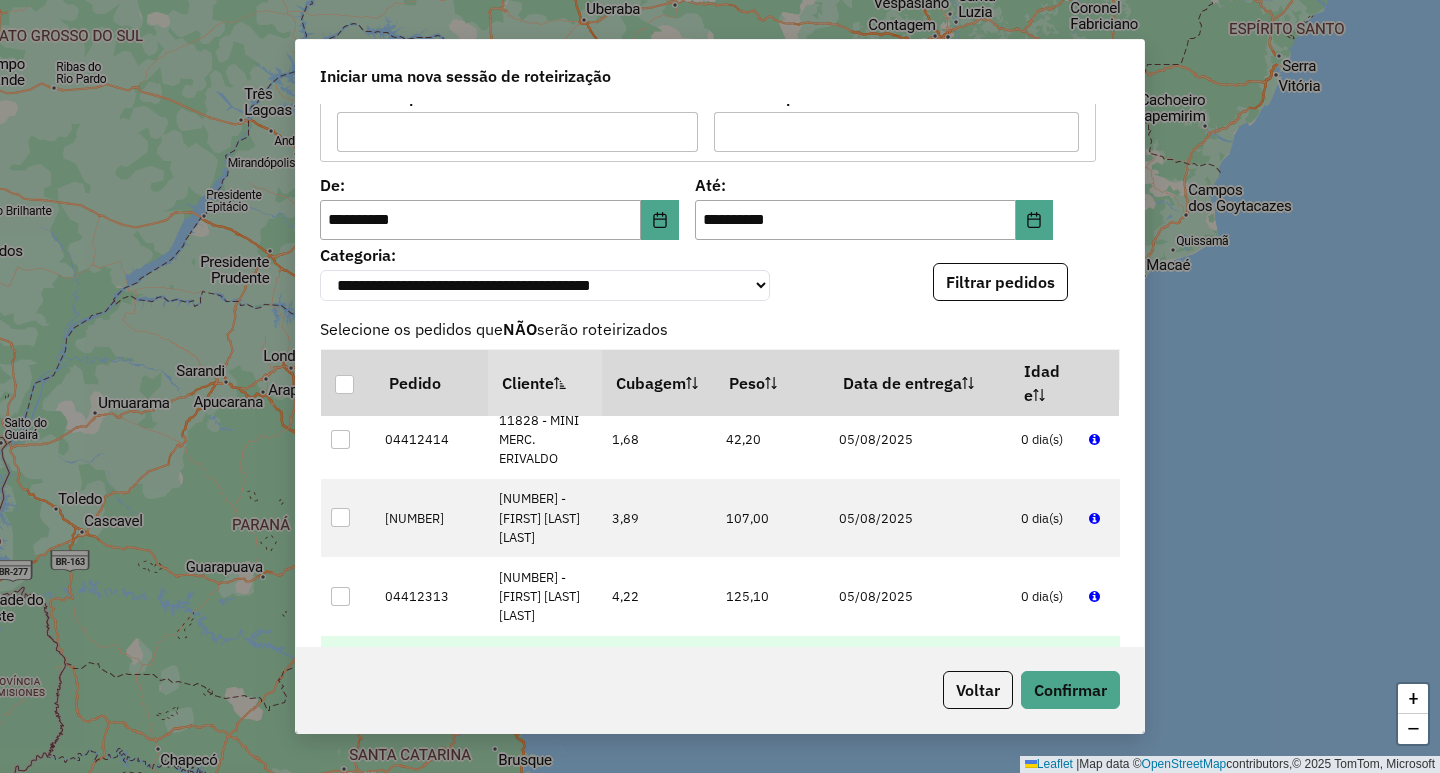scroll, scrollTop: 2200, scrollLeft: 0, axis: vertical 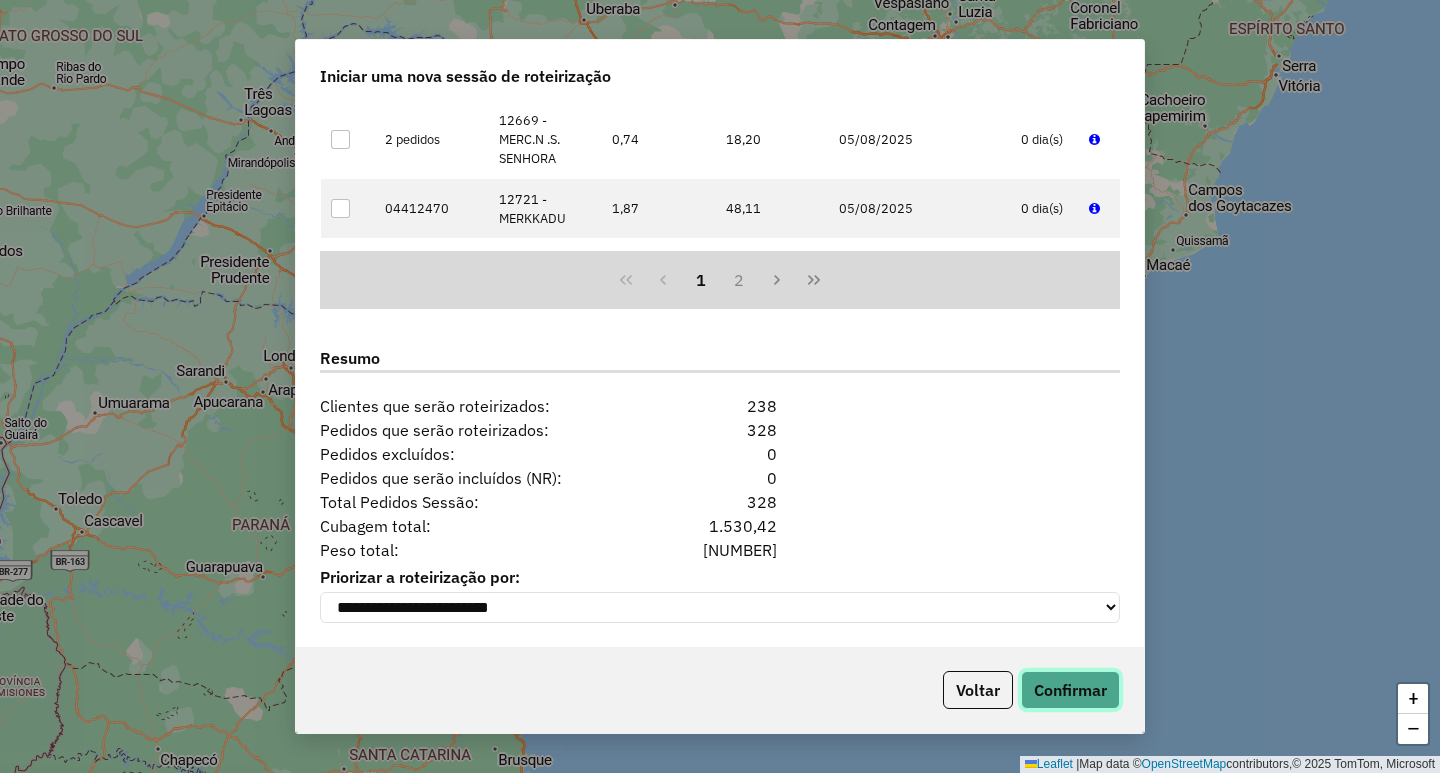 click on "Confirmar" 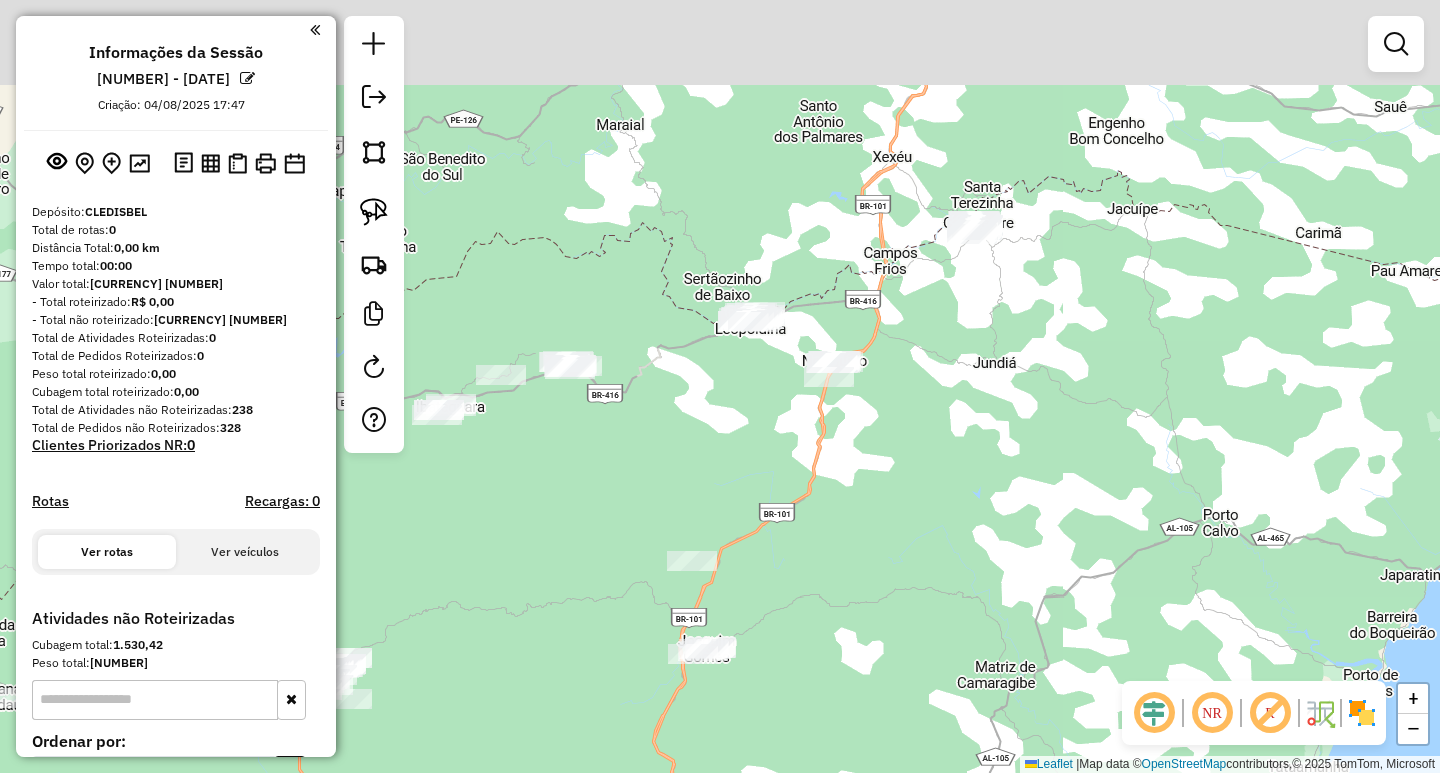 drag, startPoint x: 1137, startPoint y: 316, endPoint x: 977, endPoint y: 336, distance: 161.24515 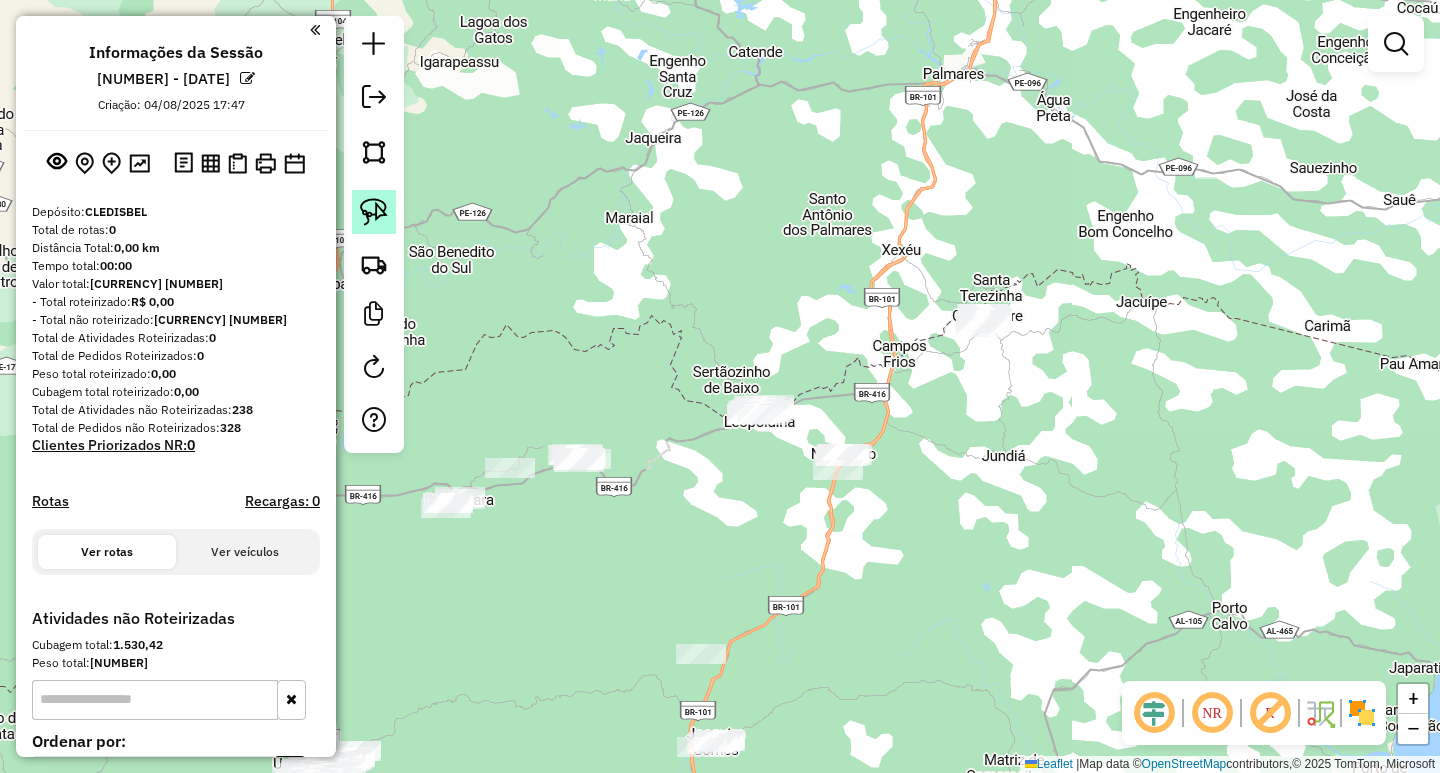 click 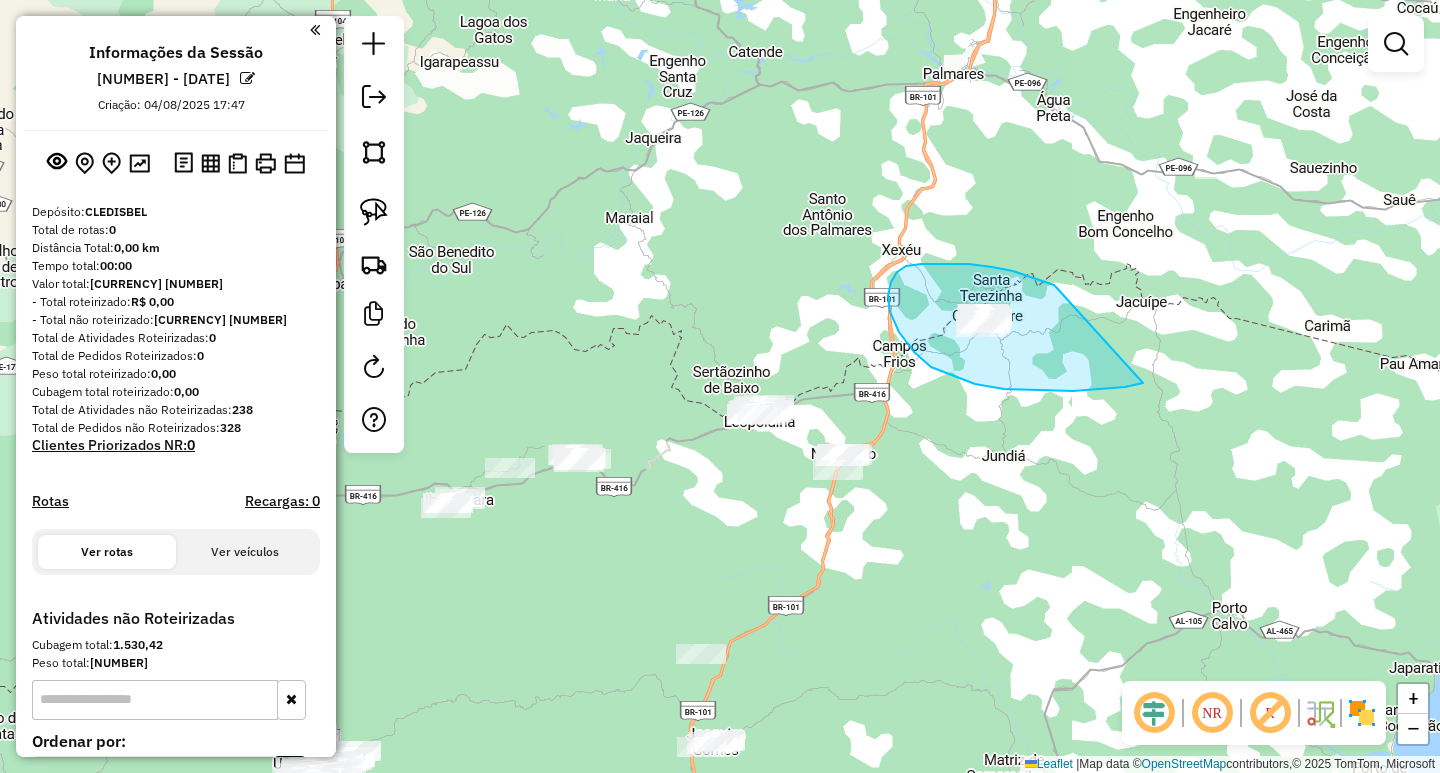 drag, startPoint x: 1056, startPoint y: 287, endPoint x: 1143, endPoint y: 381, distance: 128.082 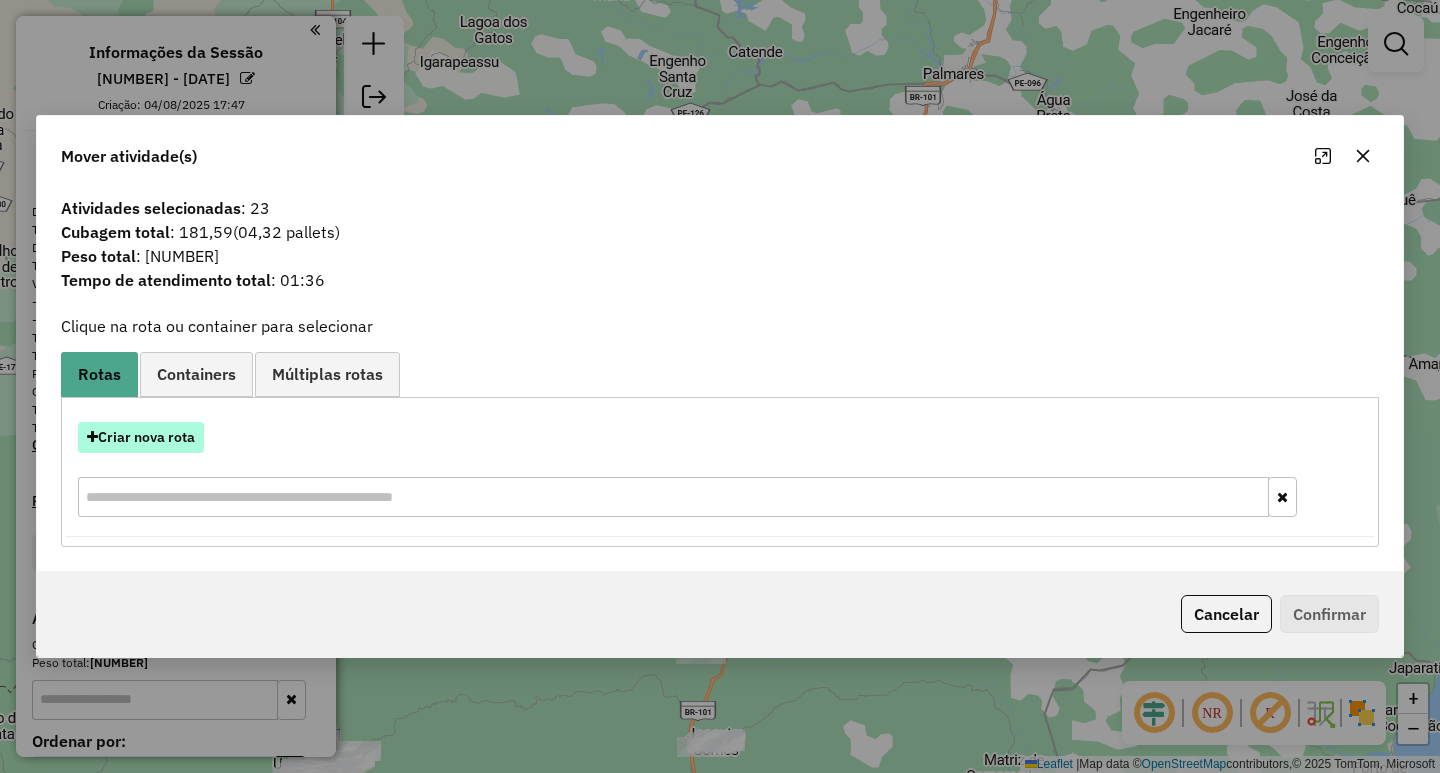 click on "Criar nova rota" at bounding box center (141, 437) 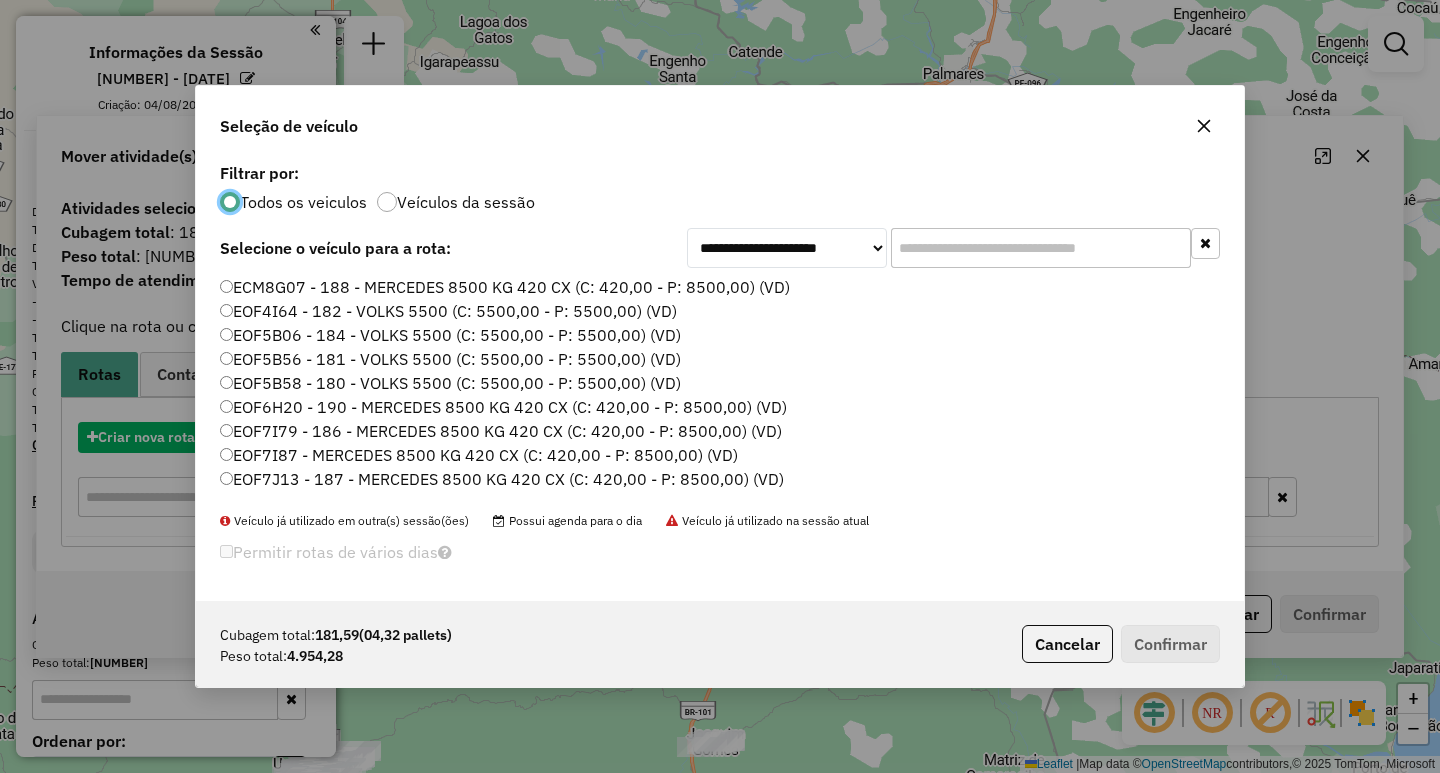 scroll, scrollTop: 11, scrollLeft: 6, axis: both 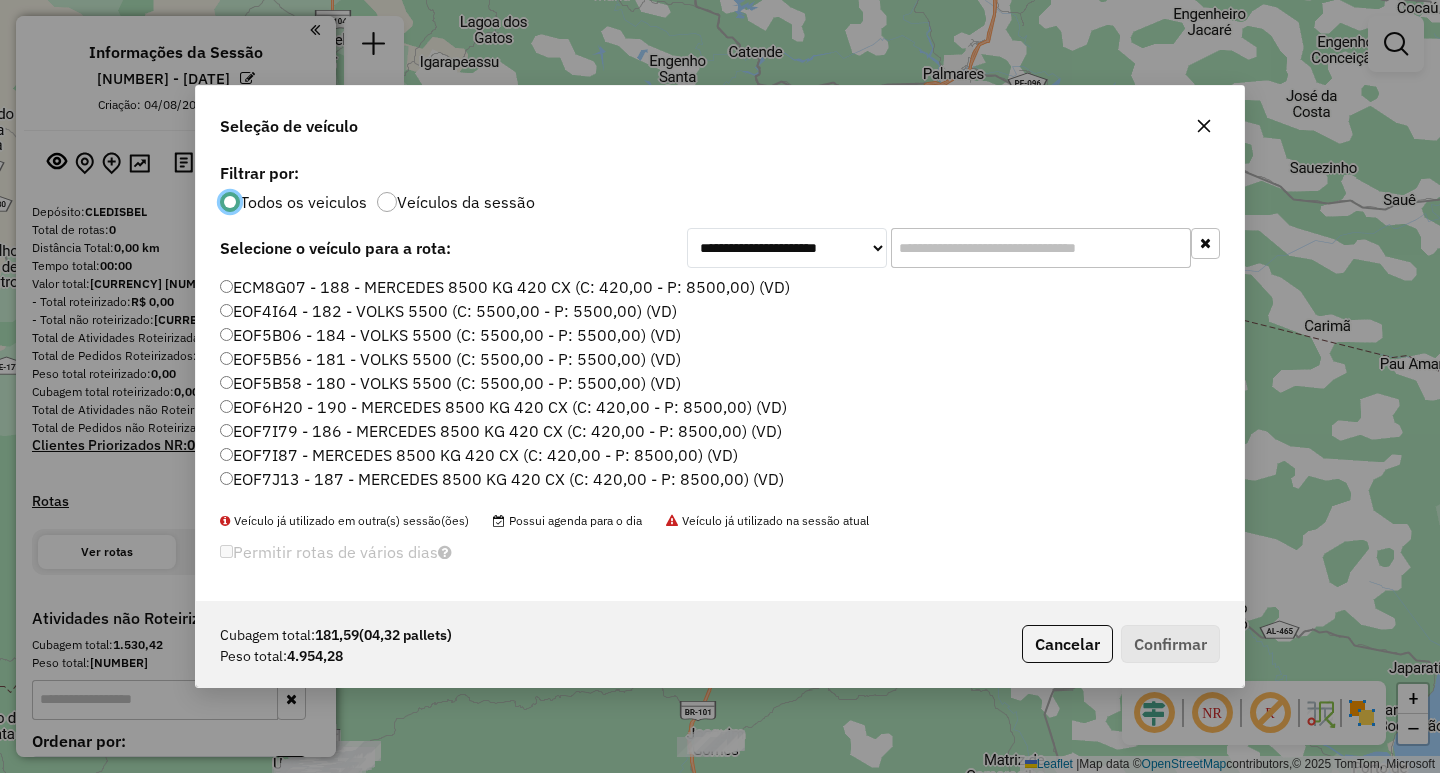 click 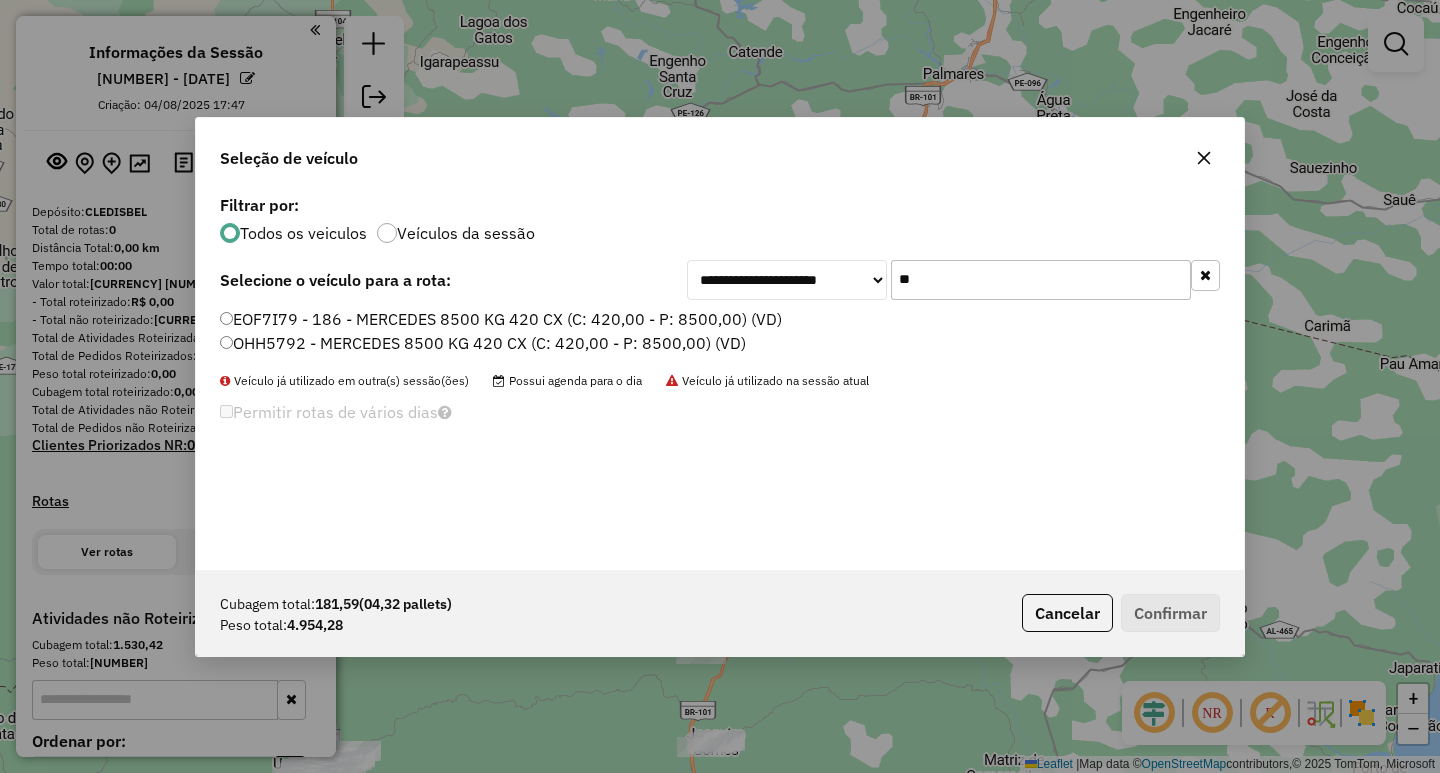 type on "**" 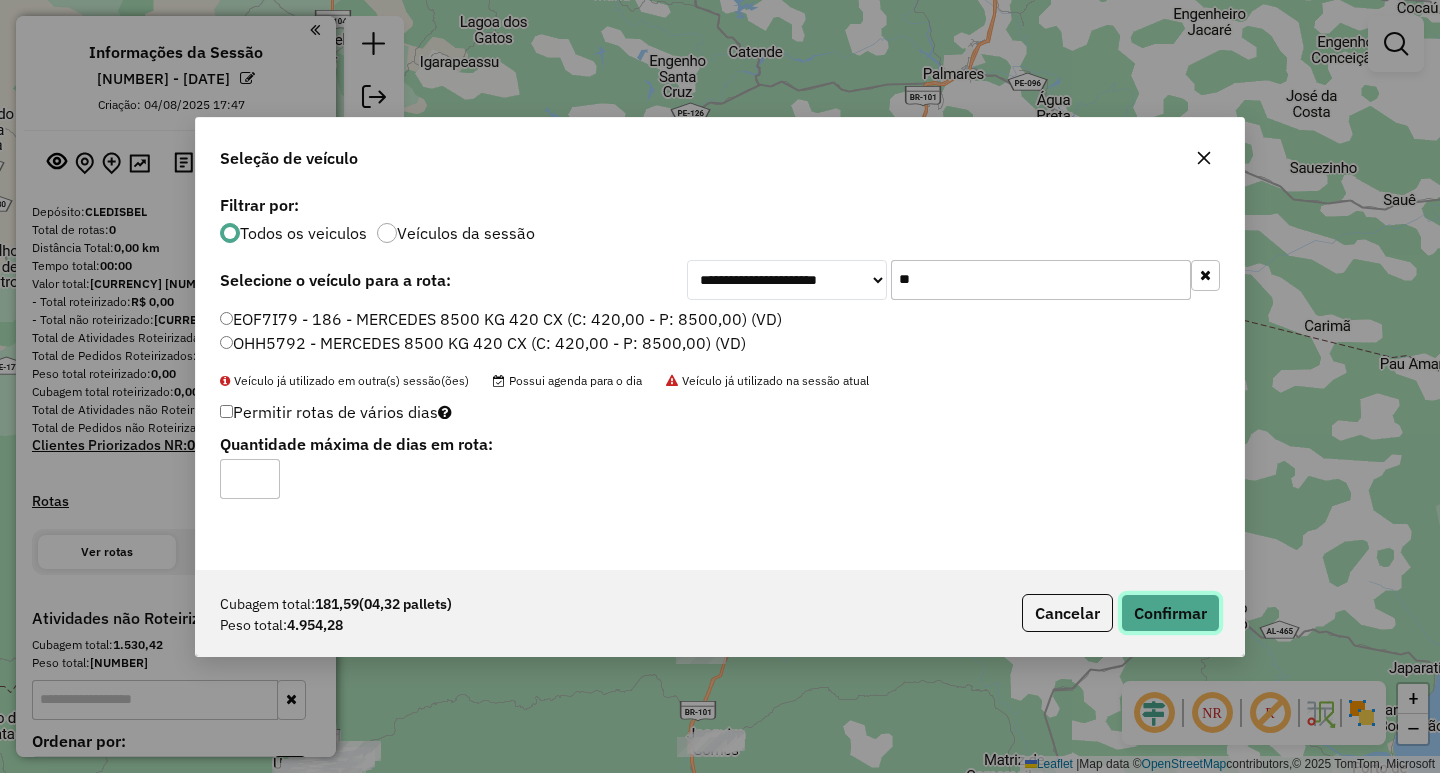 click on "Confirmar" 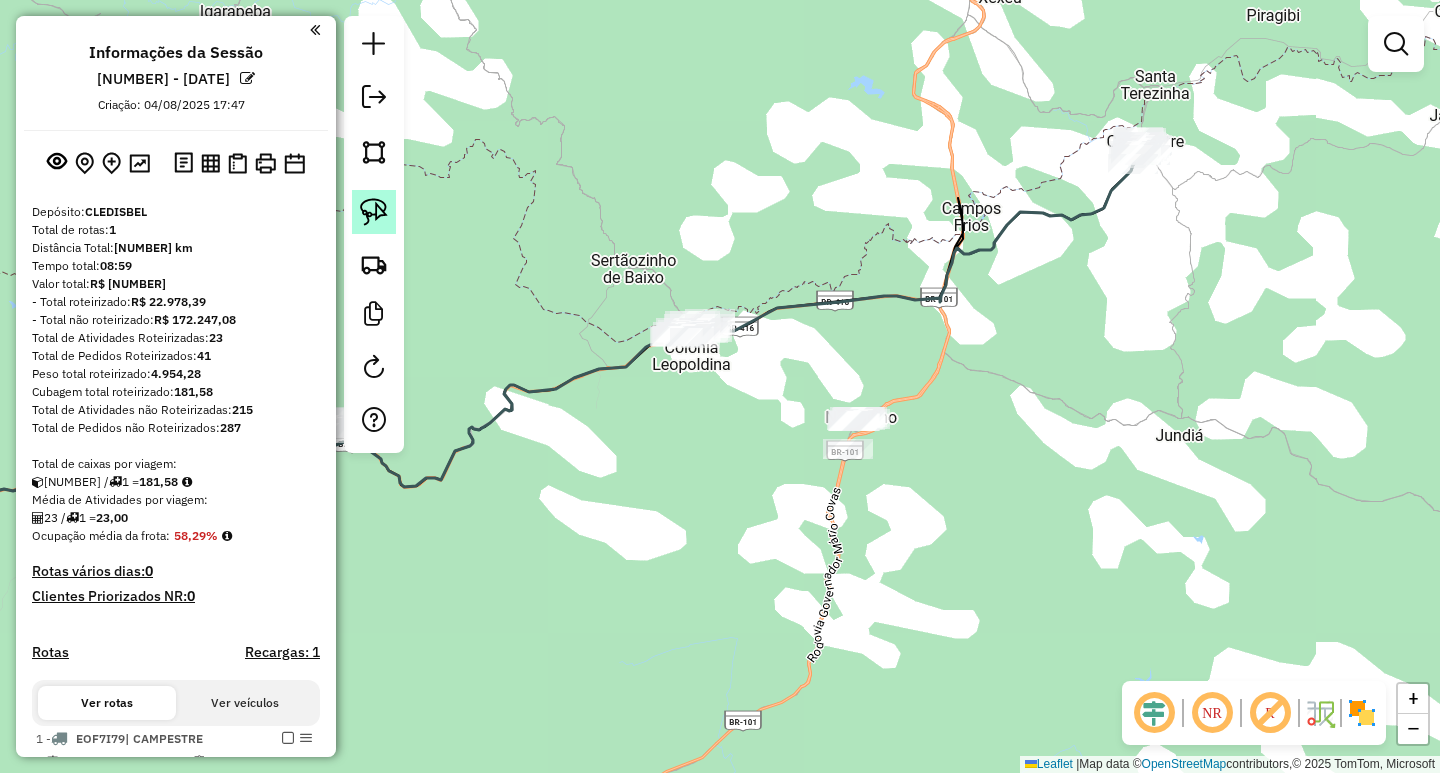 click 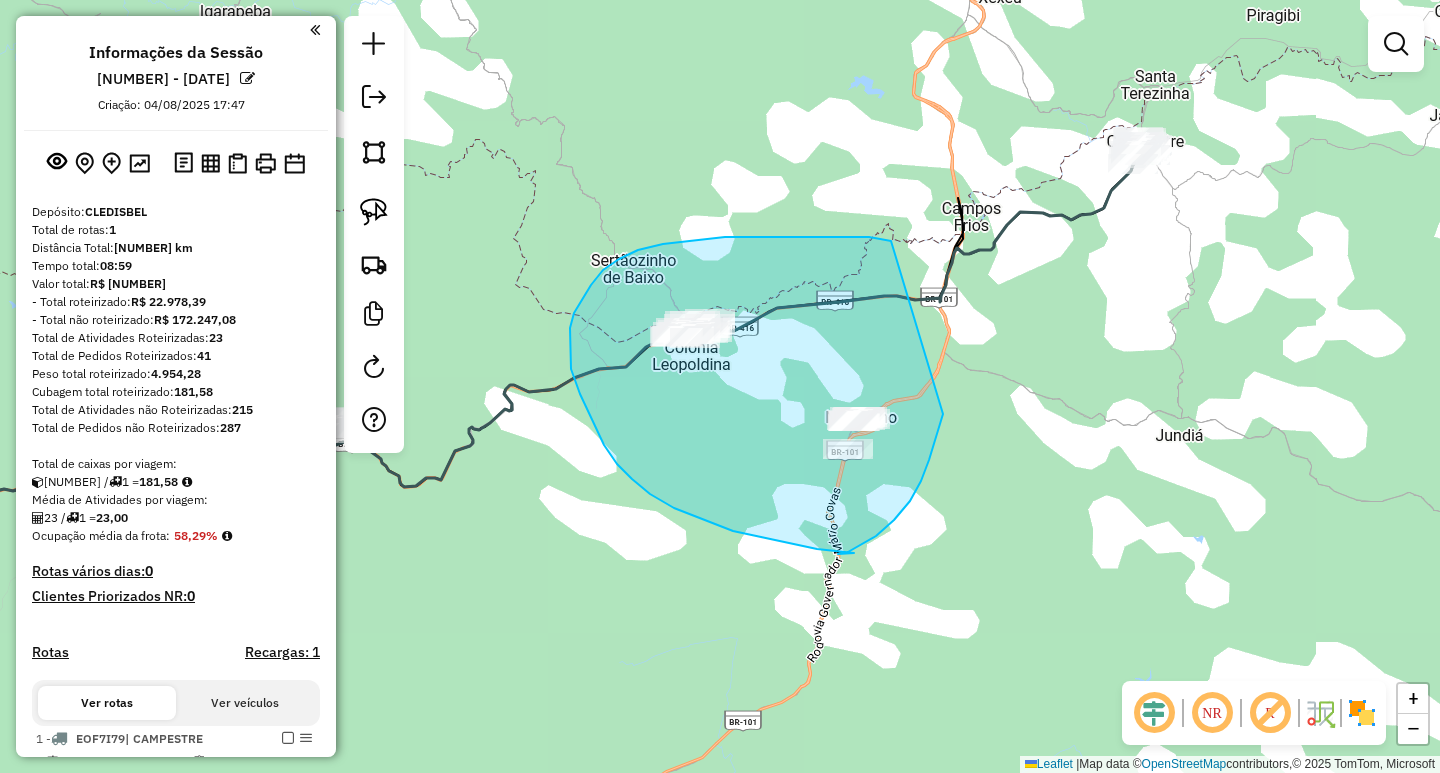 drag, startPoint x: 888, startPoint y: 240, endPoint x: 955, endPoint y: 361, distance: 138.31125 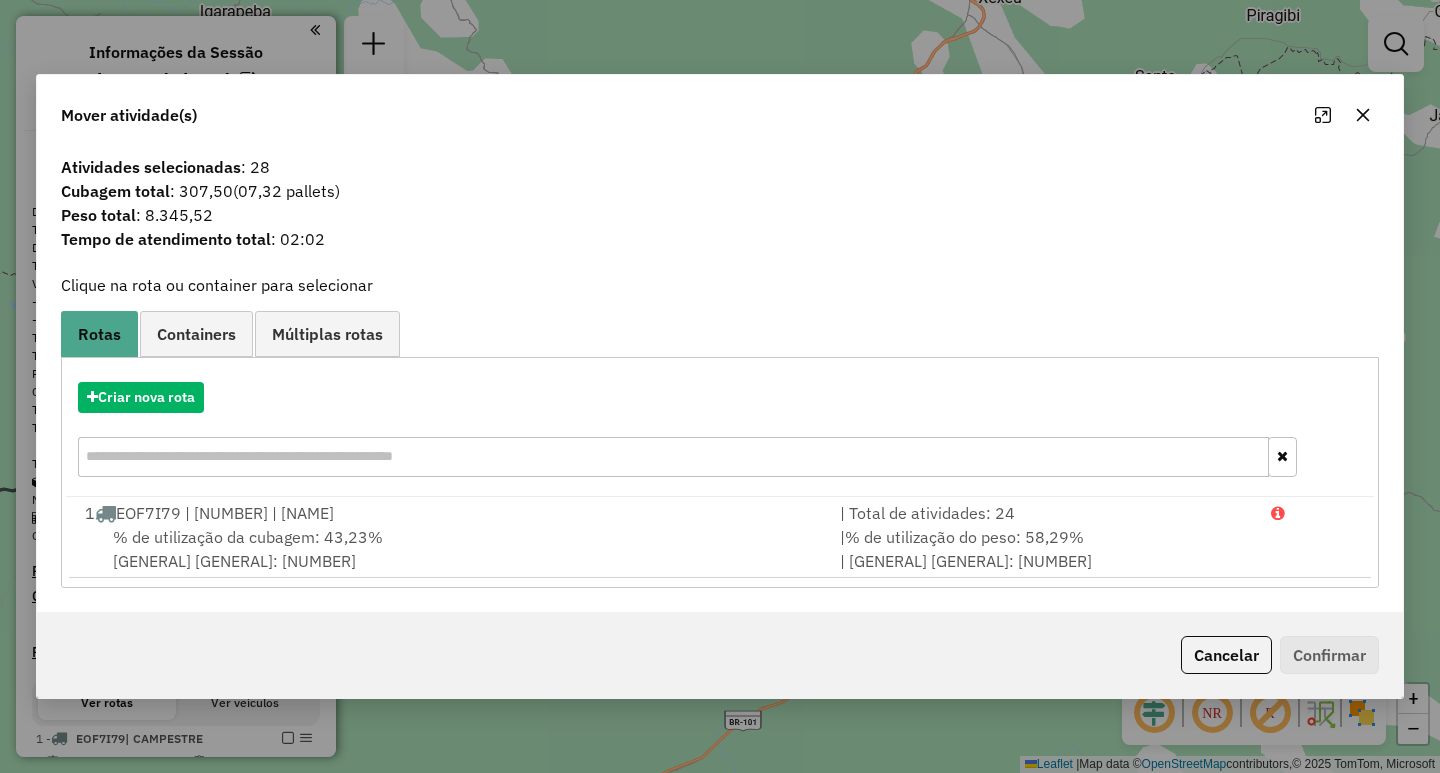 click 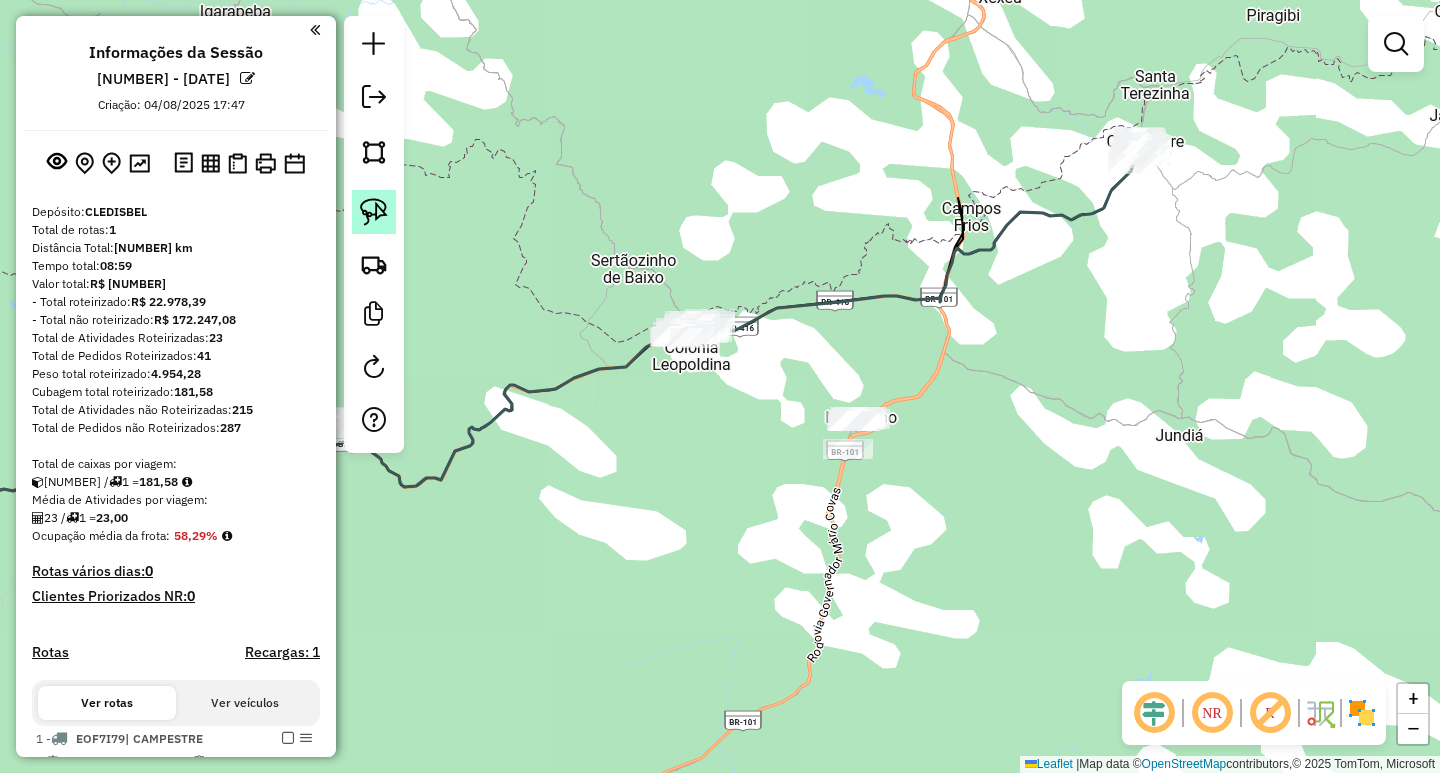 click 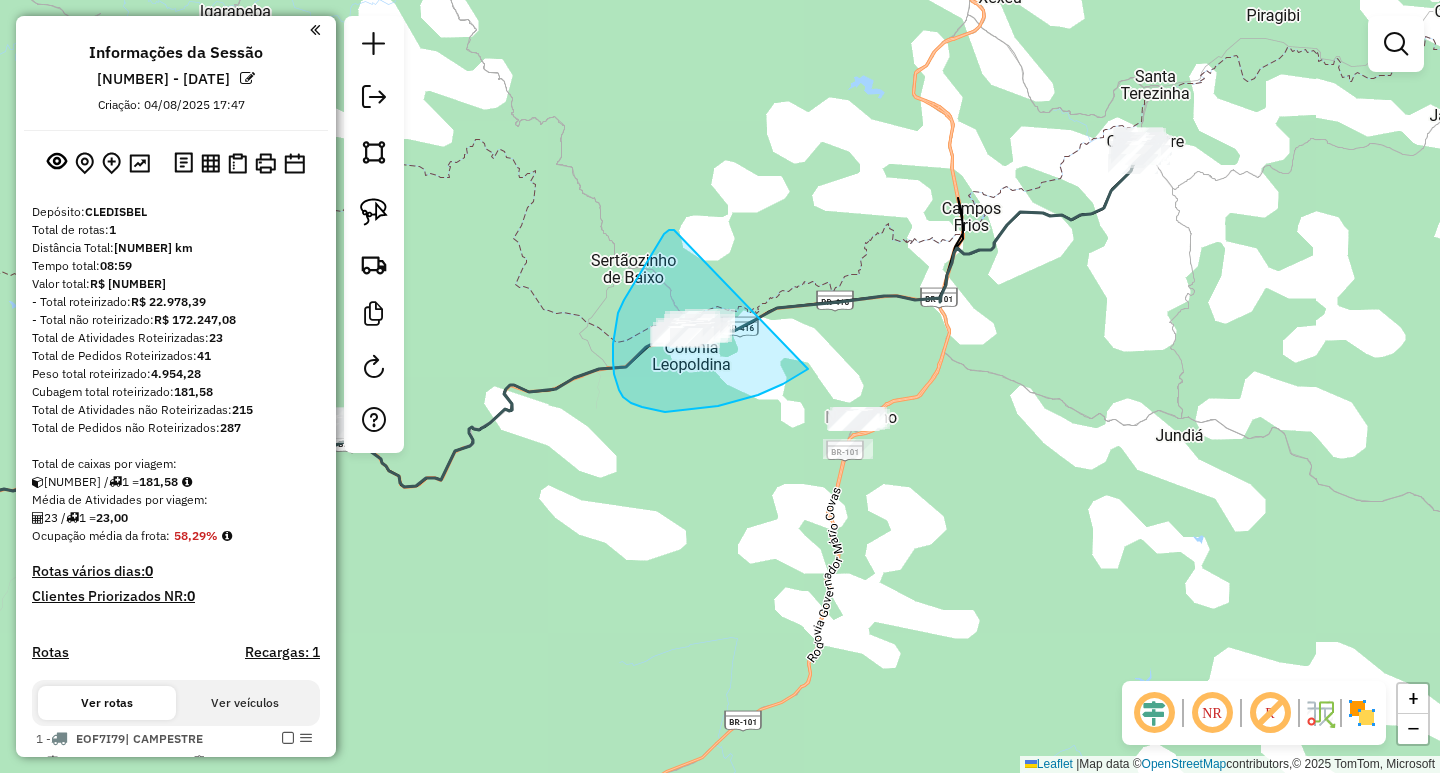 drag, startPoint x: 674, startPoint y: 230, endPoint x: 847, endPoint y: 206, distance: 174.6568 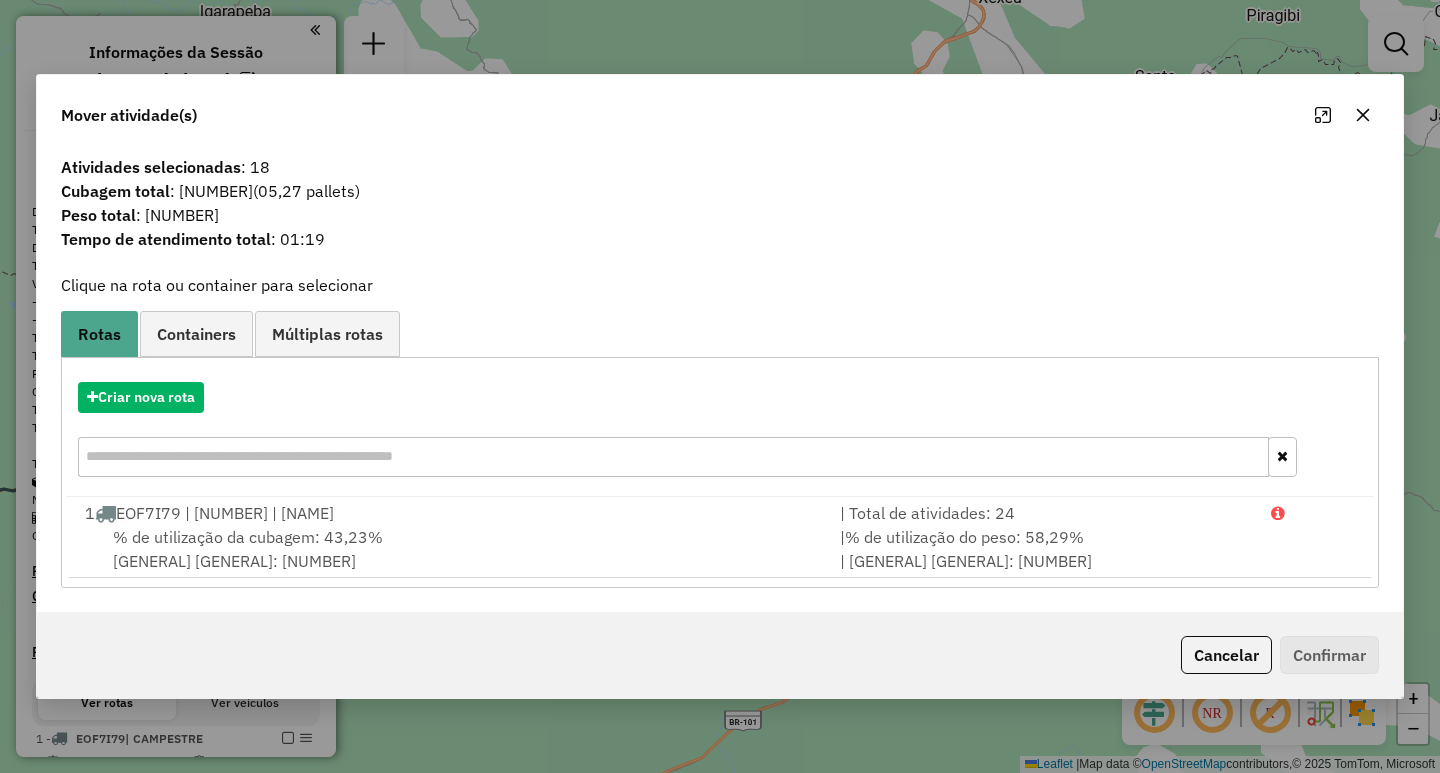 click 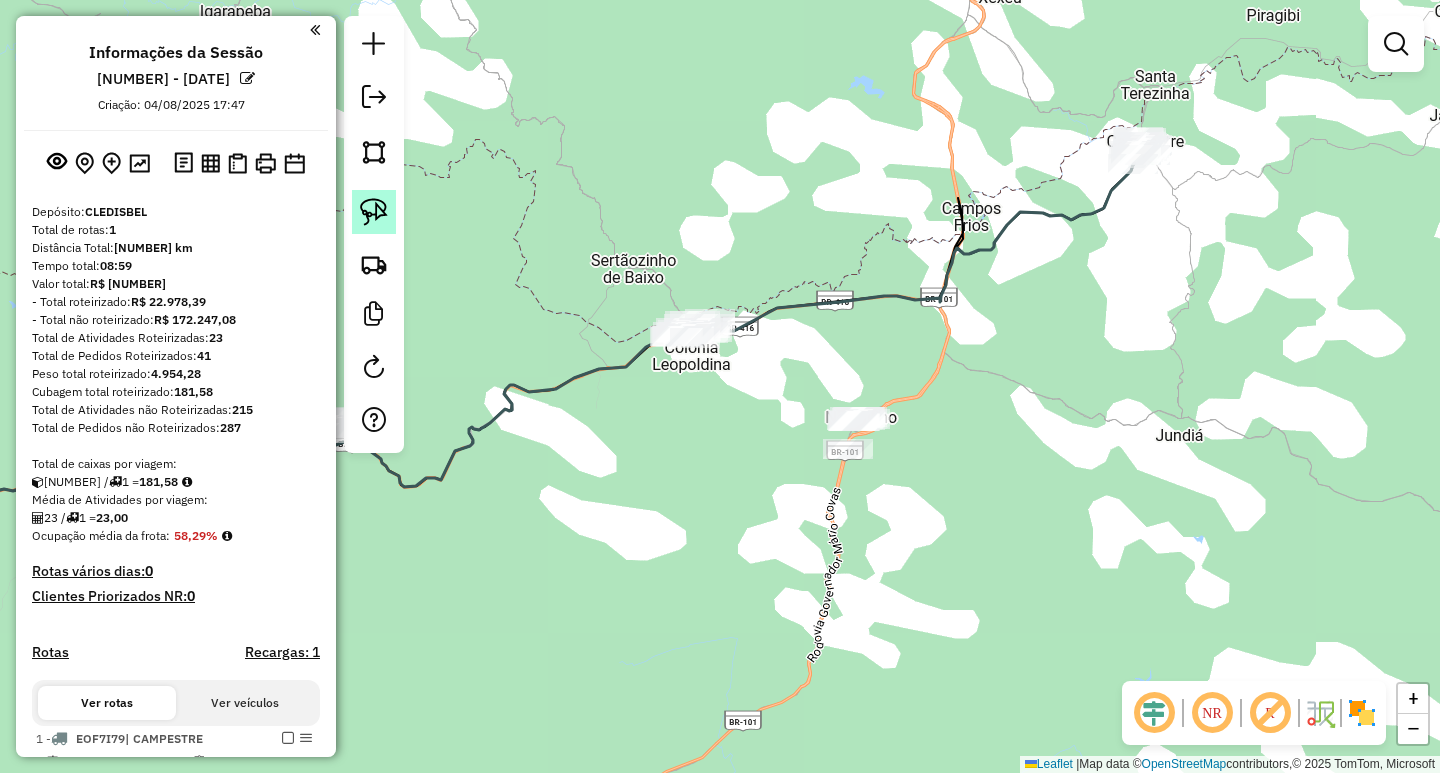 click 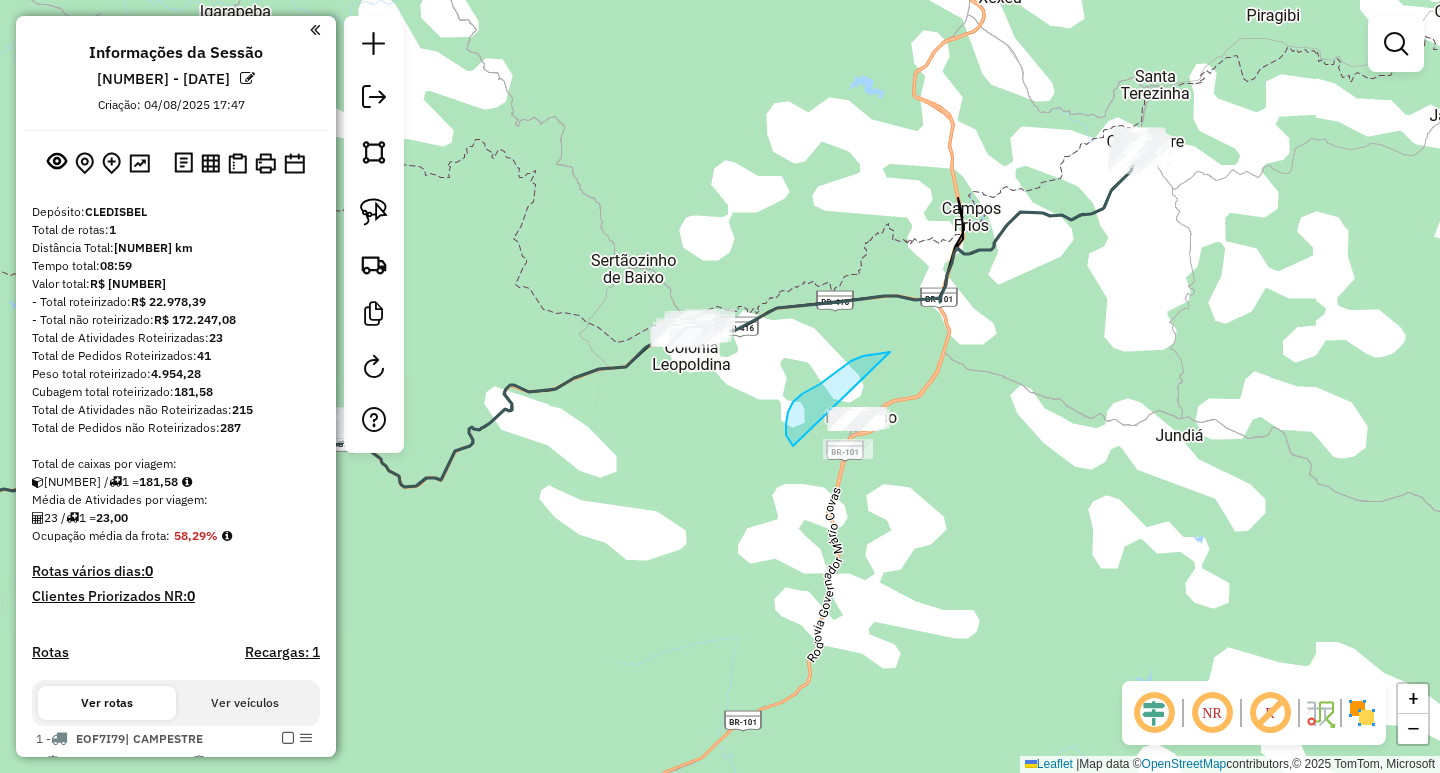 drag, startPoint x: 890, startPoint y: 352, endPoint x: 975, endPoint y: 477, distance: 151.16217 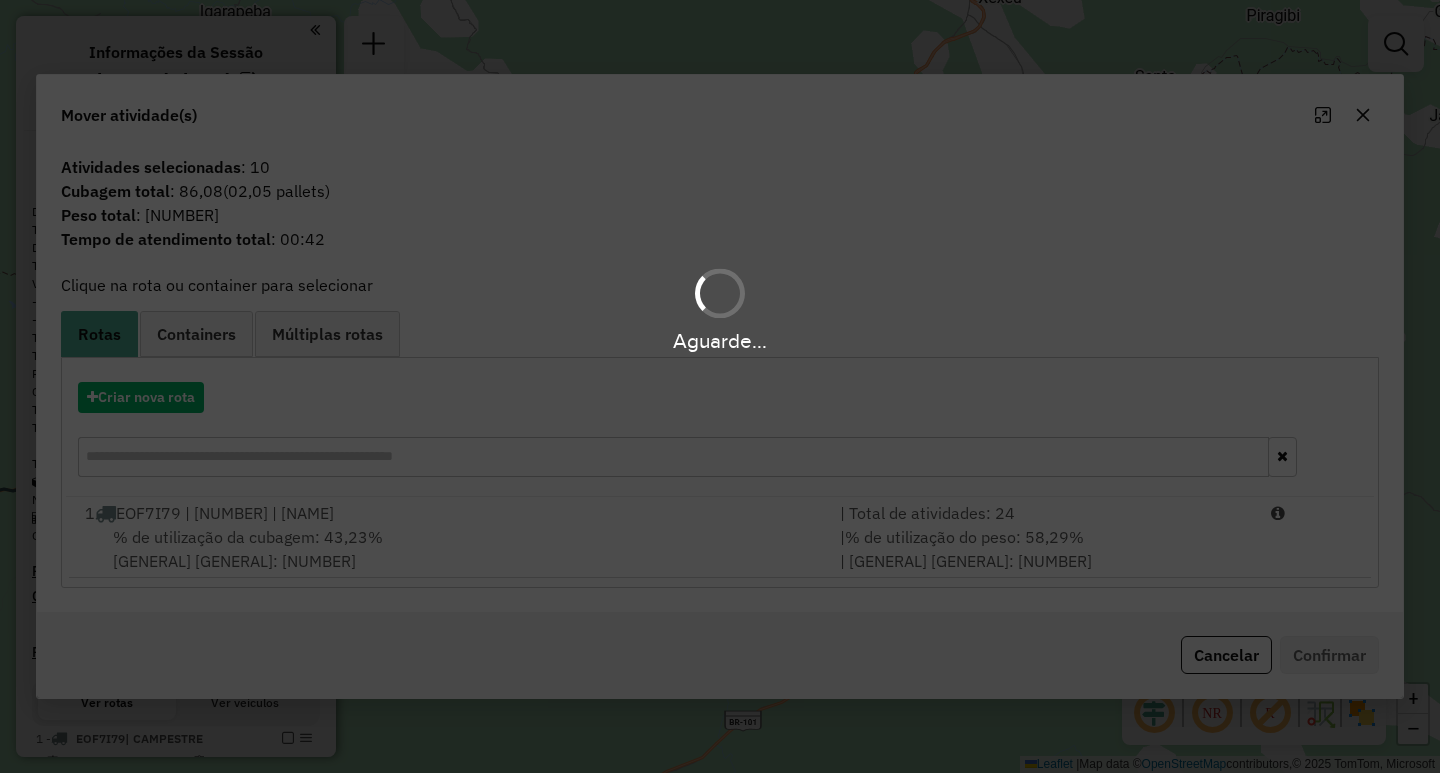 click on "Aguarde..." at bounding box center (720, 386) 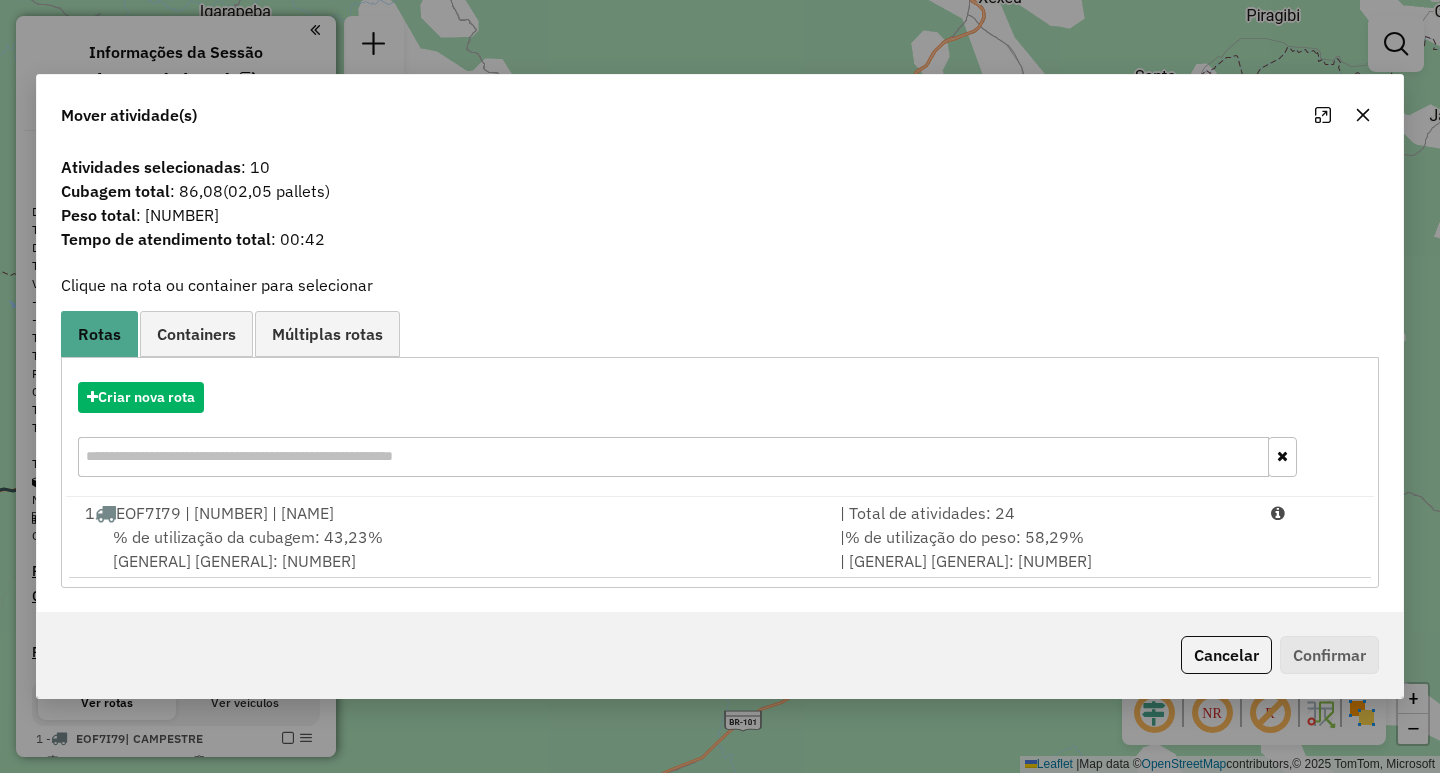 click 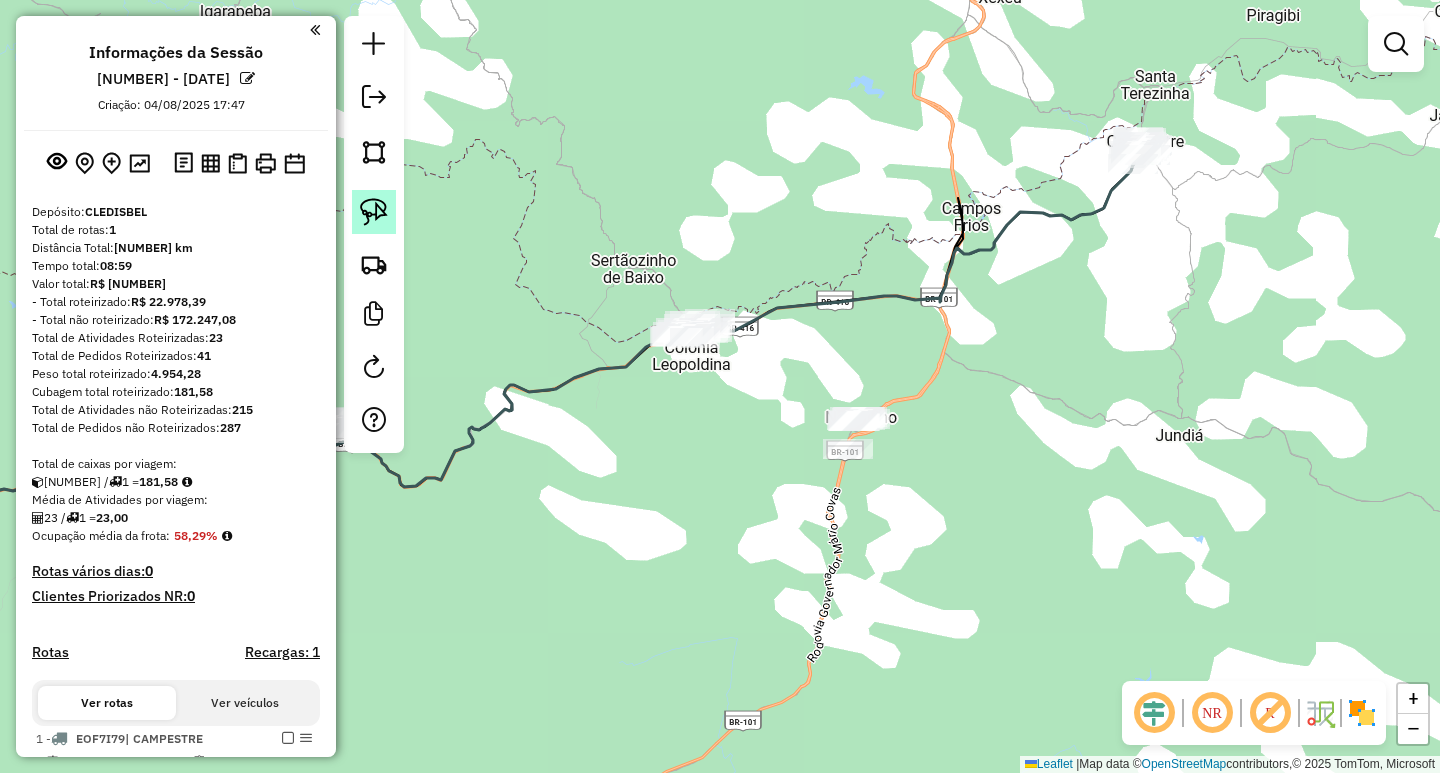 click 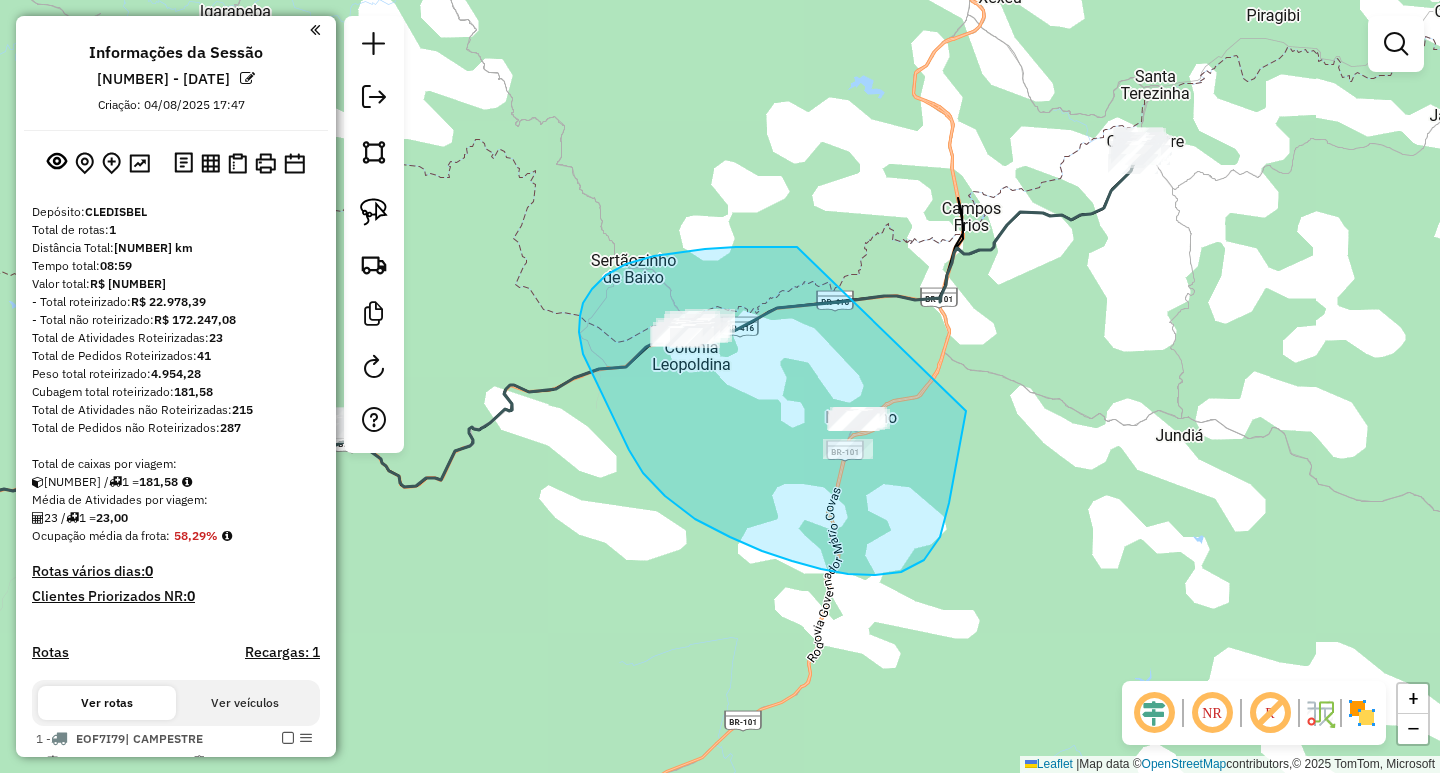drag, startPoint x: 749, startPoint y: 247, endPoint x: 943, endPoint y: 296, distance: 200.09248 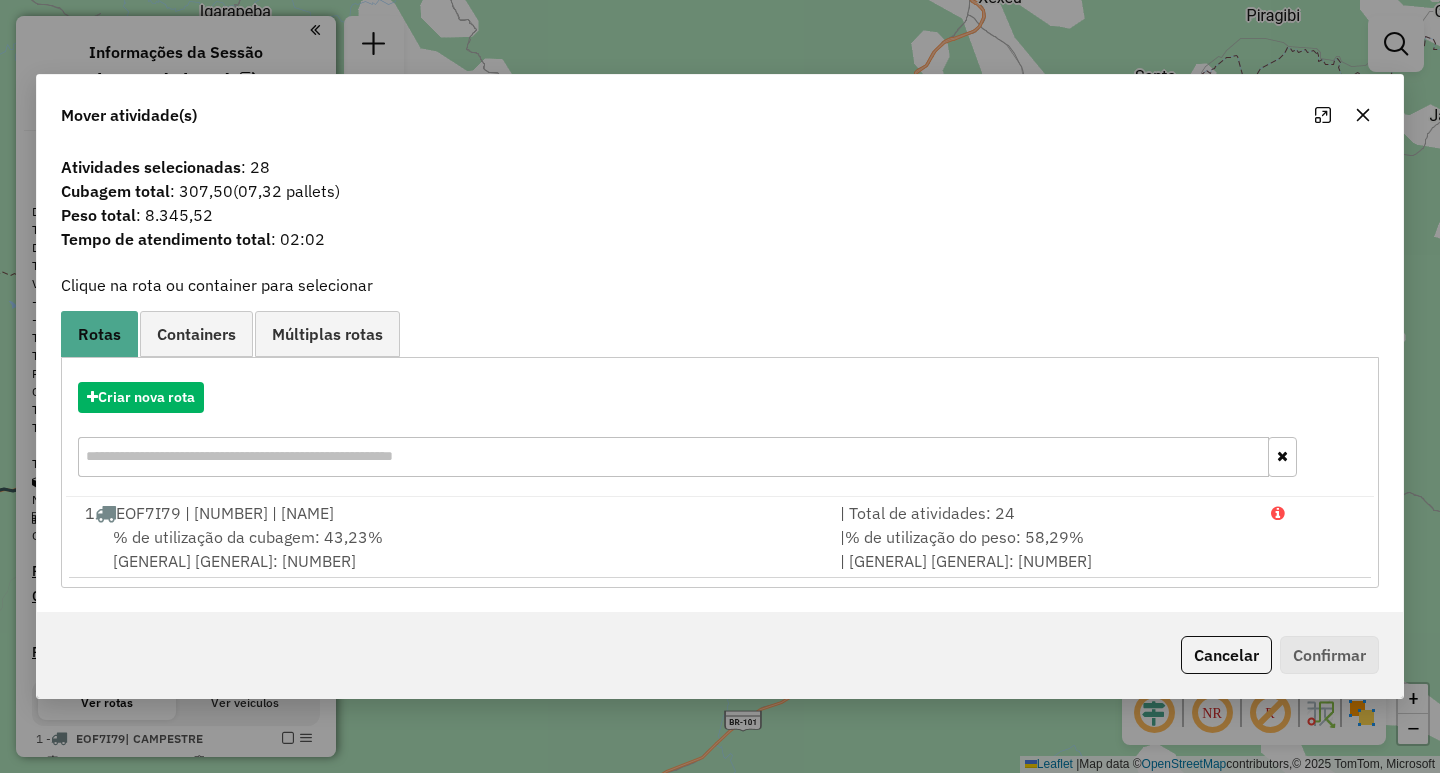 click on "Criar nova rota" at bounding box center [720, 432] 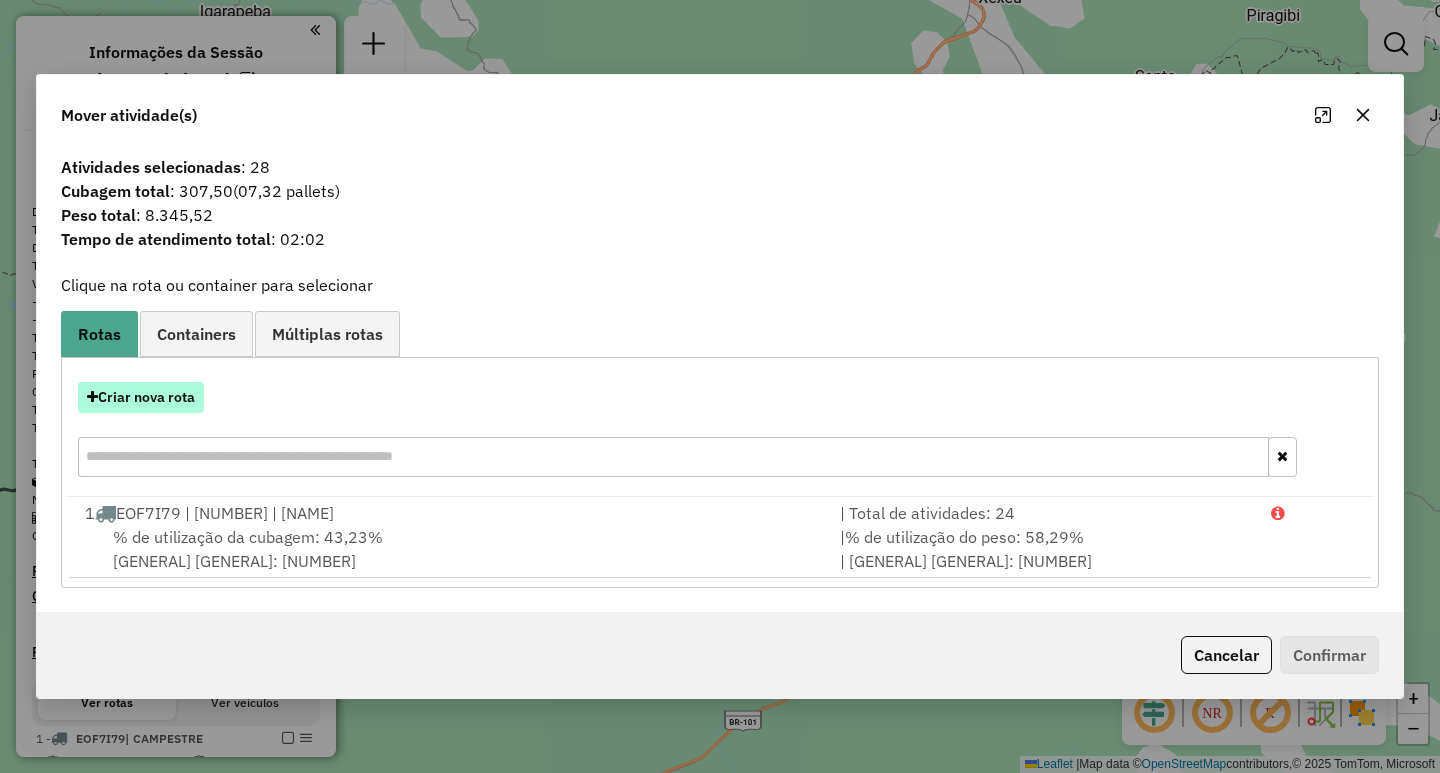 click on "Criar nova rota" at bounding box center [141, 397] 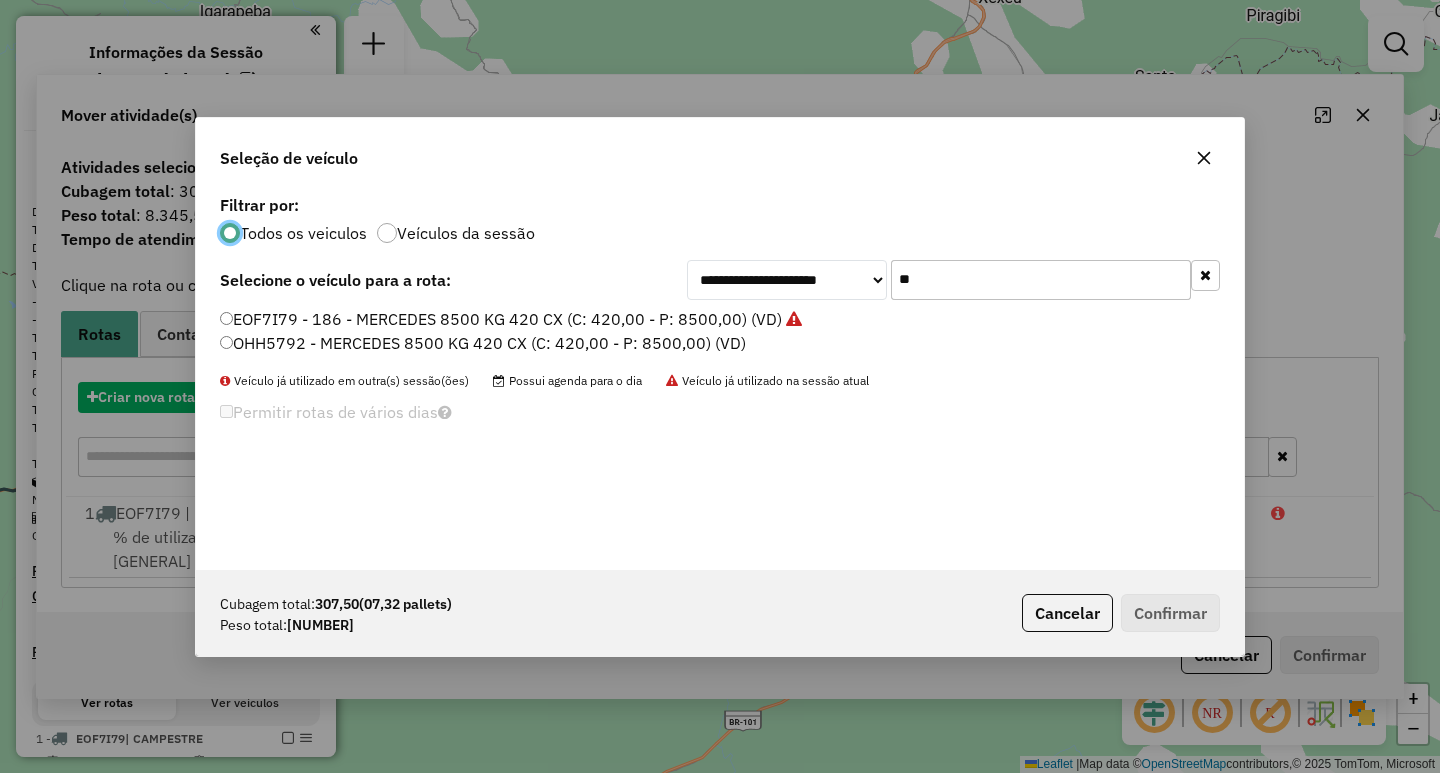 scroll, scrollTop: 11, scrollLeft: 6, axis: both 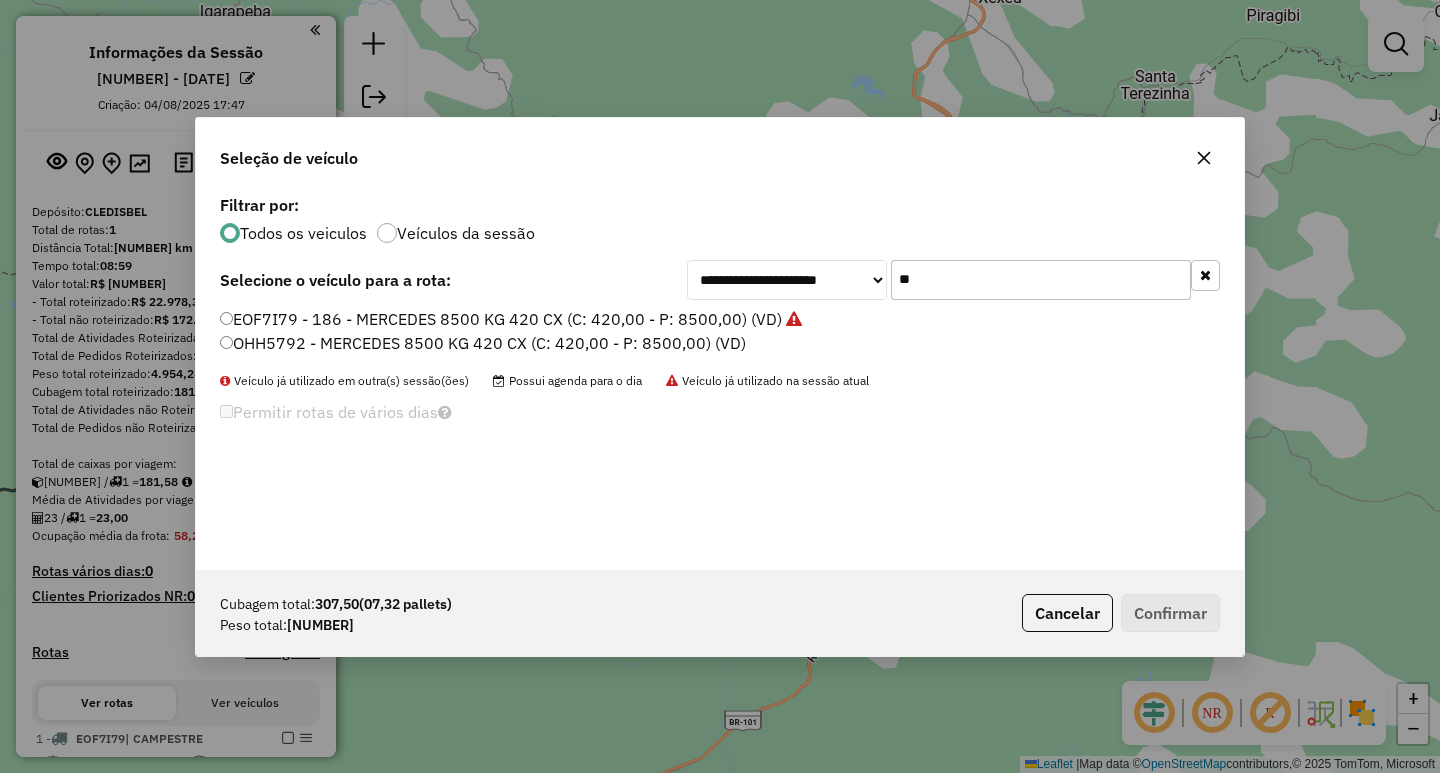 drag, startPoint x: 979, startPoint y: 279, endPoint x: 601, endPoint y: 292, distance: 378.22348 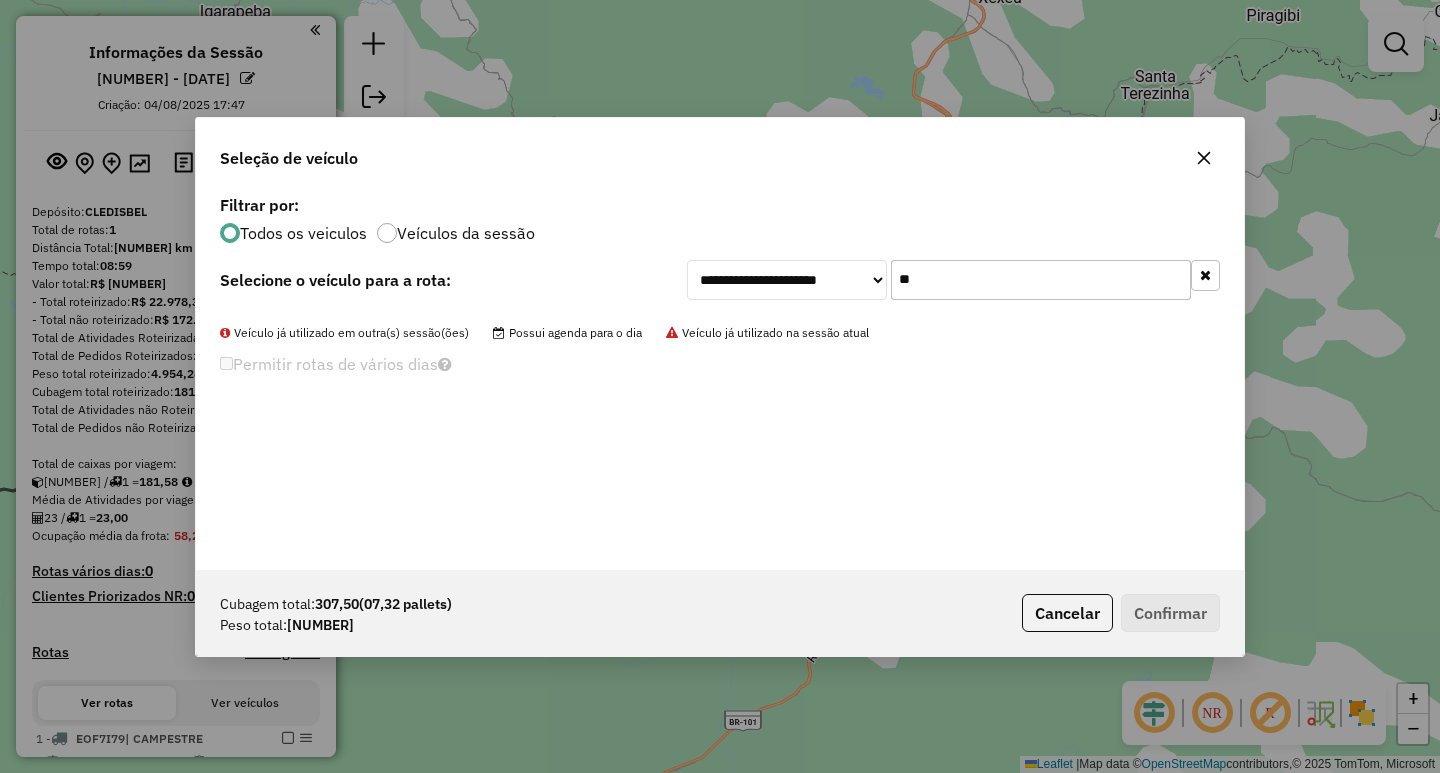 drag, startPoint x: 939, startPoint y: 280, endPoint x: 609, endPoint y: 283, distance: 330.01364 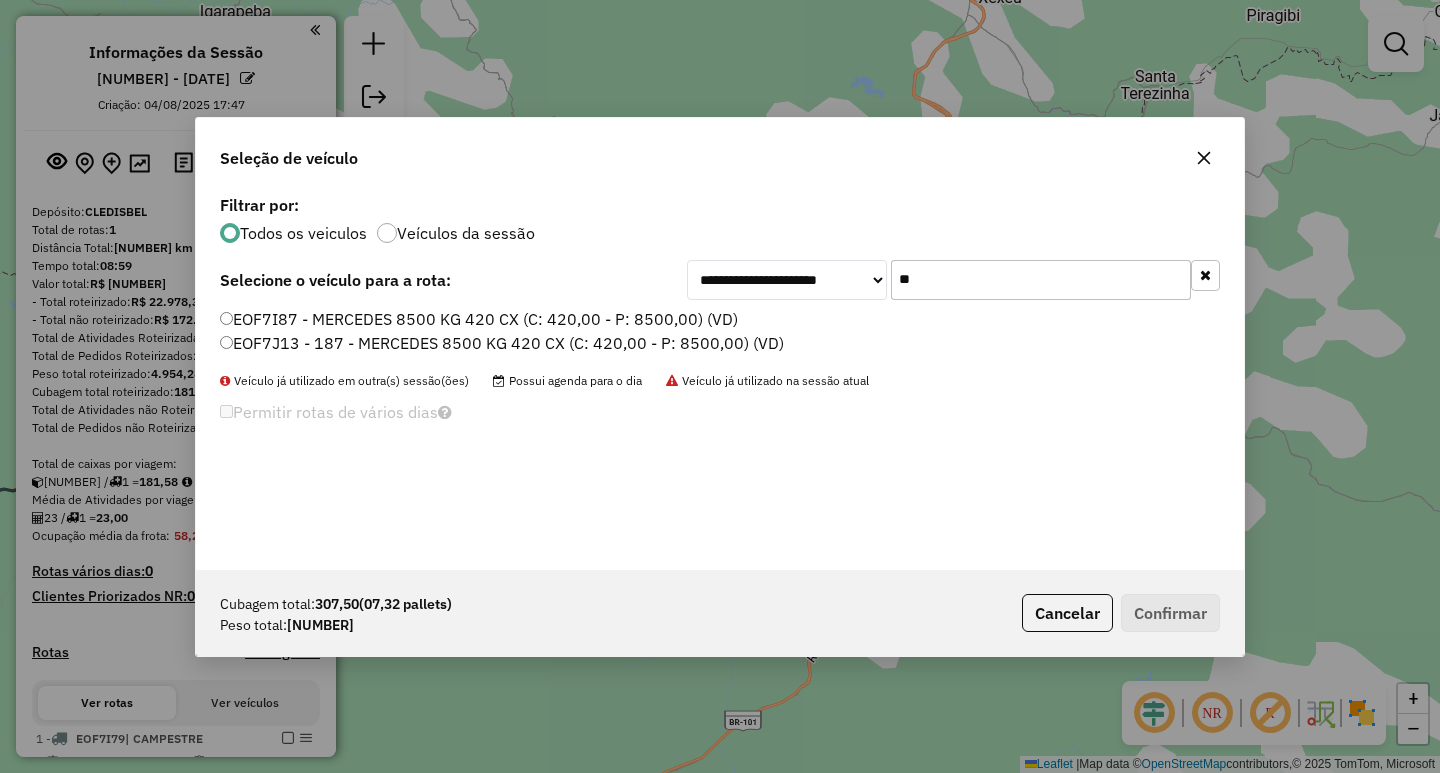 type on "**" 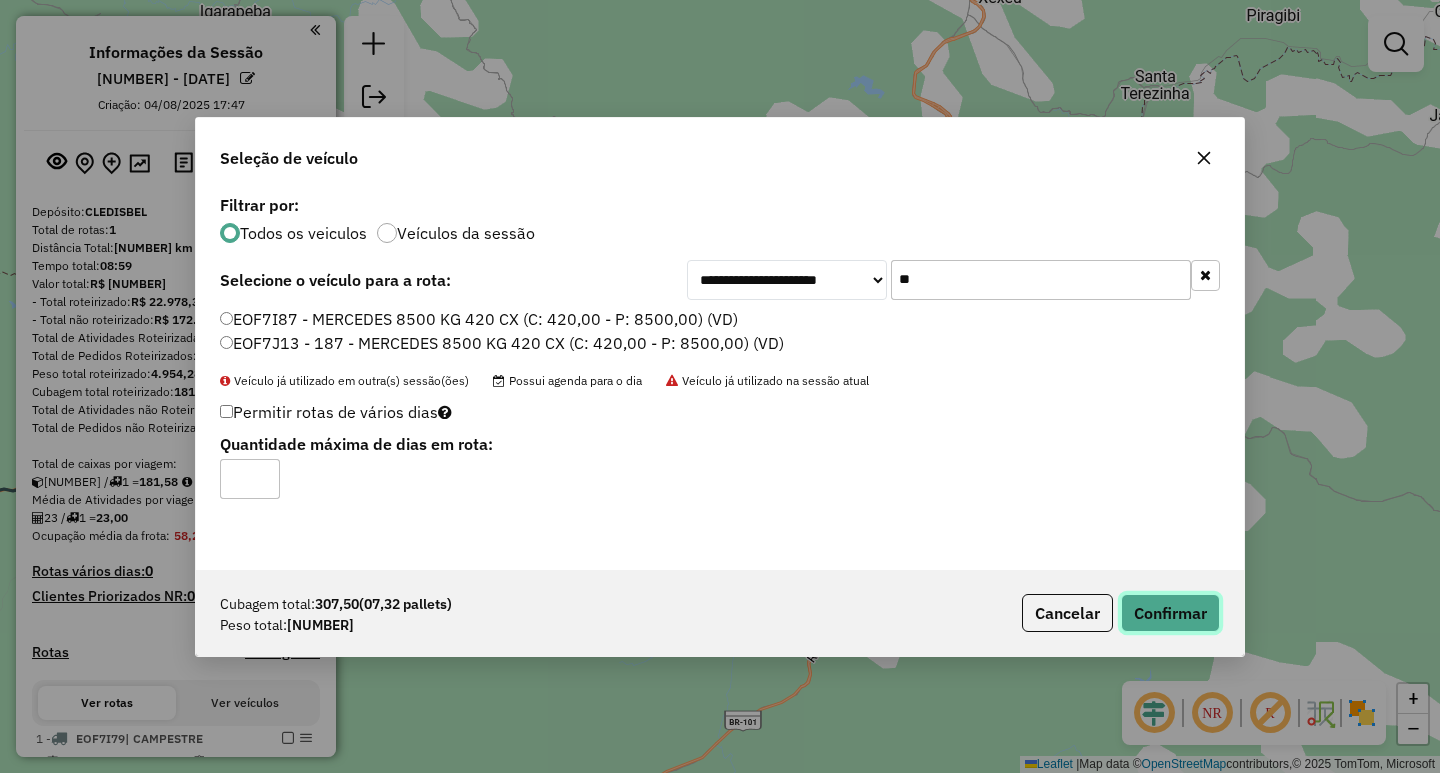 click on "Confirmar" 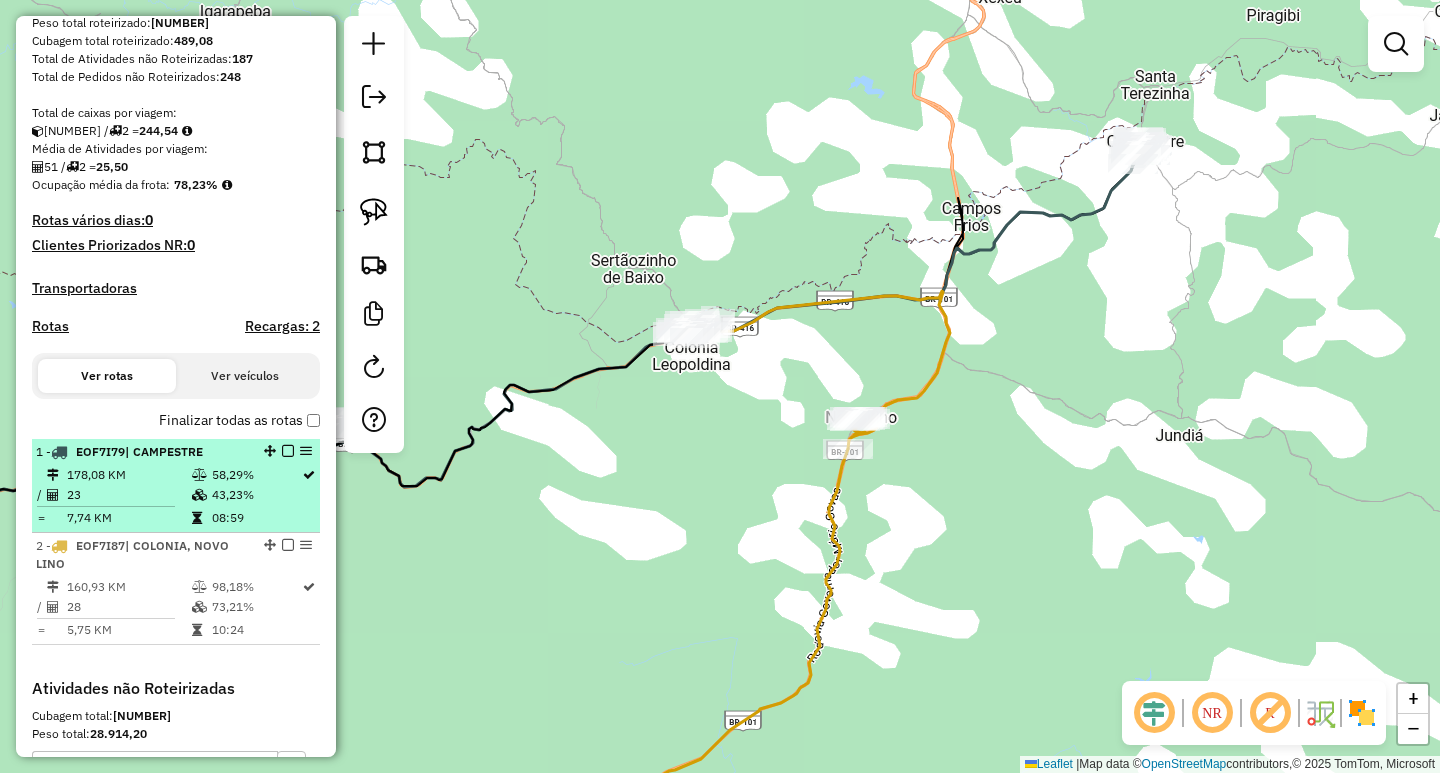 scroll, scrollTop: 400, scrollLeft: 0, axis: vertical 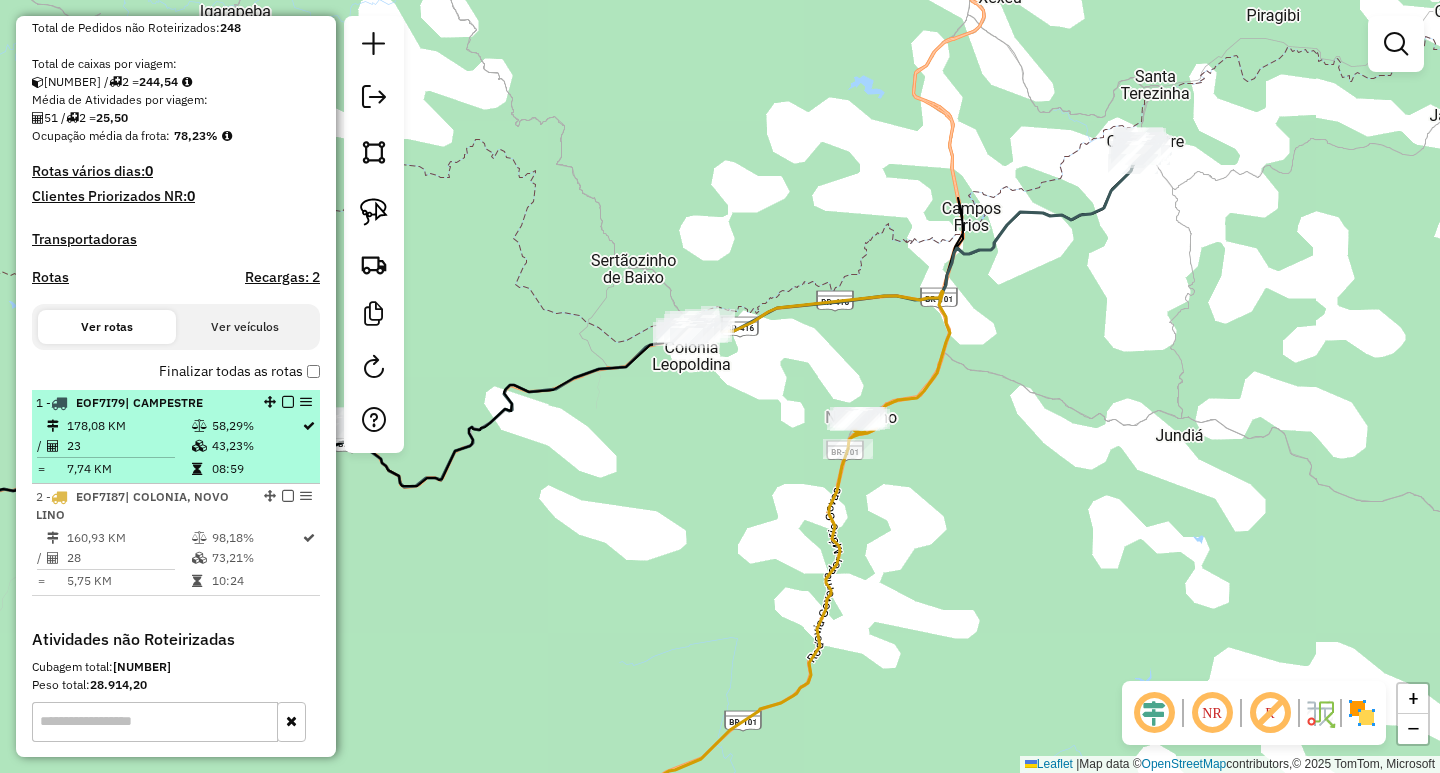 click at bounding box center [288, 402] 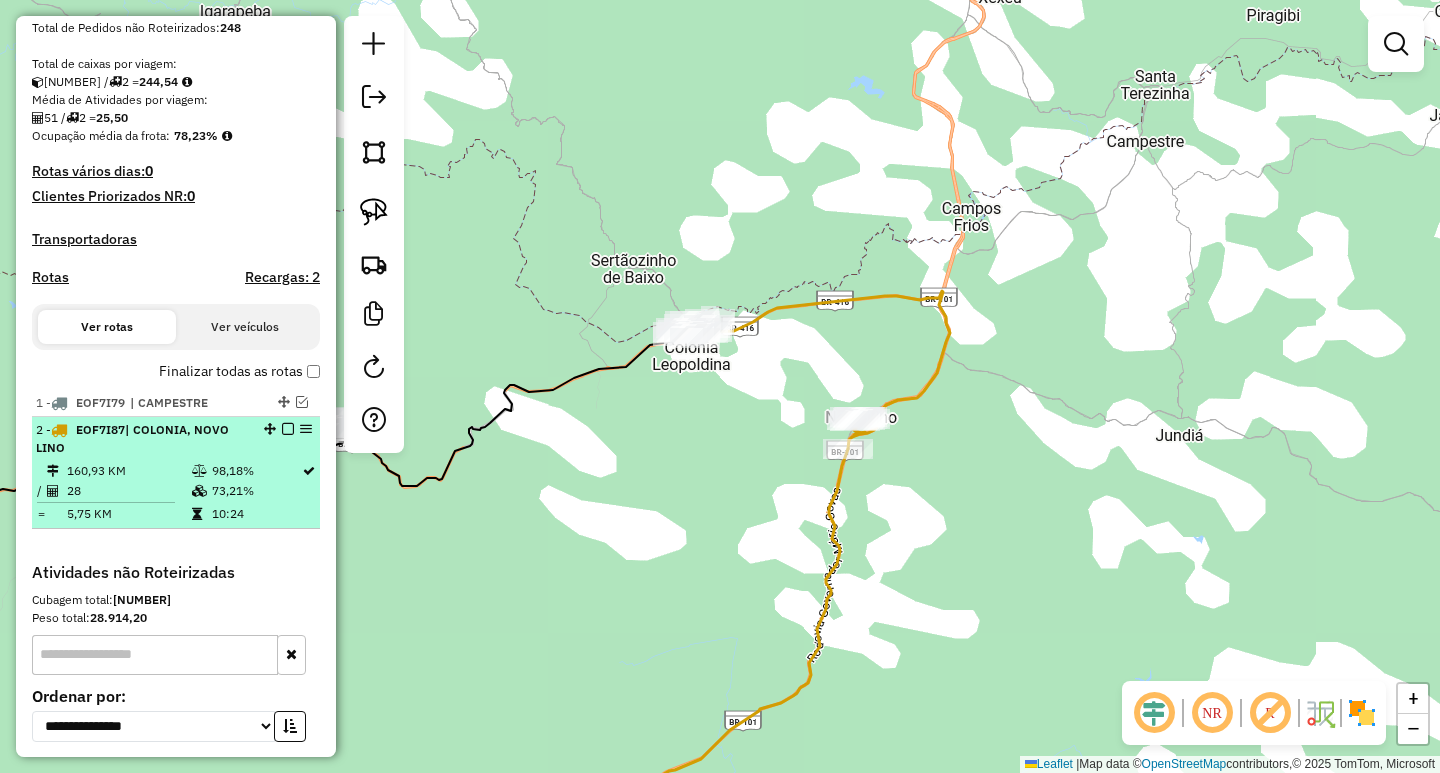 click at bounding box center [288, 429] 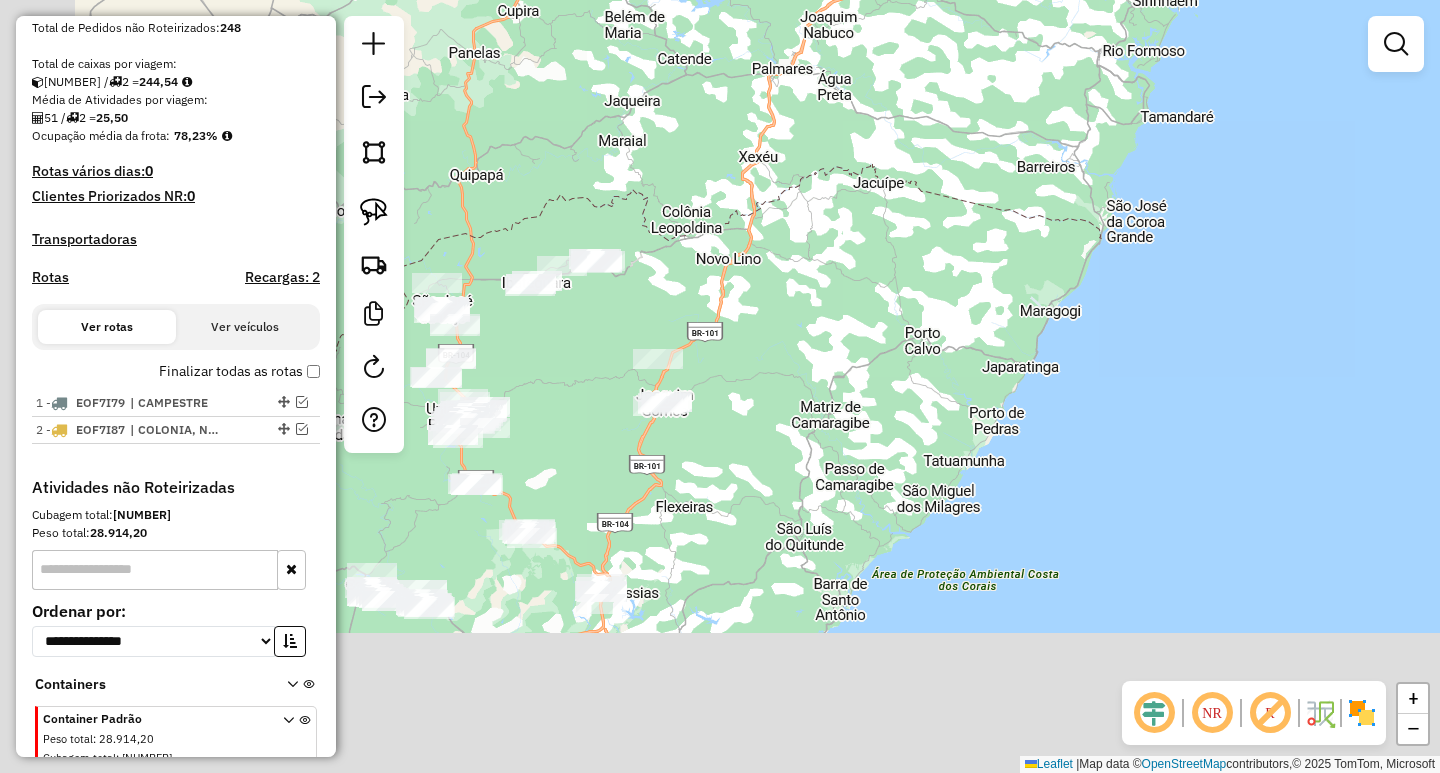 drag, startPoint x: 765, startPoint y: 514, endPoint x: 919, endPoint y: 232, distance: 321.3098 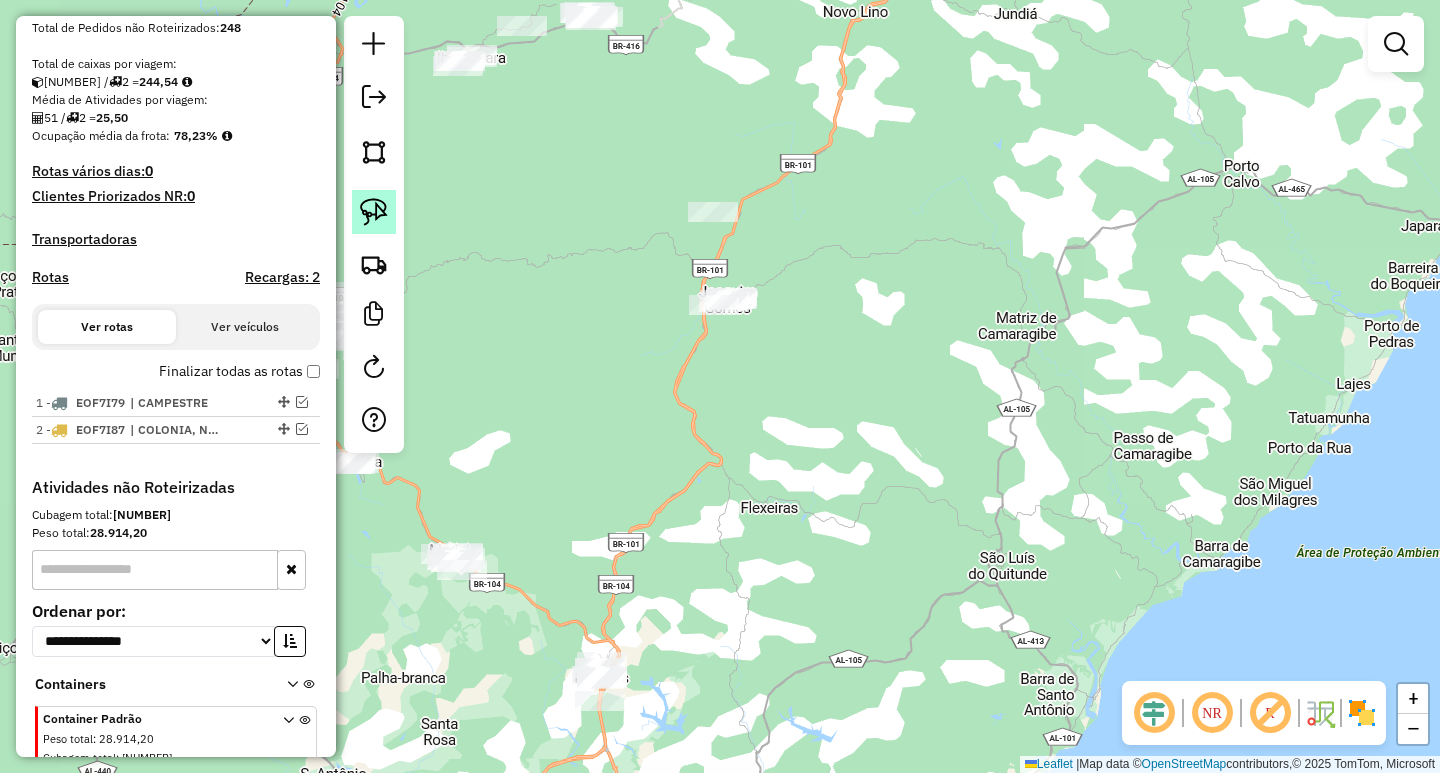 click 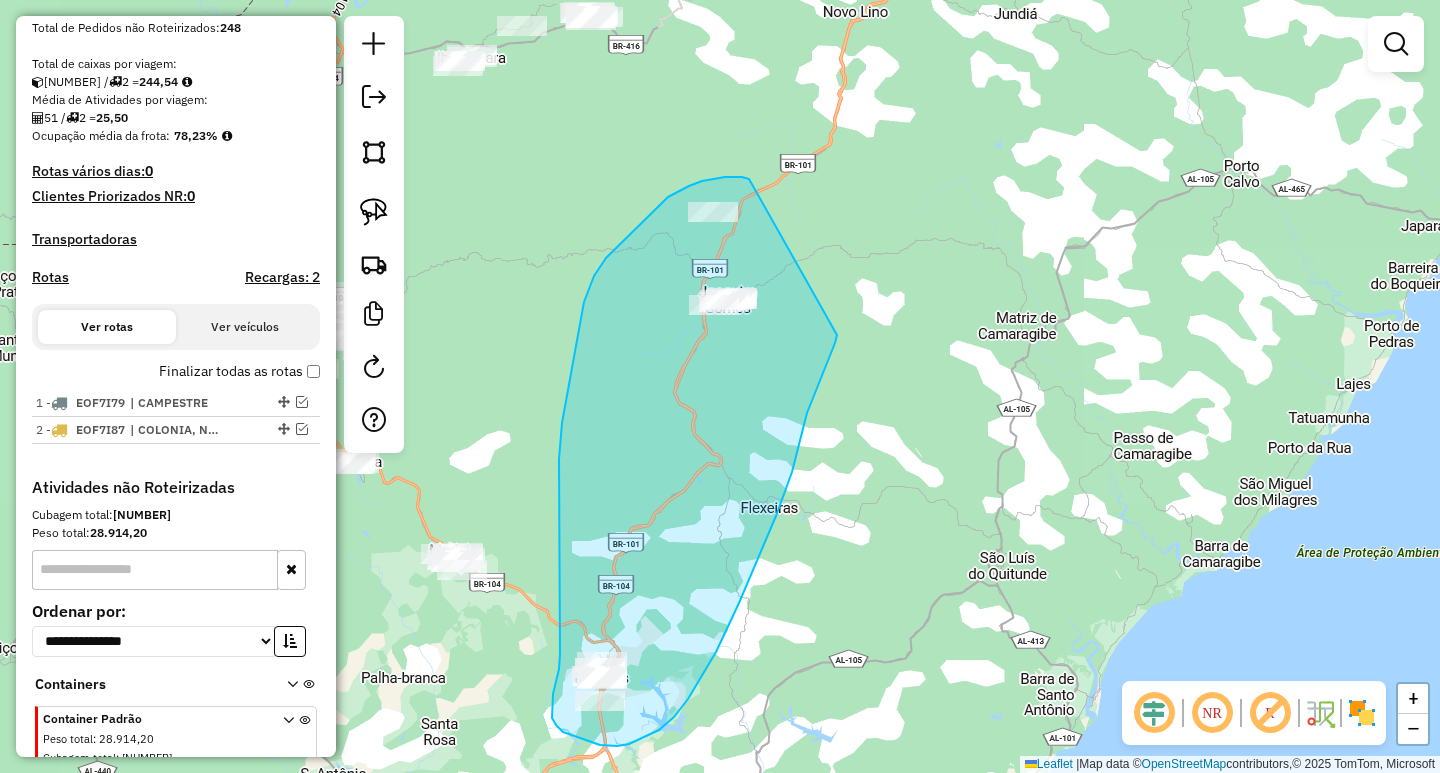 drag, startPoint x: 742, startPoint y: 177, endPoint x: 852, endPoint y: 269, distance: 143.40154 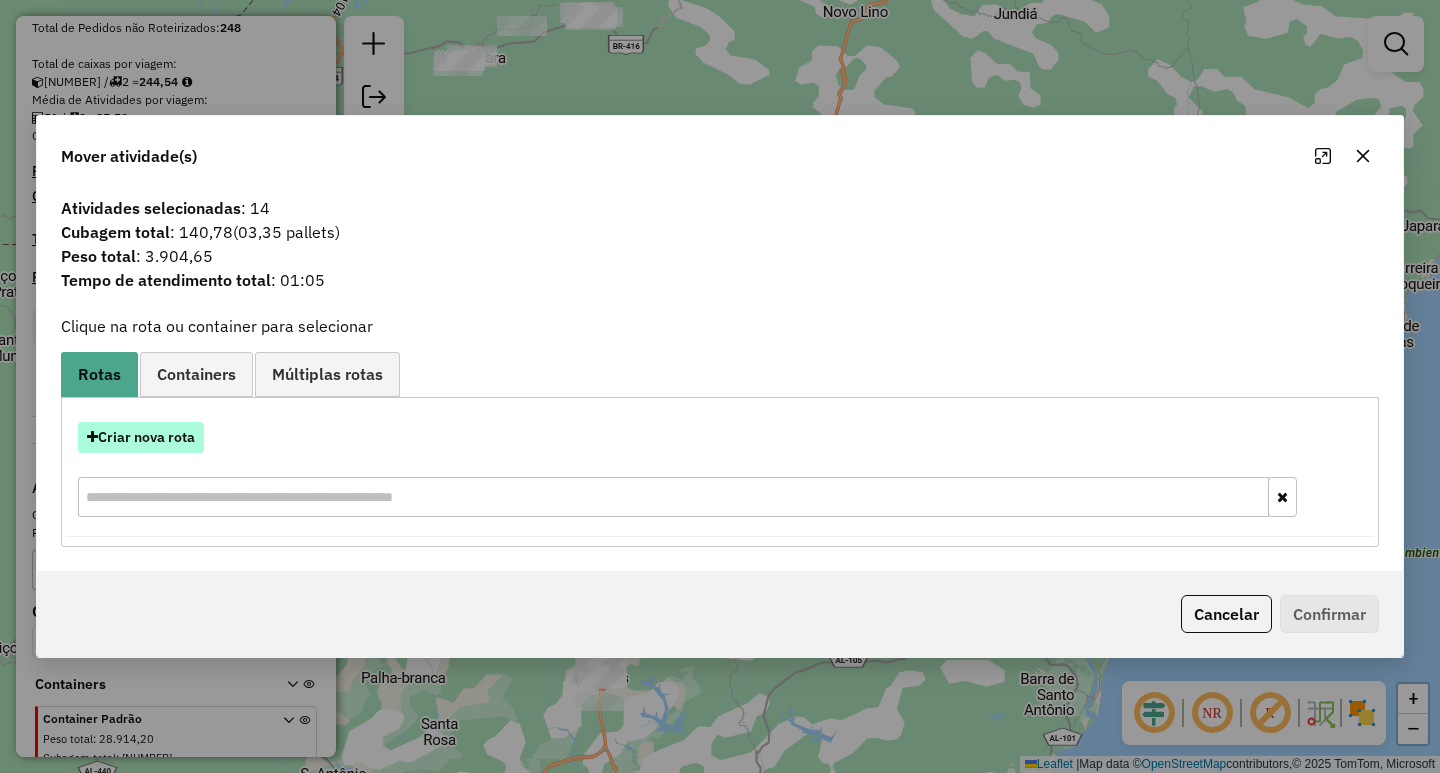 click on "Criar nova rota" at bounding box center [141, 437] 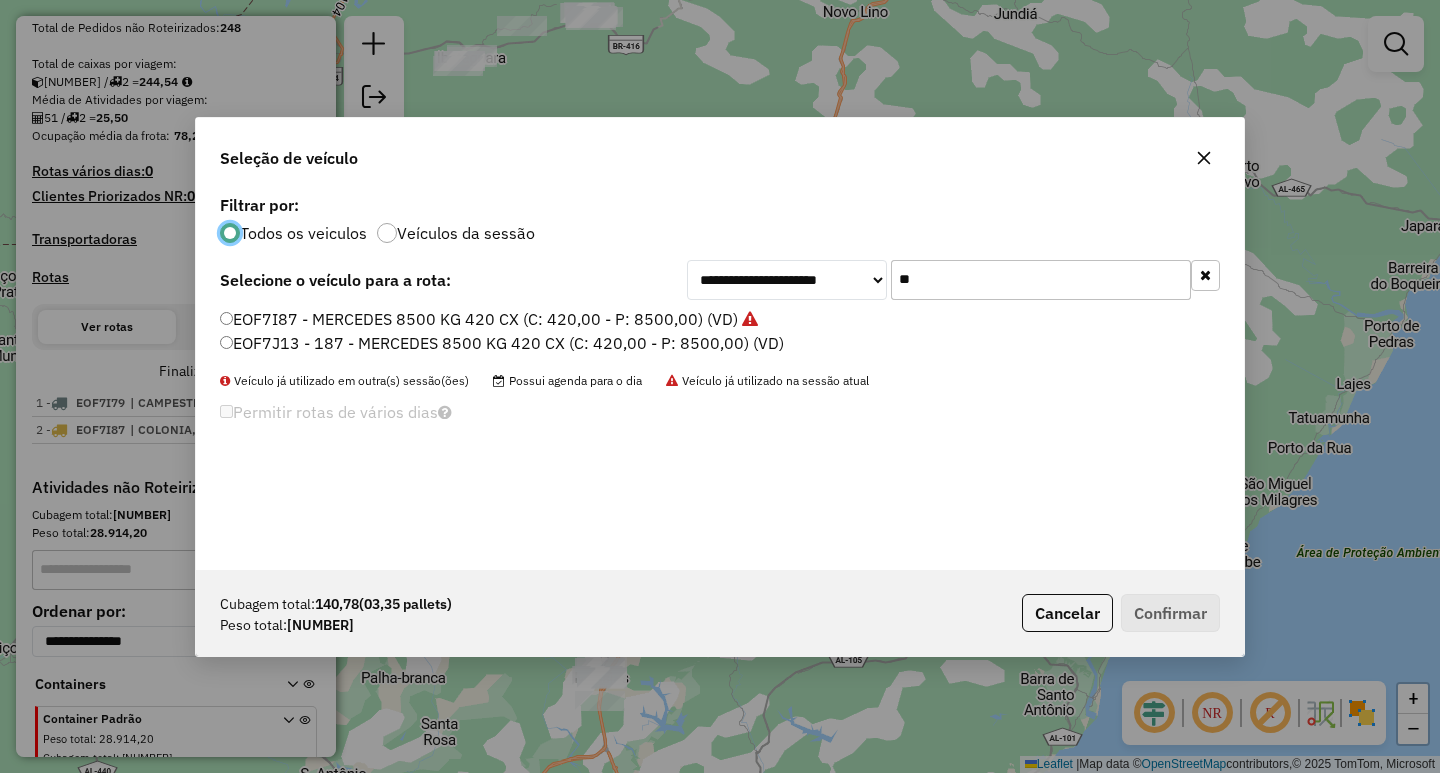 scroll, scrollTop: 11, scrollLeft: 6, axis: both 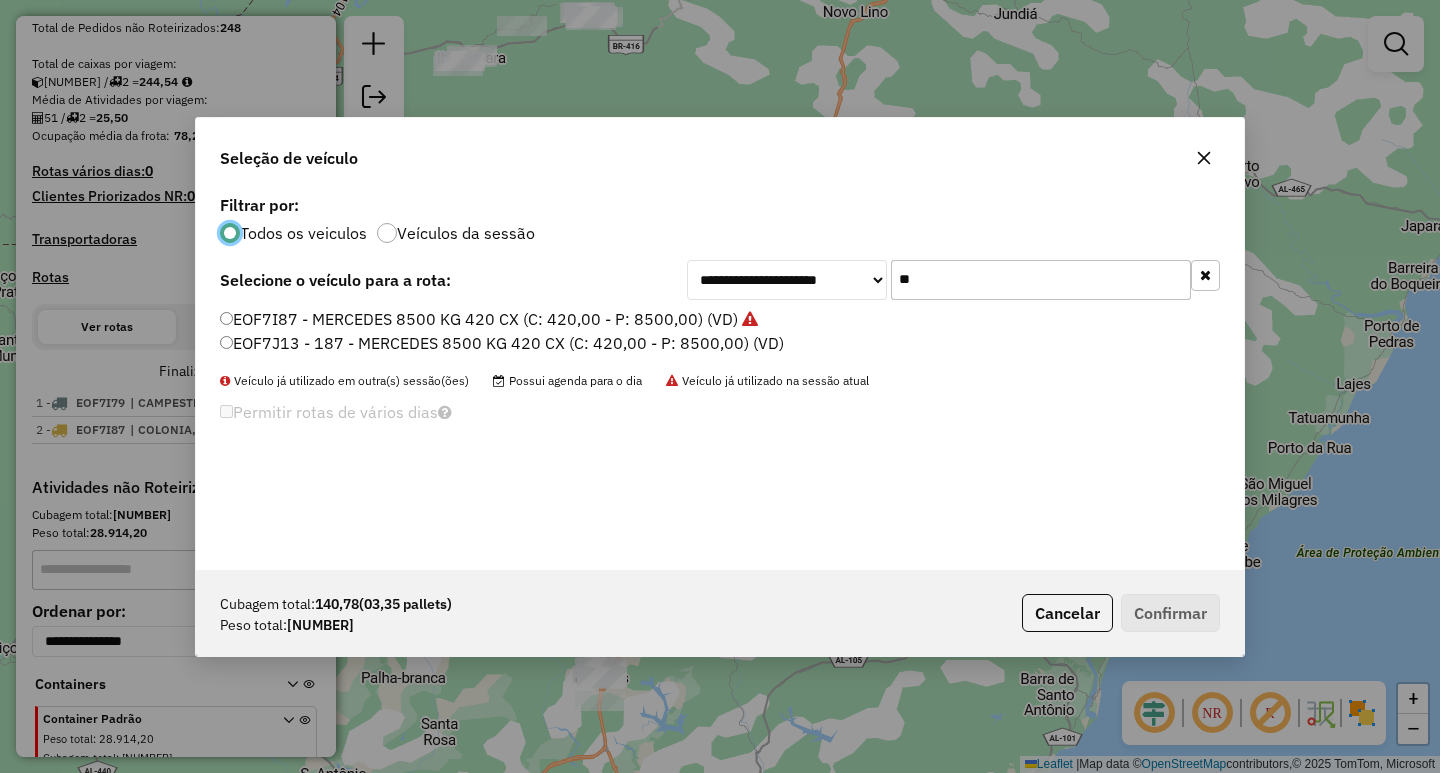 drag, startPoint x: 974, startPoint y: 281, endPoint x: 678, endPoint y: 284, distance: 296.0152 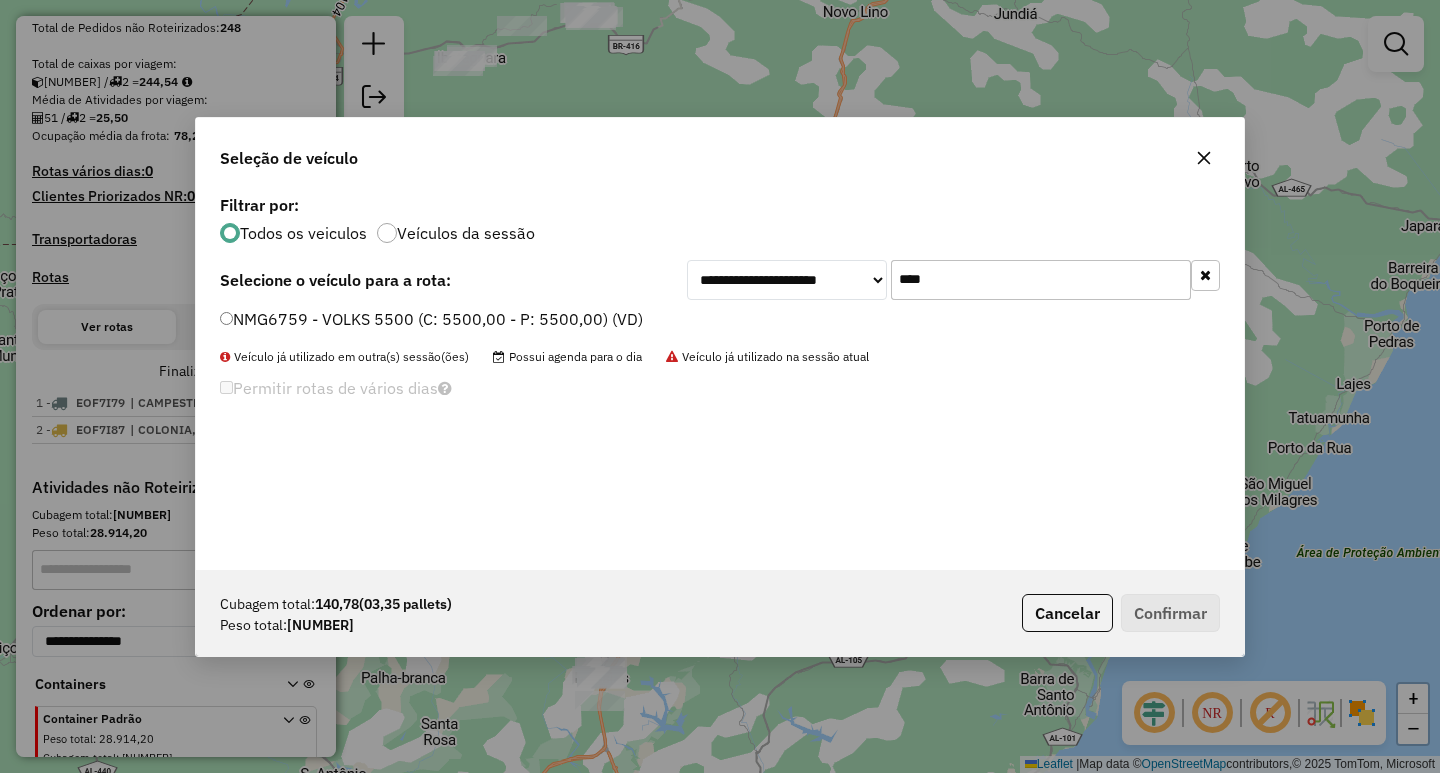 type on "****" 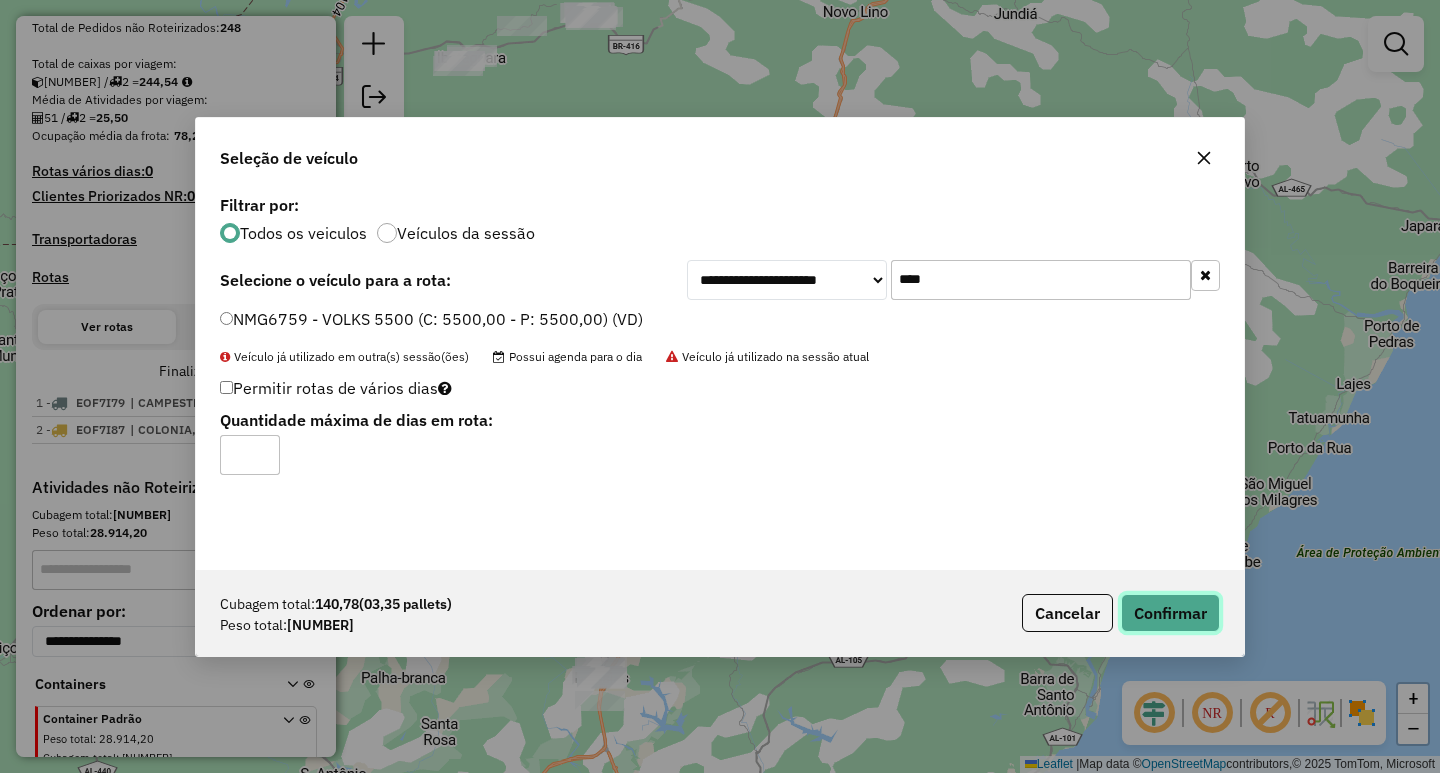 click on "Confirmar" 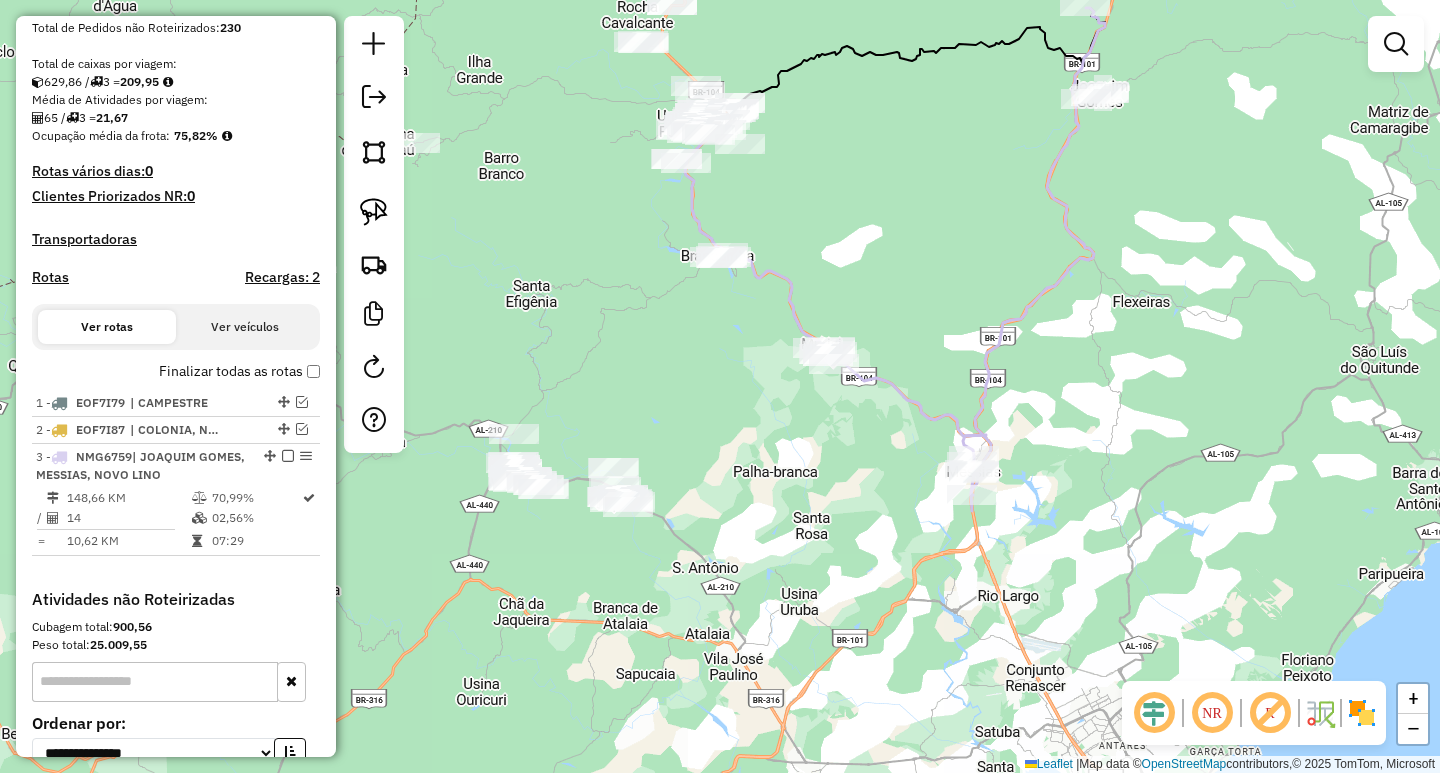 drag, startPoint x: 620, startPoint y: 517, endPoint x: 992, endPoint y: 311, distance: 425.22934 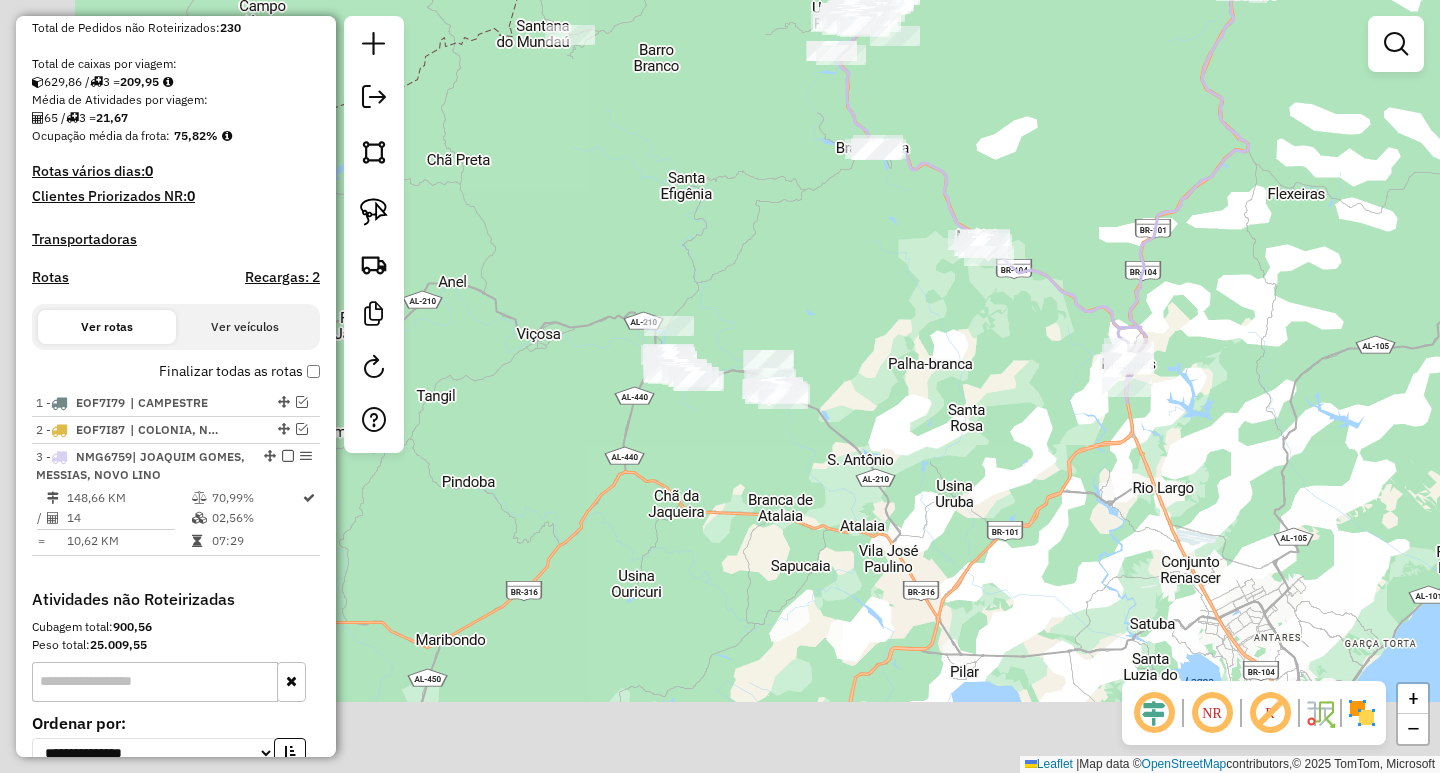 drag, startPoint x: 591, startPoint y: 309, endPoint x: 788, endPoint y: 162, distance: 245.80074 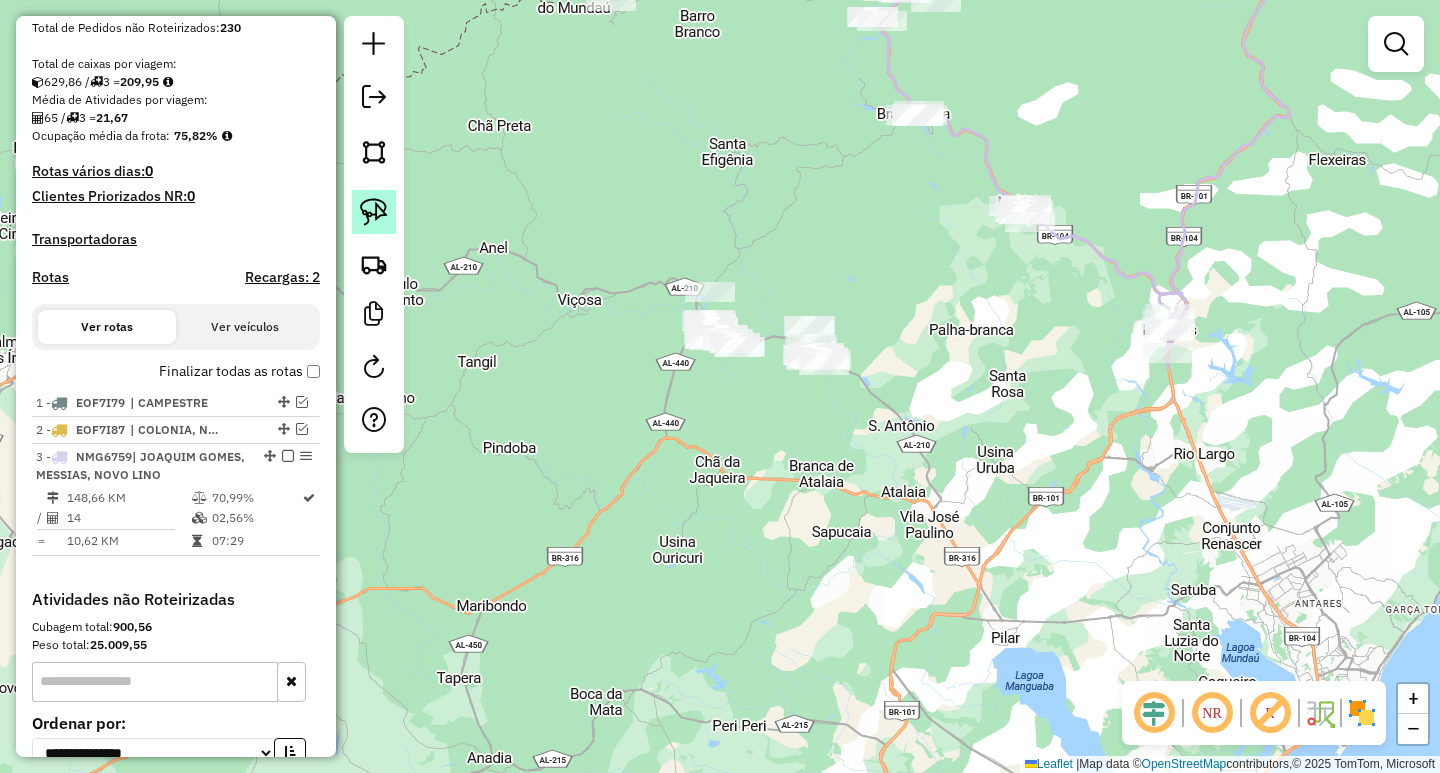 click 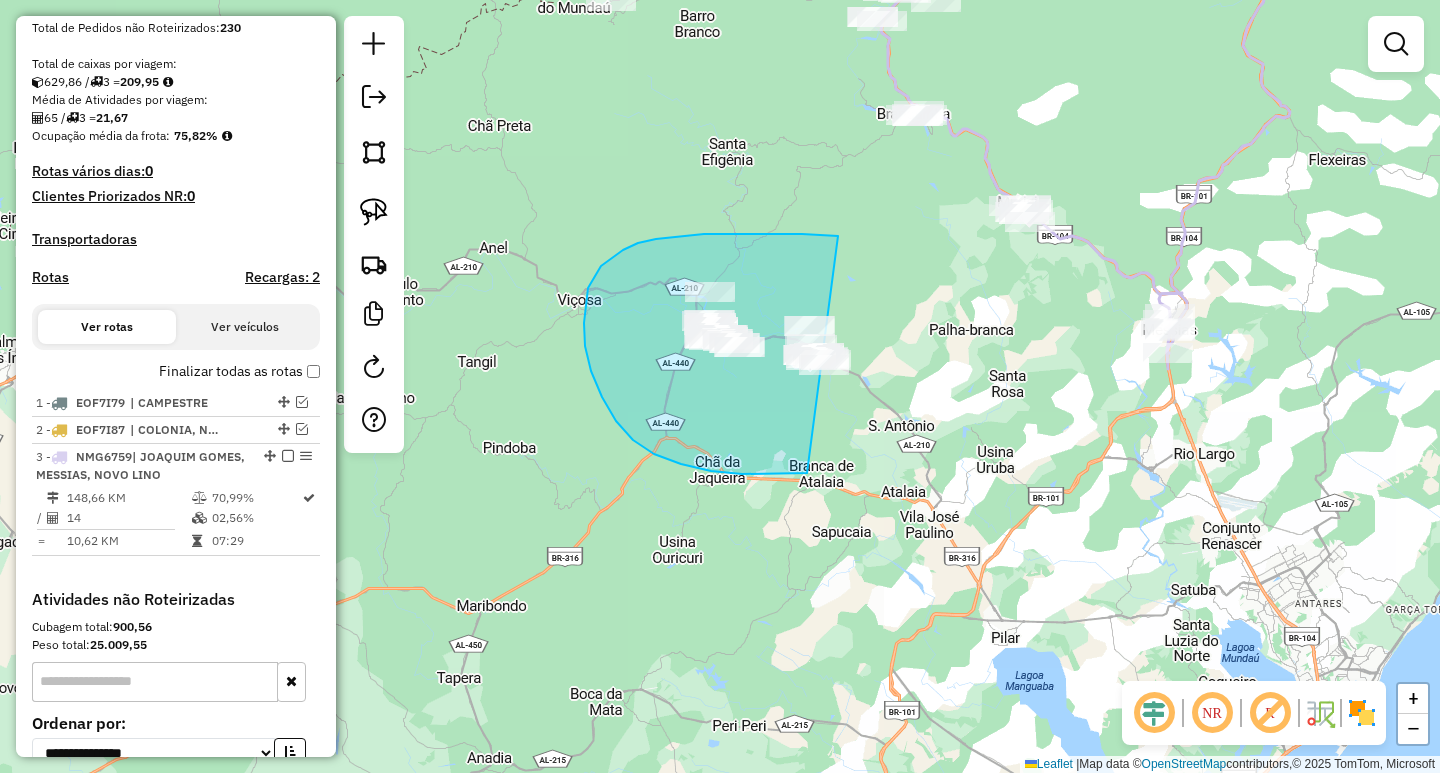 drag, startPoint x: 836, startPoint y: 236, endPoint x: 909, endPoint y: 394, distance: 174.04884 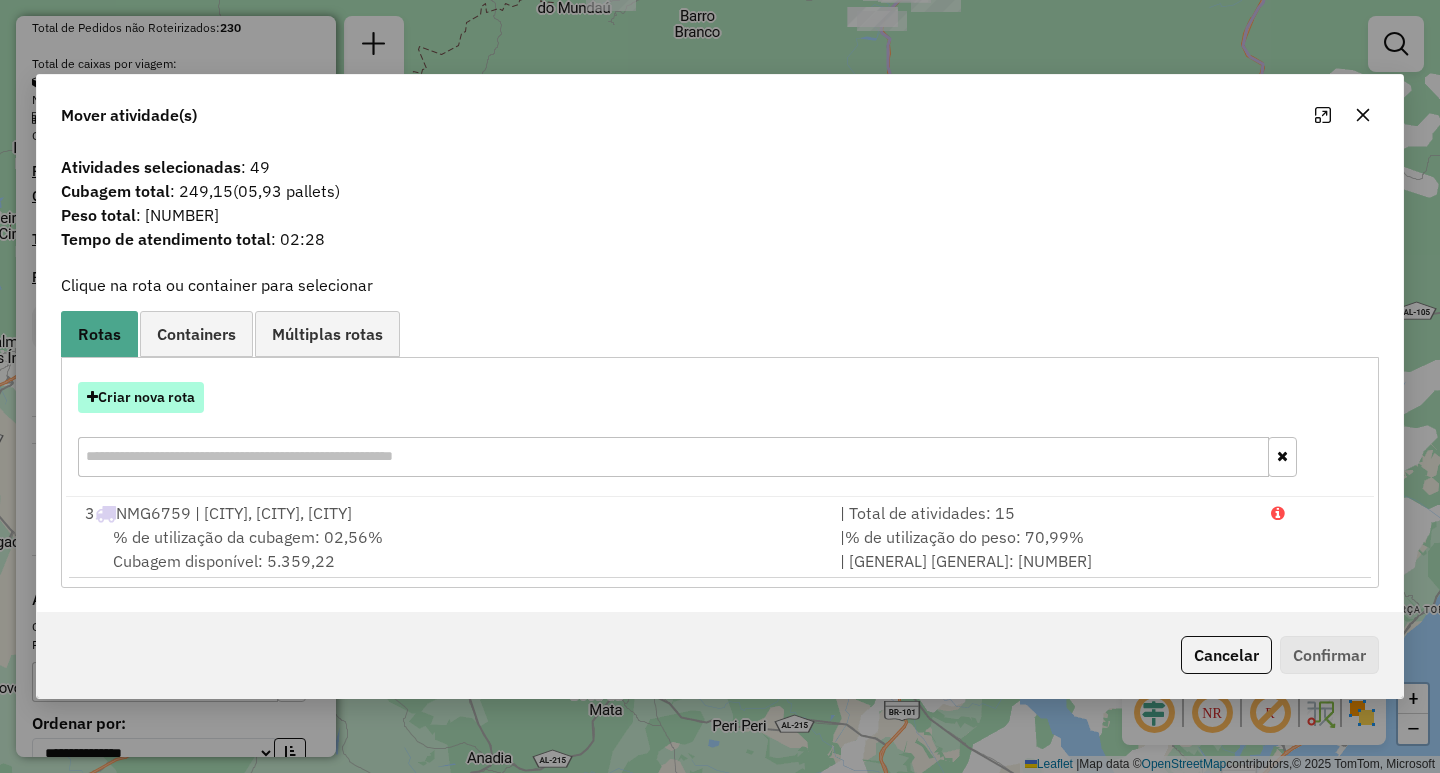 click on "Criar nova rota" at bounding box center [141, 397] 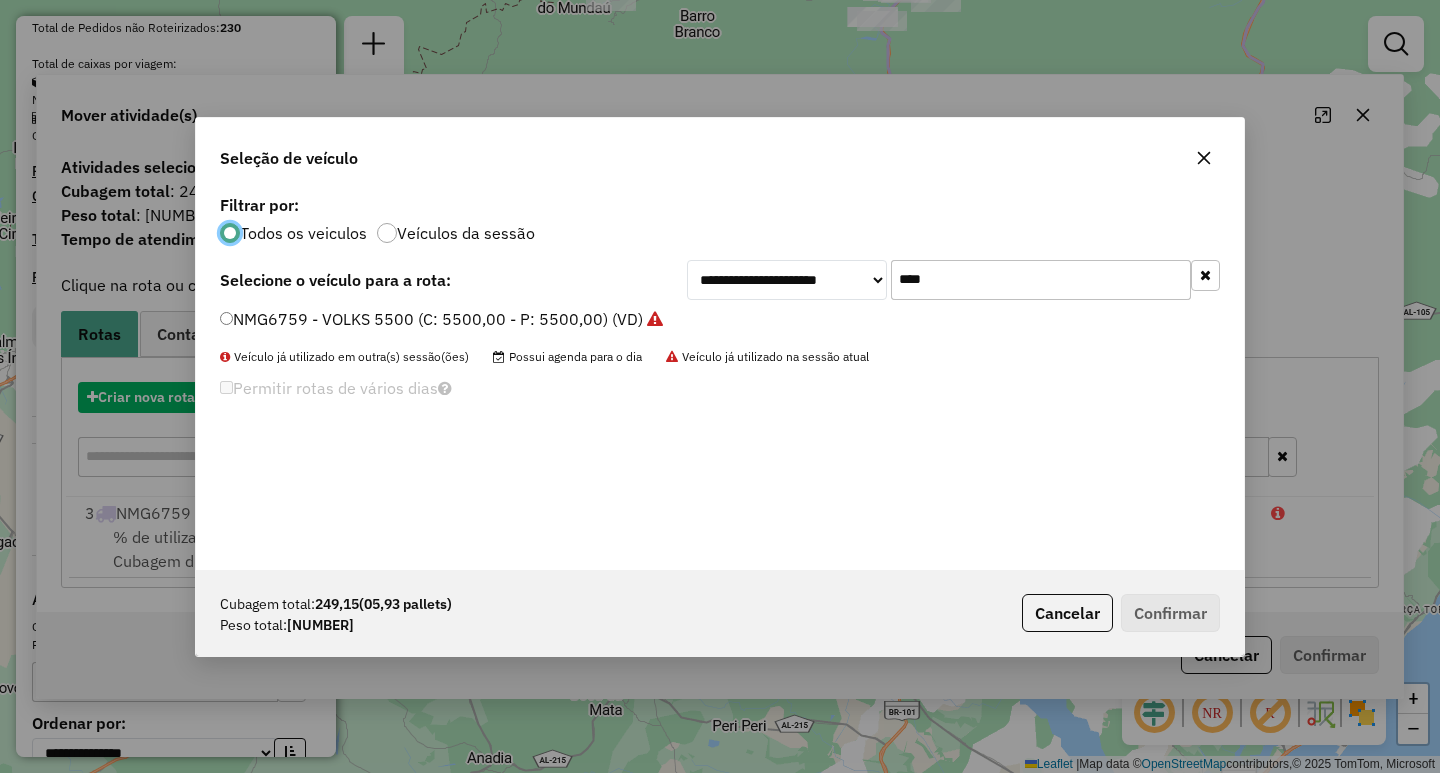 scroll, scrollTop: 11, scrollLeft: 6, axis: both 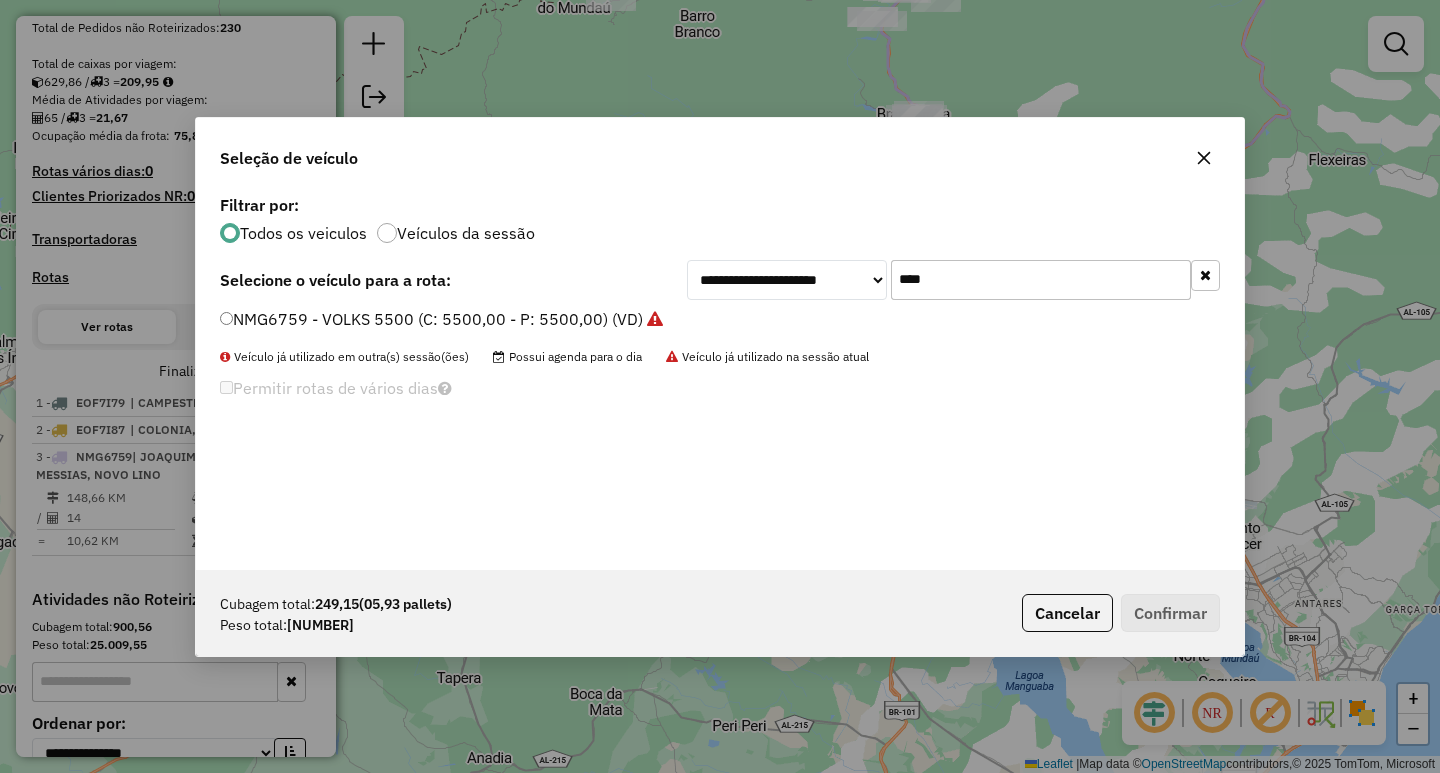 drag, startPoint x: 976, startPoint y: 275, endPoint x: 671, endPoint y: 272, distance: 305.01474 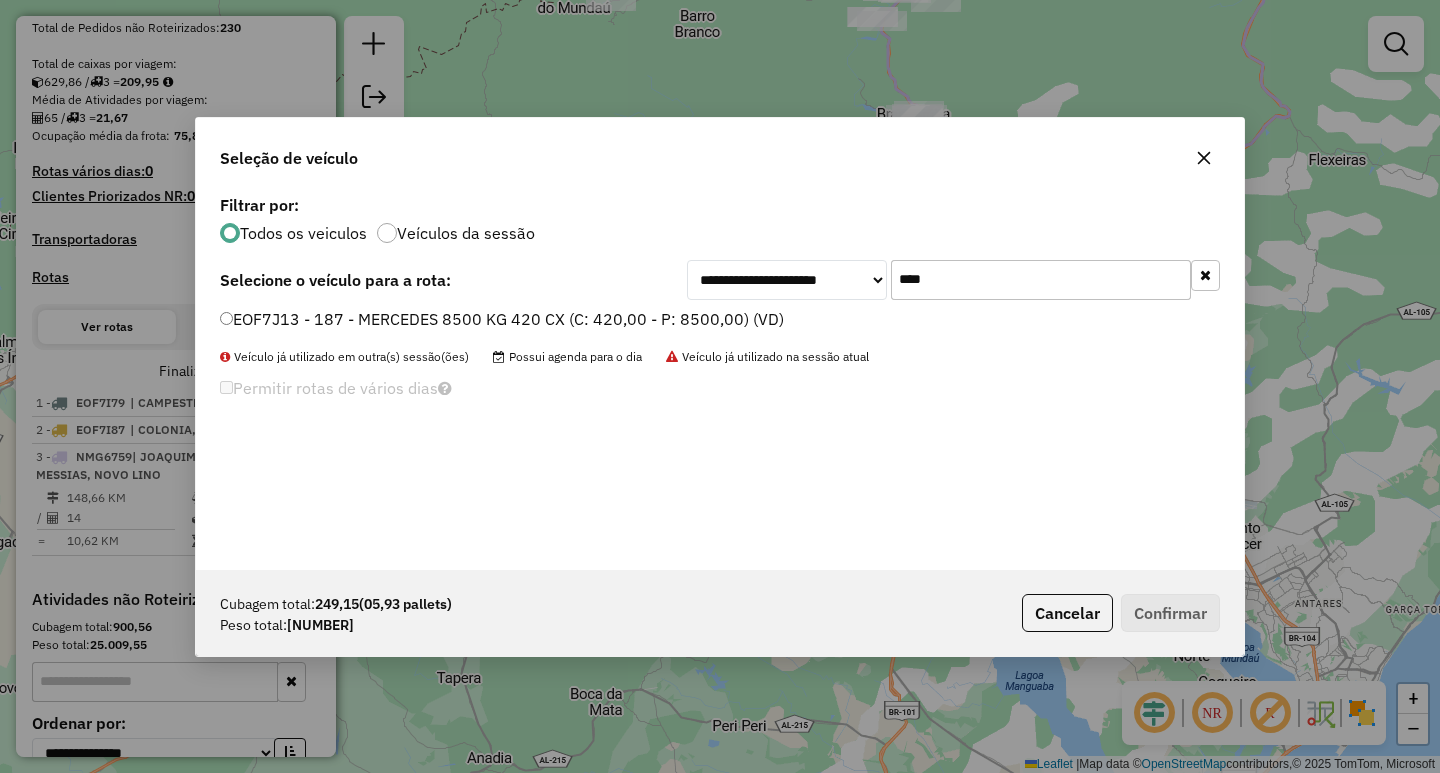 type on "****" 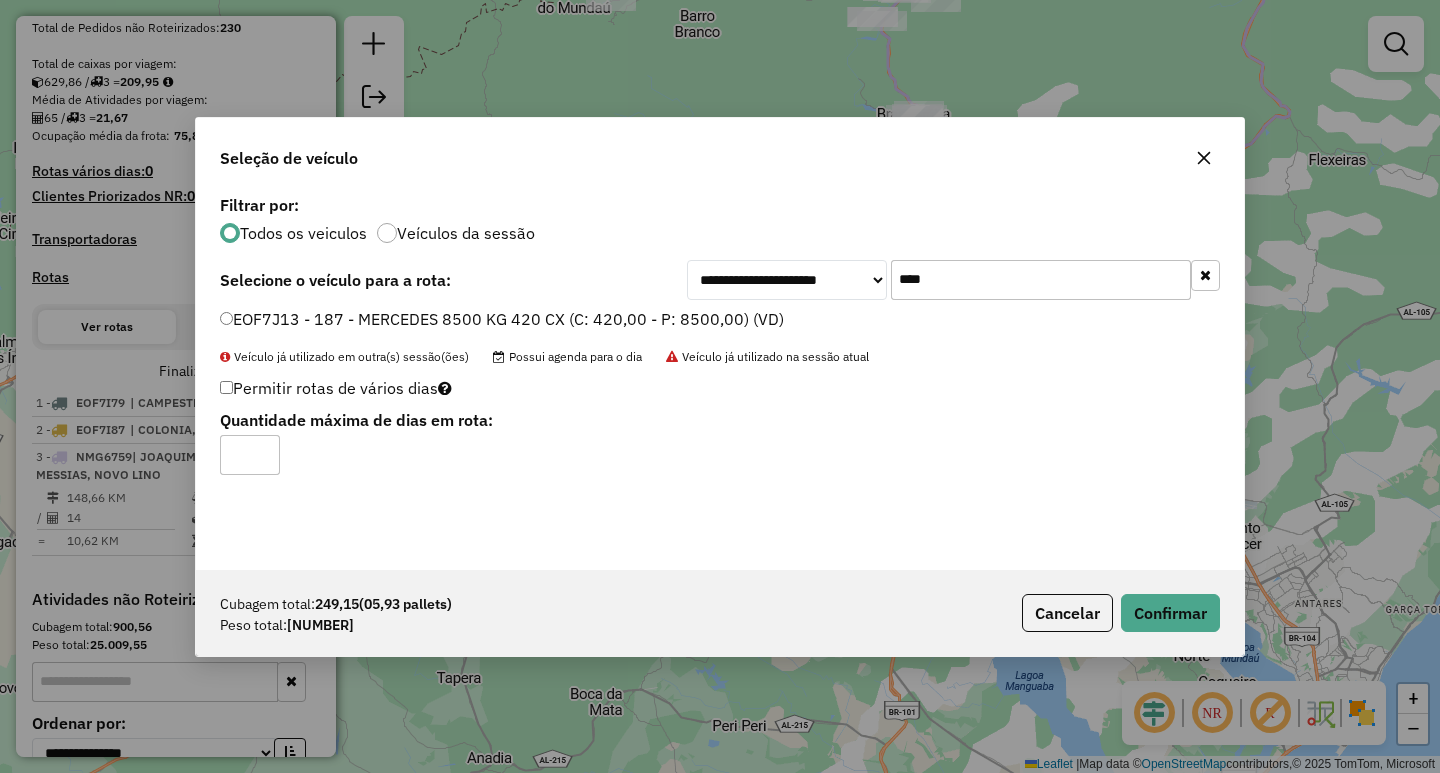 click on "Cubagem total:  [NUMBER]   (05,93 pallets)  Peso total: [NUMBER]  Cancelar   Confirmar" 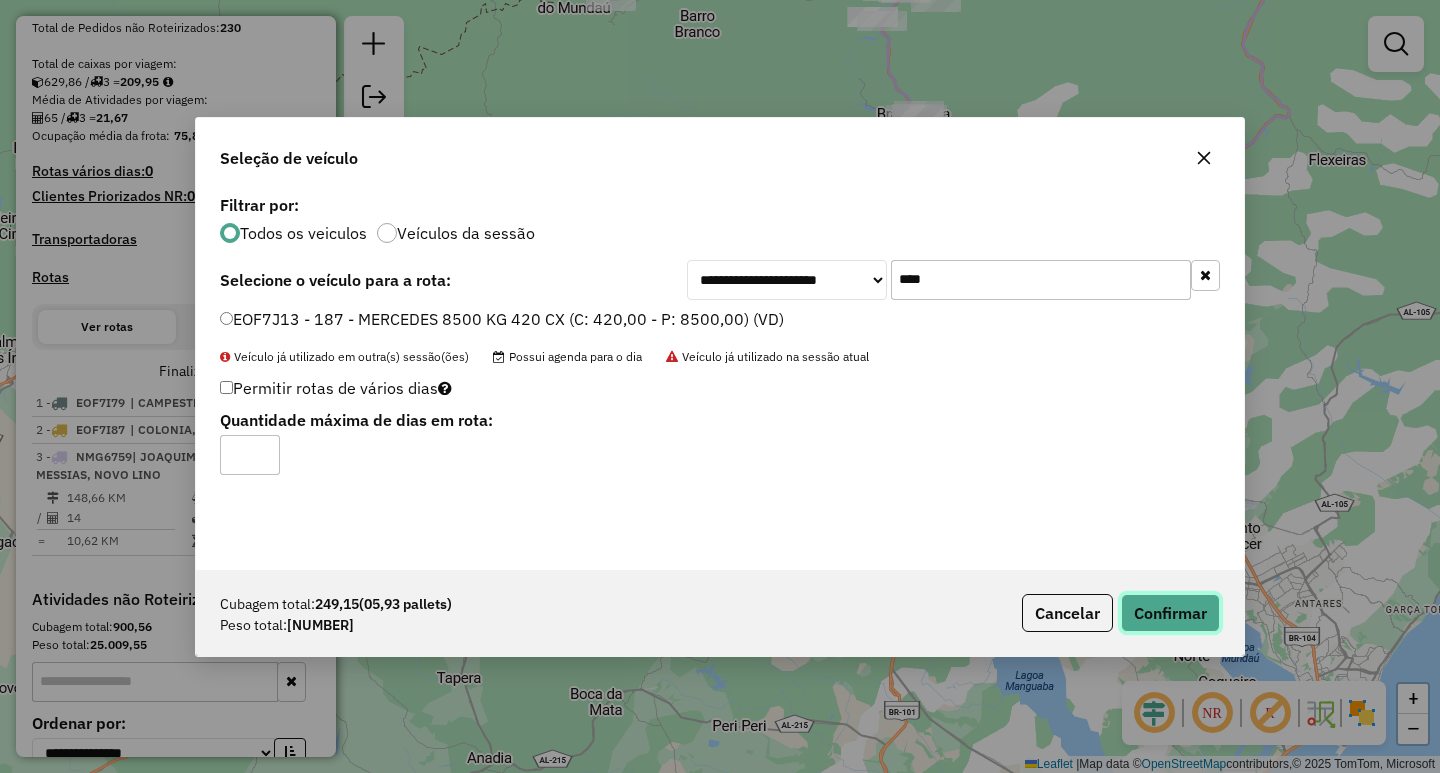 click on "Confirmar" 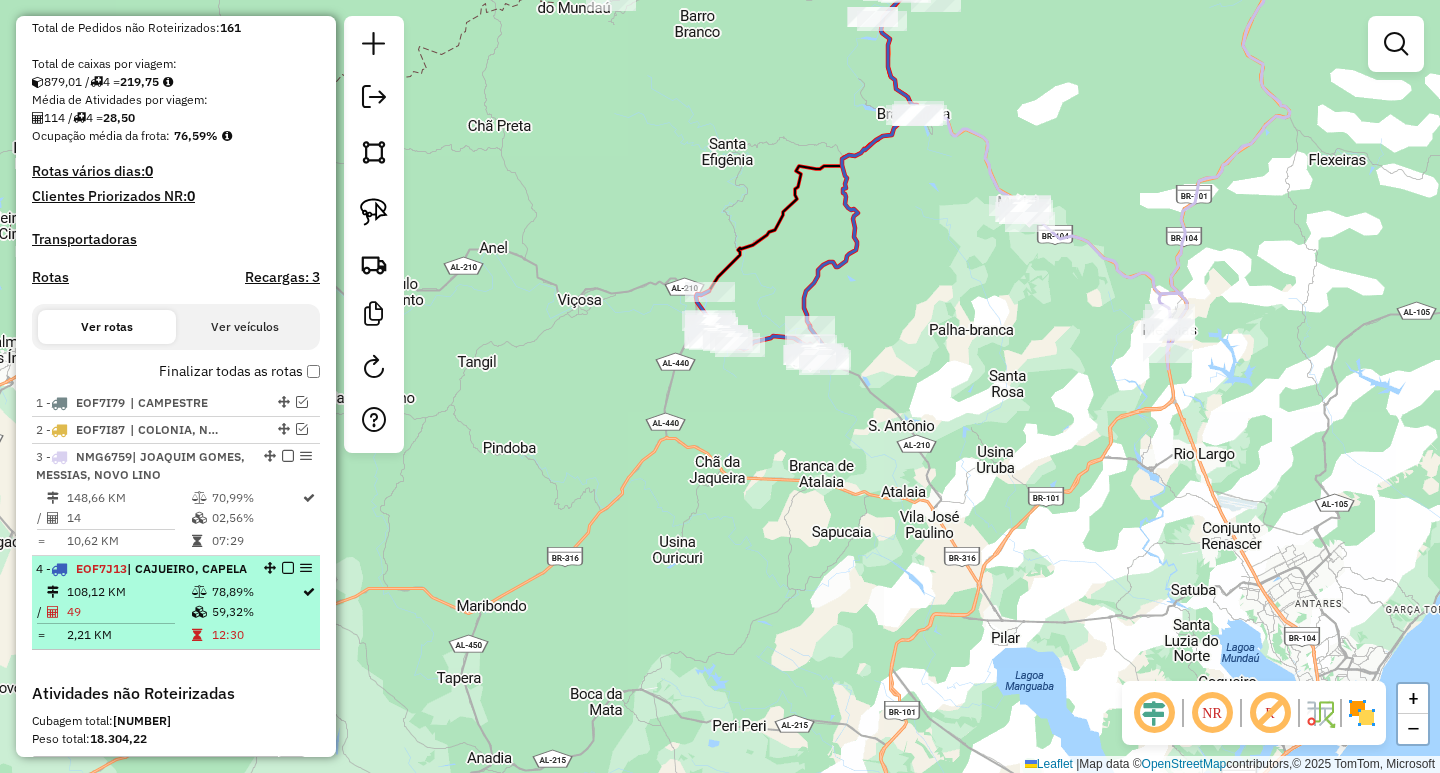 click at bounding box center (288, 568) 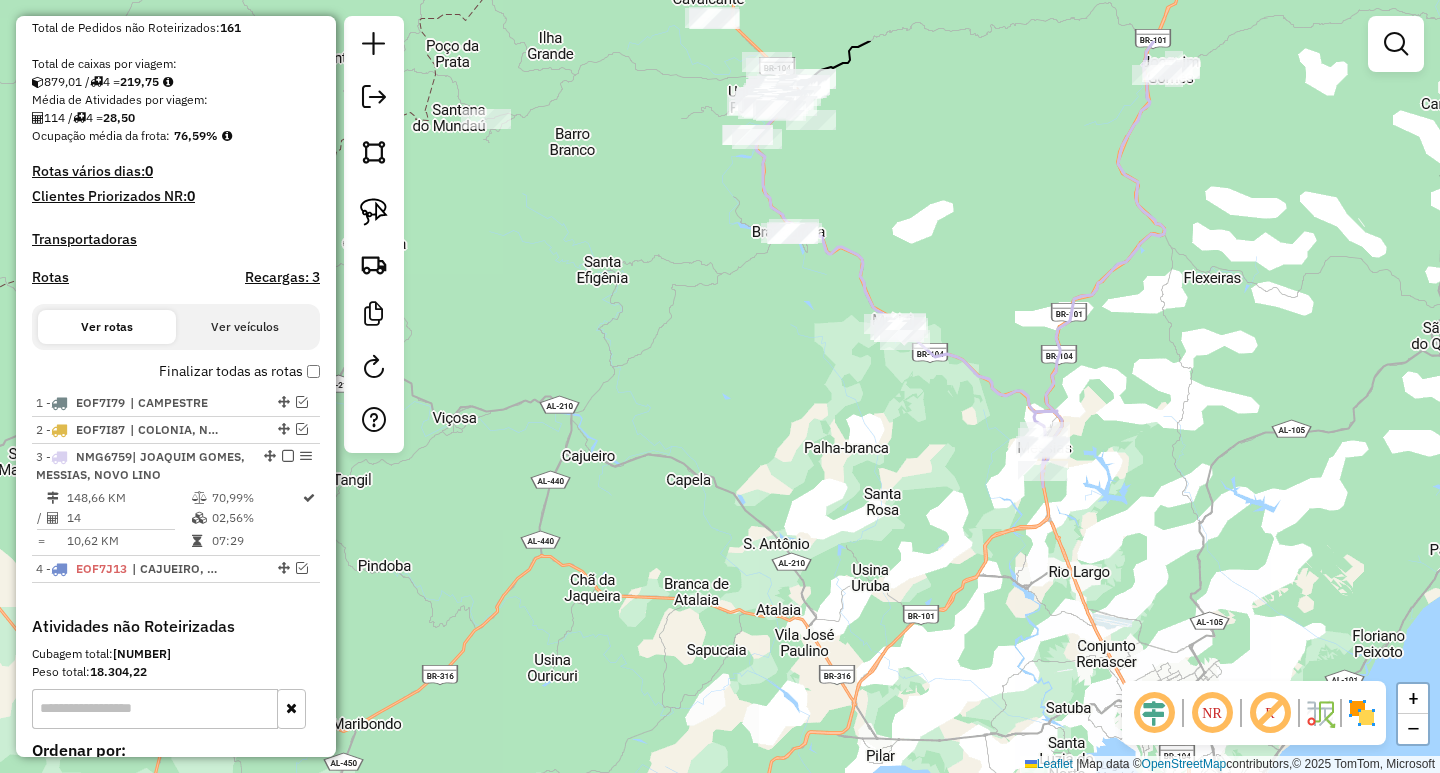 drag, startPoint x: 991, startPoint y: 350, endPoint x: 855, endPoint y: 479, distance: 187.44865 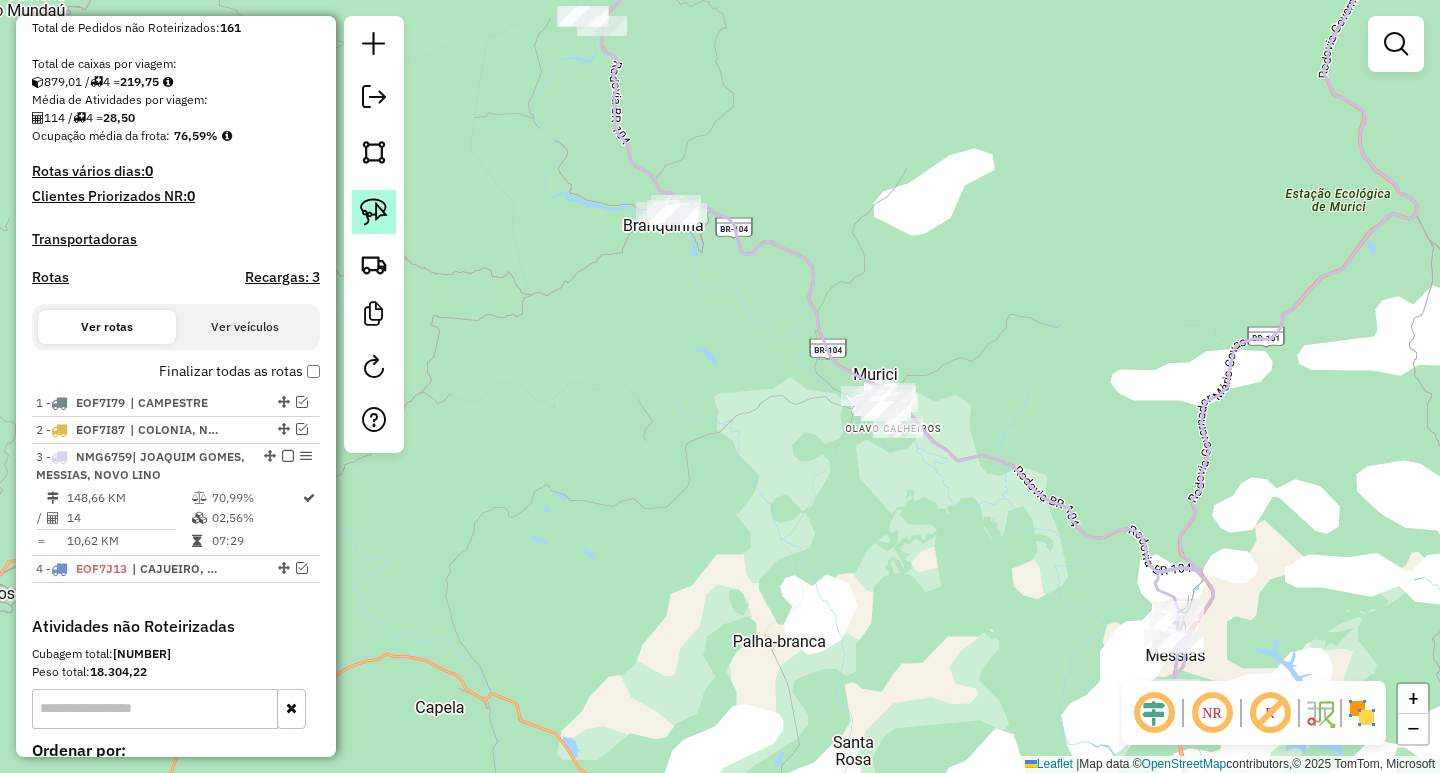 click 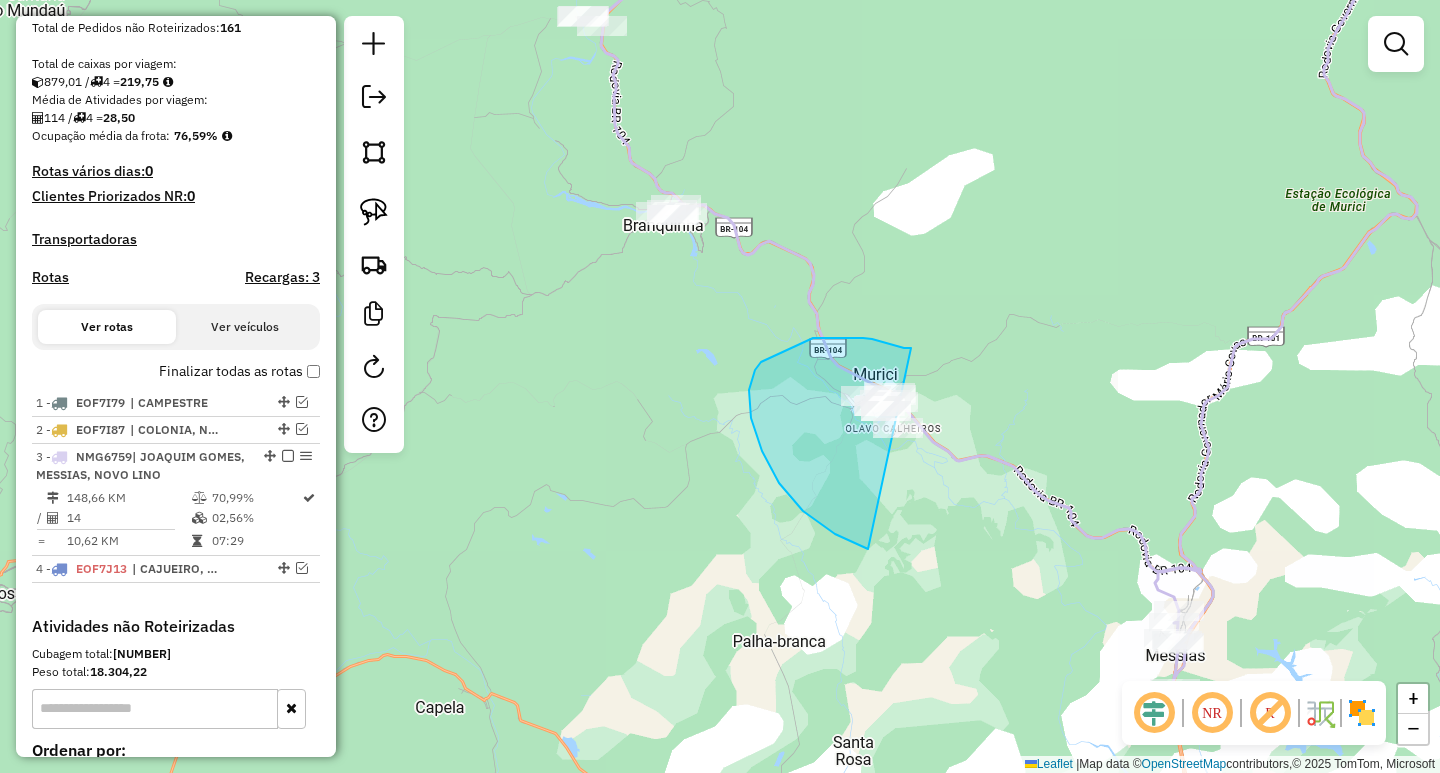 drag, startPoint x: 908, startPoint y: 348, endPoint x: 1025, endPoint y: 419, distance: 136.85759 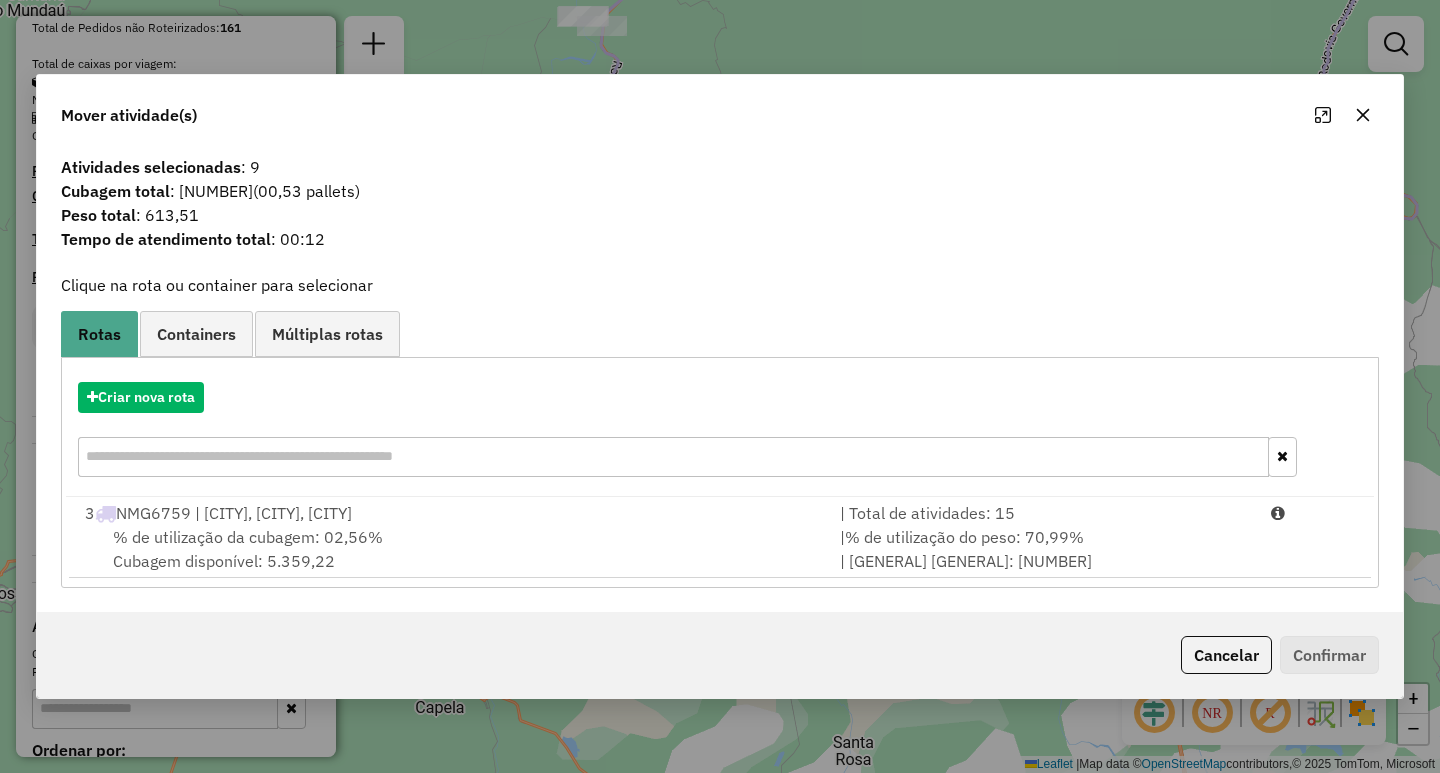 click on "% de utilização do peso: 70,99%" at bounding box center [964, 537] 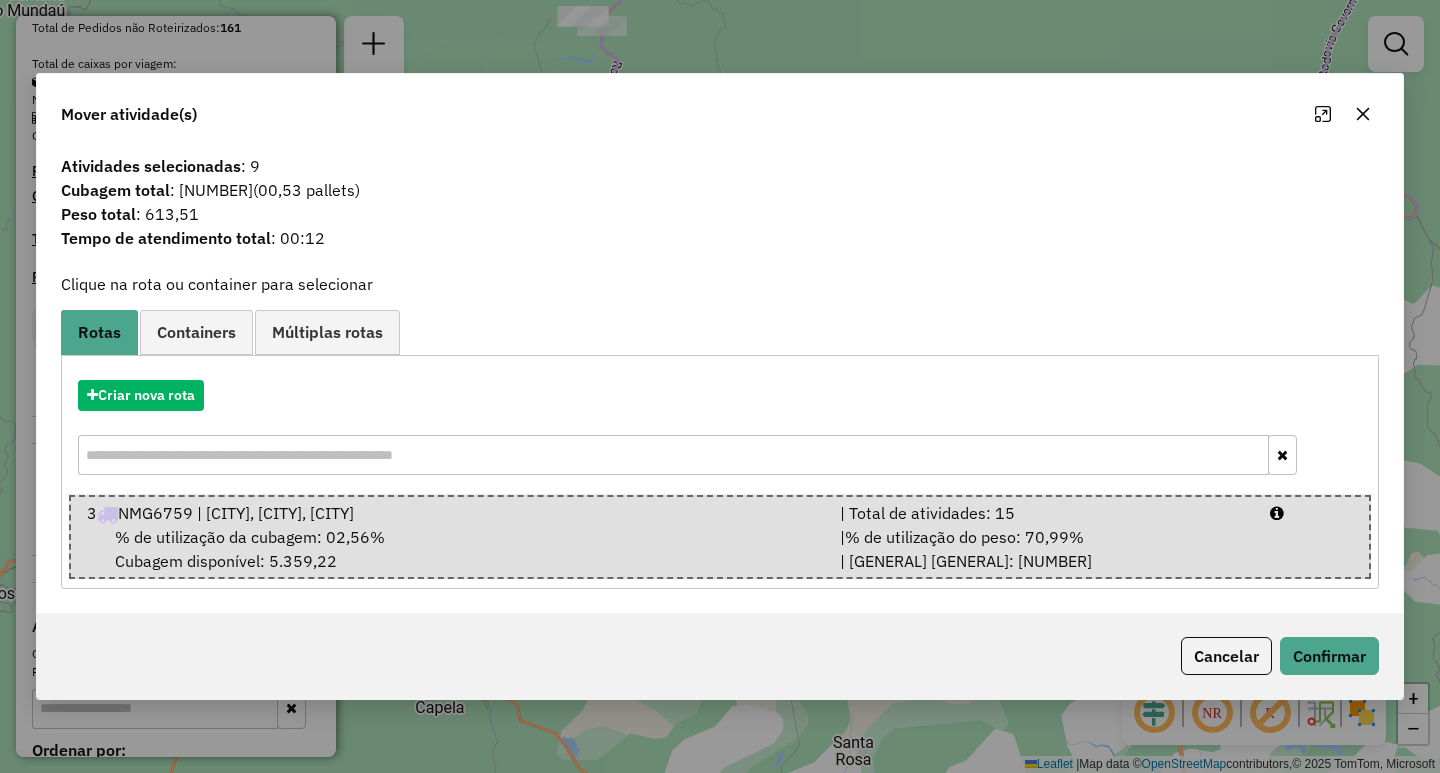 click on "Cancelar   Confirmar" 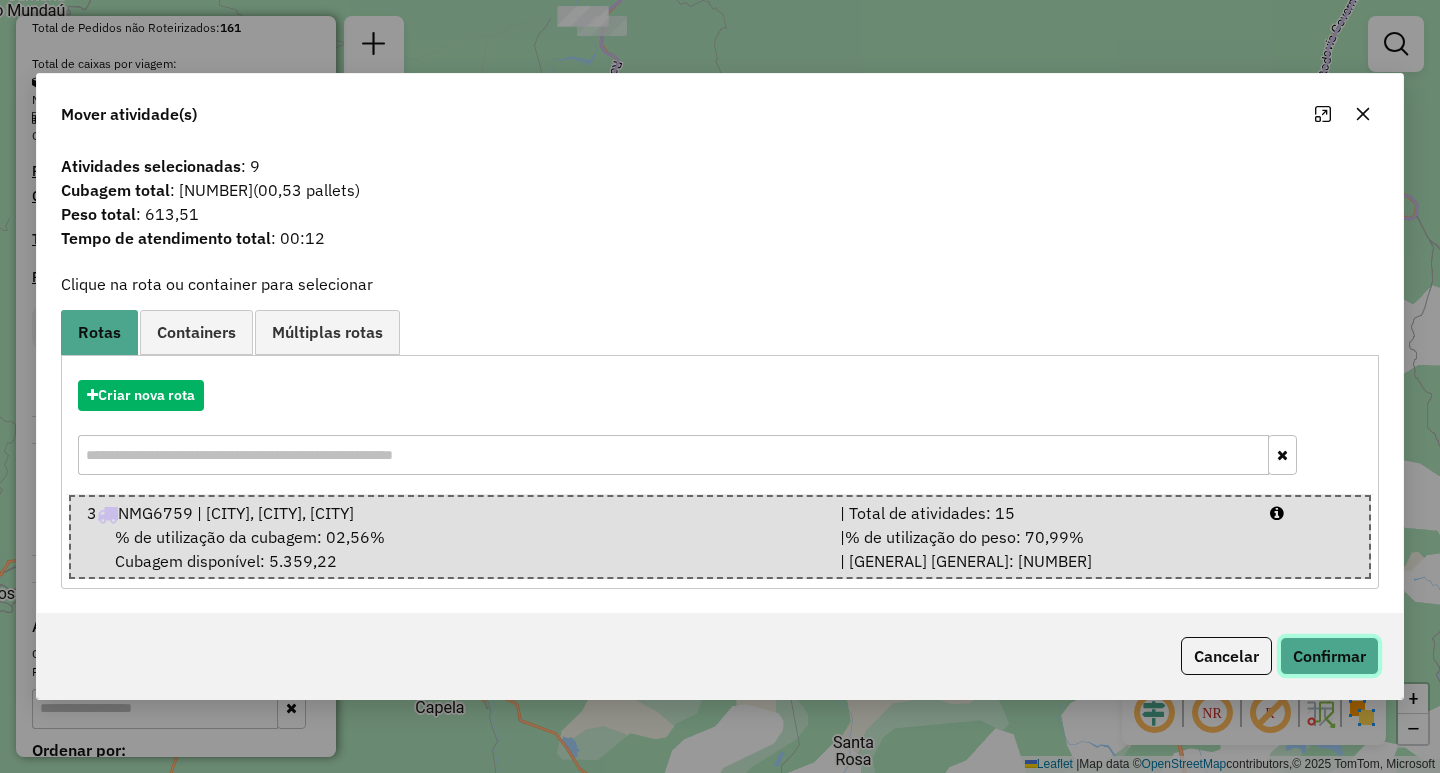 click on "Confirmar" 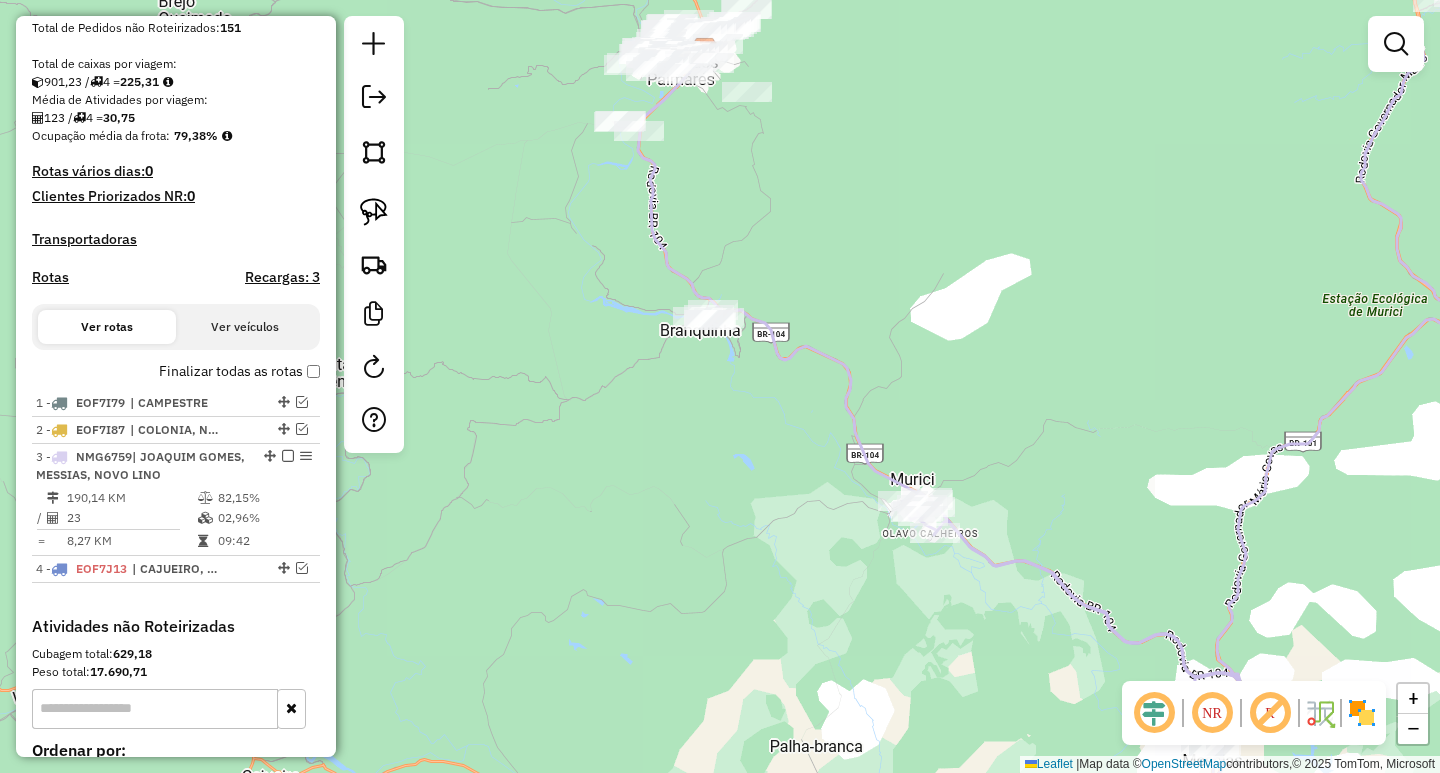 drag, startPoint x: 771, startPoint y: 300, endPoint x: 826, endPoint y: 459, distance: 168.24387 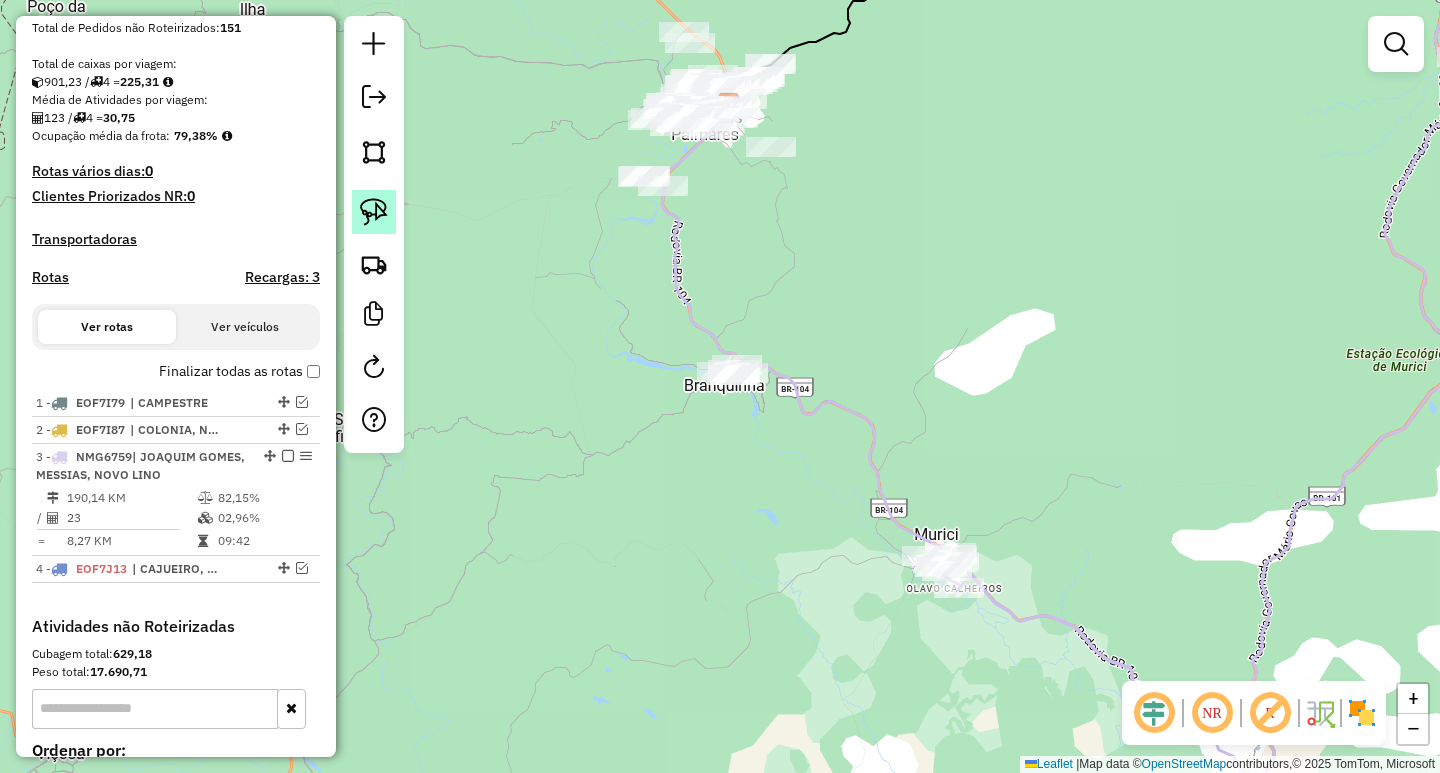 click 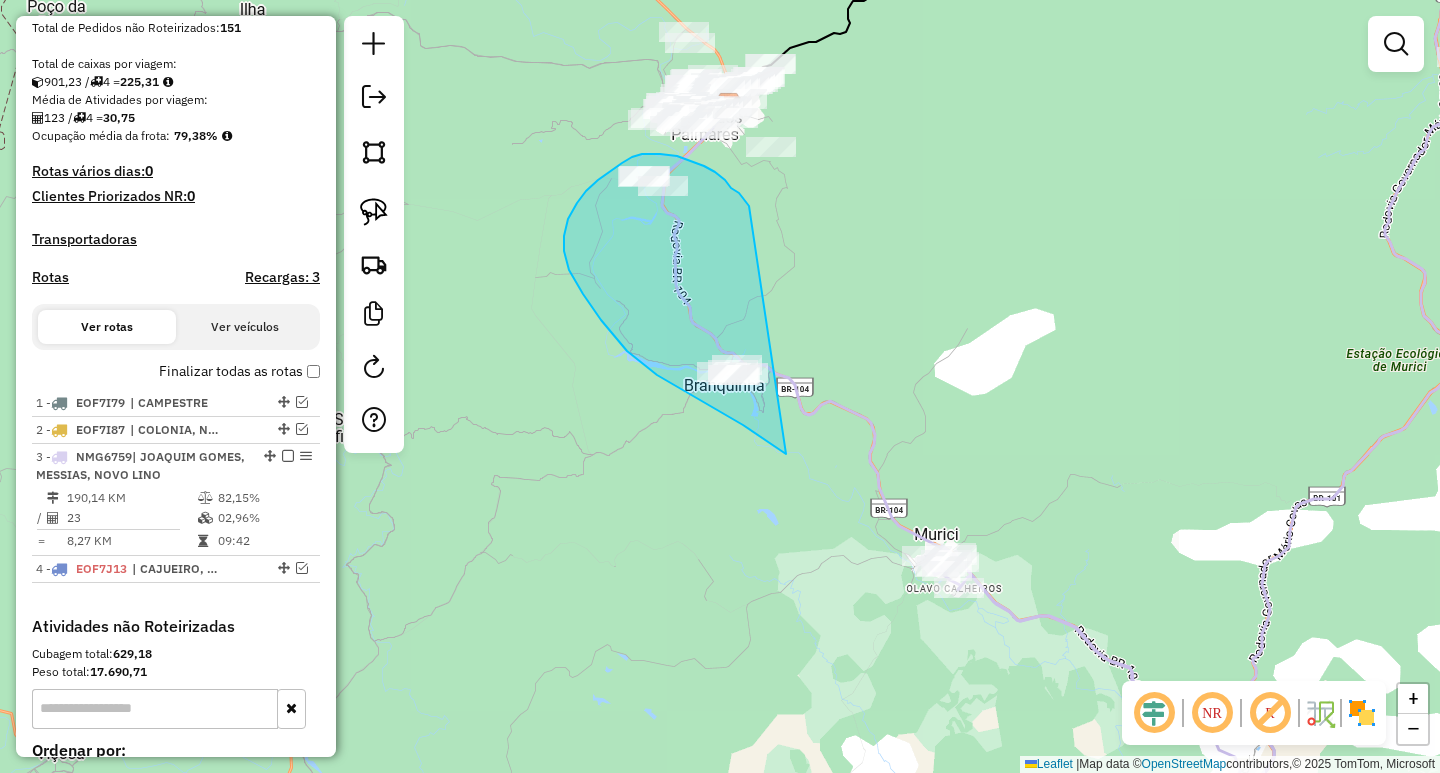 drag, startPoint x: 743, startPoint y: 198, endPoint x: 805, endPoint y: 467, distance: 276.05252 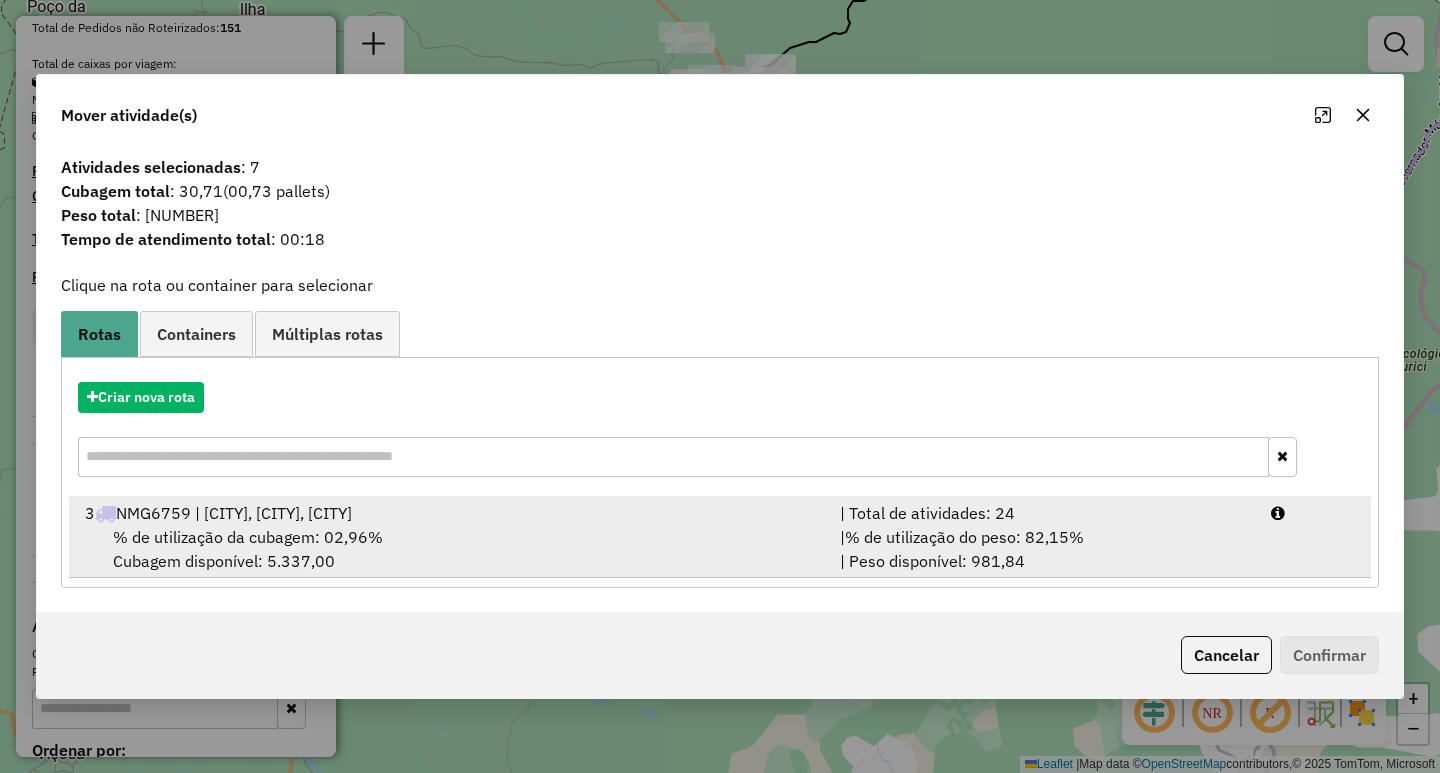 click on "|  % de utilização do peso: 82,15%  | Peso disponível: 981,84" at bounding box center [1043, 549] 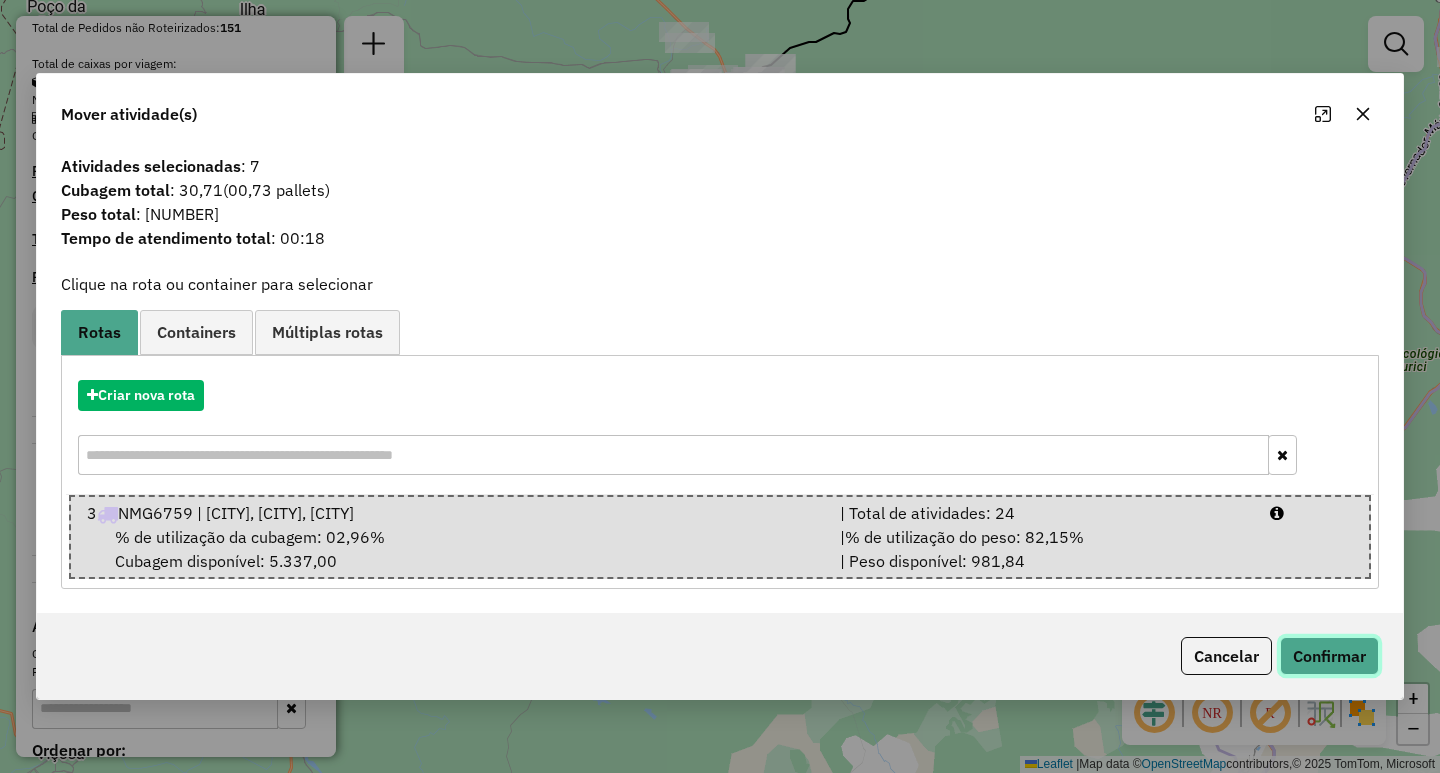 click on "Confirmar" 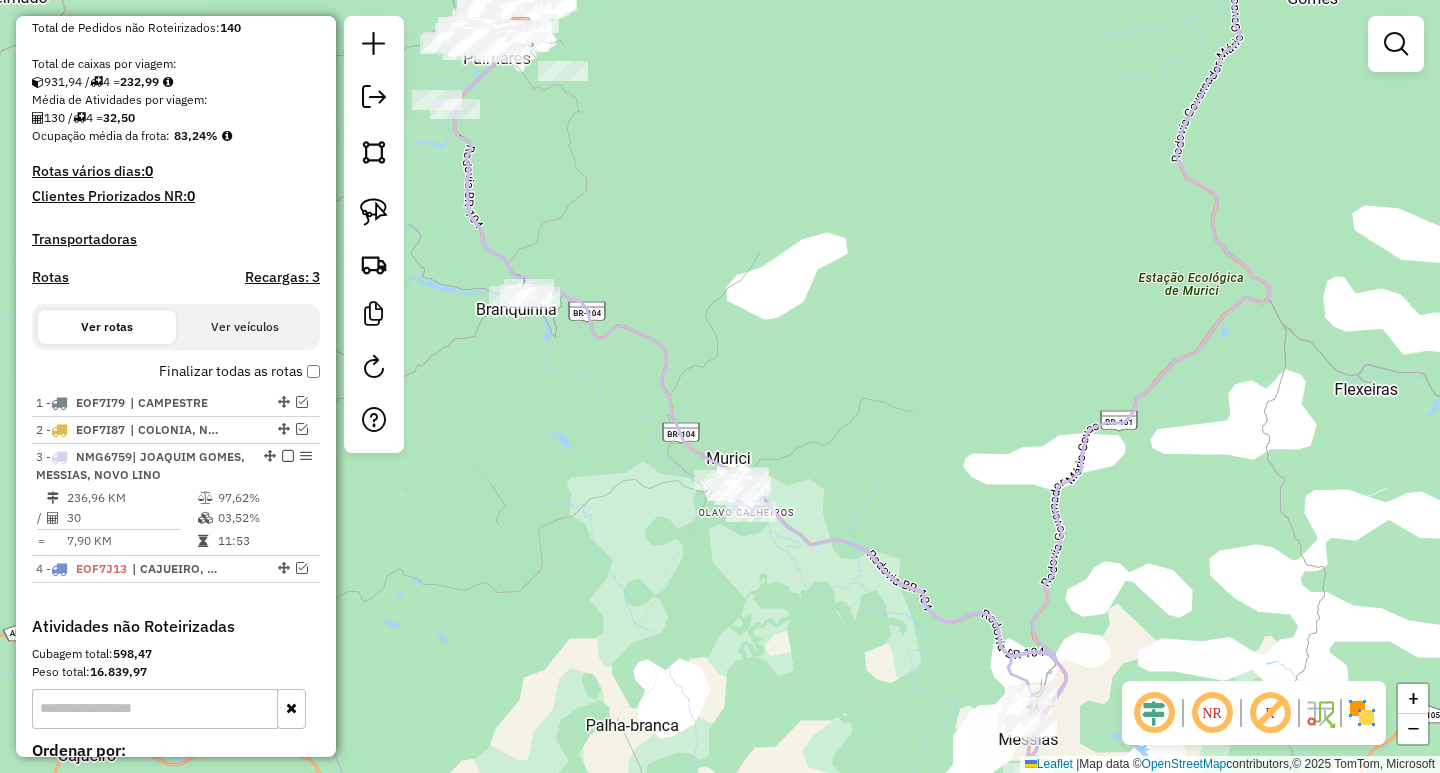 drag, startPoint x: 1174, startPoint y: 446, endPoint x: 865, endPoint y: 296, distance: 343.4836 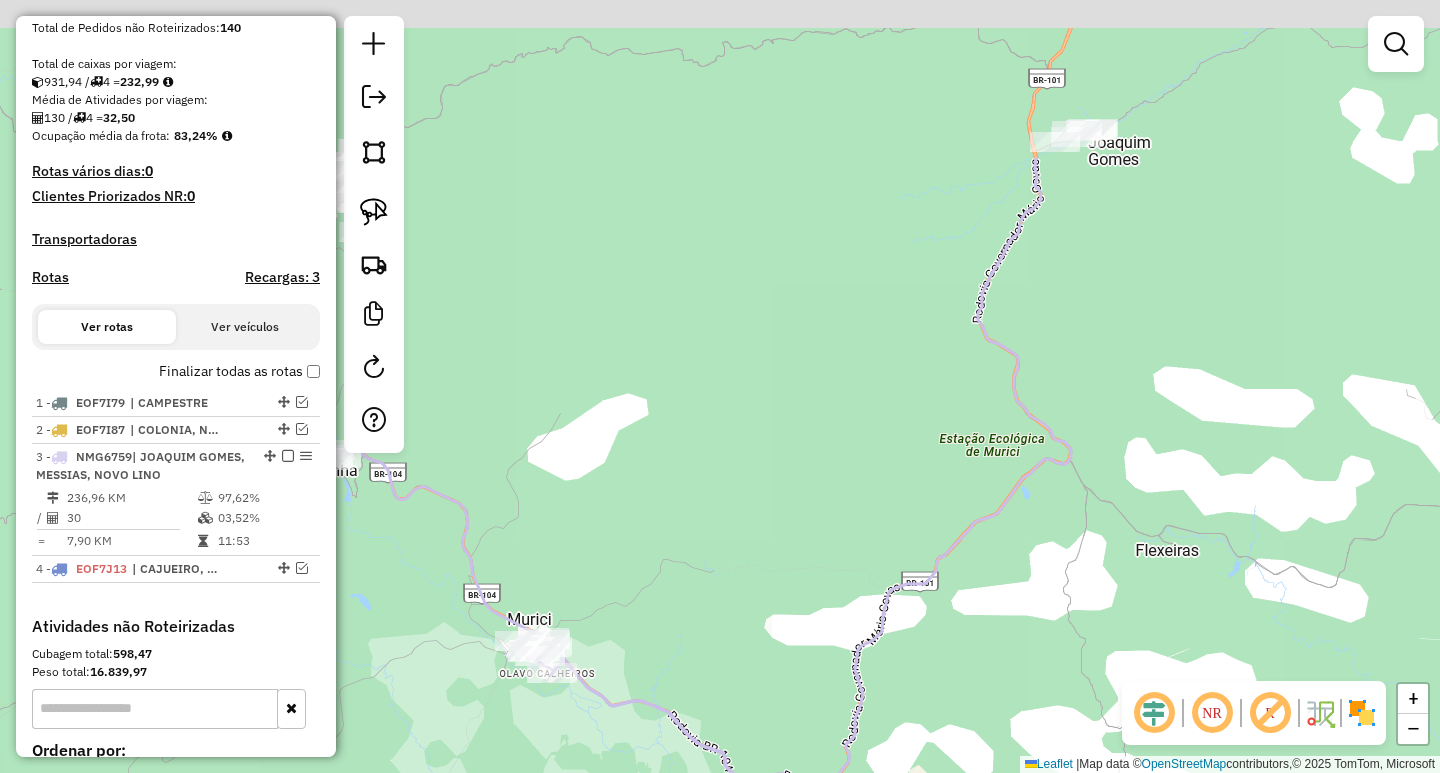 drag, startPoint x: 913, startPoint y: 311, endPoint x: 792, endPoint y: 554, distance: 271.459 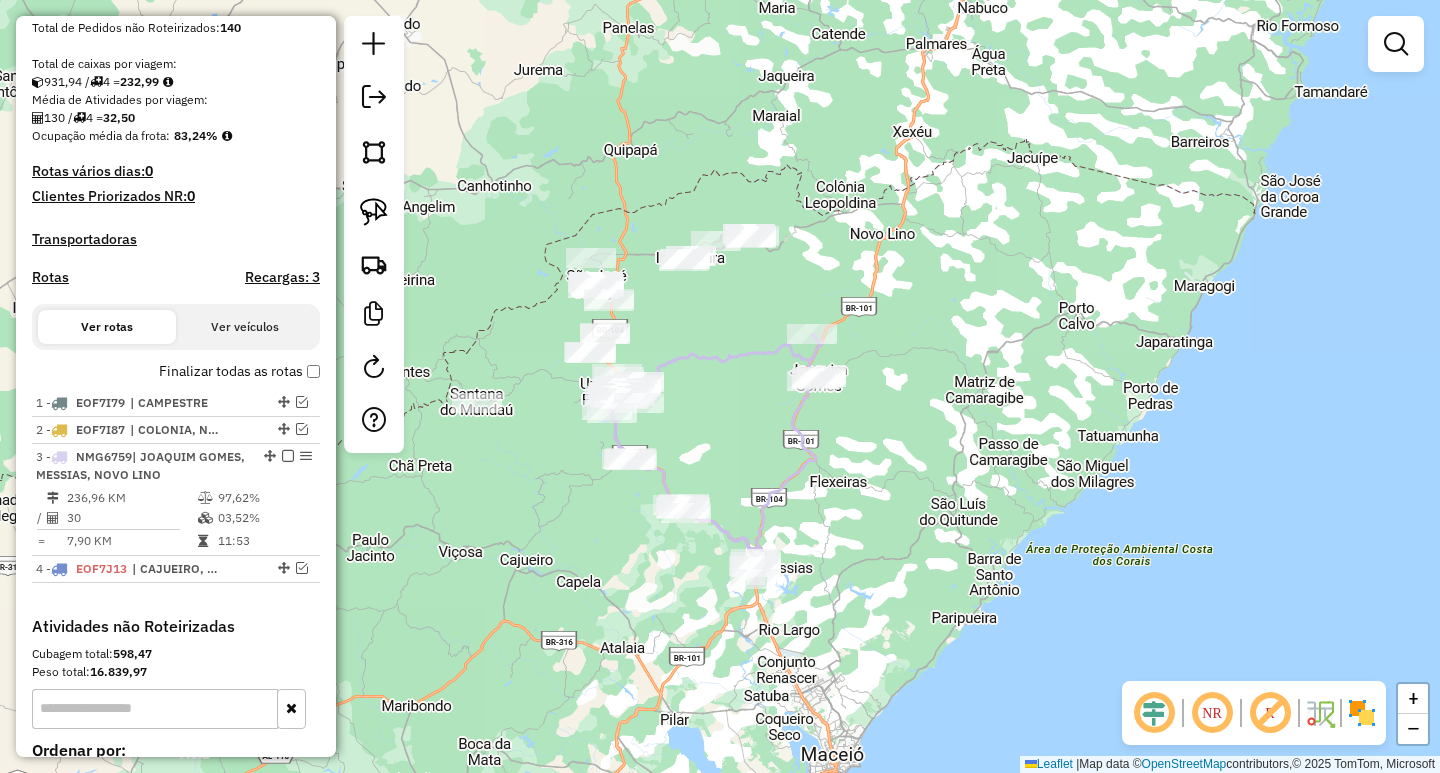 drag, startPoint x: 604, startPoint y: 504, endPoint x: 777, endPoint y: 475, distance: 175.4138 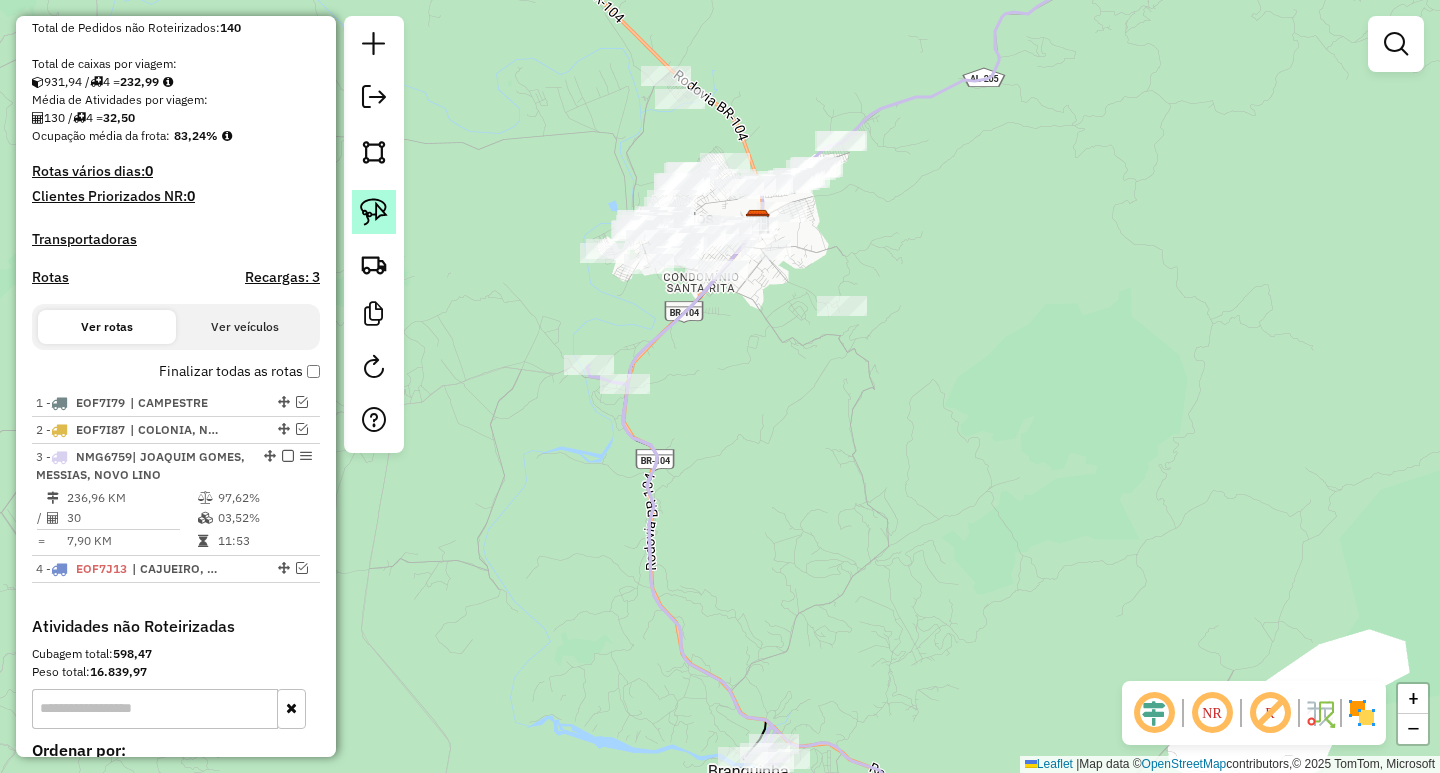 click 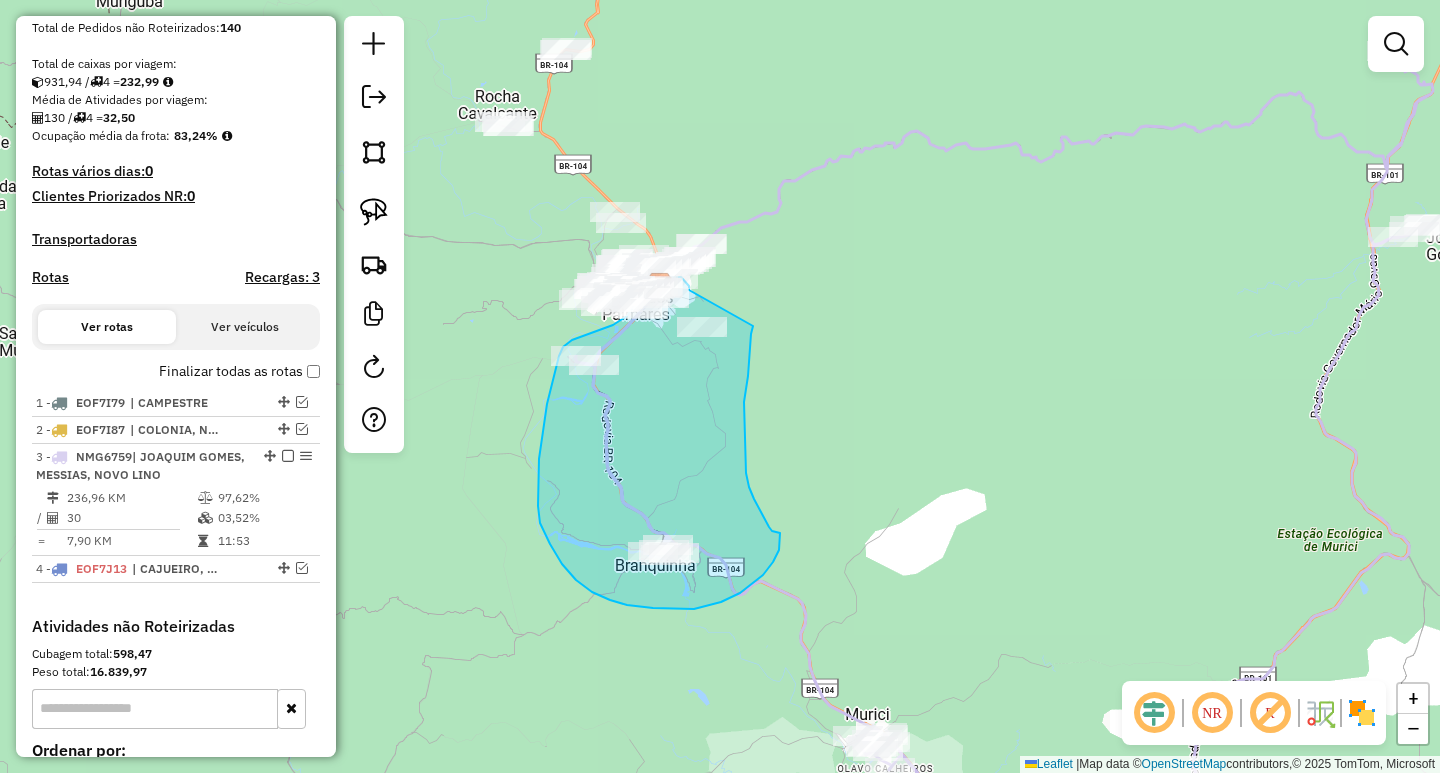 drag, startPoint x: 814, startPoint y: 232, endPoint x: 753, endPoint y: 326, distance: 112.05802 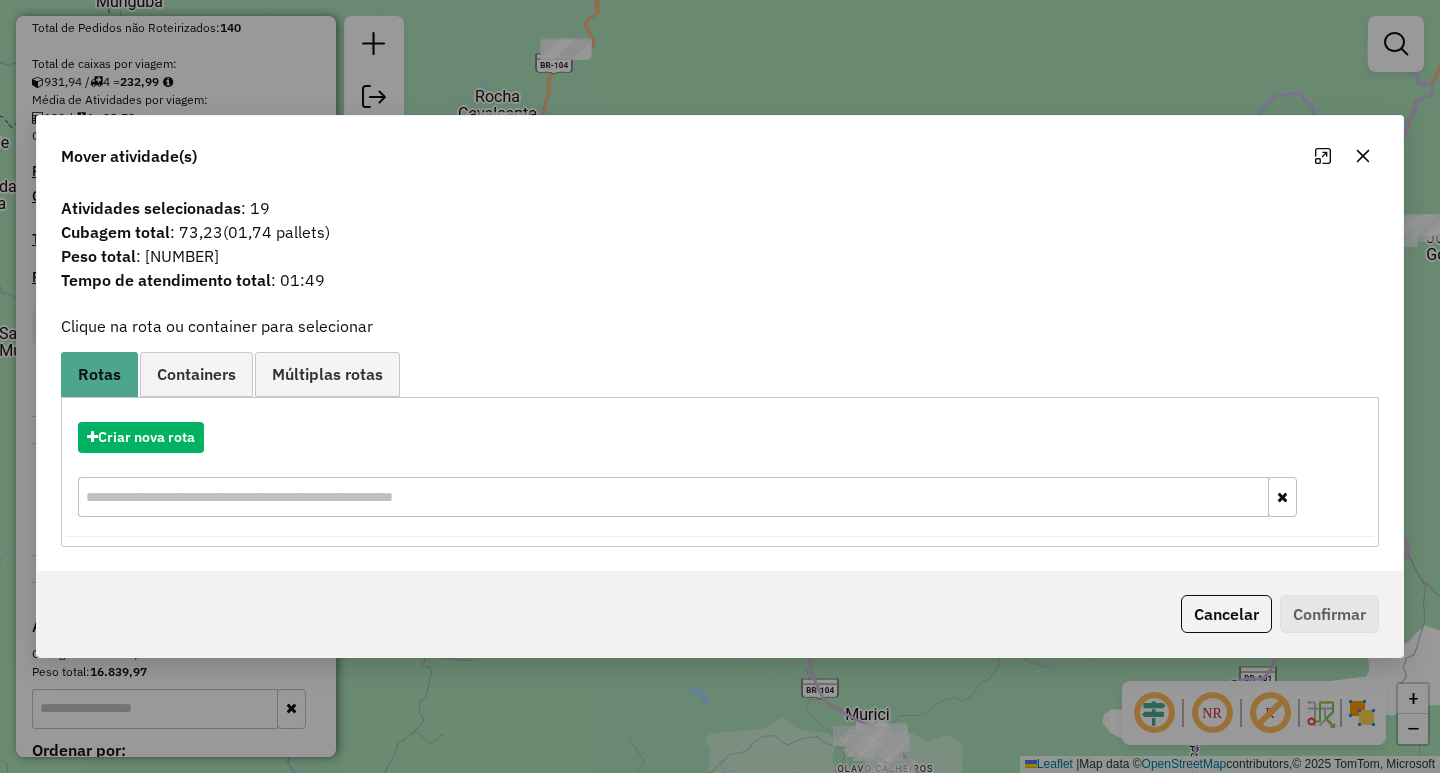 click 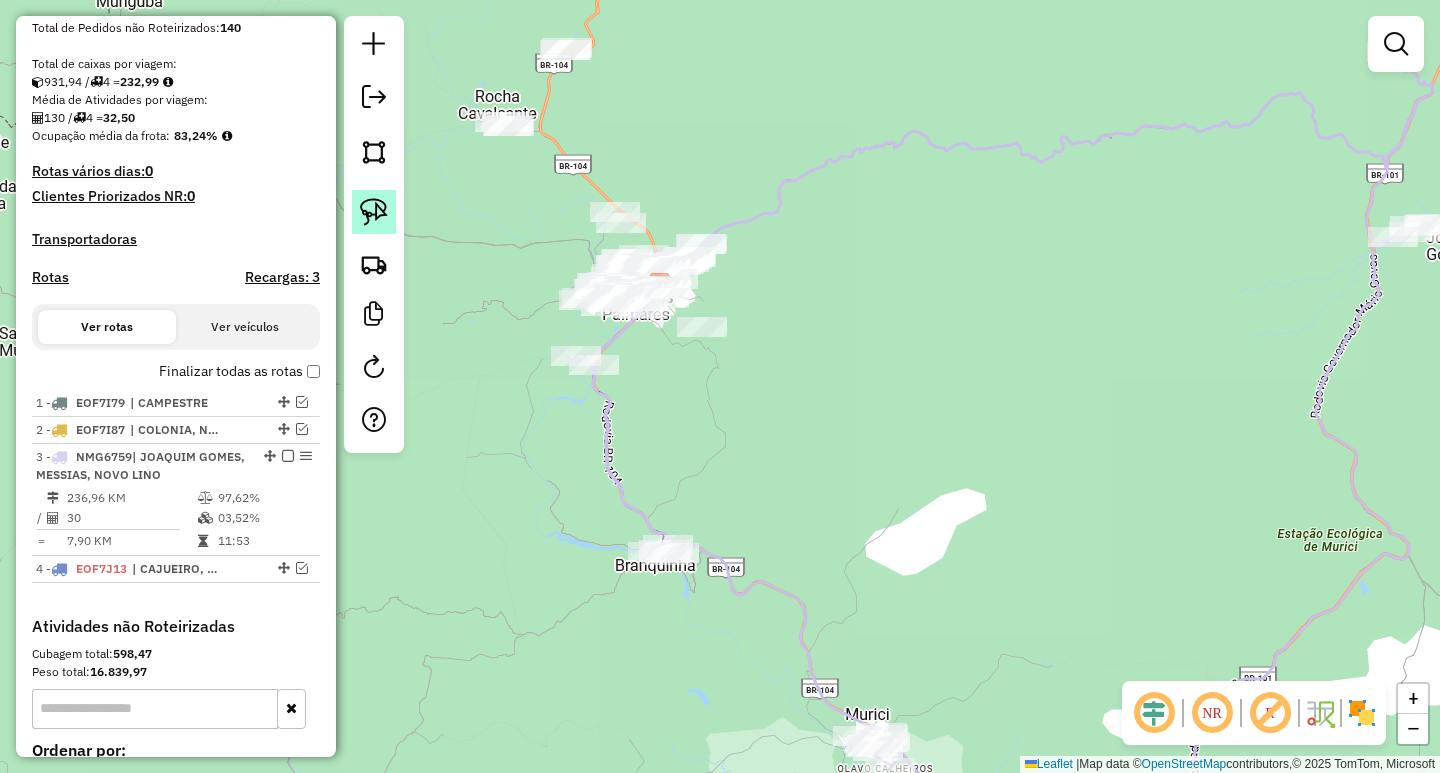 click 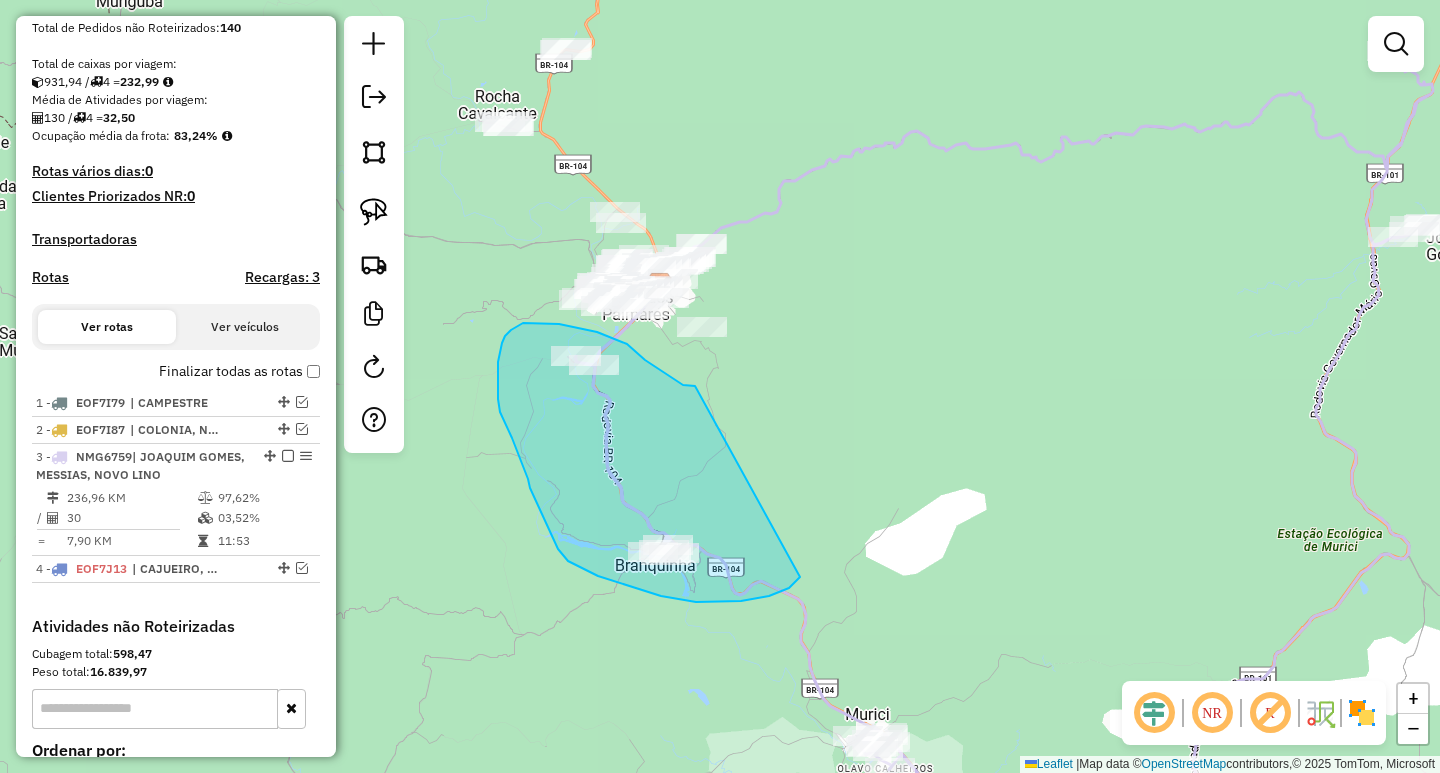 drag, startPoint x: 693, startPoint y: 386, endPoint x: 800, endPoint y: 577, distance: 218.92921 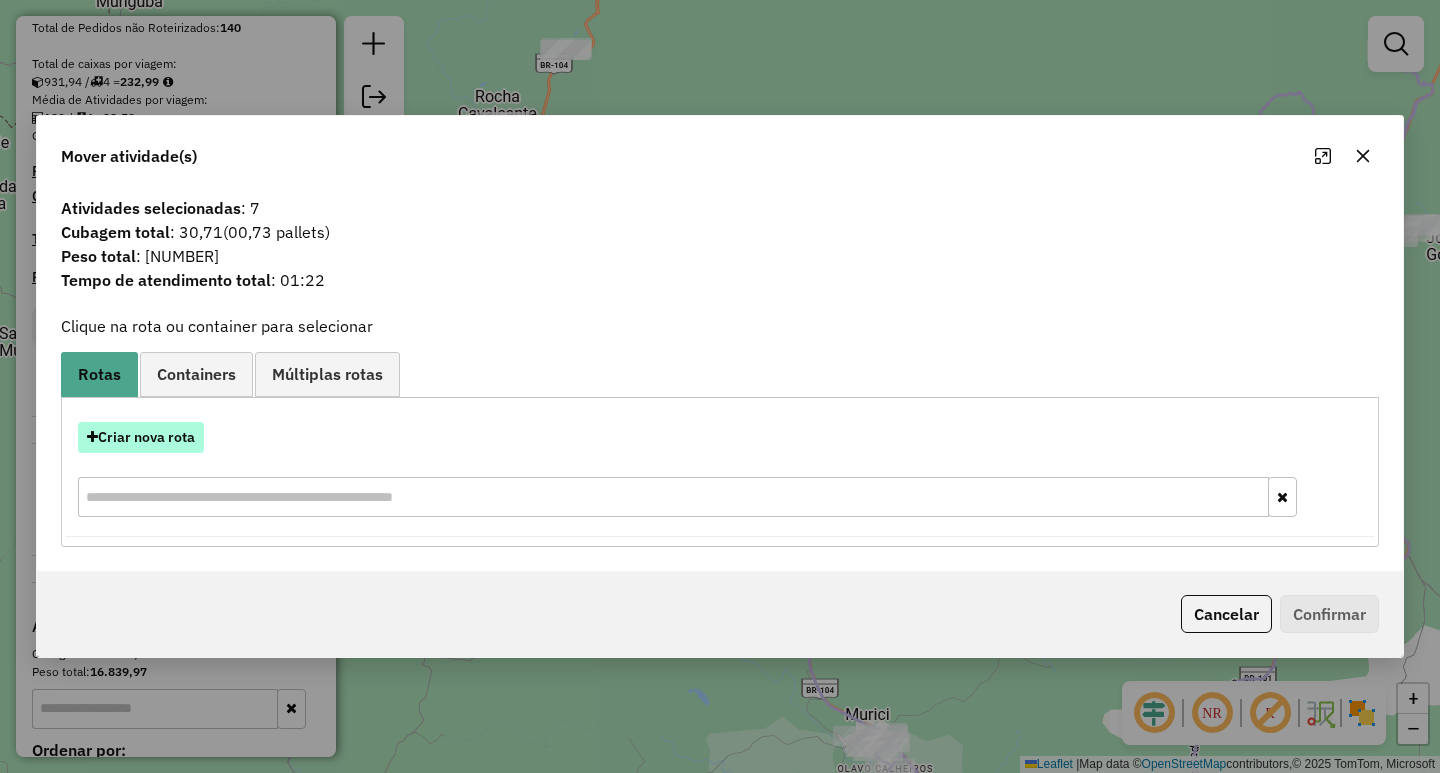 click on "Criar nova rota" at bounding box center [141, 437] 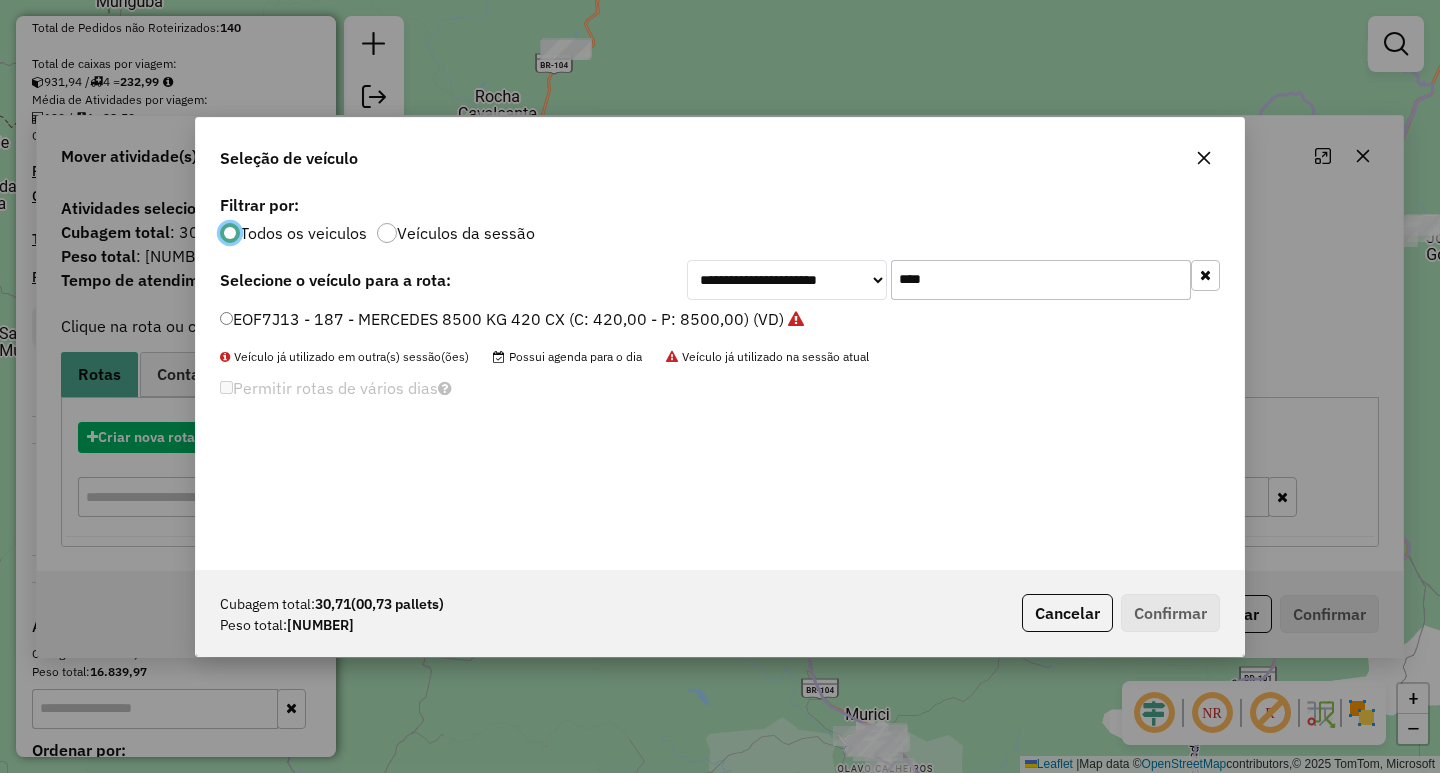 scroll, scrollTop: 11, scrollLeft: 6, axis: both 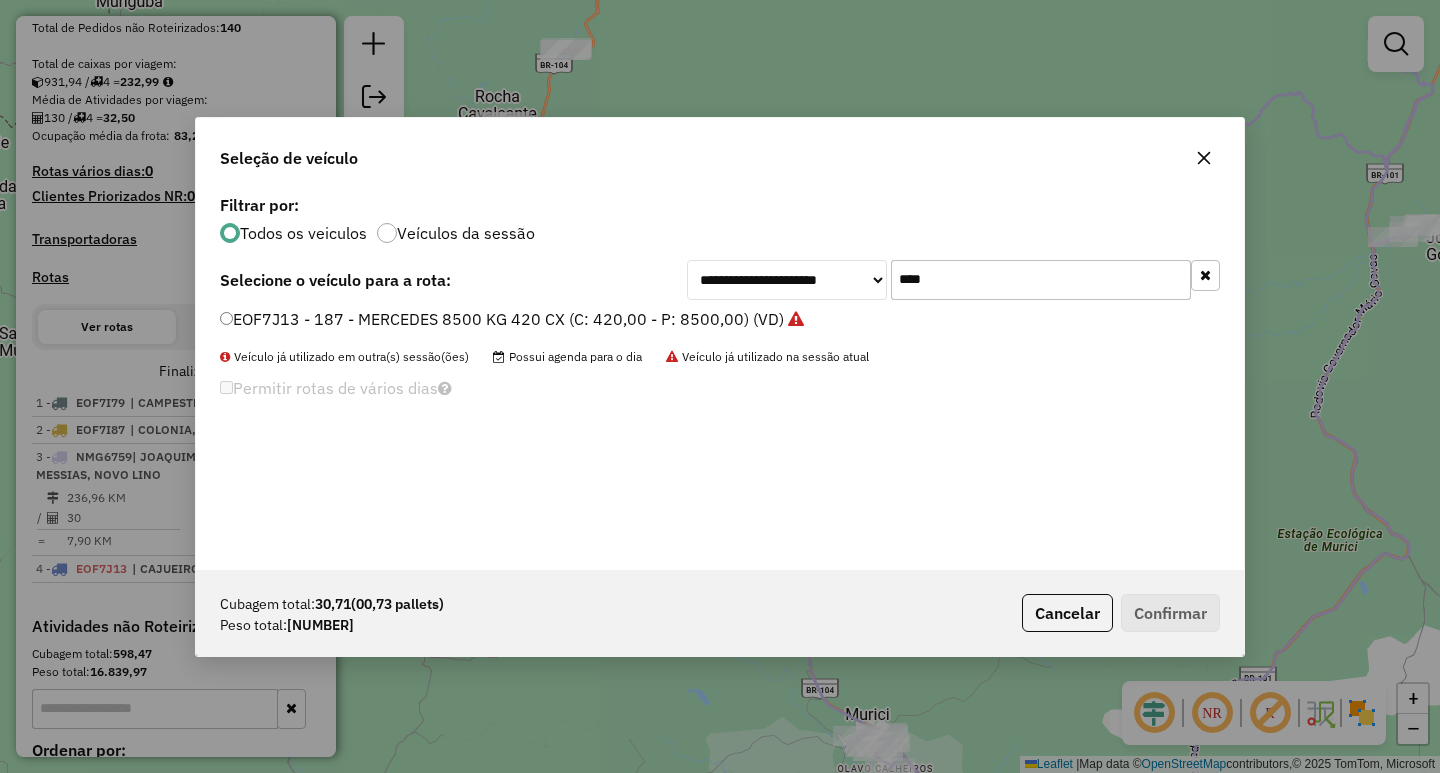drag, startPoint x: 963, startPoint y: 261, endPoint x: 813, endPoint y: 276, distance: 150.74814 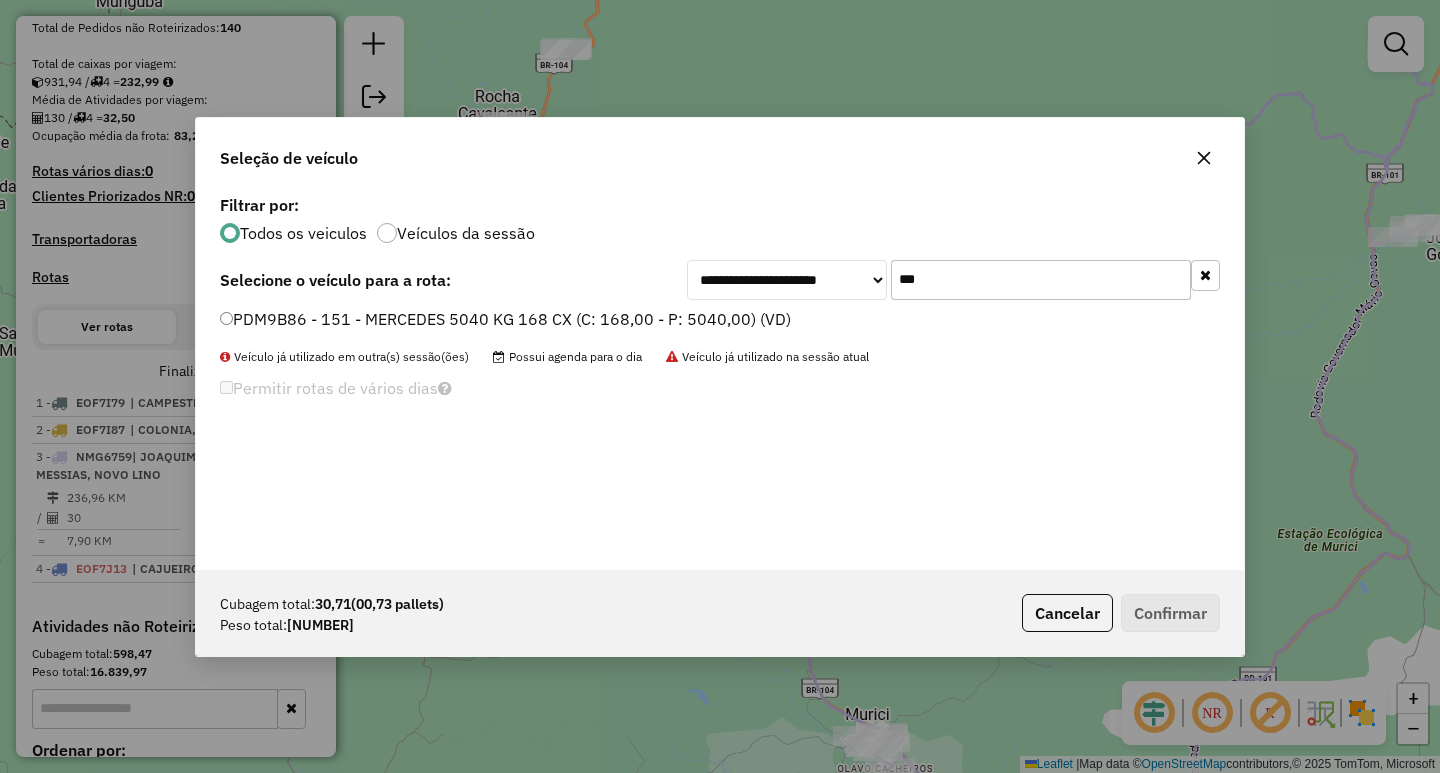 type on "***" 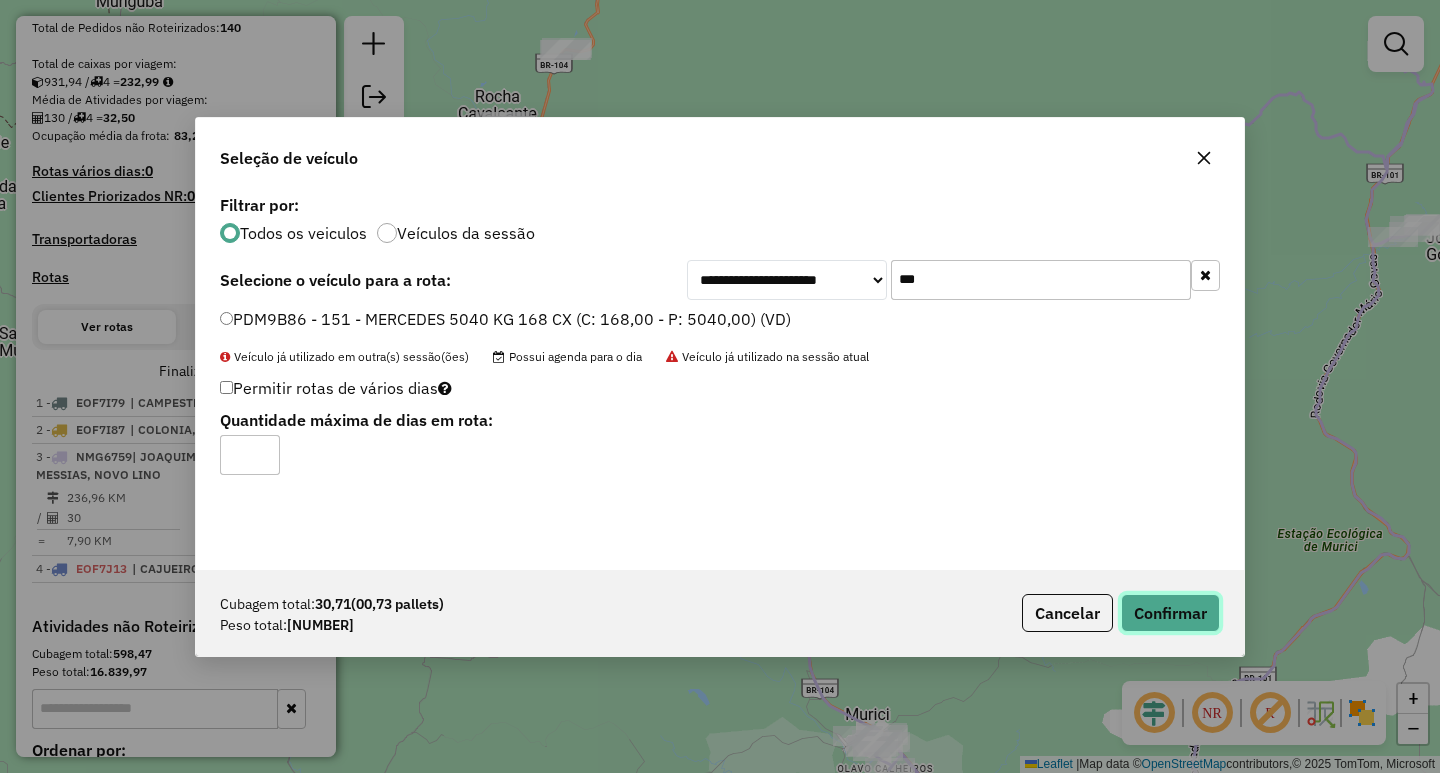 click on "Confirmar" 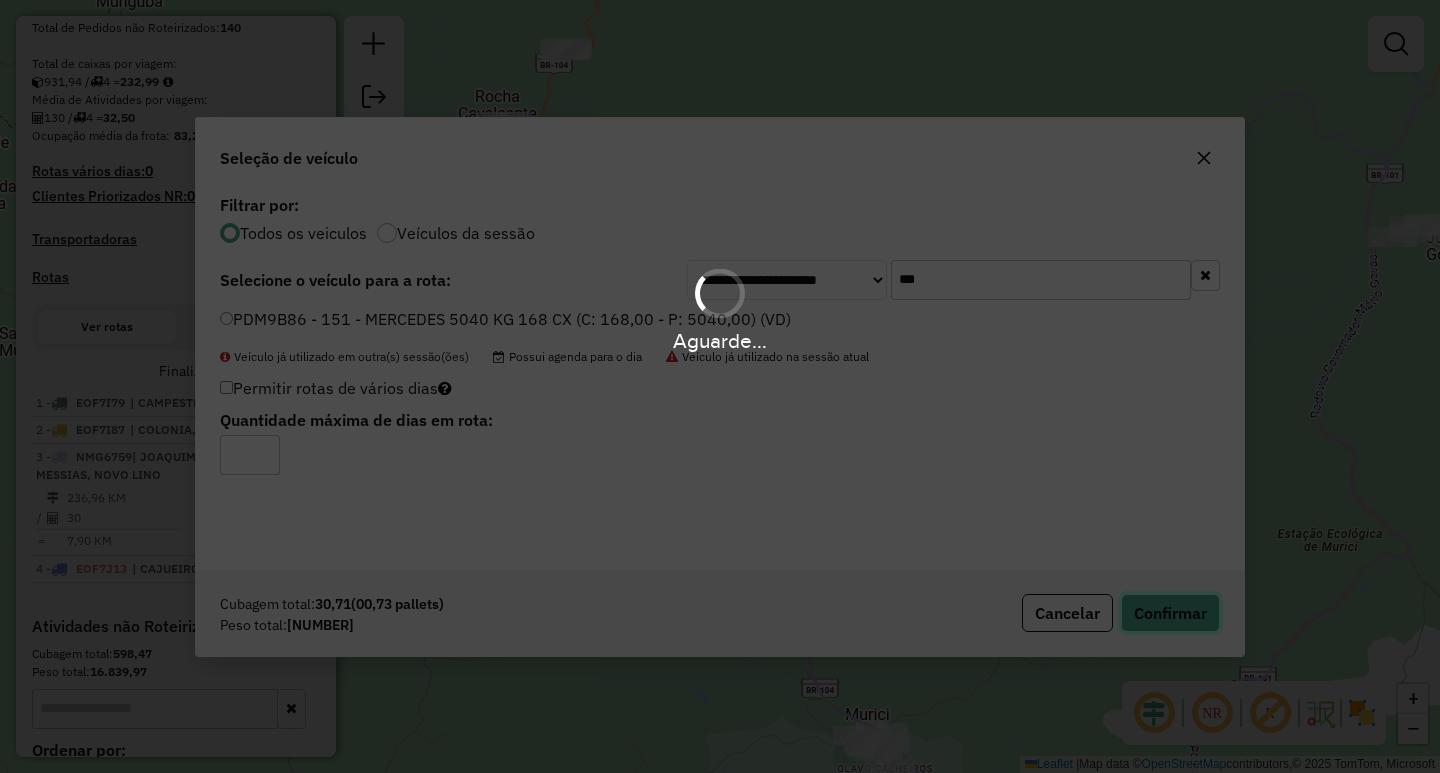 type 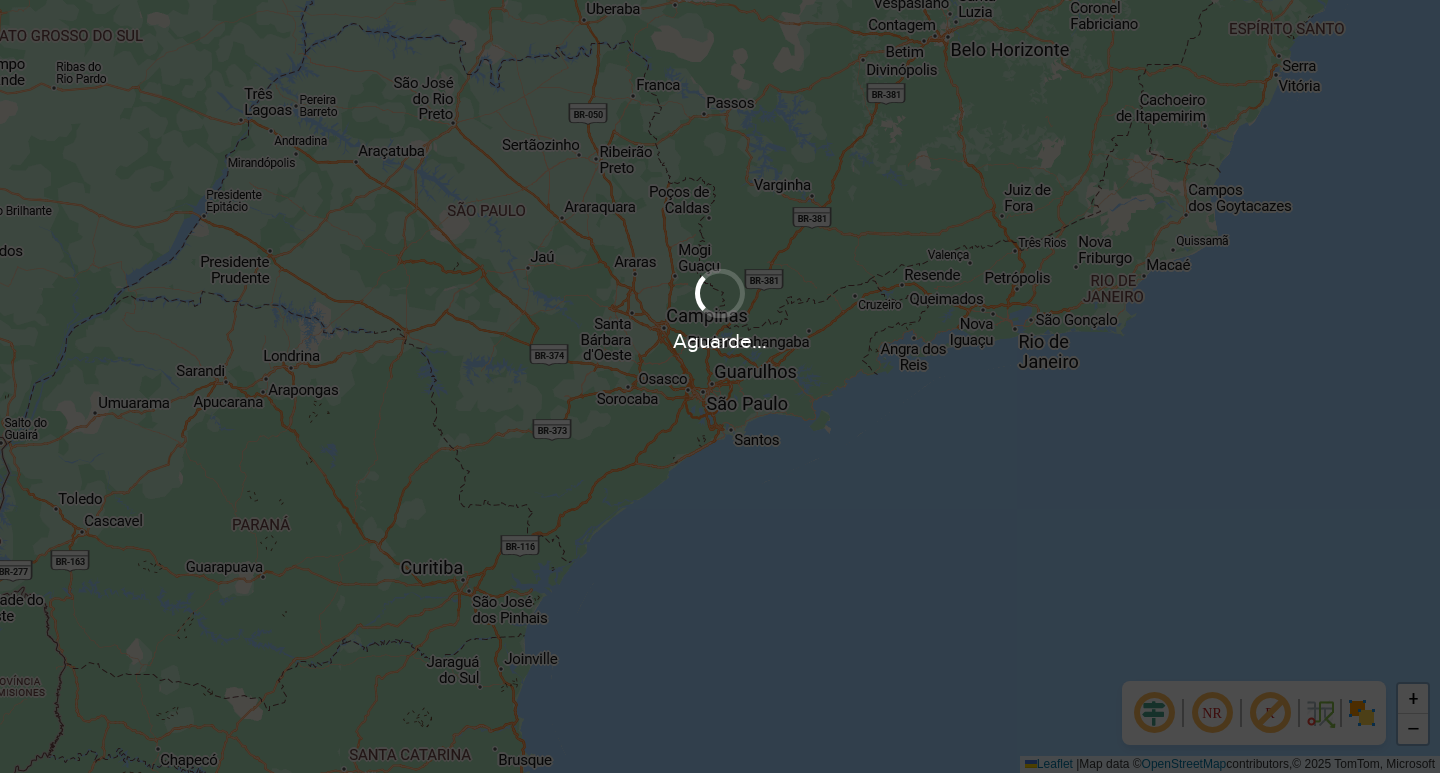 scroll, scrollTop: 0, scrollLeft: 0, axis: both 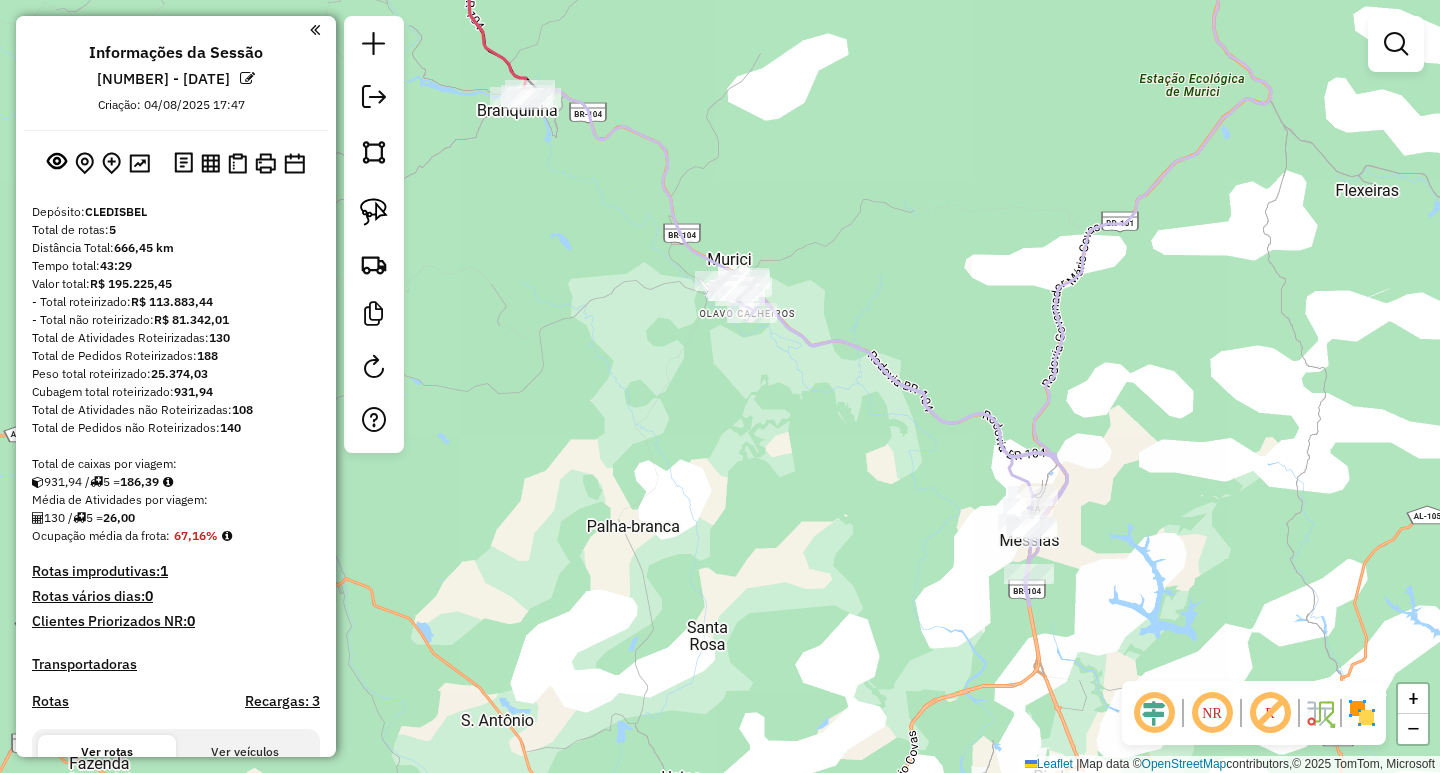 drag, startPoint x: 783, startPoint y: 192, endPoint x: 1098, endPoint y: 458, distance: 412.2875 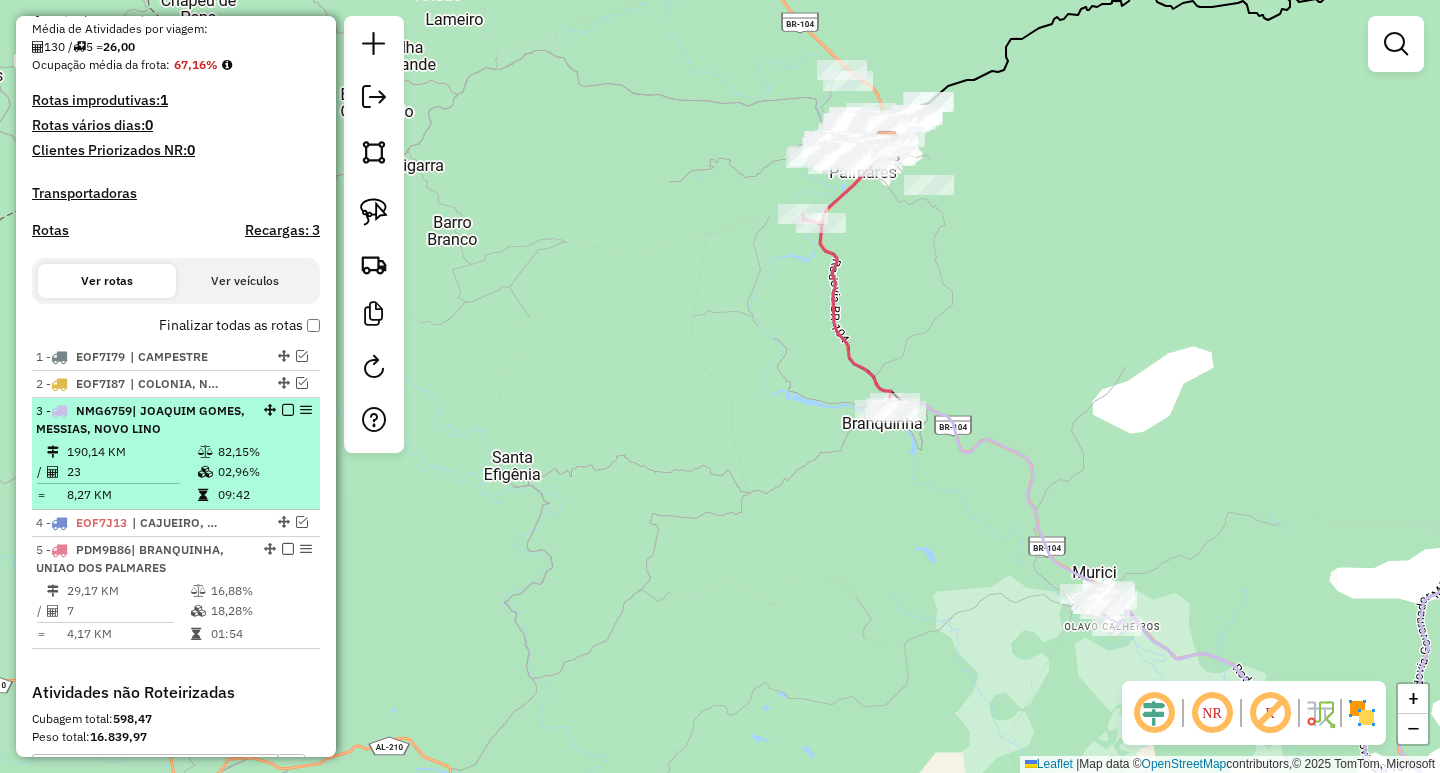 scroll, scrollTop: 500, scrollLeft: 0, axis: vertical 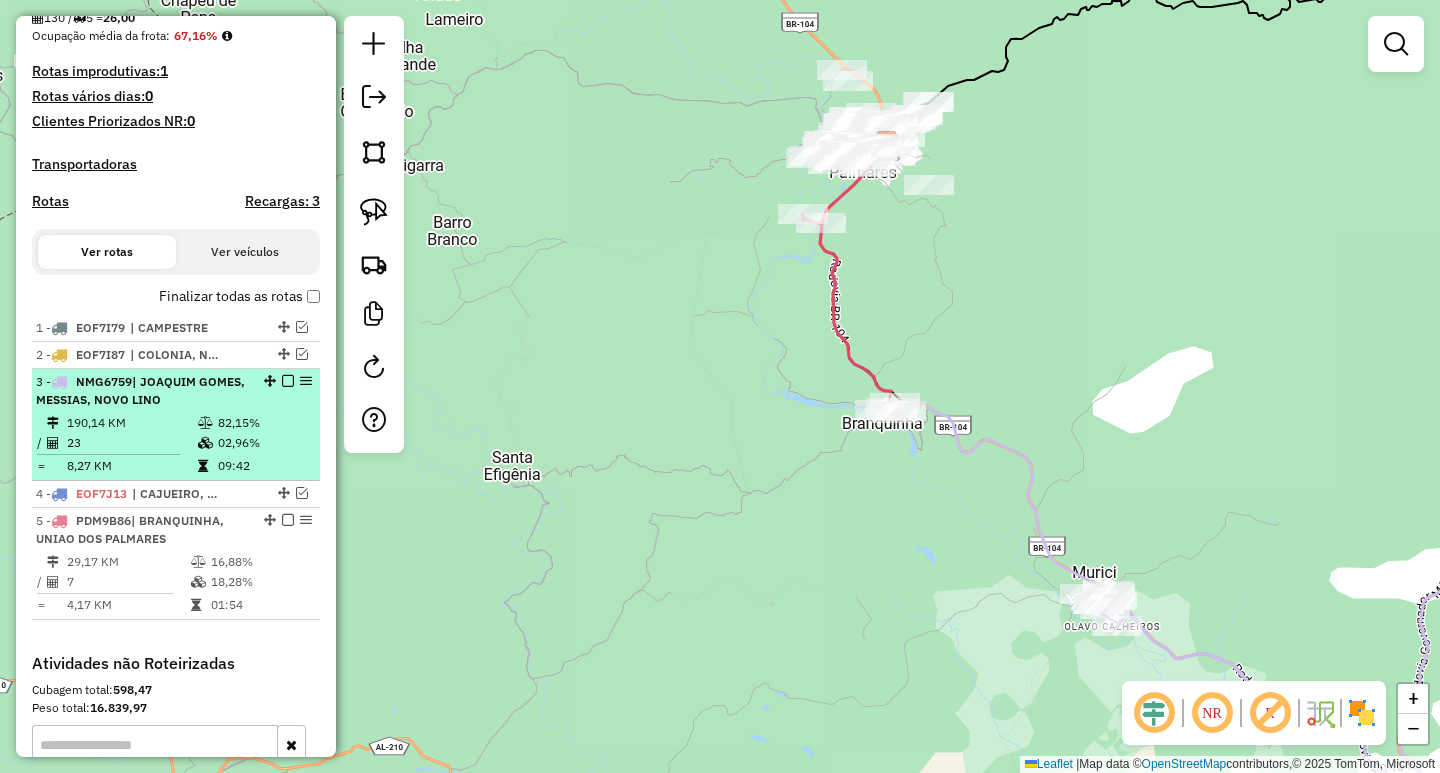click on "3 -       NMG6759   | JOAQUIM GOMES, MESSIAS, NOVO LINO  190,14 KM   82,15%  /  23   02,96%     =  8,27 KM   09:42" at bounding box center [176, 425] 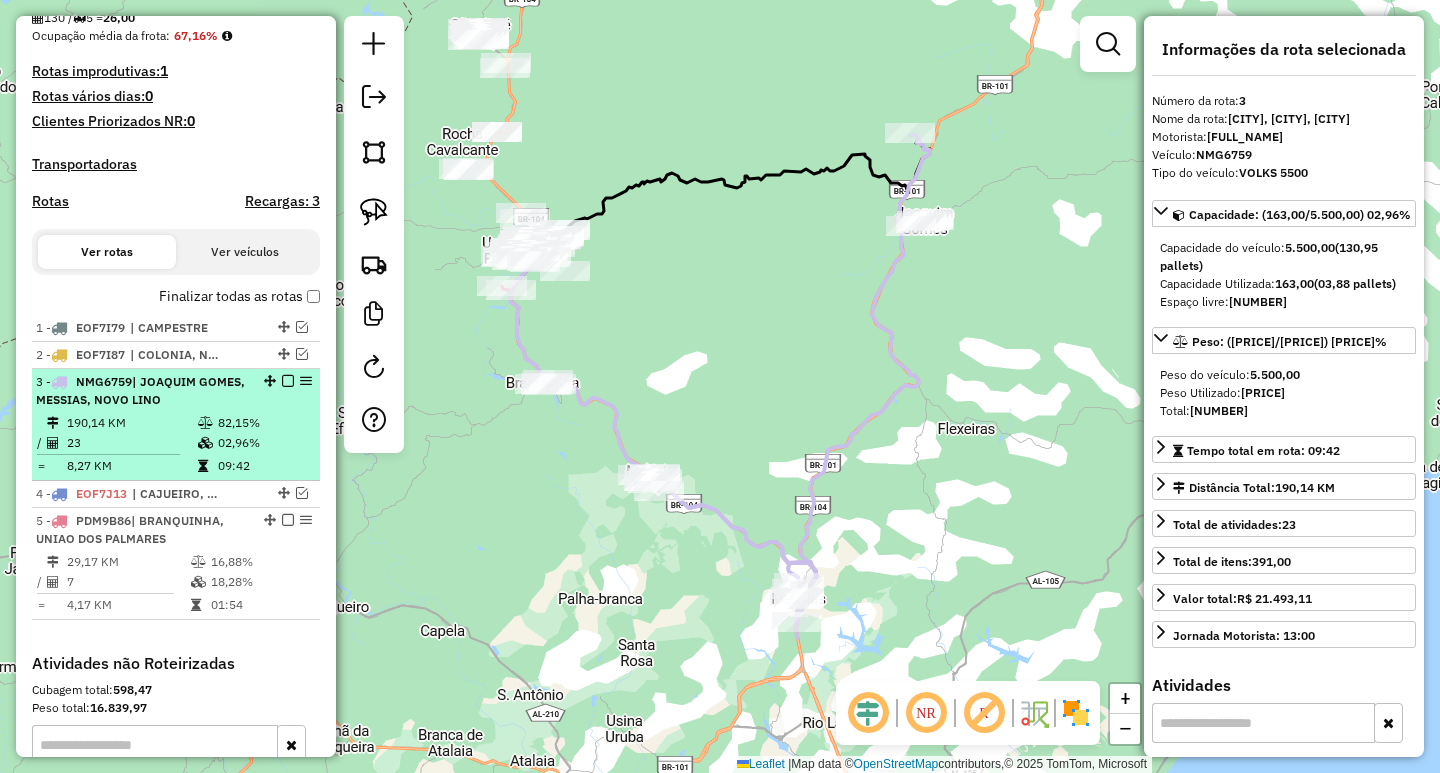 click at bounding box center (288, 381) 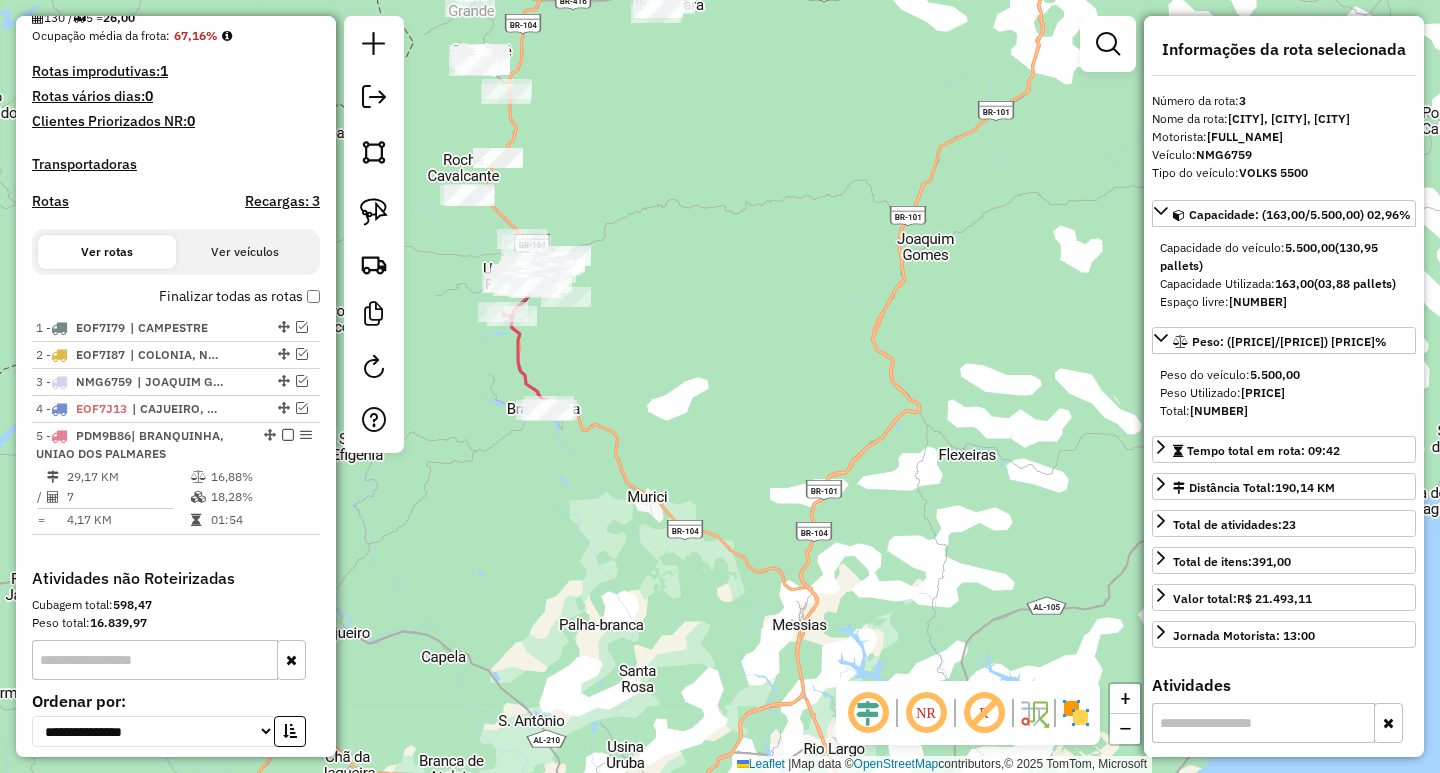 drag, startPoint x: 802, startPoint y: 299, endPoint x: 831, endPoint y: 590, distance: 292.44144 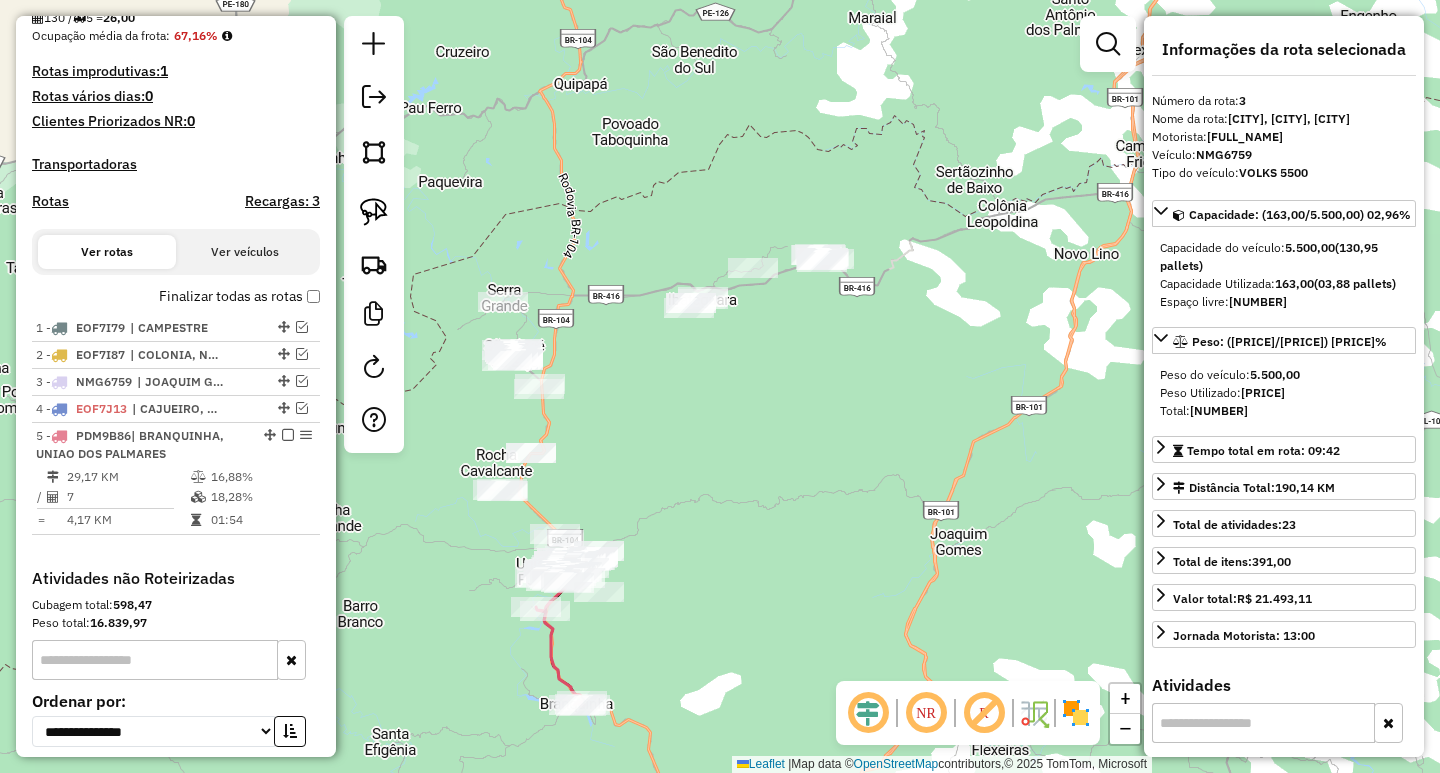 drag, startPoint x: 741, startPoint y: 408, endPoint x: 835, endPoint y: 314, distance: 132.93608 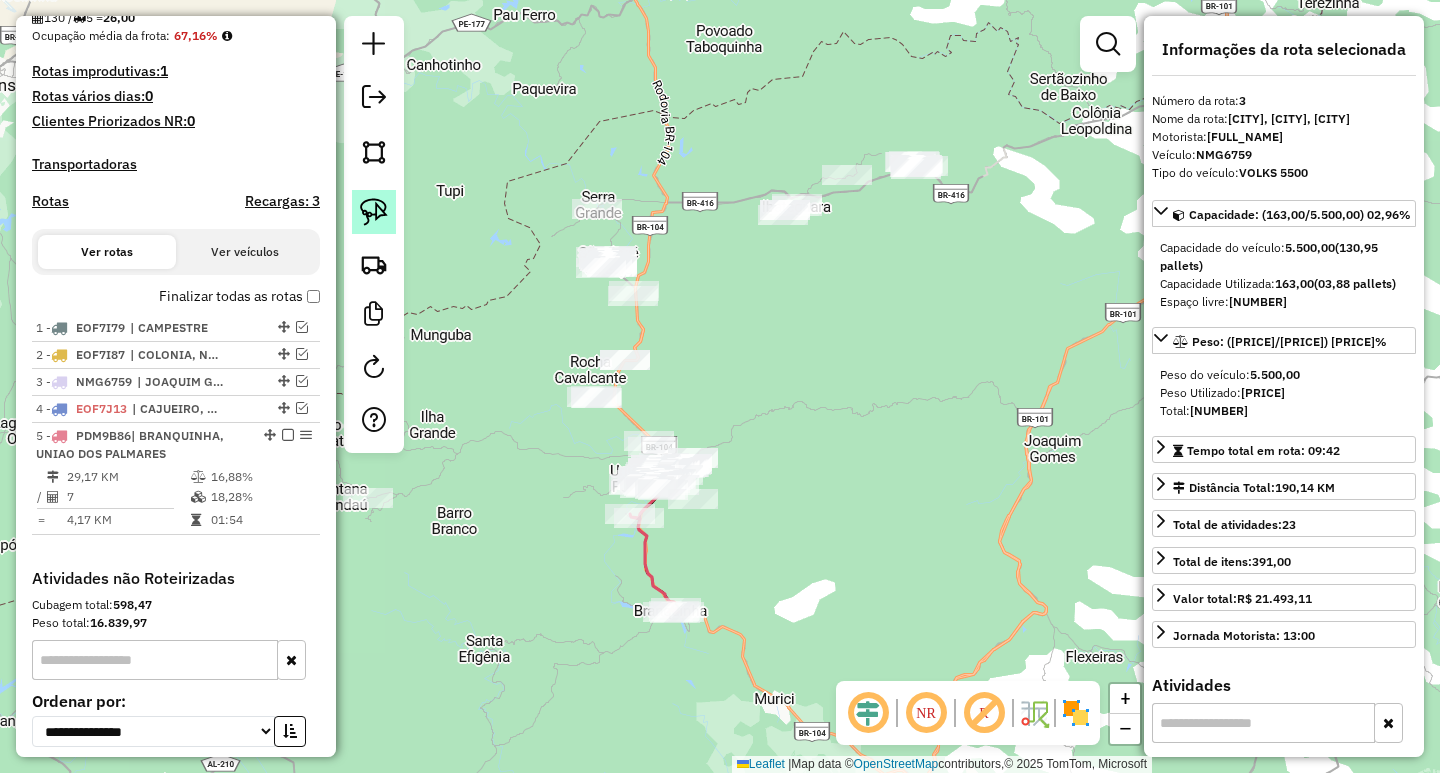 click 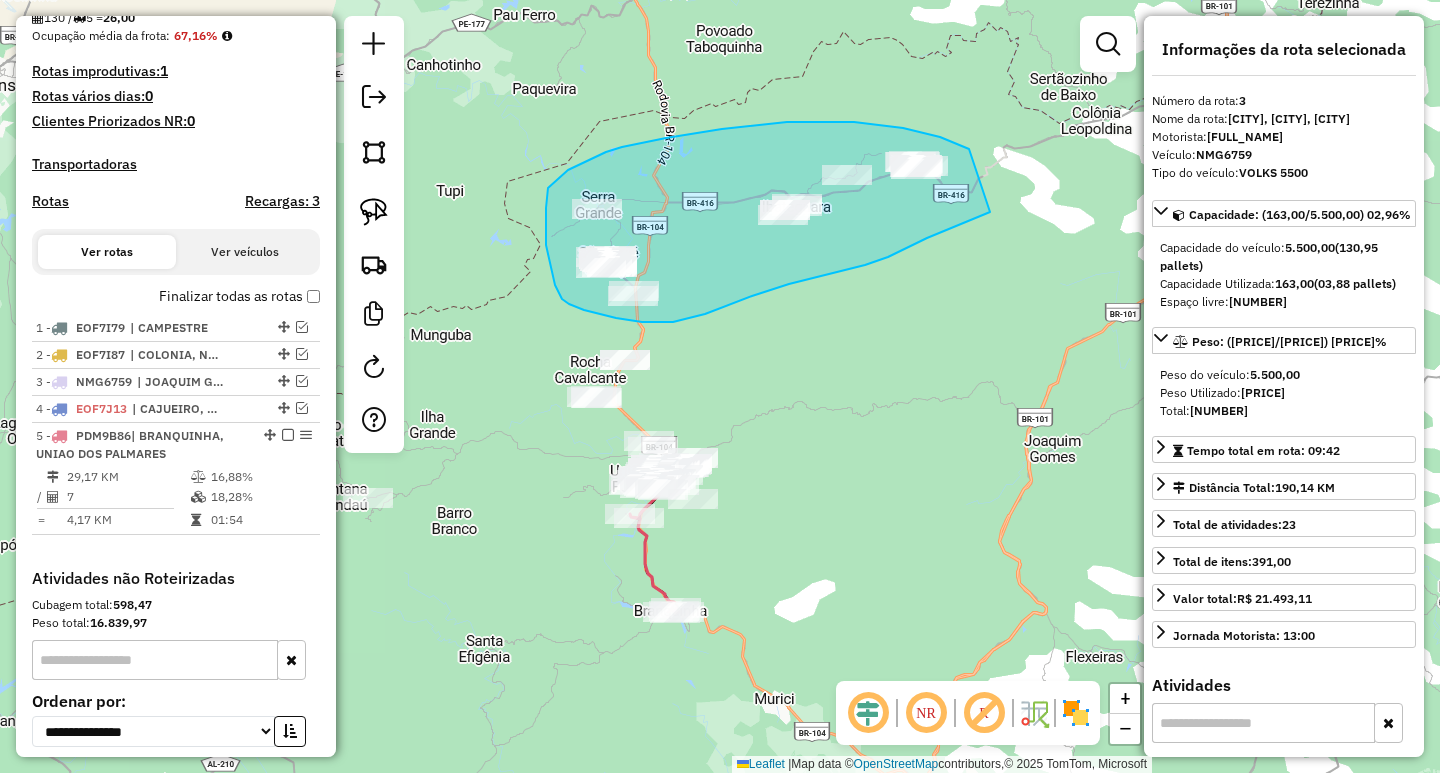 drag, startPoint x: 969, startPoint y: 149, endPoint x: 990, endPoint y: 212, distance: 66.40783 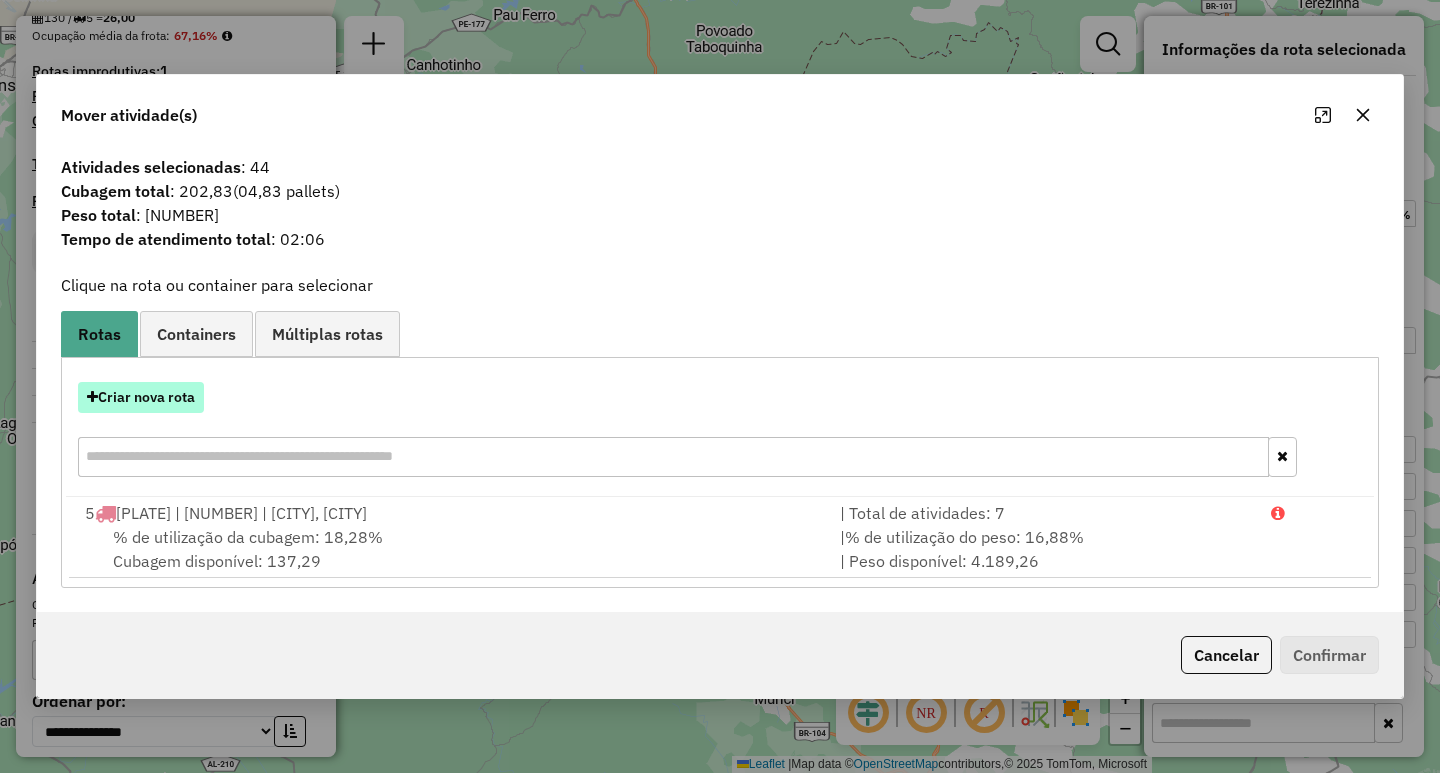click on "Criar nova rota" at bounding box center (141, 397) 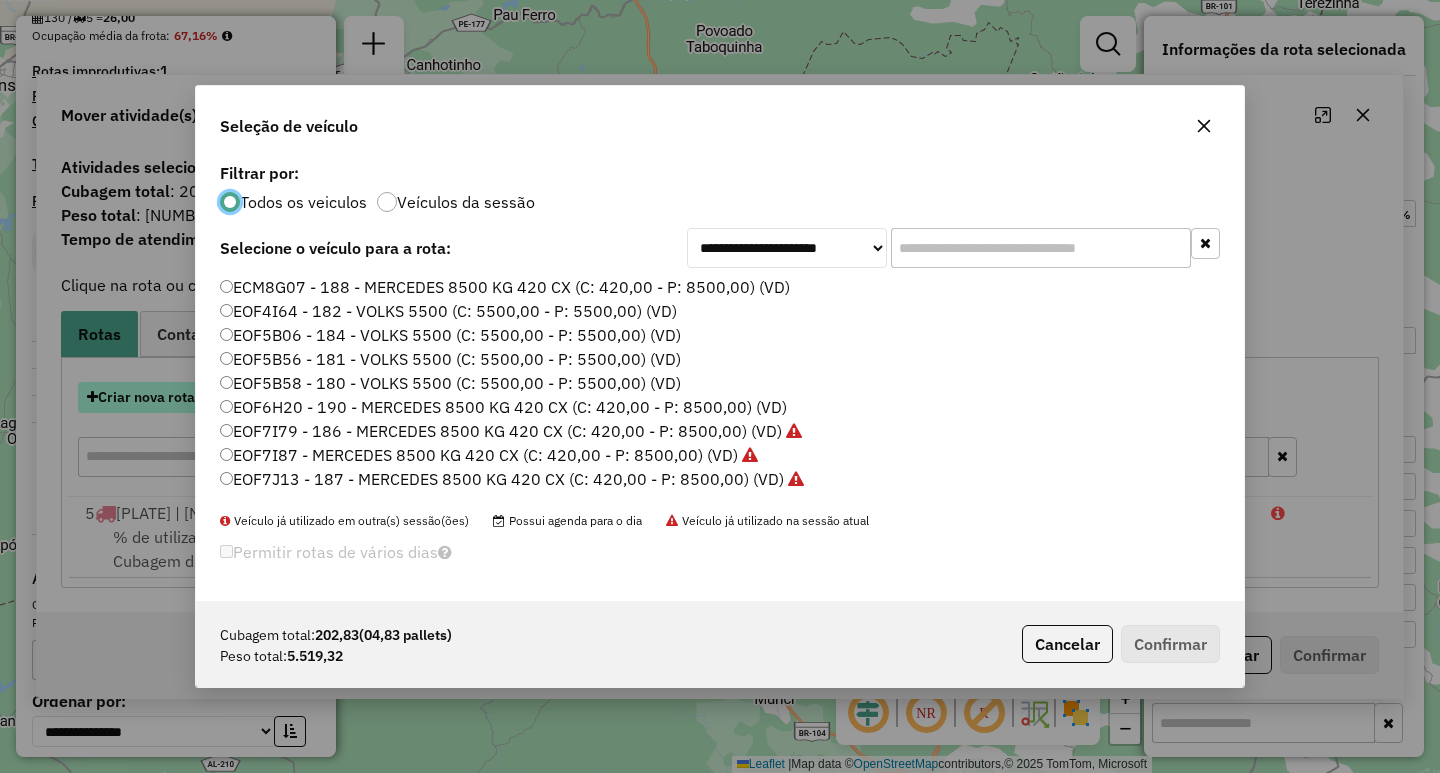 scroll, scrollTop: 11, scrollLeft: 6, axis: both 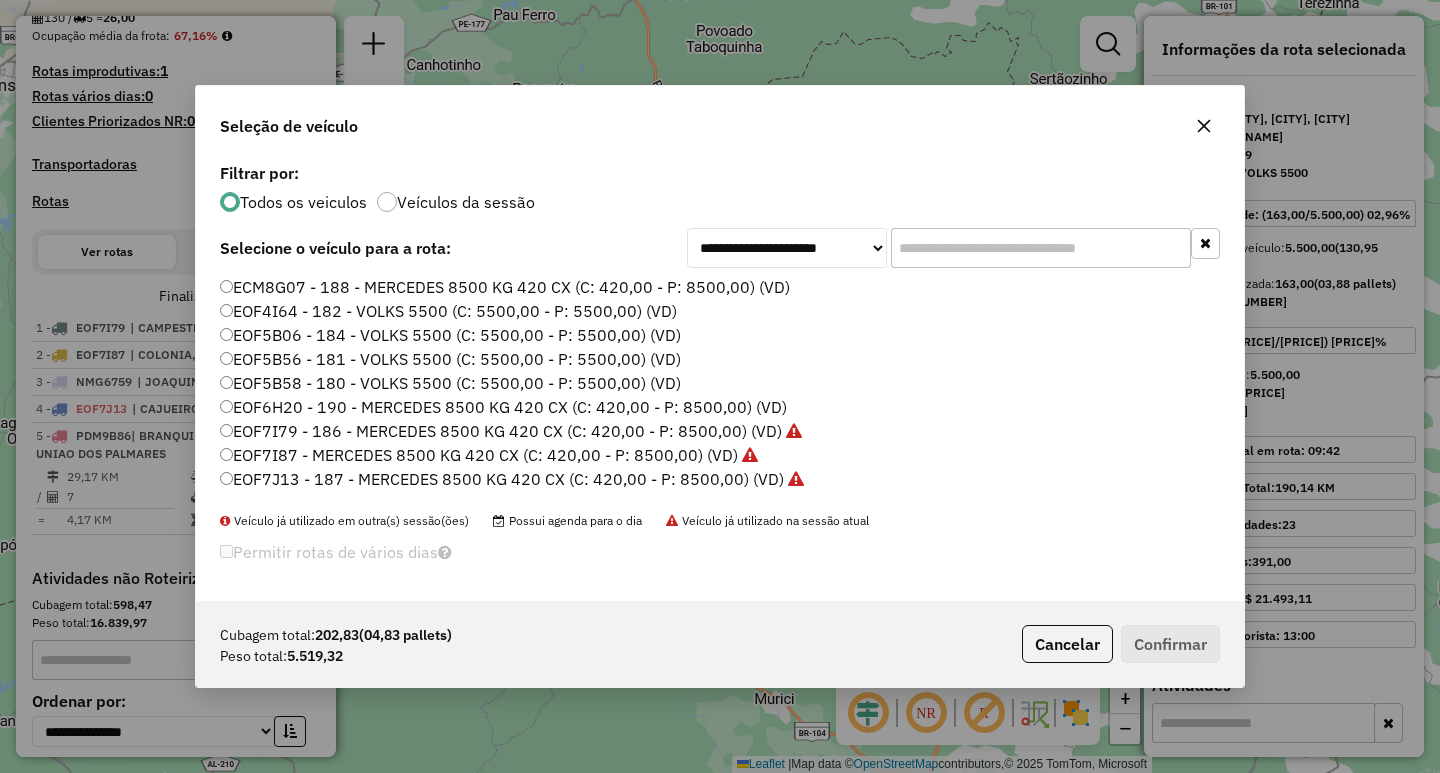click 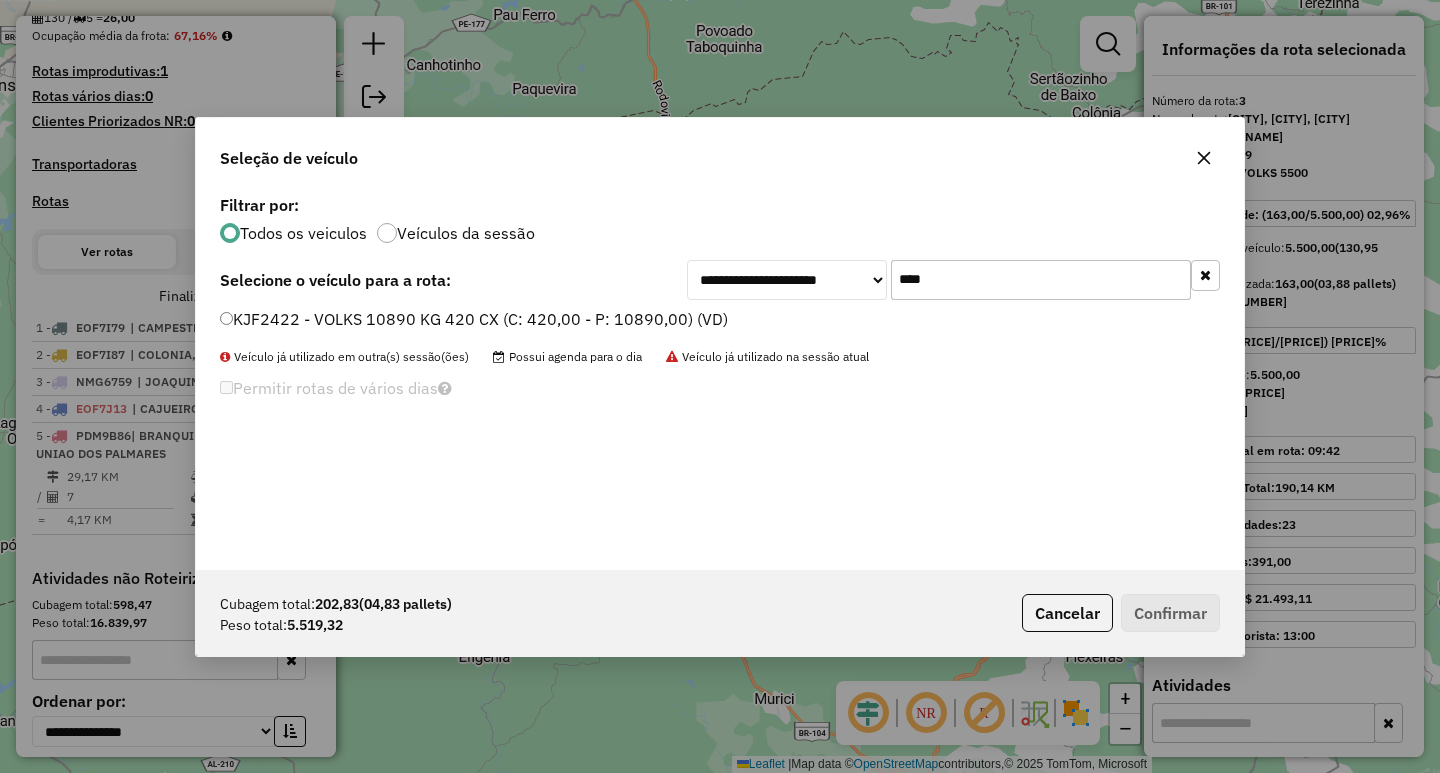 type on "****" 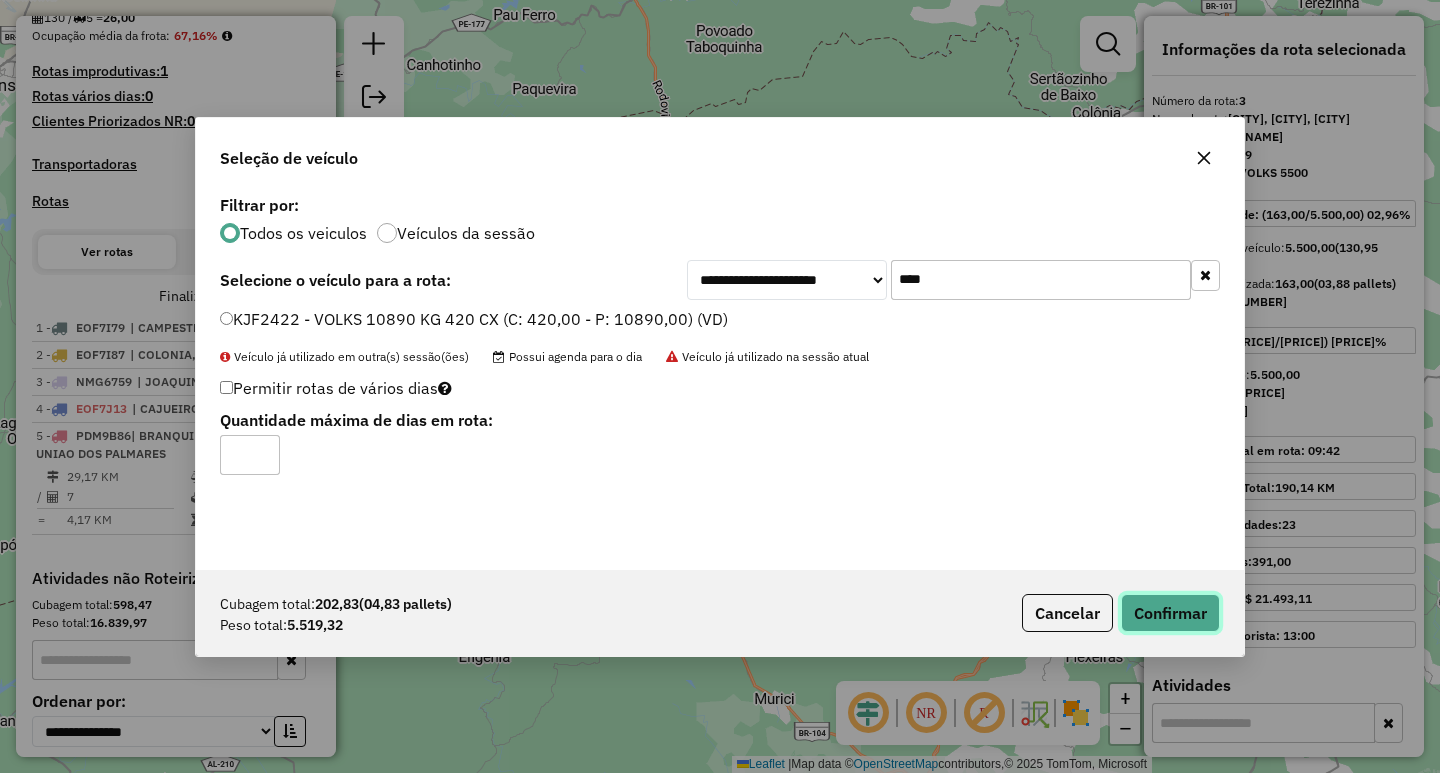 drag, startPoint x: 1161, startPoint y: 602, endPoint x: 1047, endPoint y: 545, distance: 127.45587 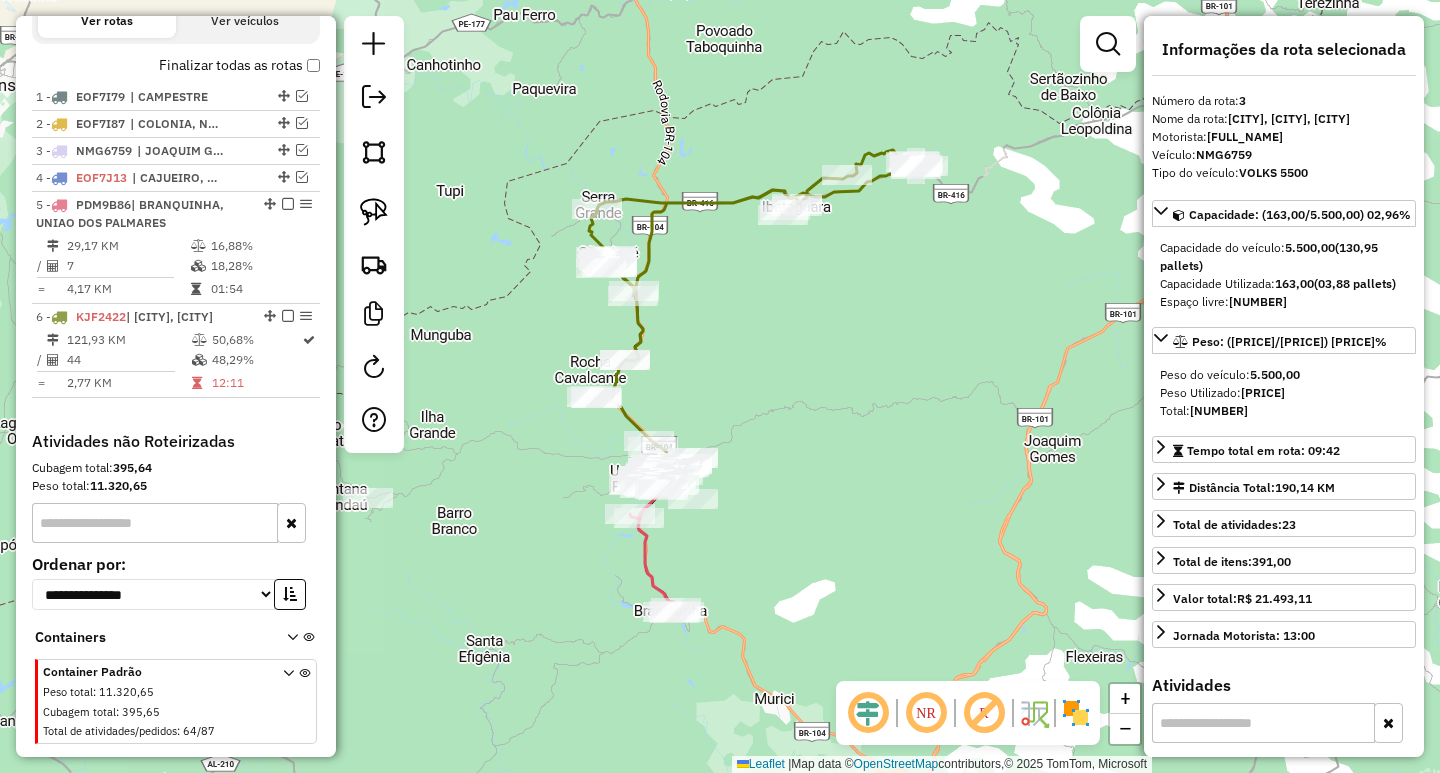 scroll, scrollTop: 784, scrollLeft: 0, axis: vertical 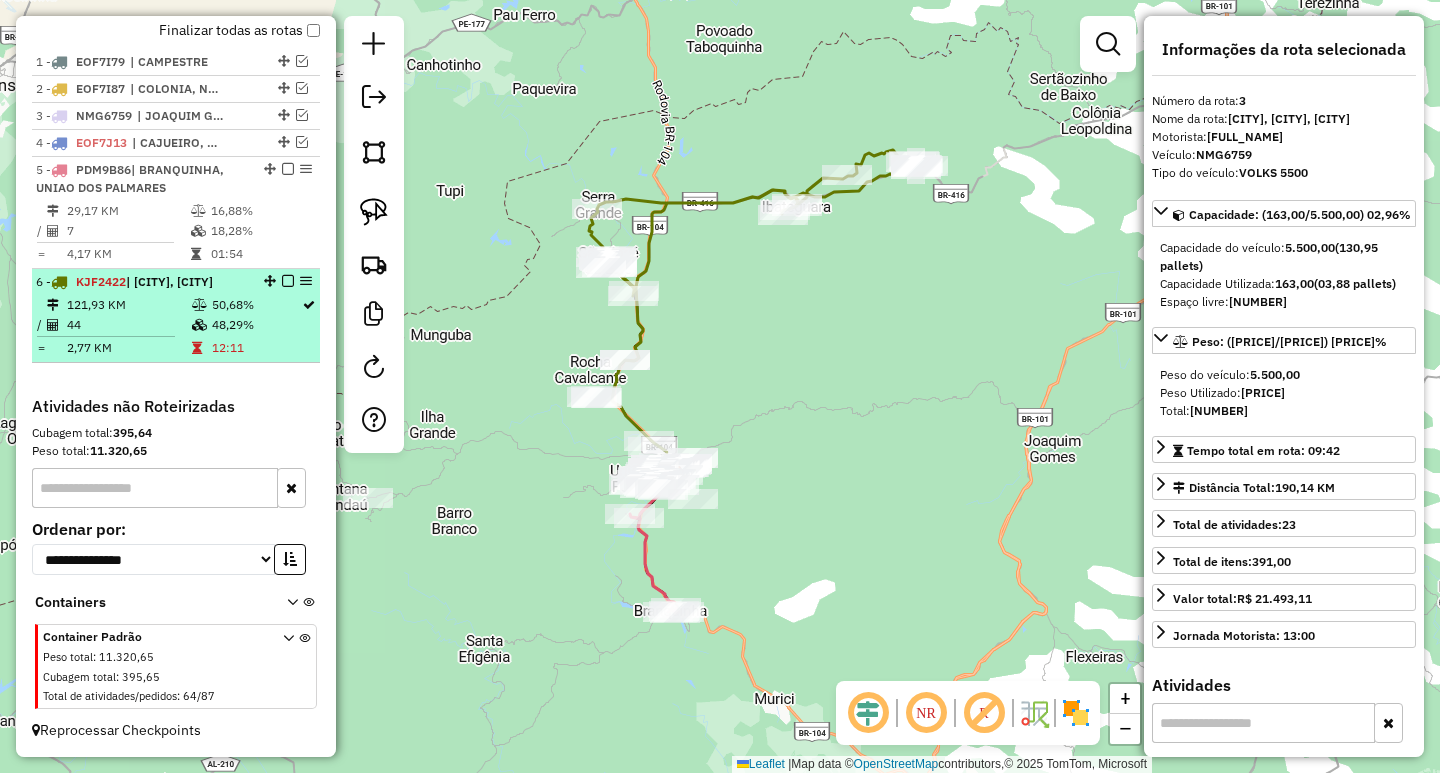 click on "48,29%" at bounding box center [256, 325] 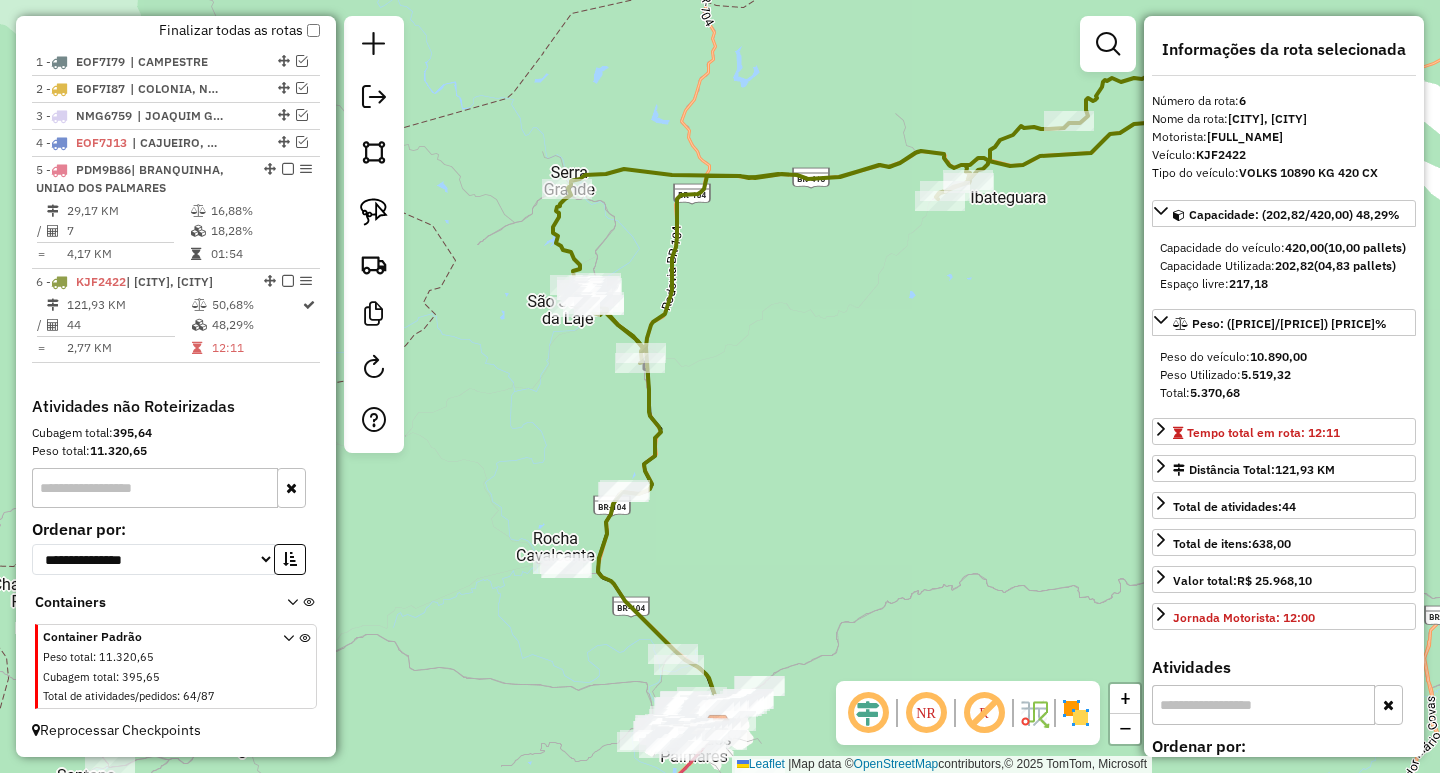drag, startPoint x: 710, startPoint y: 403, endPoint x: 875, endPoint y: 418, distance: 165.68042 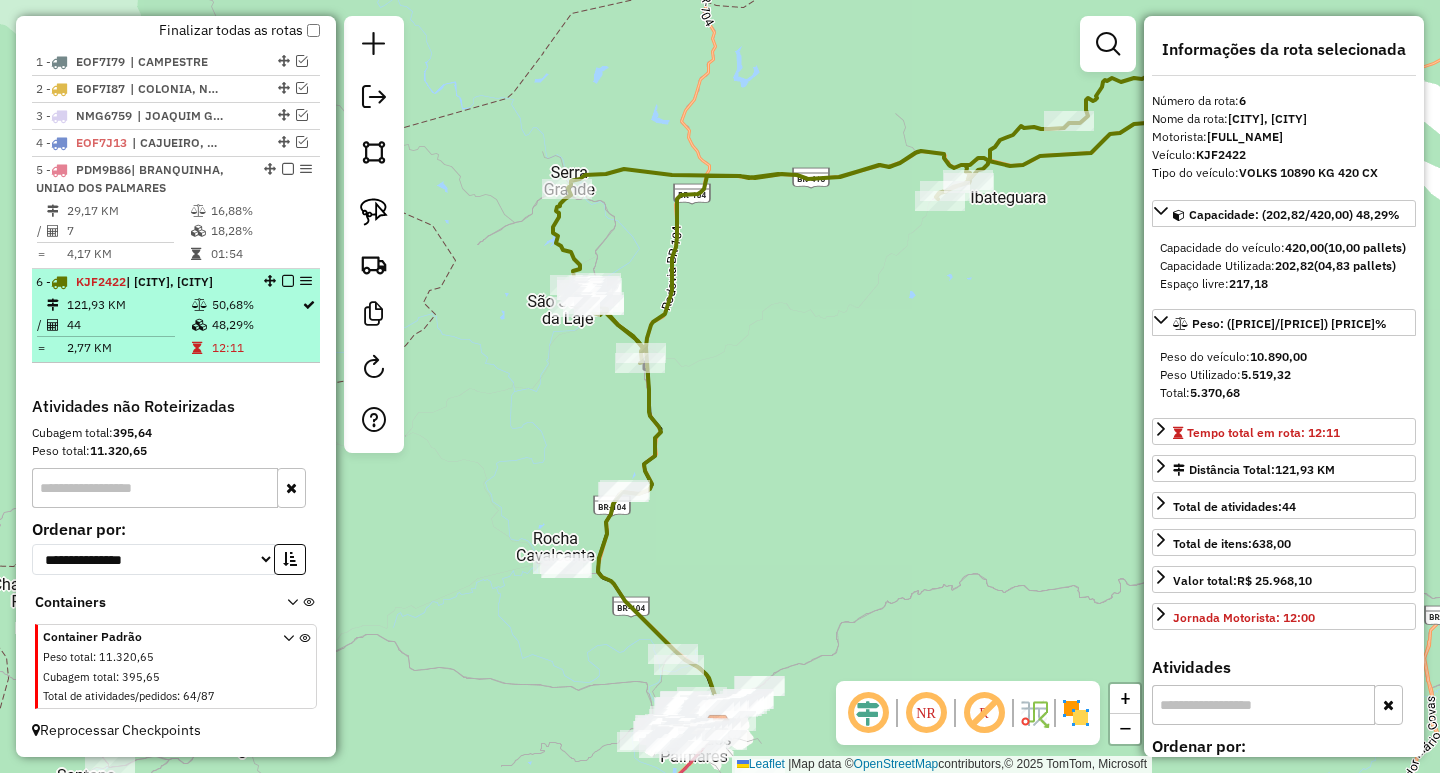 click at bounding box center [288, 281] 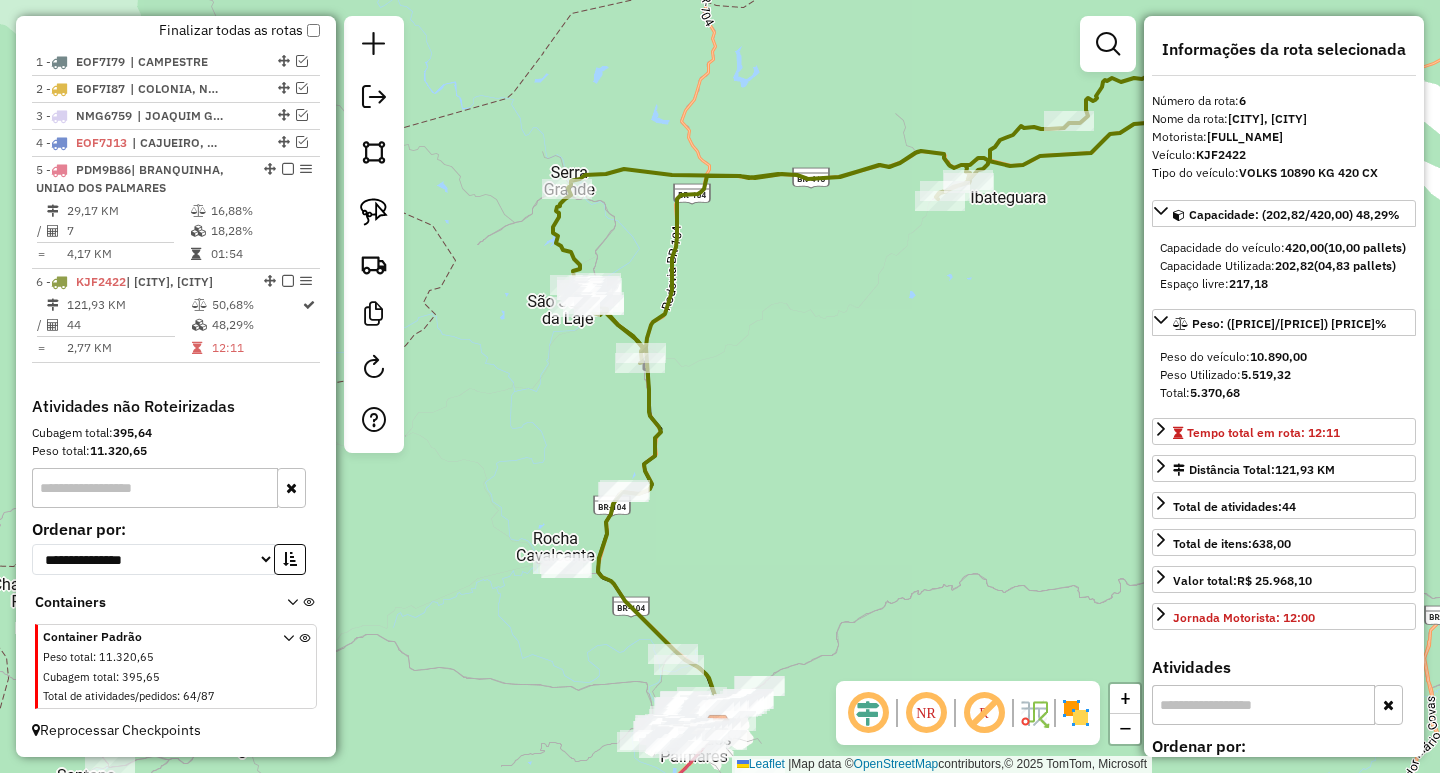 scroll, scrollTop: 699, scrollLeft: 0, axis: vertical 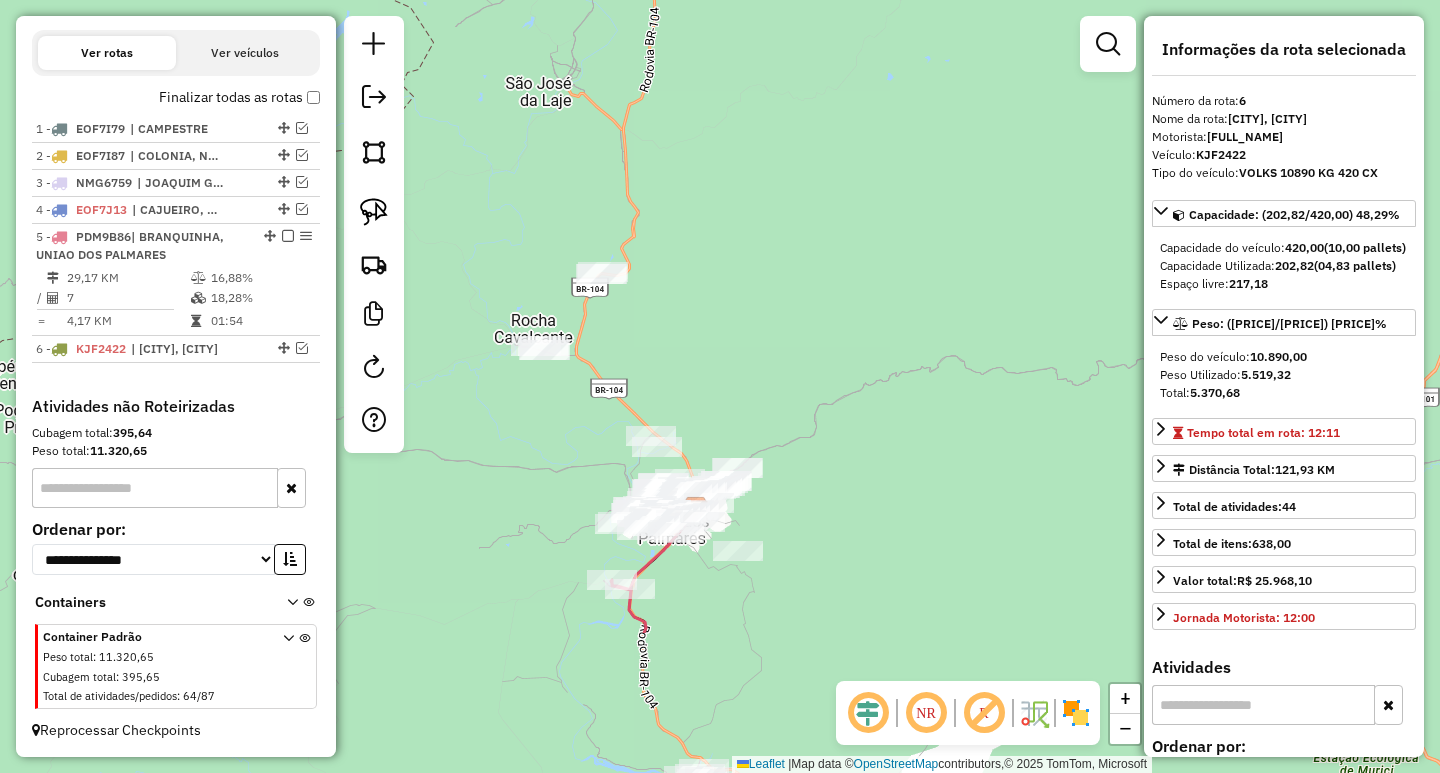 drag, startPoint x: 665, startPoint y: 555, endPoint x: 641, endPoint y: 293, distance: 263.09695 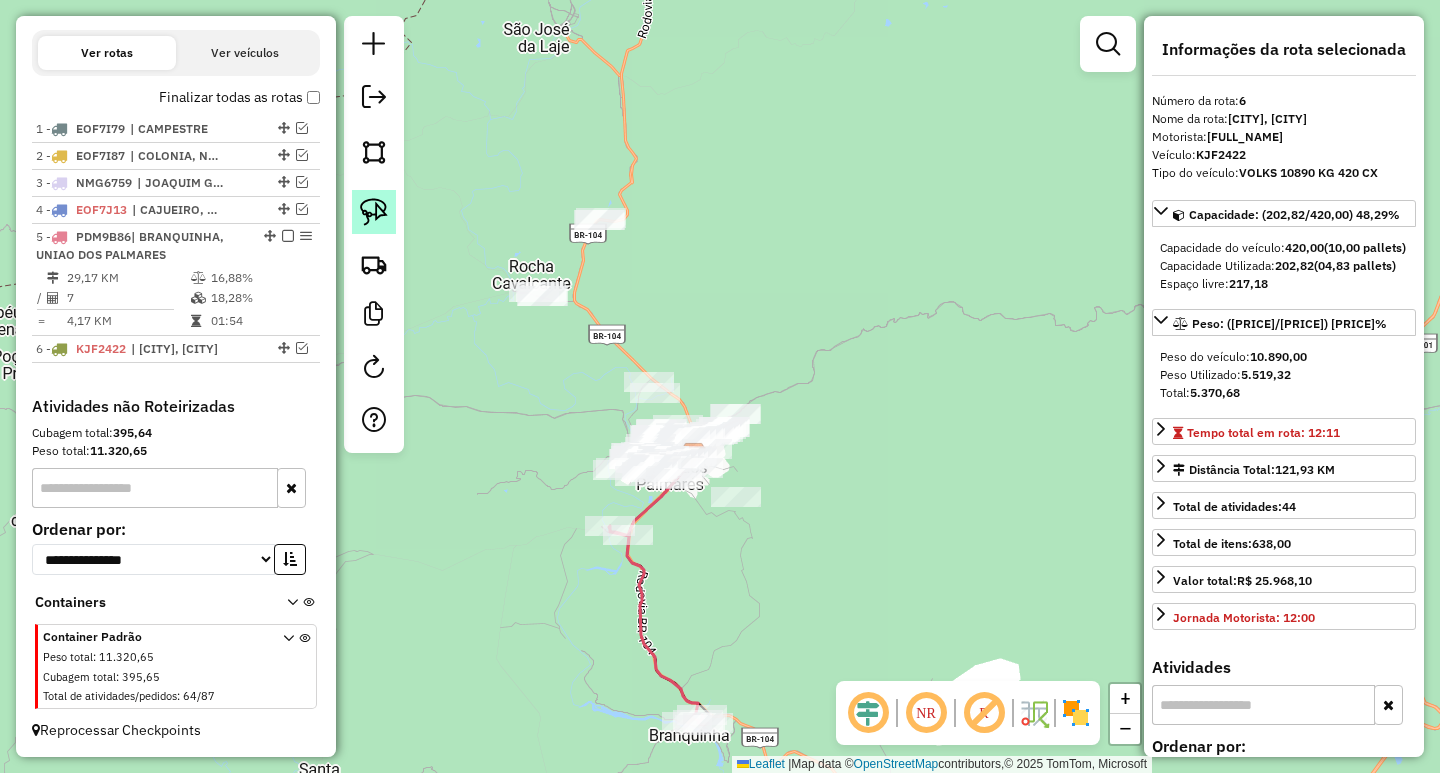 click 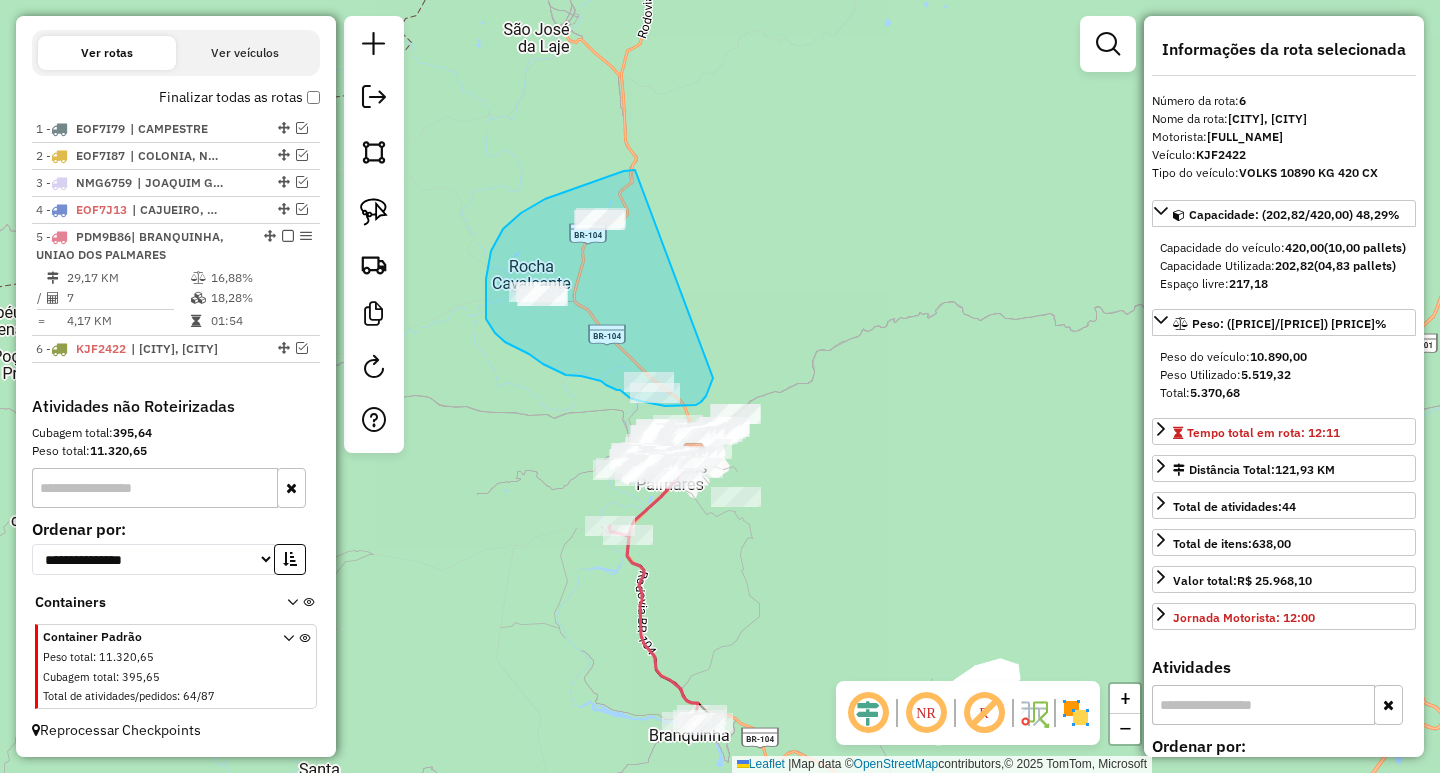 drag, startPoint x: 635, startPoint y: 170, endPoint x: 724, endPoint y: 322, distance: 176.13914 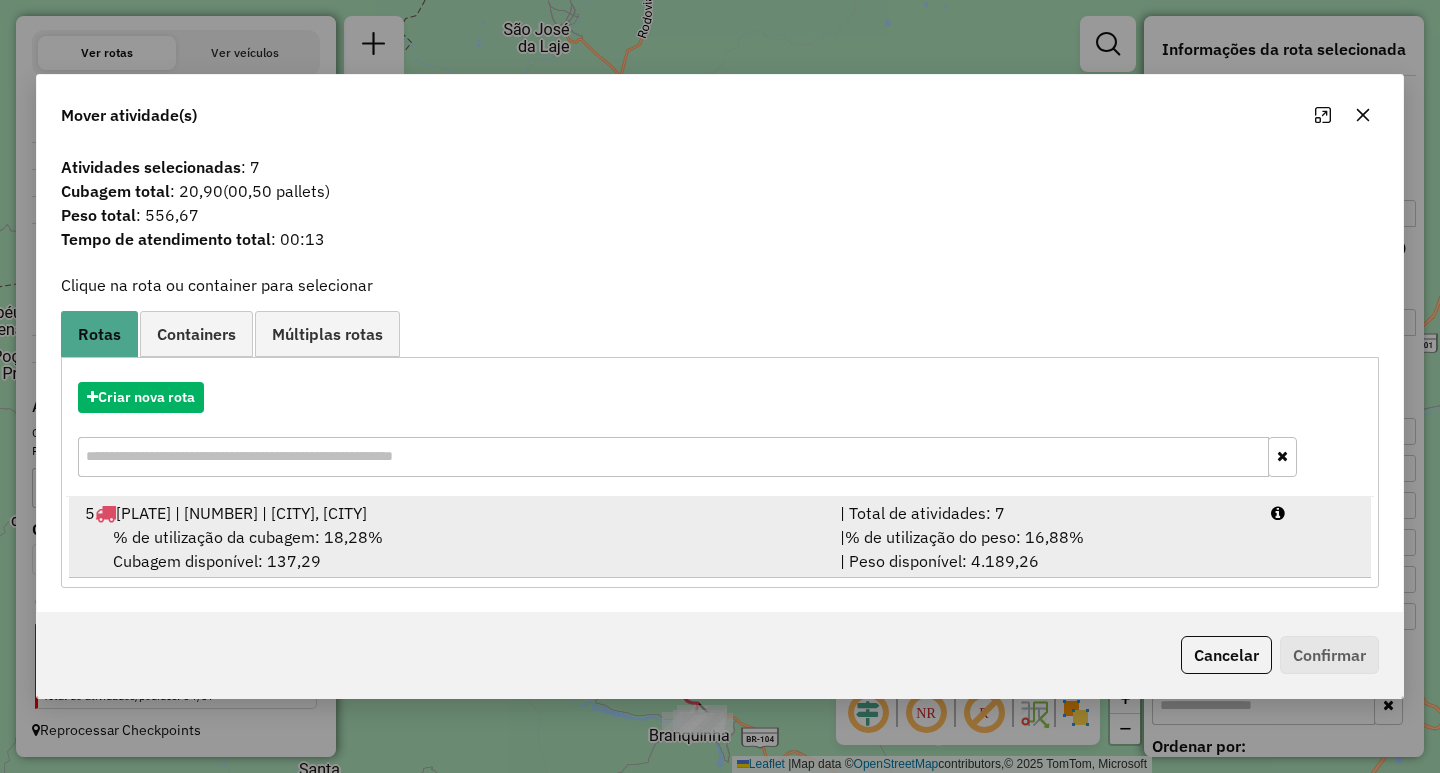 click on "% de utilização do peso: 16,88%" at bounding box center [964, 537] 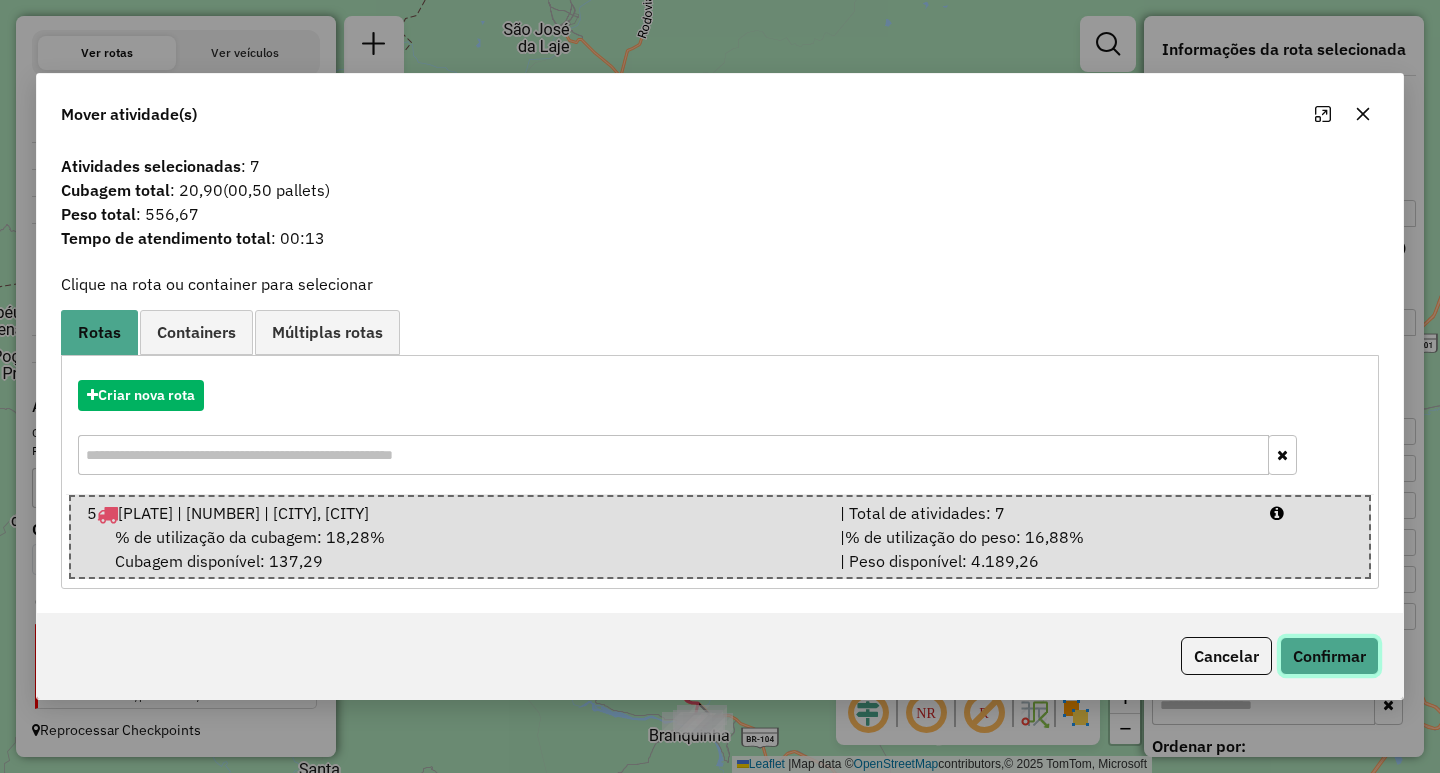click on "Confirmar" 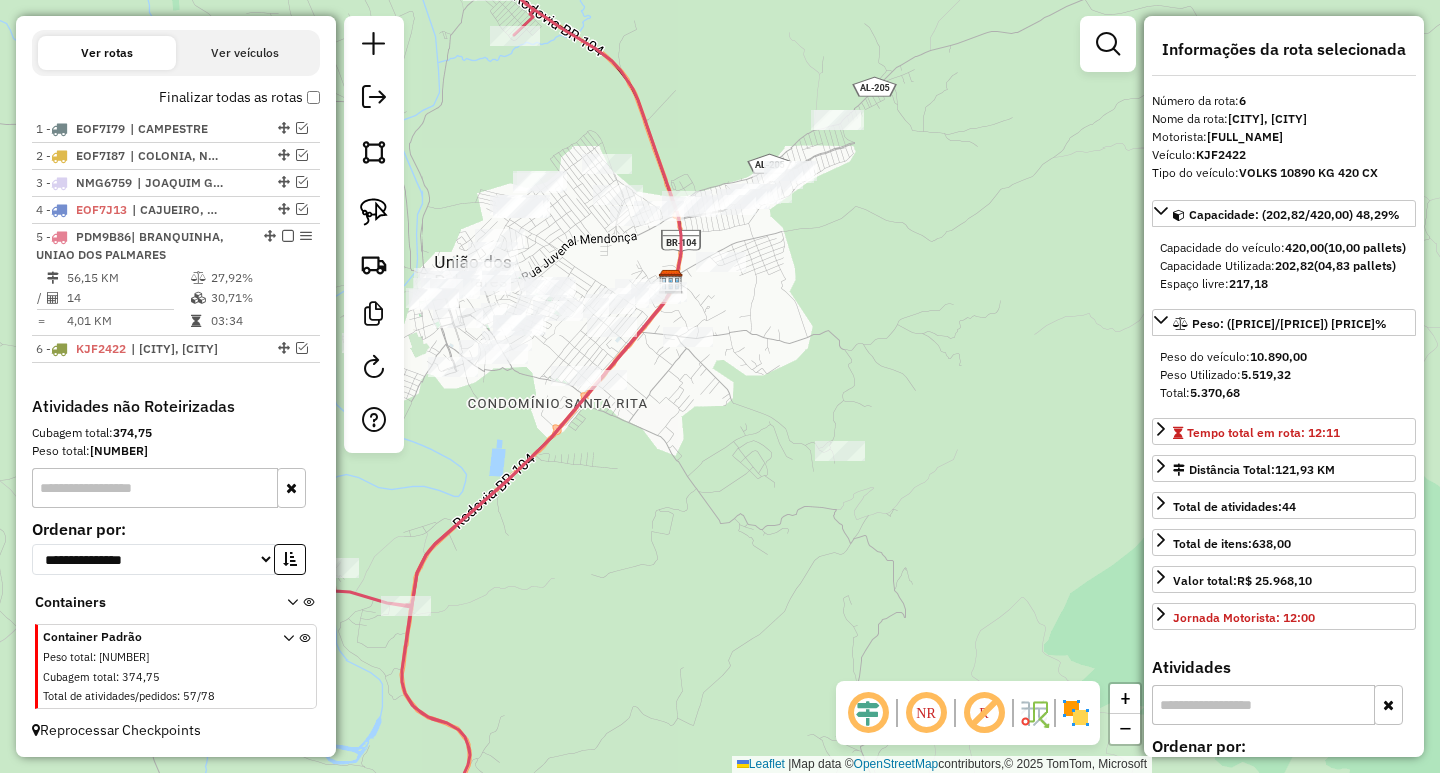 click on "Janela de atendimento Grade de atendimento Capacidade Transportadoras Veículos Cliente Pedidos  Rotas Selecione os dias de semana para filtrar as janelas de atendimento  Seg   Ter   Qua   Qui   Sex   Sáb   Dom  Informe o período da janela de atendimento: De: Até:  Filtrar exatamente a janela do cliente  Considerar janela de atendimento padrão  Selecione os dias de semana para filtrar as grades de atendimento  Seg   Ter   Qua   Qui   Sex   Sáb   Dom   Considerar clientes sem dia de atendimento cadastrado  Clientes fora do dia de atendimento selecionado Filtrar as atividades entre os valores definidos abaixo:  Peso mínimo:   Peso máximo:   Cubagem mínima:   Cubagem máxima:   De:   Até:  Filtrar as atividades entre o tempo de atendimento definido abaixo:  De:   Até:   Considerar capacidade total dos clientes não roteirizados Transportadora: Selecione um ou mais itens Tipo de veículo: Selecione um ou mais itens Veículo: Selecione um ou mais itens Motorista: Selecione um ou mais itens Nome: Rótulo:" 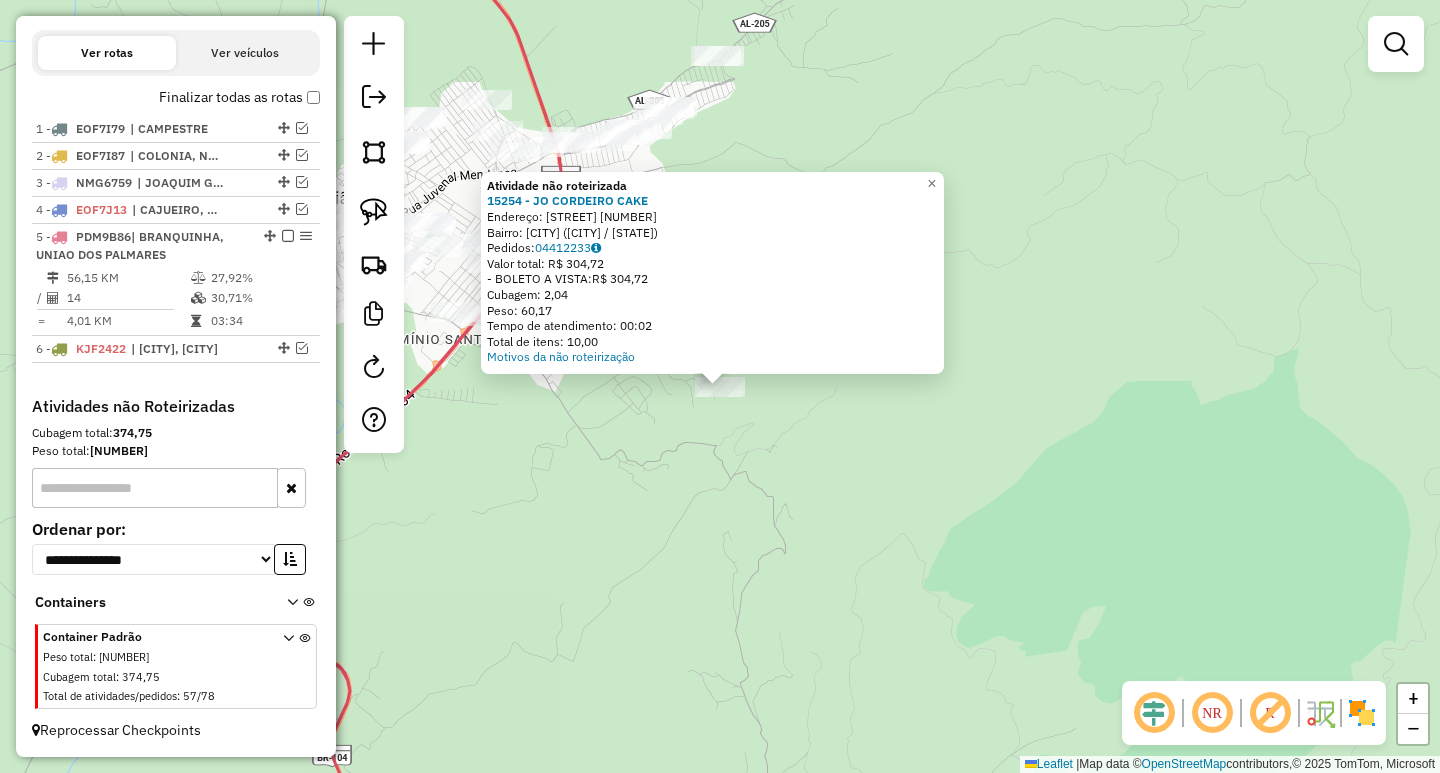 click on "Atividade não roteirizada 15254 - JO CORDEIRO CAKE  Endereço:  ROD 104, FAZENDA FRIOS S/N   Bairro: FRIOS (UNIAO DOS PALMARES / AL)   Pedidos:  04412233   Valor total: R$ 304,72   - BOLETO A VISTA:  R$ 304,72   Cubagem: 2,04   Peso: 60,17   Tempo de atendimento: 00:02   Total de itens: 10,00  Motivos da não roteirização × Janela de atendimento Grade de atendimento Capacidade Transportadoras Veículos Cliente Pedidos  Rotas Selecione os dias de semana para filtrar as janelas de atendimento  Seg   Ter   Qua   Qui   Sex   Sáb   Dom  Informe o período da janela de atendimento: De: Até:  Filtrar exatamente a janela do cliente  Considerar janela de atendimento padrão  Selecione os dias de semana para filtrar as grades de atendimento  Seg   Ter   Qua   Qui   Sex   Sáb   Dom   Considerar clientes sem dia de atendimento cadastrado  Clientes fora do dia de atendimento selecionado Filtrar as atividades entre os valores definidos abaixo:  Peso mínimo:   Peso máximo:   Cubagem mínima:   Cubagem máxima:  De:" 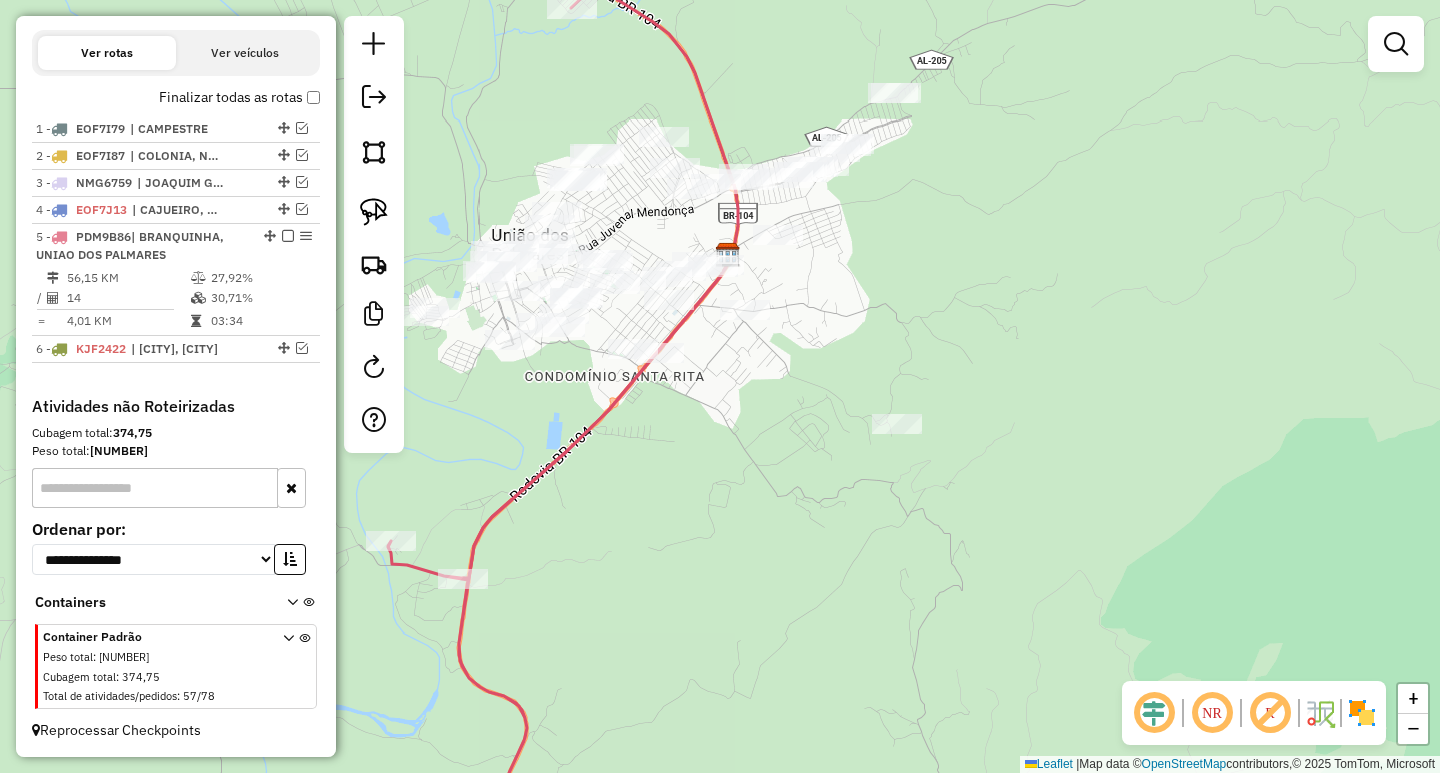 drag, startPoint x: 627, startPoint y: 501, endPoint x: 718, endPoint y: 511, distance: 91.5478 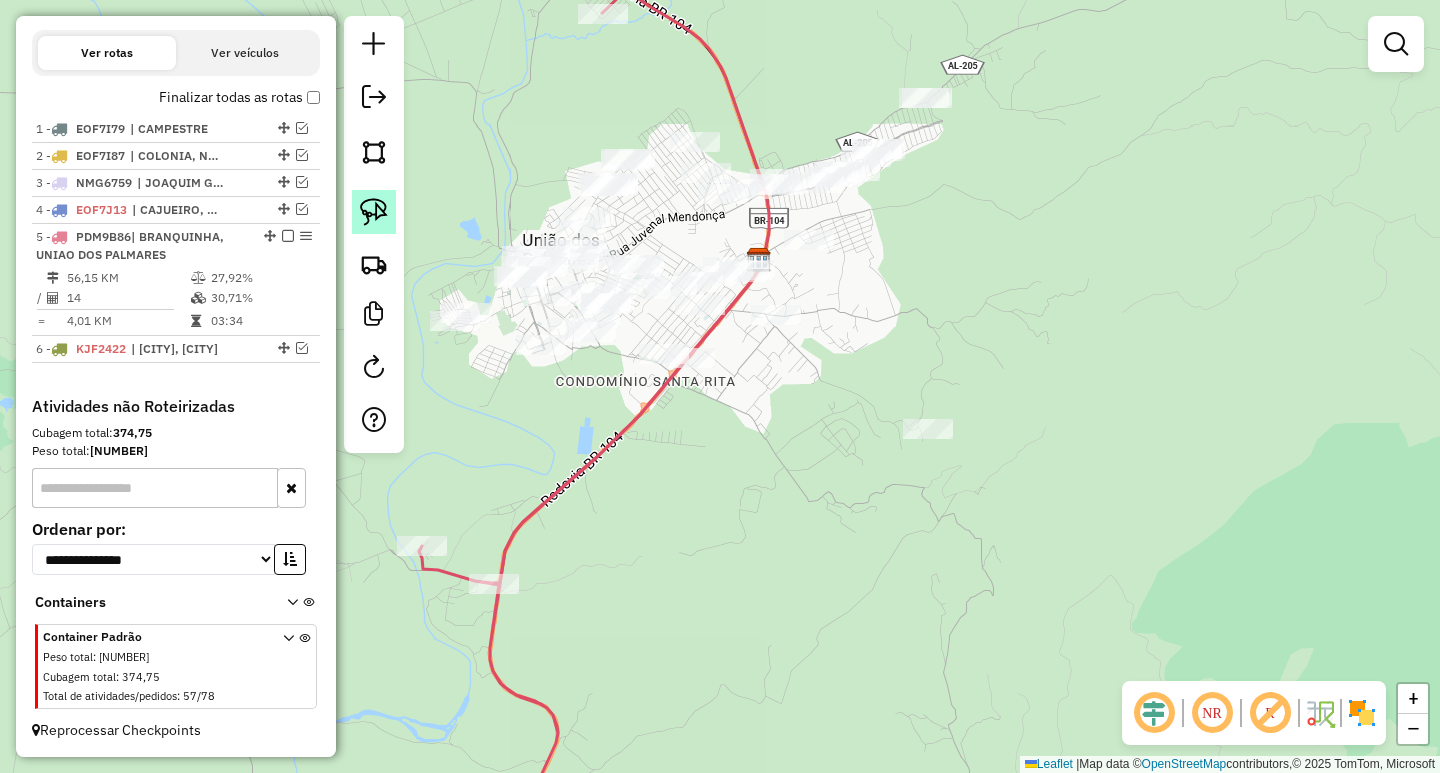 click 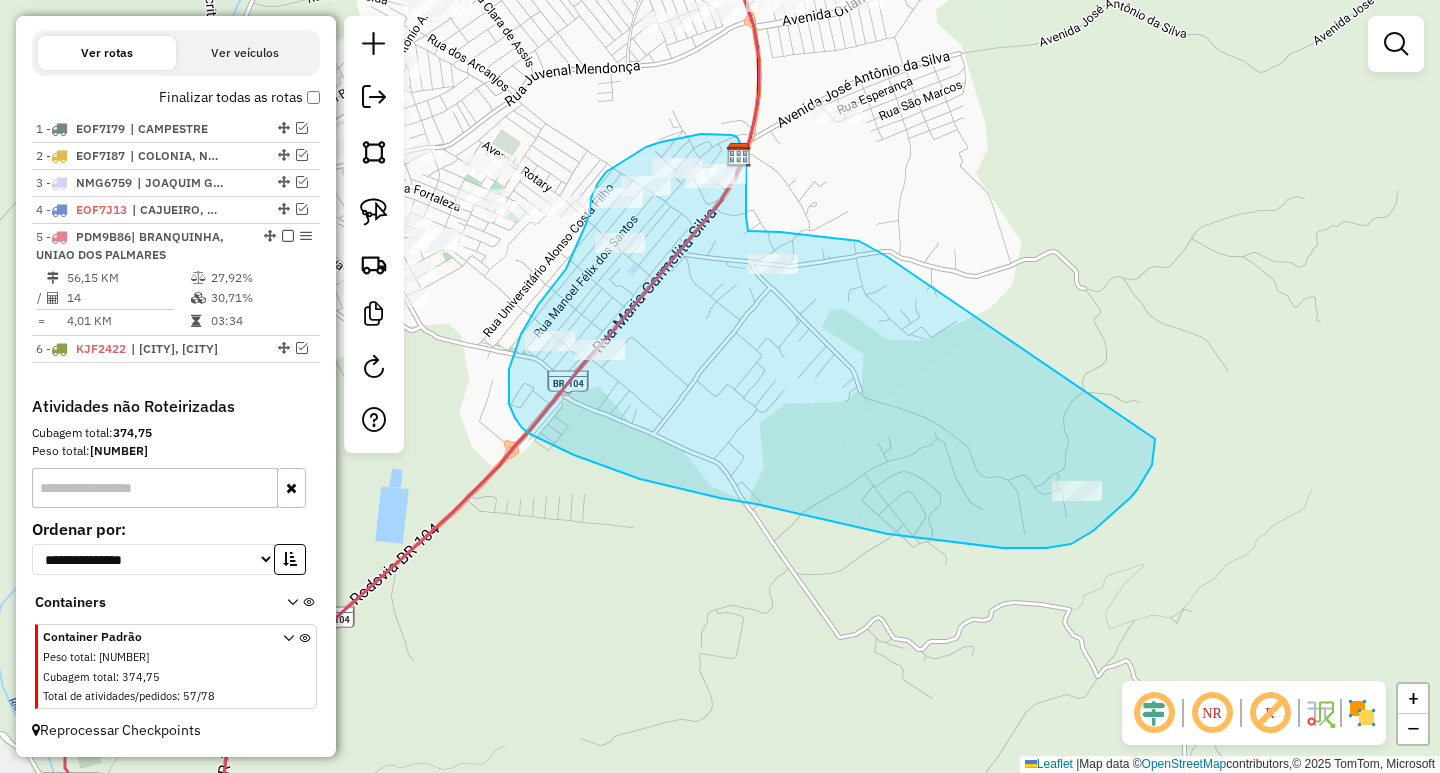 drag, startPoint x: 885, startPoint y: 255, endPoint x: 1132, endPoint y: 400, distance: 286.41577 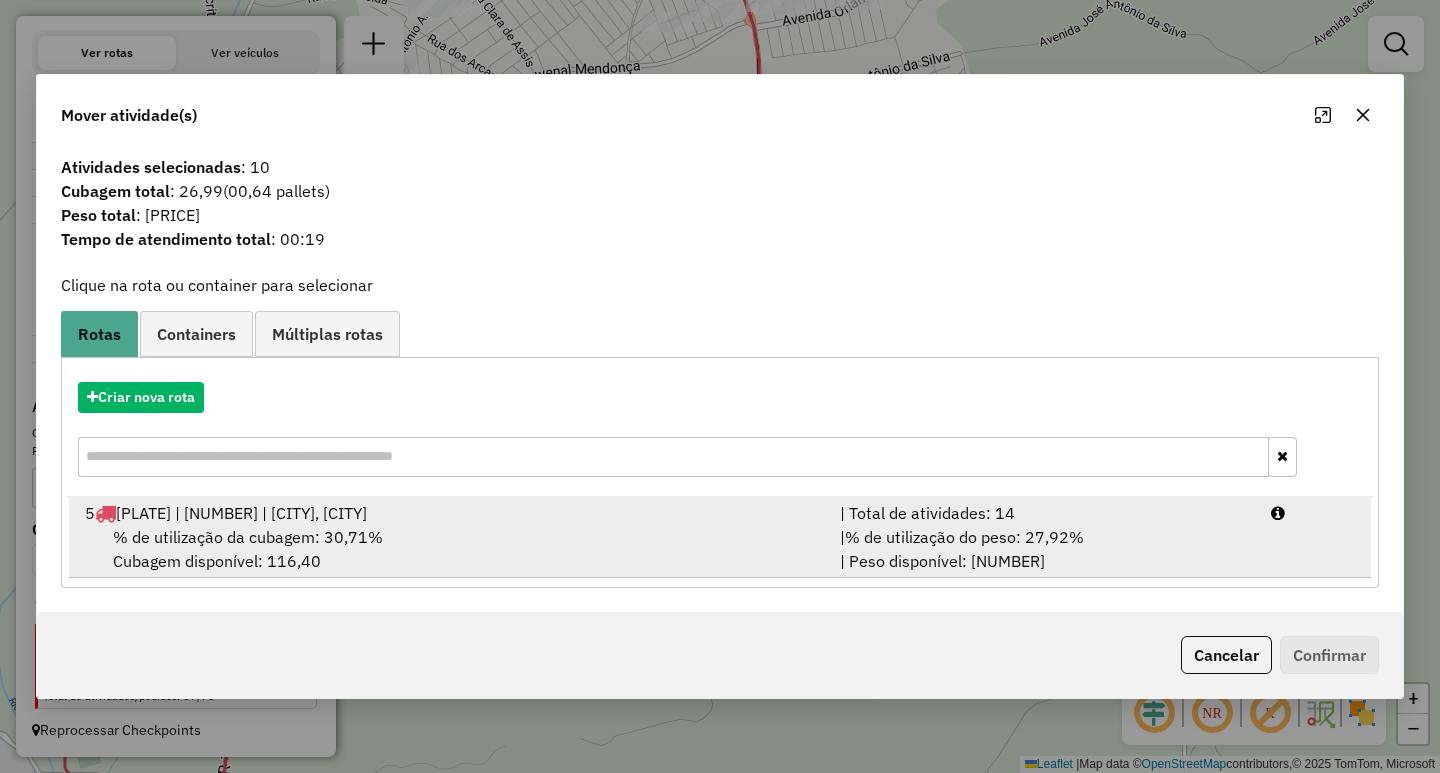 click on "% de utilização do peso: 27,92%" at bounding box center (964, 537) 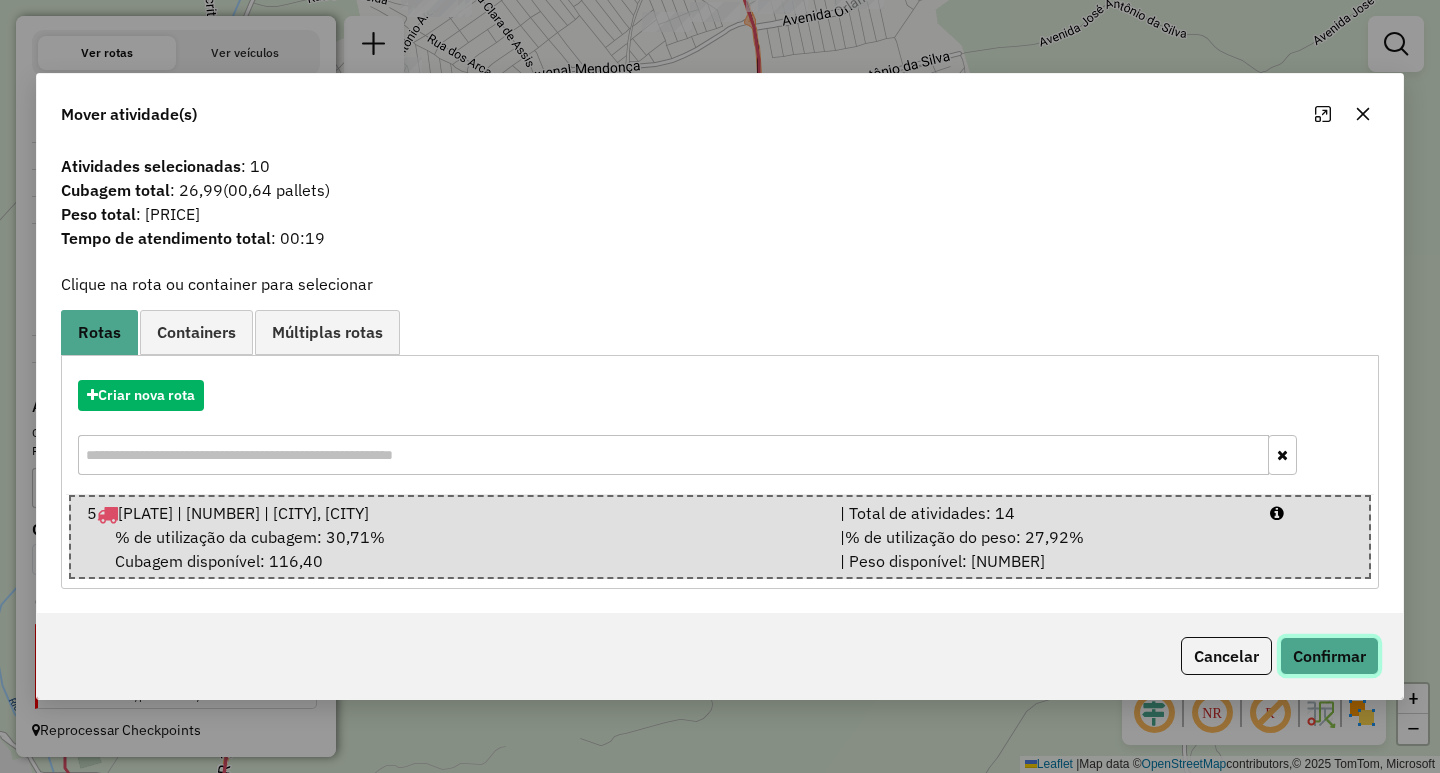click on "Confirmar" 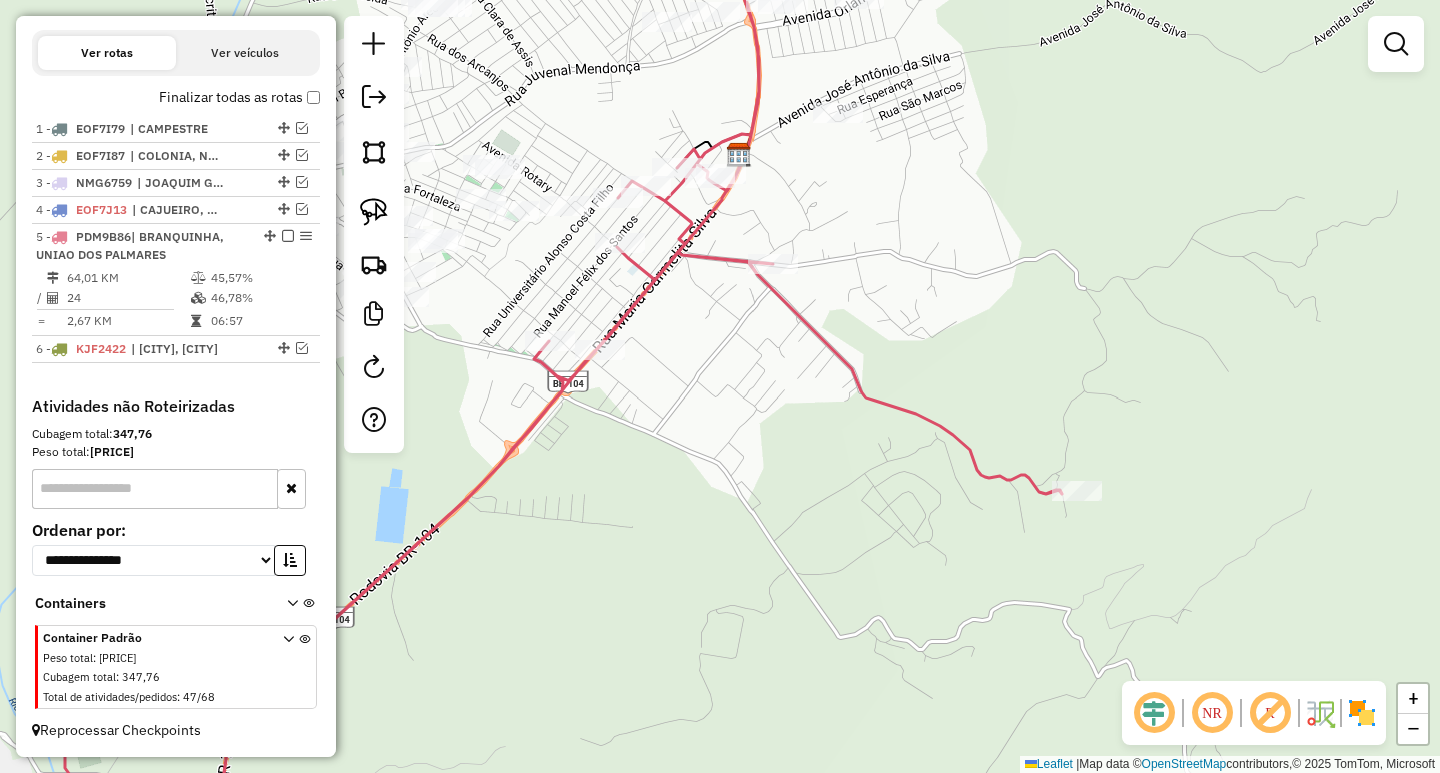 scroll, scrollTop: 674, scrollLeft: 0, axis: vertical 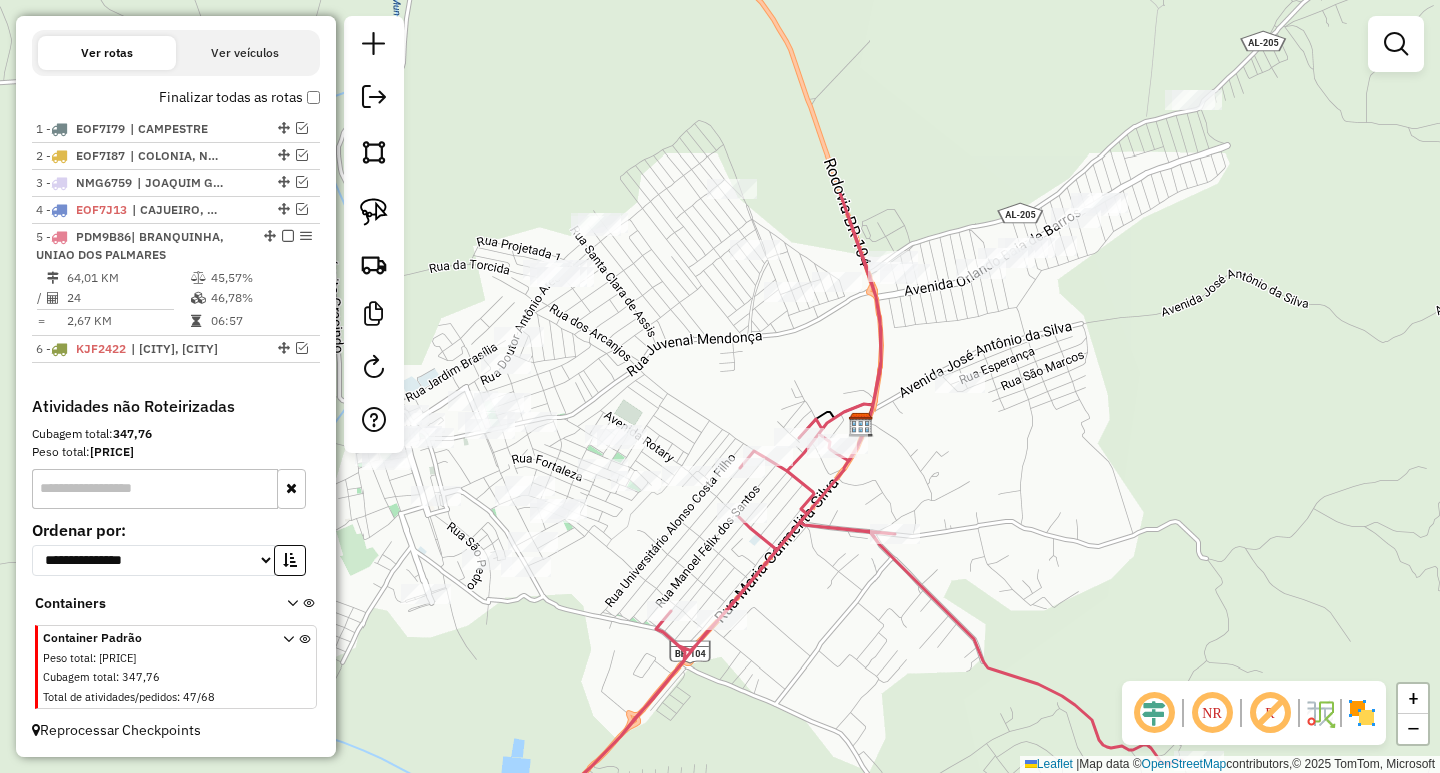 drag, startPoint x: 708, startPoint y: 495, endPoint x: 828, endPoint y: 765, distance: 295.46573 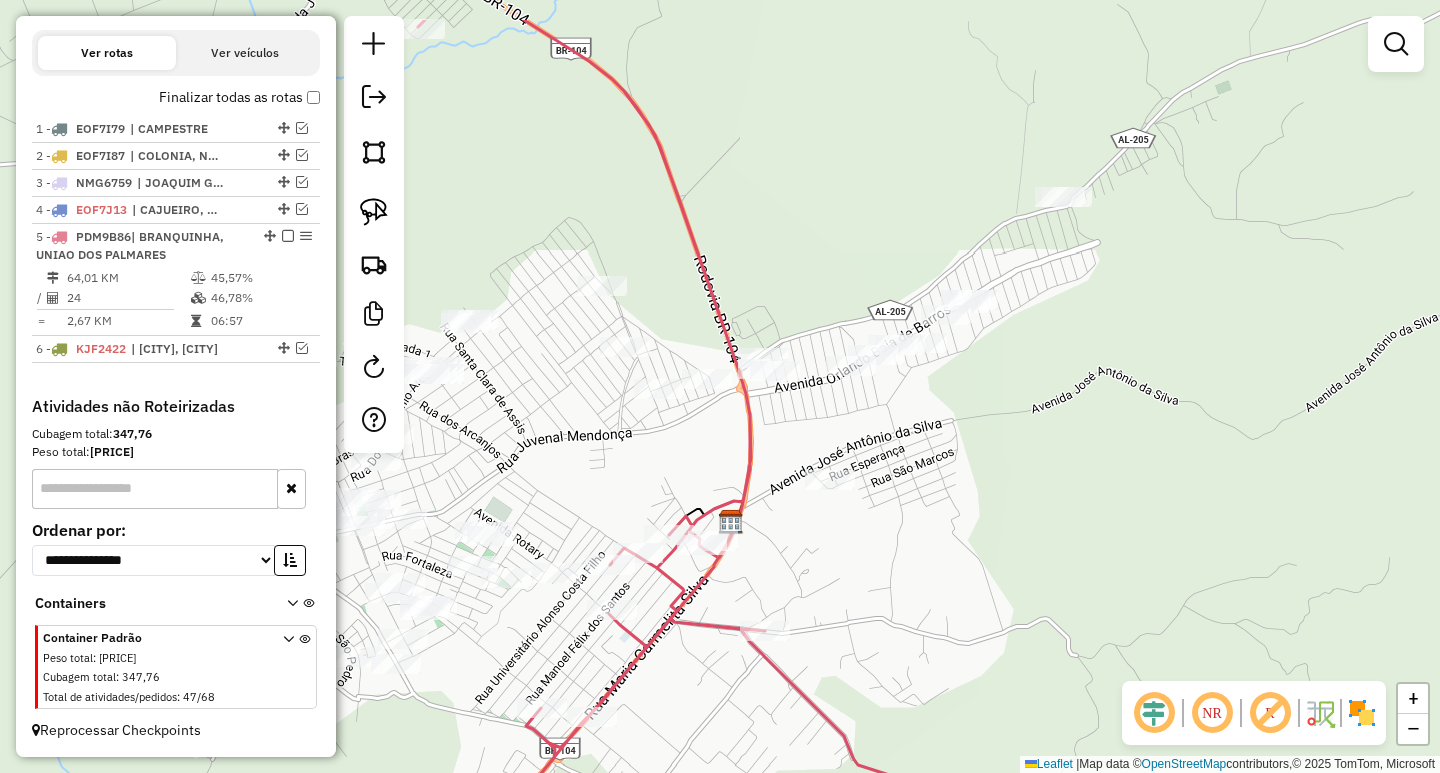 drag, startPoint x: 1047, startPoint y: 468, endPoint x: 919, endPoint y: 565, distance: 160.60199 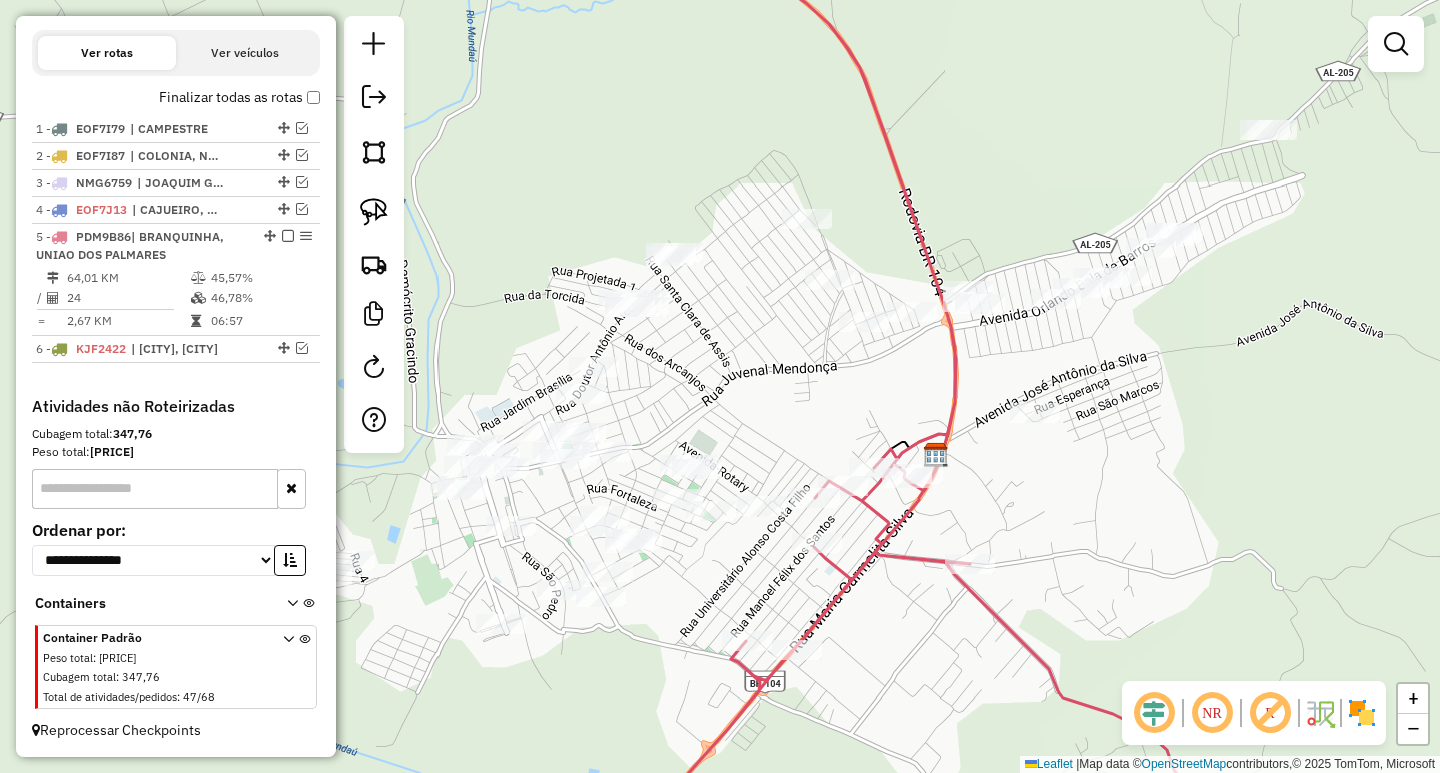 drag, startPoint x: 595, startPoint y: 470, endPoint x: 810, endPoint y: 393, distance: 228.3725 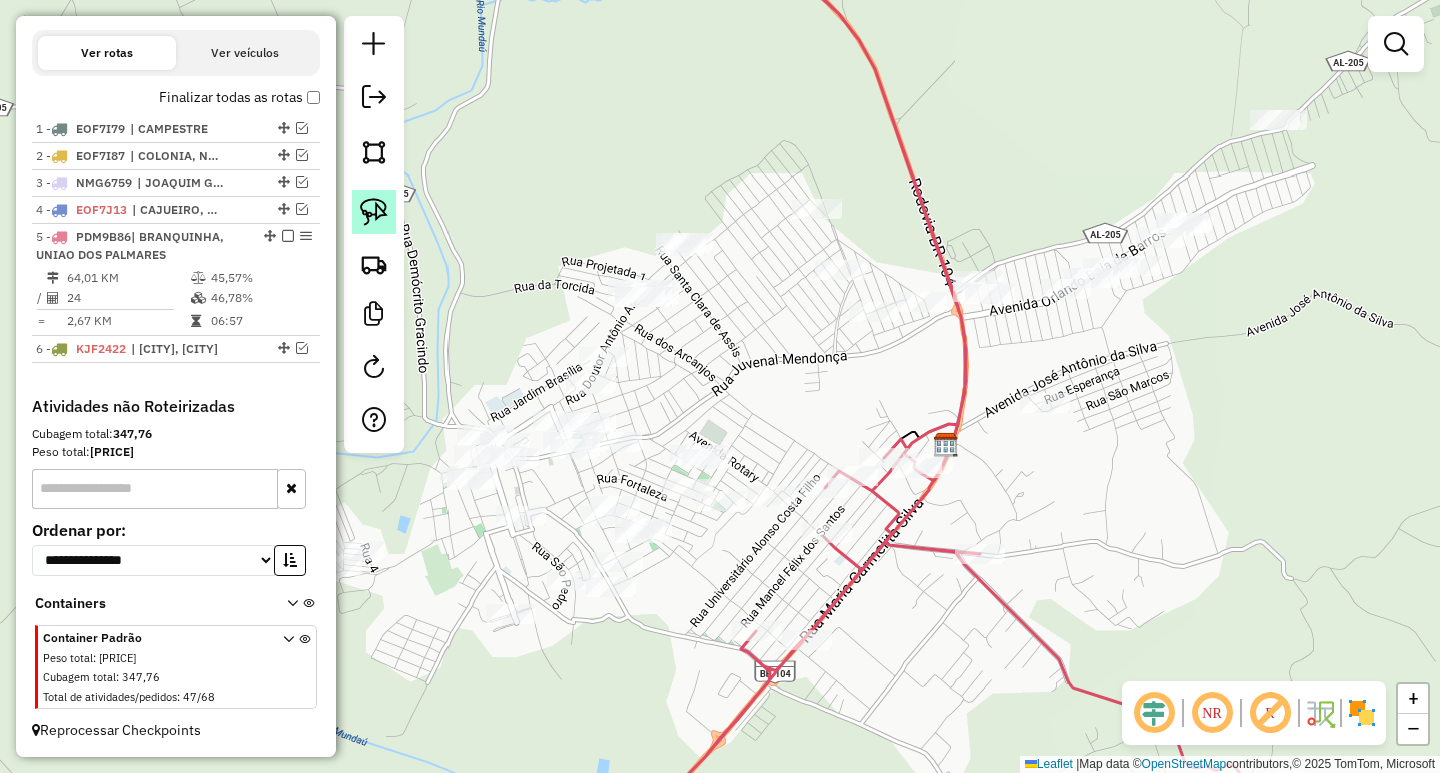 click 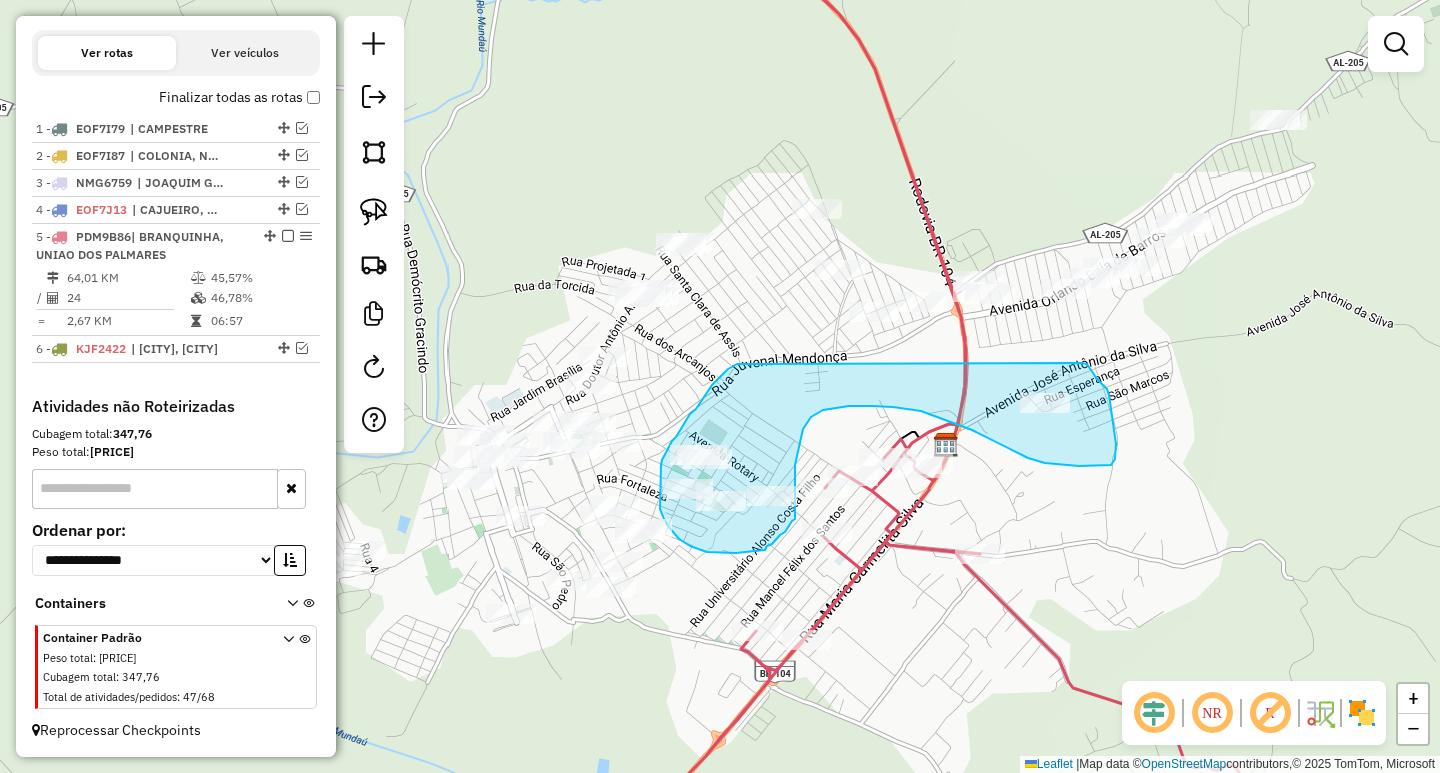 drag, startPoint x: 714, startPoint y: 384, endPoint x: 1081, endPoint y: 363, distance: 367.6003 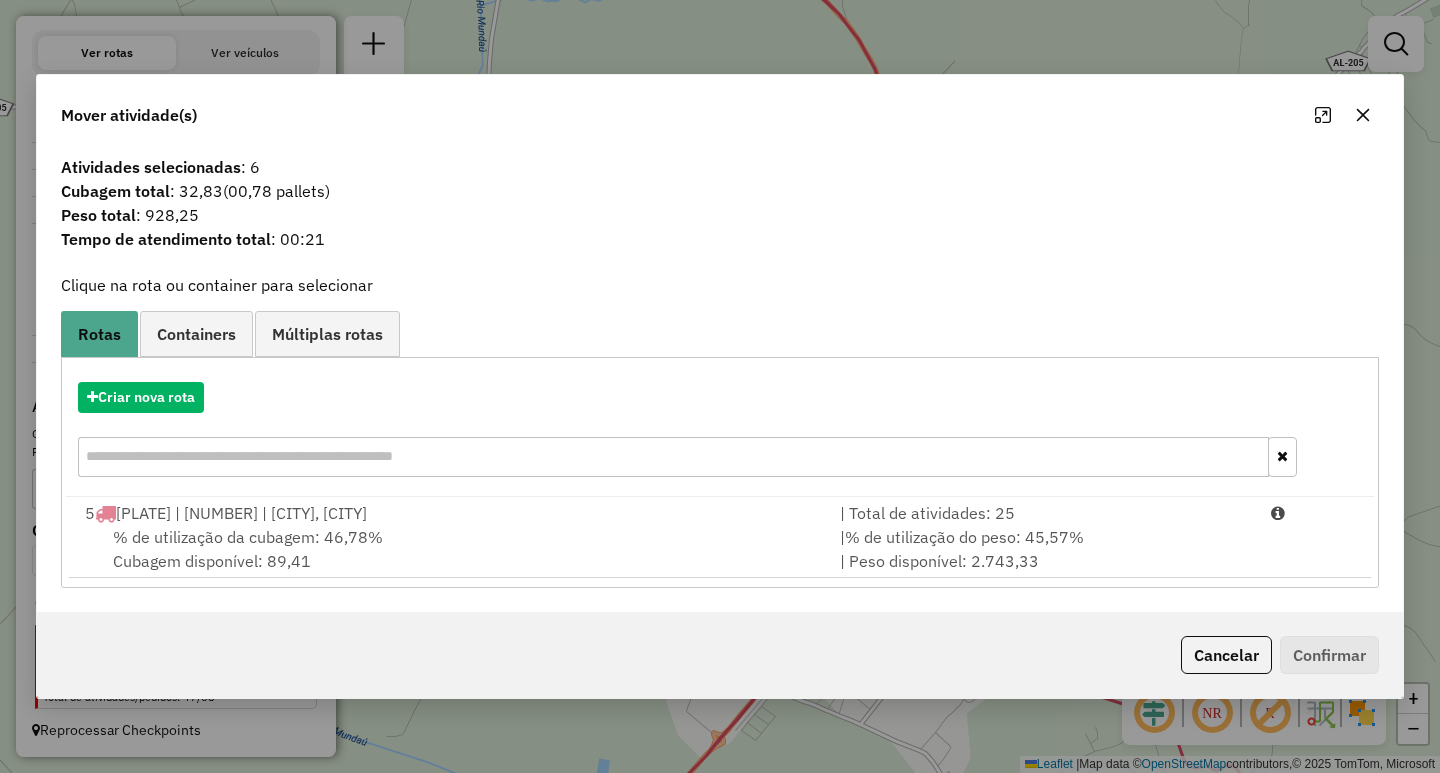 click on "|  % de utilização do peso: 45,57%  | Peso disponível: 2.743,33" at bounding box center [1043, 549] 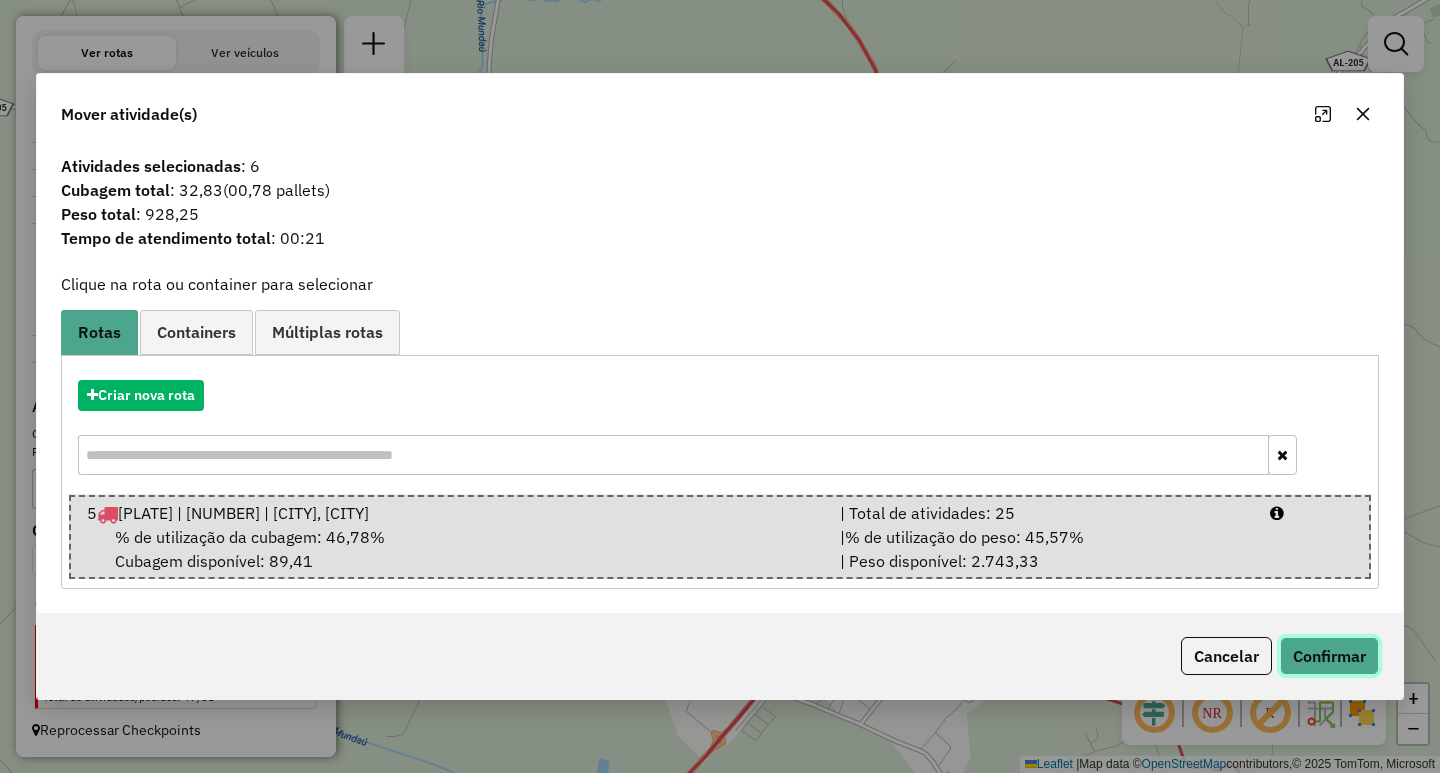click on "Confirmar" 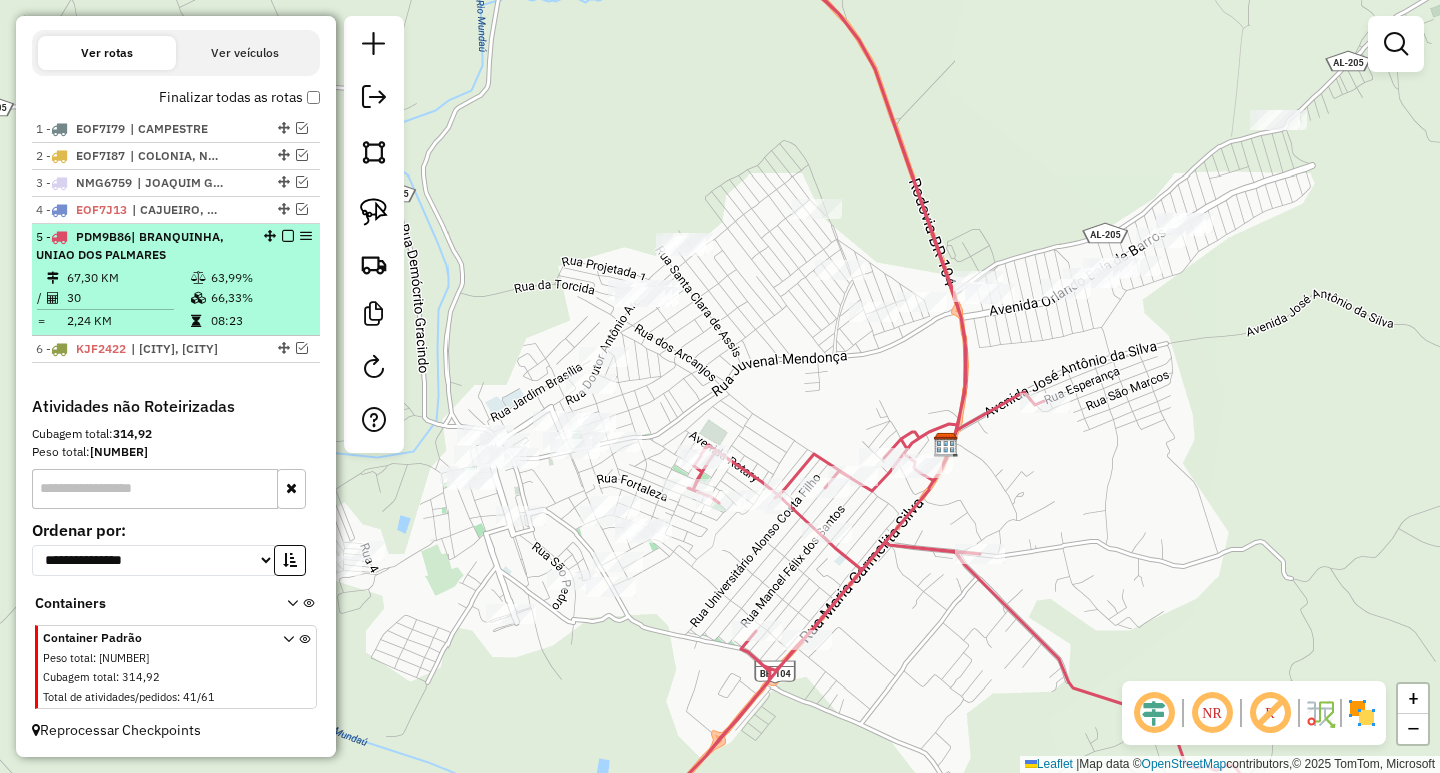 click at bounding box center (288, 236) 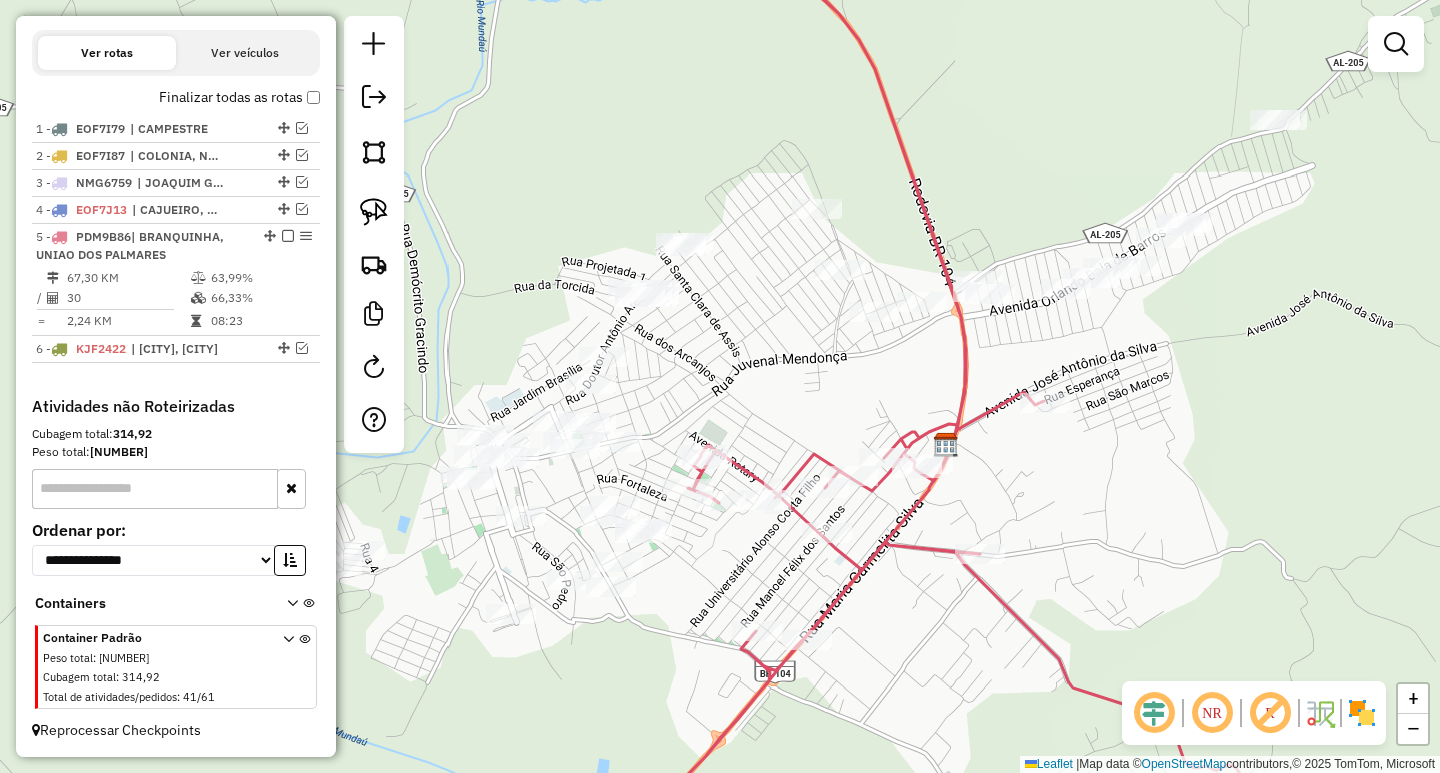 scroll, scrollTop: 589, scrollLeft: 0, axis: vertical 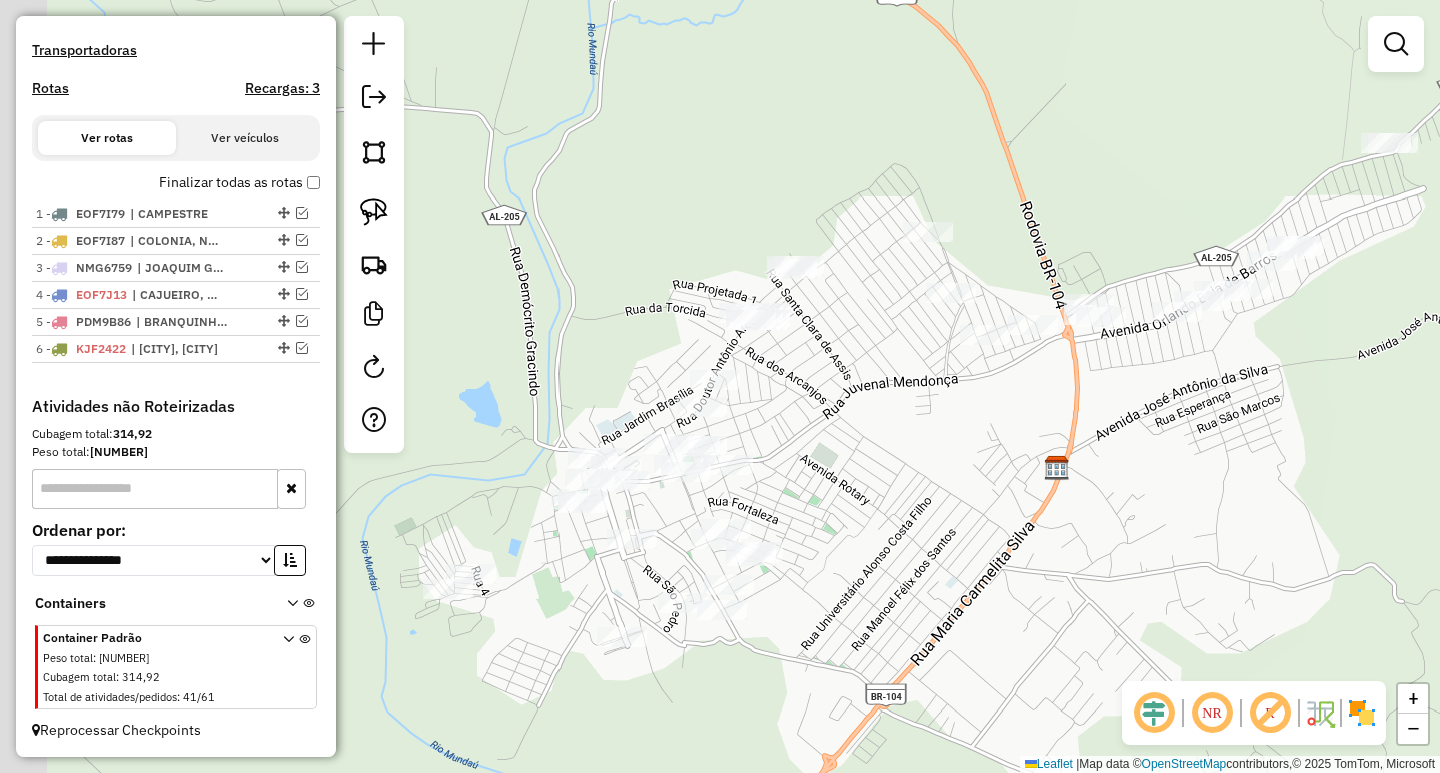 drag, startPoint x: 915, startPoint y: 508, endPoint x: 966, endPoint y: 511, distance: 51.088158 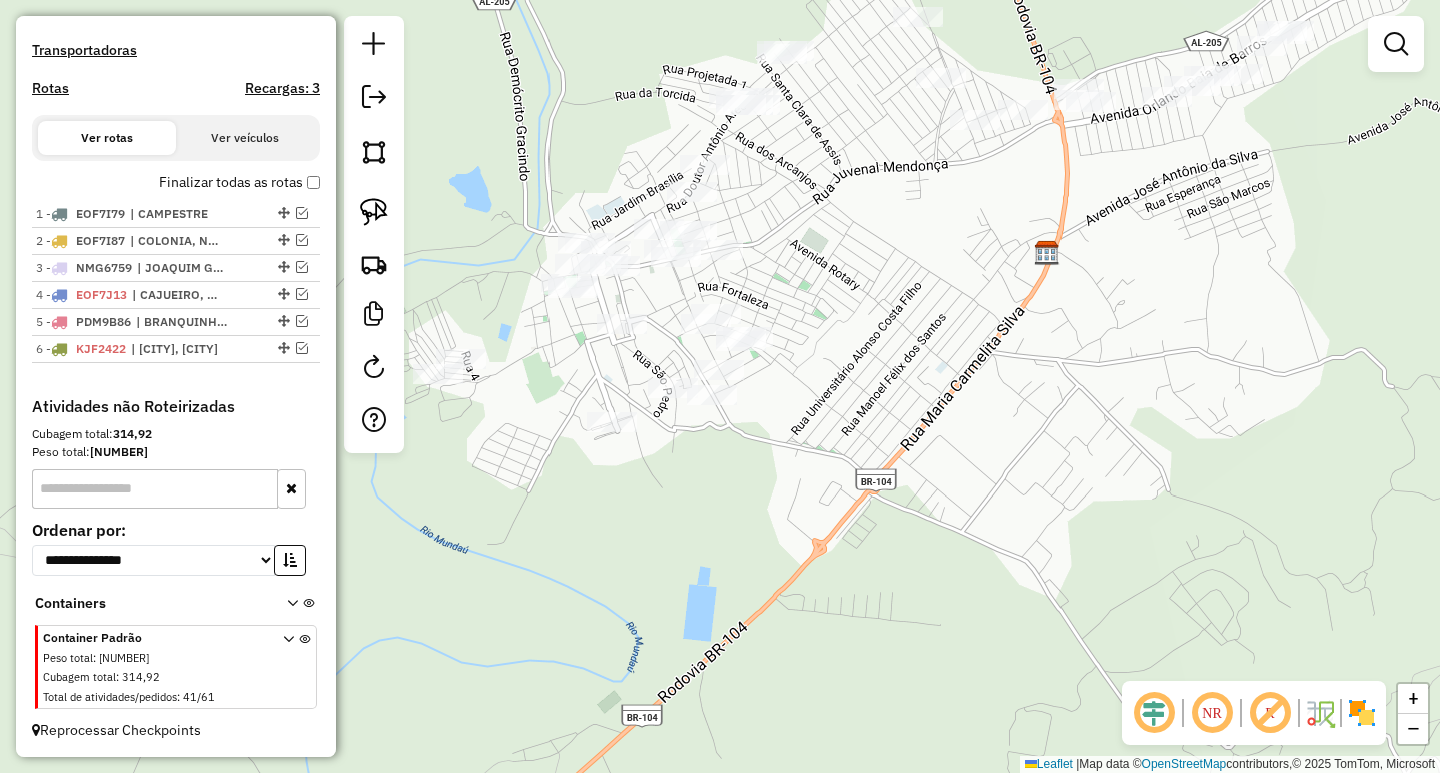 drag, startPoint x: 879, startPoint y: 343, endPoint x: 1022, endPoint y: 366, distance: 144.83784 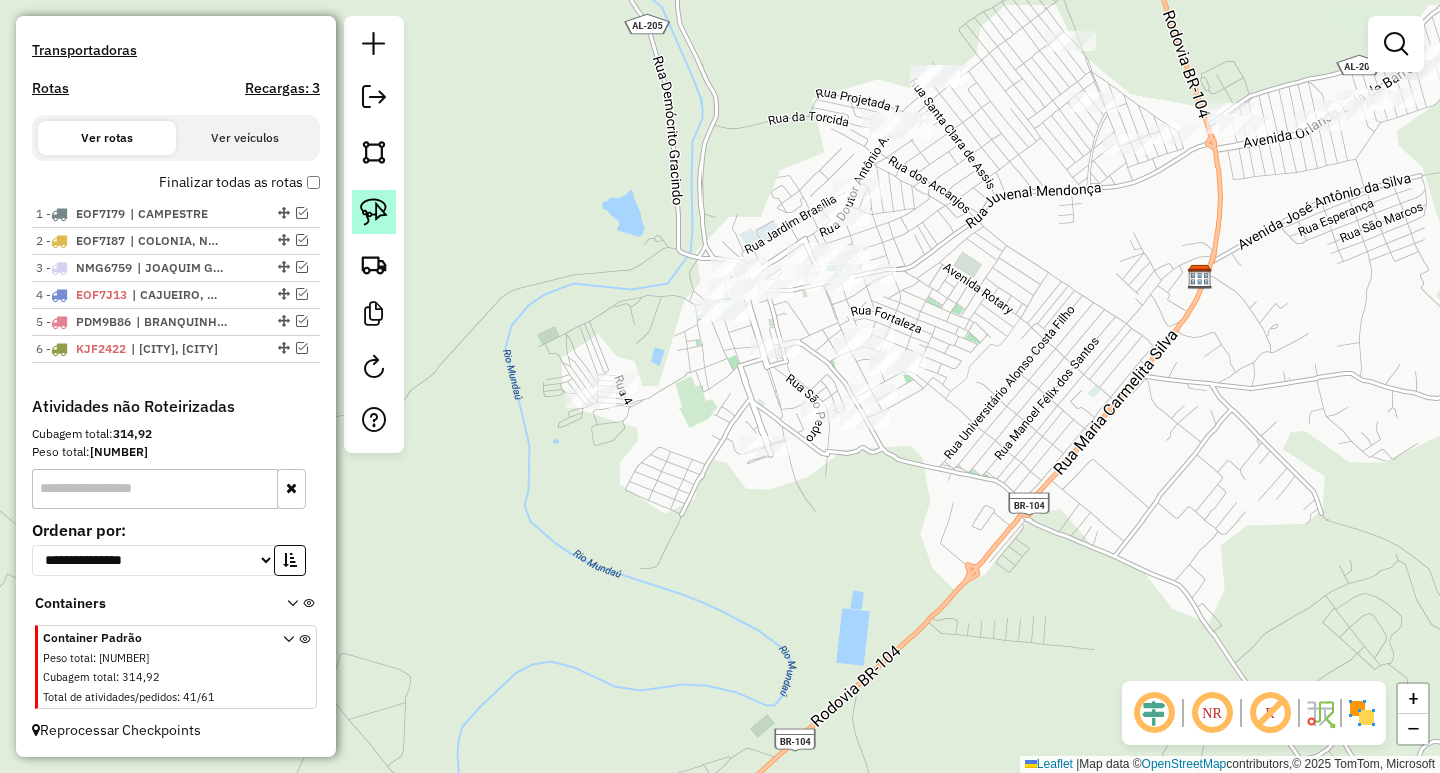 click 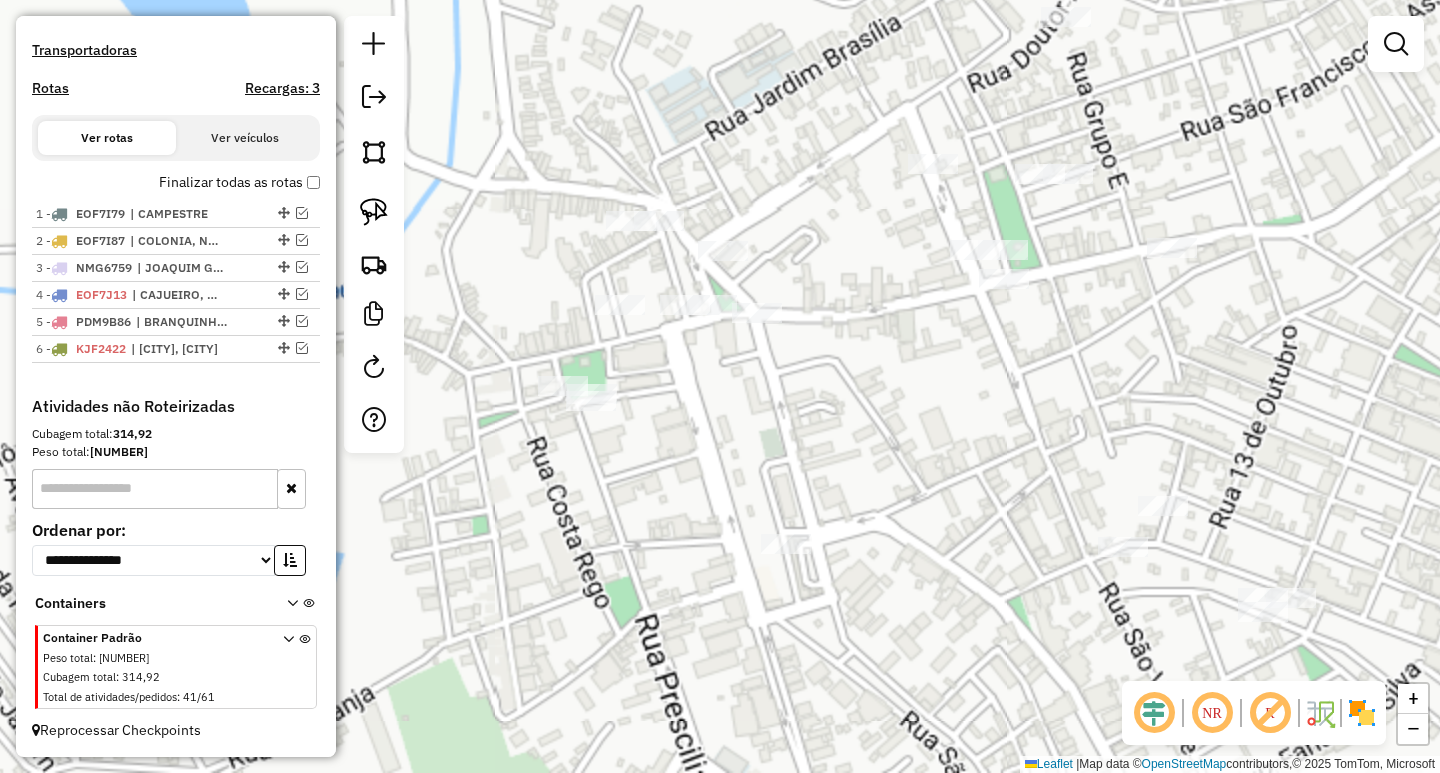 click 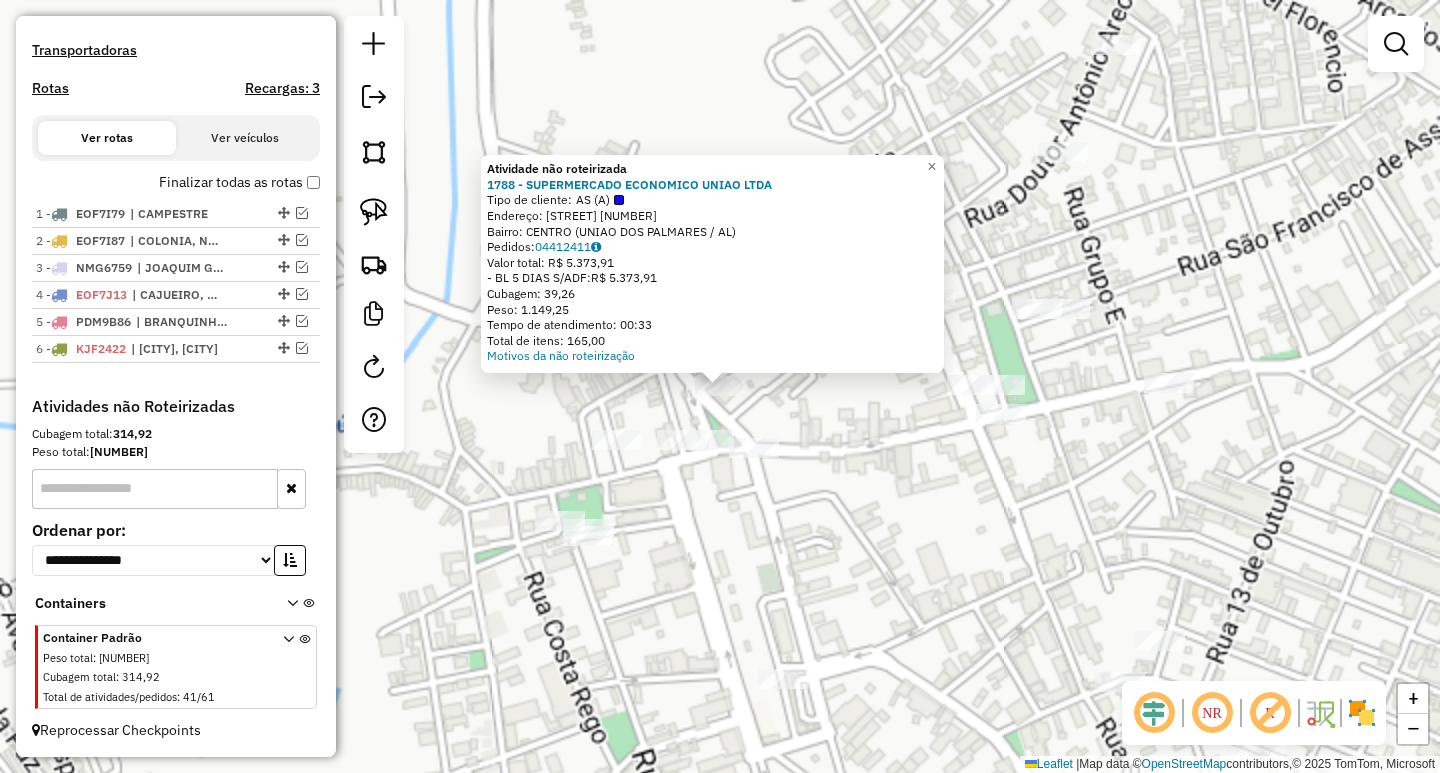 click on "Atividade não roteirizada 1788 - SUPERMERCADO ECONOMICO UNIAO LTDA  Tipo de cliente:   AS (A)   Endereço: PC  ANTENOR UCHOA.                 000074   Bairro: CENTRO (UNIAO DOS PALMARES / AL)   Pedidos:  04412411   Valor total: R$ 5.373,91   - BL 5 DIAS S/ADF:  R$ 5.373,91   Cubagem: 39,26   Peso: 1.149,25   Tempo de atendimento: 00:33   Total de itens: 165,00  Motivos da não roteirização × Janela de atendimento Grade de atendimento Capacidade Transportadoras Veículos Cliente Pedidos  Rotas Selecione os dias de semana para filtrar as janelas de atendimento  Seg   Ter   Qua   Qui   Sex   Sáb   Dom  Informe o período da janela de atendimento: De: Até:  Filtrar exatamente a janela do cliente  Considerar janela de atendimento padrão  Selecione os dias de semana para filtrar as grades de atendimento  Seg   Ter   Qua   Qui   Sex   Sáb   Dom   Considerar clientes sem dia de atendimento cadastrado  Clientes fora do dia de atendimento selecionado Filtrar as atividades entre os valores definidos abaixo: De:" 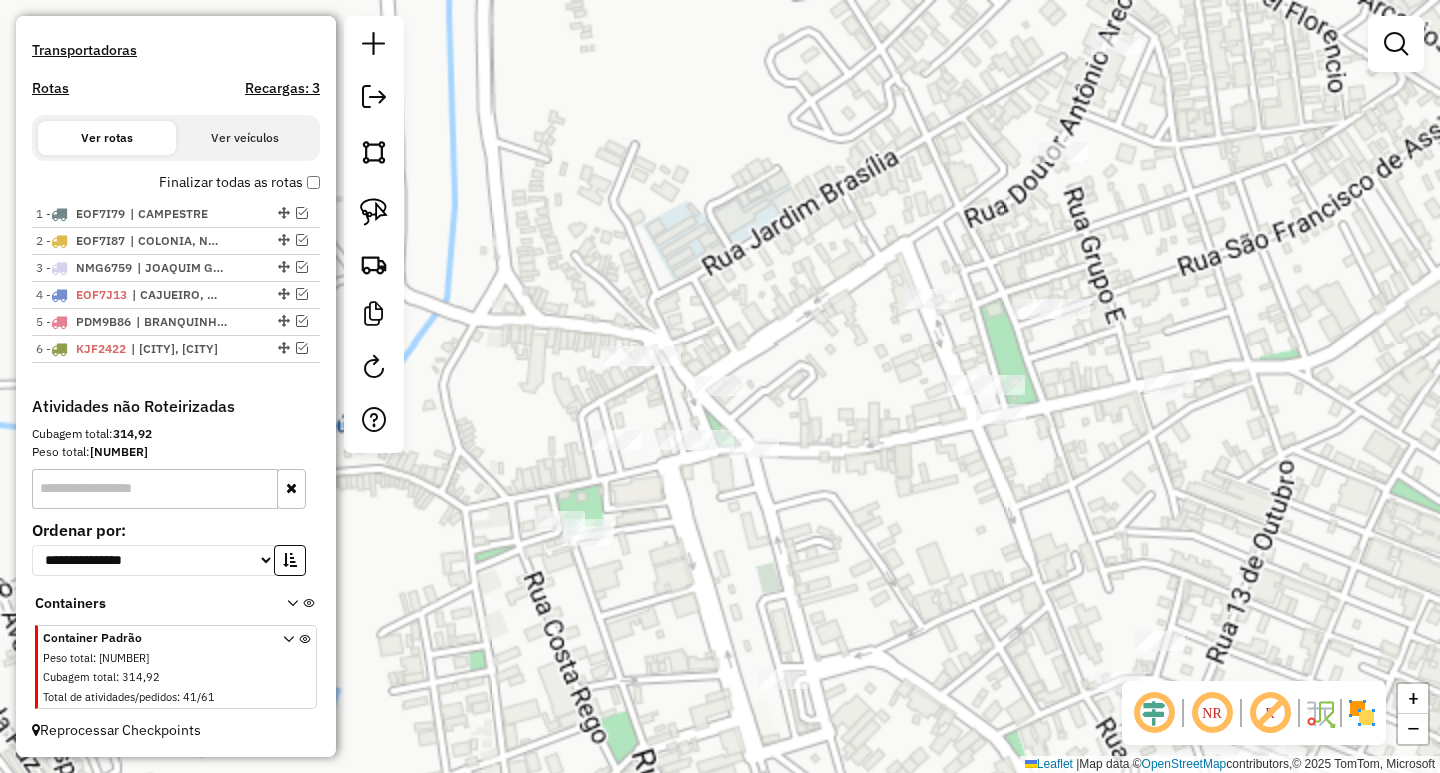 click 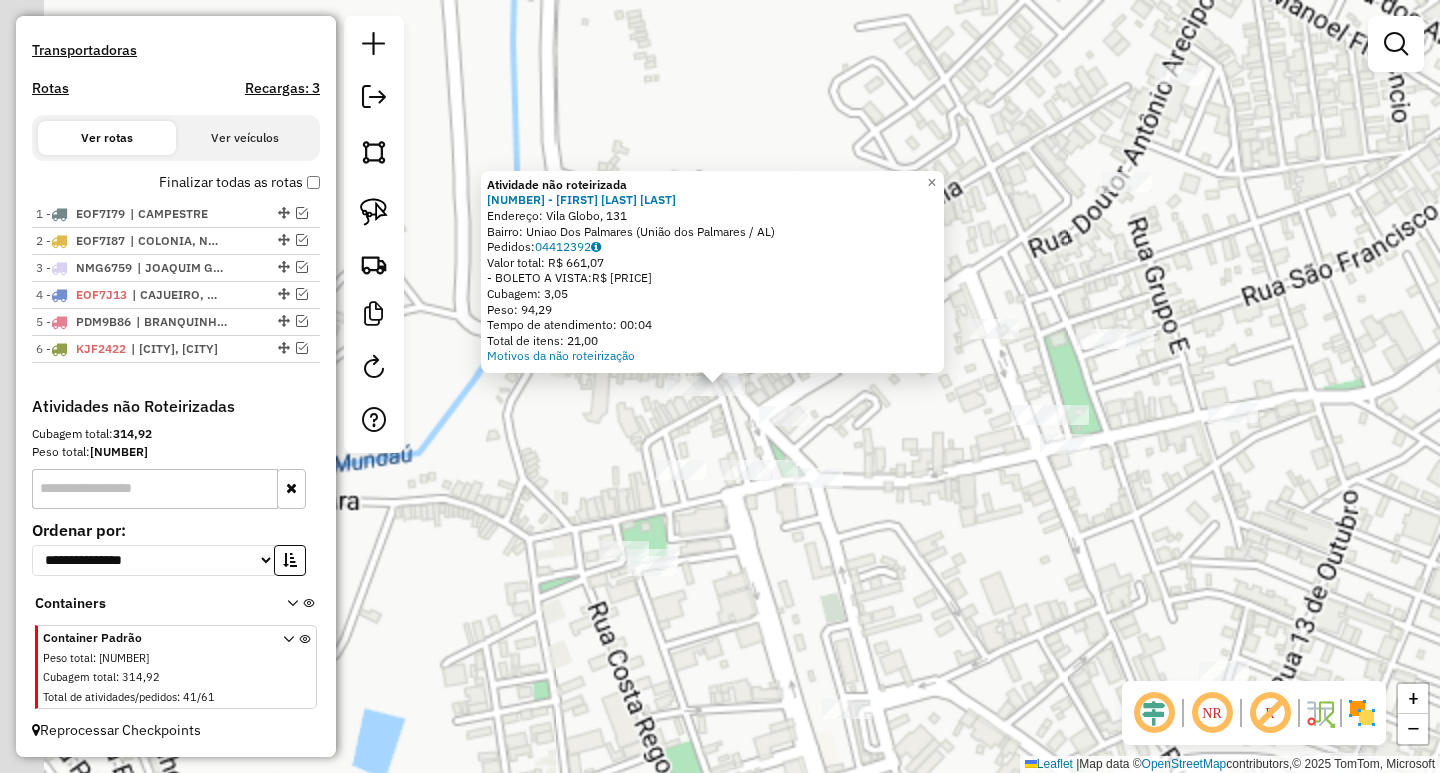 click on "Atividade não roteirizada 11080 - MARIENE DA SILVA CAVALCANTE  Endereço: Vila Globo, 131   Bairro: Uniao Dos Palmares (União dos Palmares / AL)   Pedidos:  04412392   Valor total: R$ 661,07   - BOLETO A VISTA:  R$ 661,07   Cubagem: 3,05   Peso: 94,29   Tempo de atendimento: 00:04   Total de itens: 21,00  Motivos da não roteirização × Janela de atendimento Grade de atendimento Capacidade Transportadoras Veículos Cliente Pedidos  Rotas Selecione os dias de semana para filtrar as janelas de atendimento  Seg   Ter   Qua   Qui   Sex   Sáb   Dom  Informe o período da janela de atendimento: De: Até:  Filtrar exatamente a janela do cliente  Considerar janela de atendimento padrão  Selecione os dias de semana para filtrar as grades de atendimento  Seg   Ter   Qua   Qui   Sex   Sáb   Dom   Considerar clientes sem dia de atendimento cadastrado  Clientes fora do dia de atendimento selecionado Filtrar as atividades entre os valores definidos abaixo:  Peso mínimo:   Peso máximo:   Cubagem mínima:   De:  De:" 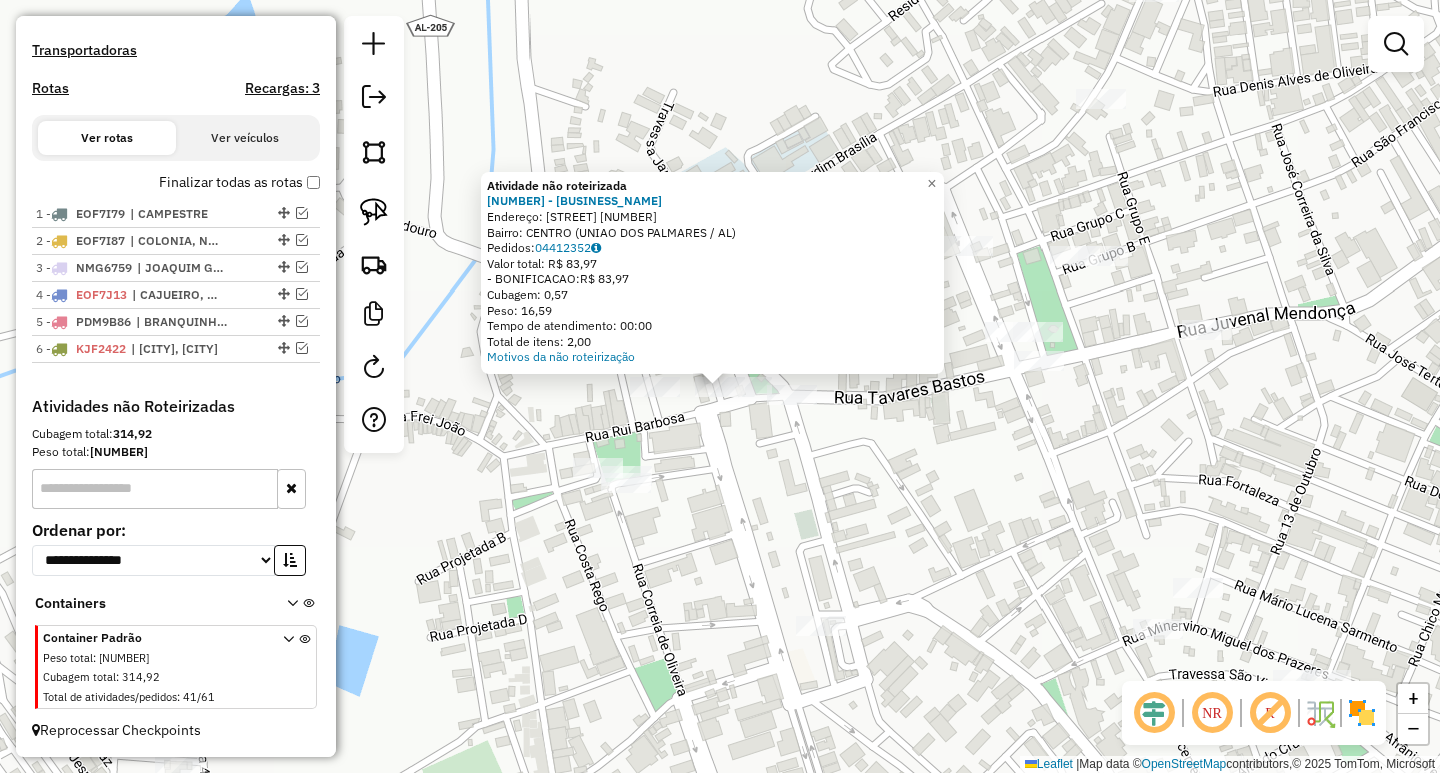 click on "Atividade não roteirizada 4924 - BAR DO LORINHO  Endereço:  JOSE DOMARQUES 126   Bairro: CENTRO (UNIAO DOS PALMARES / AL)   Pedidos:  04412352   Valor total: R$ 83,97   - BONIFICACAO:  R$ 83,97   Cubagem: 0,57   Peso: 16,59   Tempo de atendimento: 00:00   Total de itens: 2,00  Motivos da não roteirização × Janela de atendimento Grade de atendimento Capacidade Transportadoras Veículos Cliente Pedidos  Rotas Selecione os dias de semana para filtrar as janelas de atendimento  Seg   Ter   Qua   Qui   Sex   Sáb   Dom  Informe o período da janela de atendimento: De: Até:  Filtrar exatamente a janela do cliente  Considerar janela de atendimento padrão  Selecione os dias de semana para filtrar as grades de atendimento  Seg   Ter   Qua   Qui   Sex   Sáb   Dom   Considerar clientes sem dia de atendimento cadastrado  Clientes fora do dia de atendimento selecionado Filtrar as atividades entre os valores definidos abaixo:  Peso mínimo:   Peso máximo:   Cubagem mínima:   Cubagem máxima:   De:   Até:   De:" 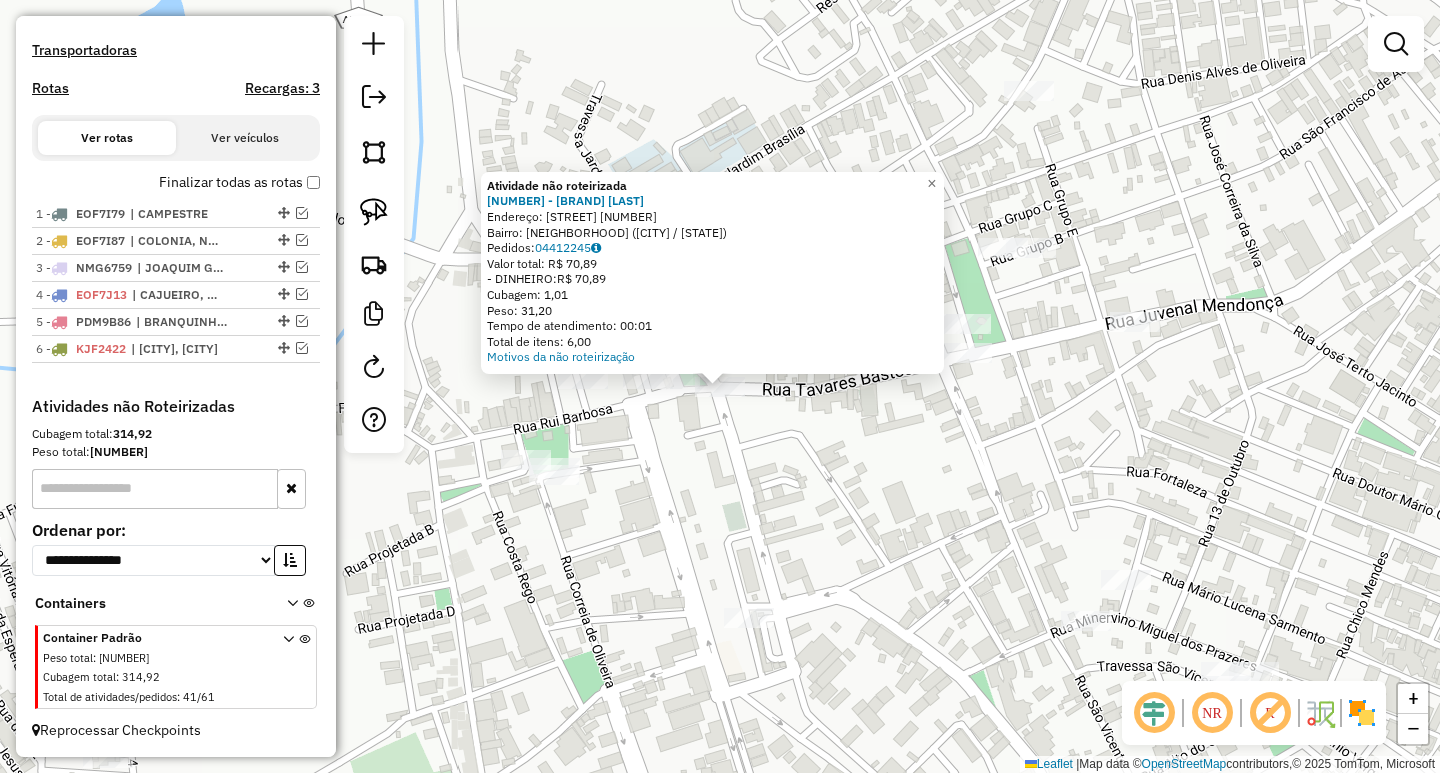 click on "Atividade não roteirizada 19052 - BOLOS DA MARY  Endereço:  QUADRA A SN   Bairro: CONJUNTO NEWTON PEREIRA (UNIAO DOS PALMARES / AL)   Pedidos:  04412245   Valor total: R$ 70,89   - DINHEIRO:  R$ 70,89   Cubagem: 1,01   Peso: 31,20   Tempo de atendimento: 00:01   Total de itens: 6,00  Motivos da não roteirização × Janela de atendimento Grade de atendimento Capacidade Transportadoras Veículos Cliente Pedidos  Rotas Selecione os dias de semana para filtrar as janelas de atendimento  Seg   Ter   Qua   Qui   Sex   Sáb   Dom  Informe o período da janela de atendimento: De: Até:  Filtrar exatamente a janela do cliente  Considerar janela de atendimento padrão  Selecione os dias de semana para filtrar as grades de atendimento  Seg   Ter   Qua   Qui   Sex   Sáb   Dom   Considerar clientes sem dia de atendimento cadastrado  Clientes fora do dia de atendimento selecionado Filtrar as atividades entre os valores definidos abaixo:  Peso mínimo:   Peso máximo:   Cubagem mínima:   Cubagem máxima:   De:   De:" 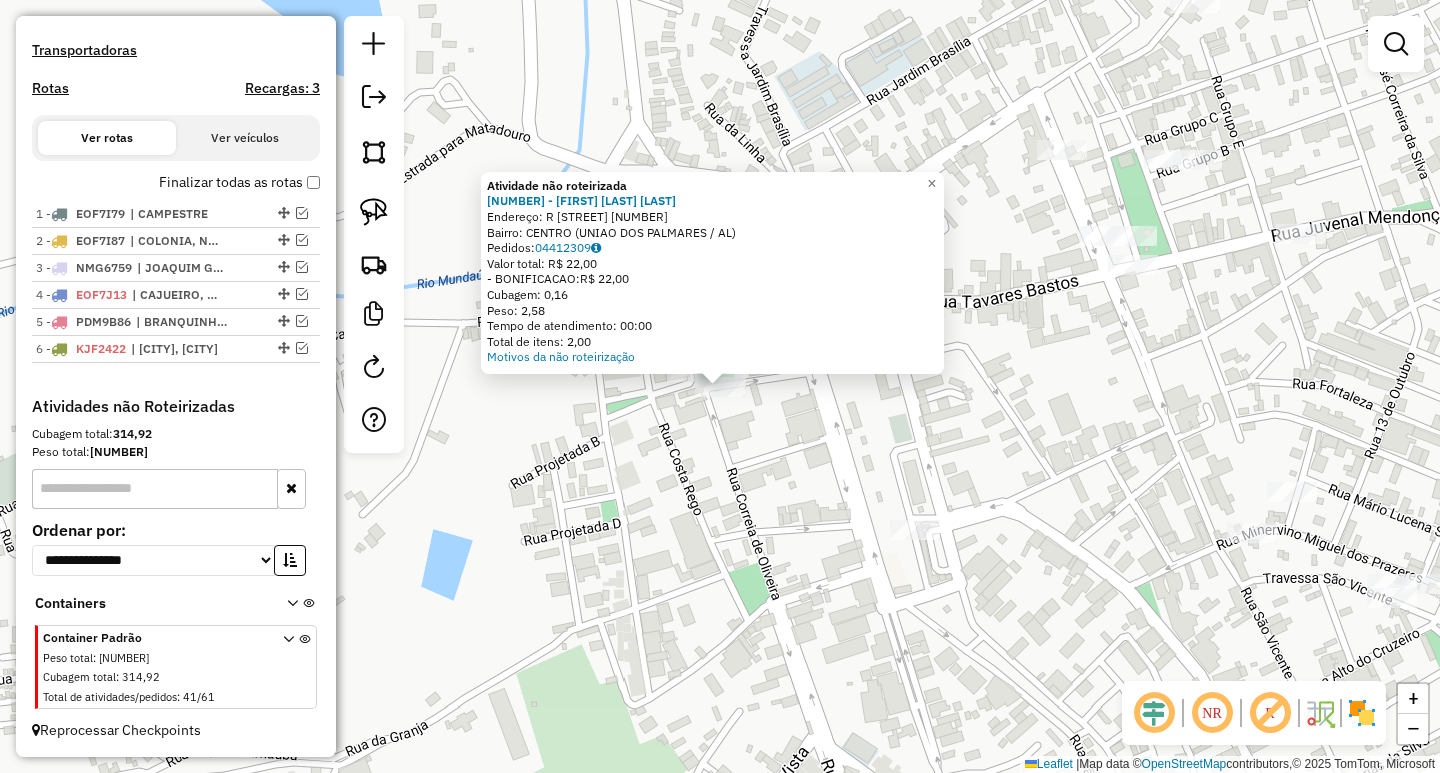 click on "Atividade não roteirizada 10188 - MARIA LUCINEIDE SANTOS  Endereço: R   DEZ CASAS                      1   Bairro: CENTRO (UNIAO DOS PALMARES / AL)   Pedidos:  04412309   Valor total: R$ 22,00   - BONIFICACAO:  R$ 22,00   Cubagem: 0,16   Peso: 2,58   Tempo de atendimento: 00:00   Total de itens: 2,00  Motivos da não roteirização × Janela de atendimento Grade de atendimento Capacidade Transportadoras Veículos Cliente Pedidos  Rotas Selecione os dias de semana para filtrar as janelas de atendimento  Seg   Ter   Qua   Qui   Sex   Sáb   Dom  Informe o período da janela de atendimento: De: Até:  Filtrar exatamente a janela do cliente  Considerar janela de atendimento padrão  Selecione os dias de semana para filtrar as grades de atendimento  Seg   Ter   Qua   Qui   Sex   Sáb   Dom   Considerar clientes sem dia de atendimento cadastrado  Clientes fora do dia de atendimento selecionado Filtrar as atividades entre os valores definidos abaixo:  Peso mínimo:   Peso máximo:   Cubagem mínima:   De:   Até:" 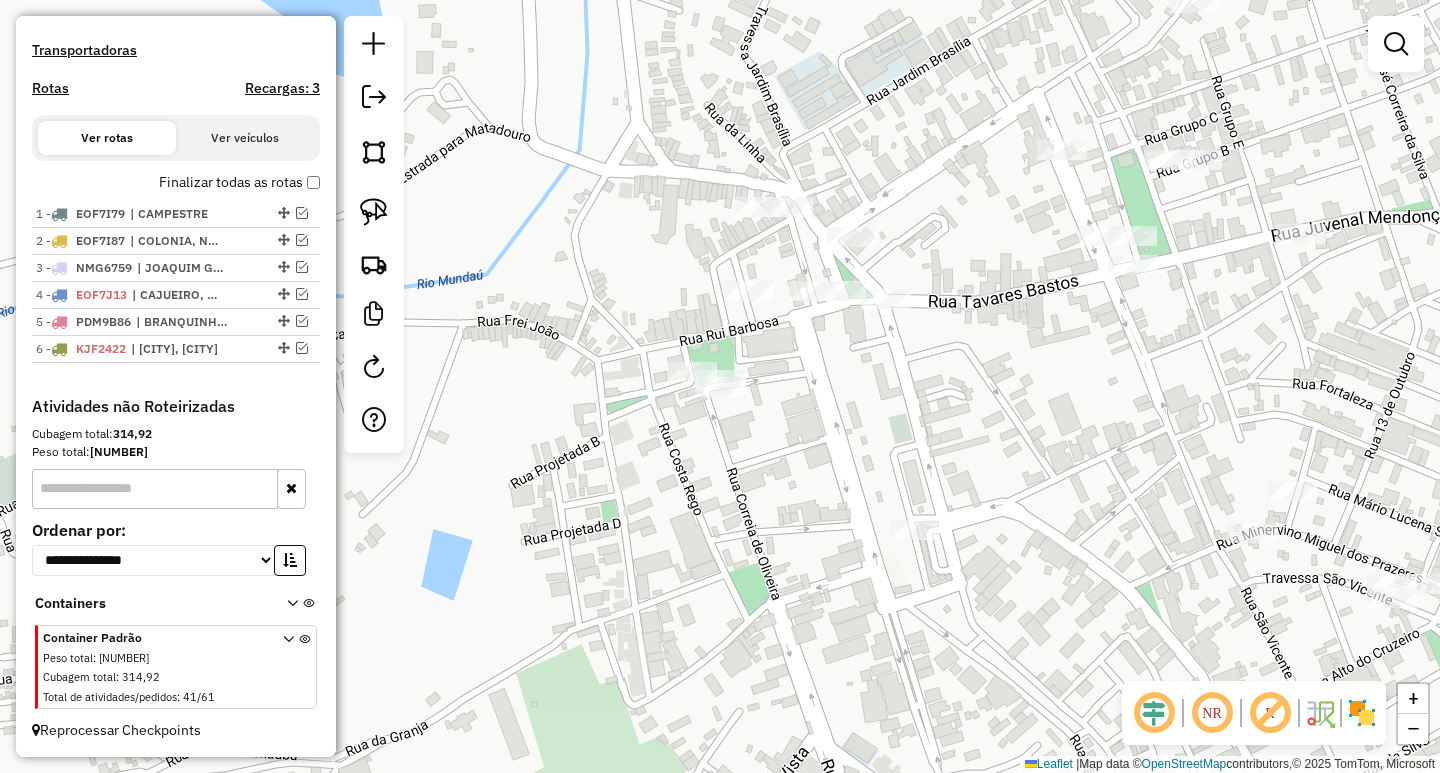 click on "Janela de atendimento Grade de atendimento Capacidade Transportadoras Veículos Cliente Pedidos  Rotas Selecione os dias de semana para filtrar as janelas de atendimento  Seg   Ter   Qua   Qui   Sex   Sáb   Dom  Informe o período da janela de atendimento: De: Até:  Filtrar exatamente a janela do cliente  Considerar janela de atendimento padrão  Selecione os dias de semana para filtrar as grades de atendimento  Seg   Ter   Qua   Qui   Sex   Sáb   Dom   Considerar clientes sem dia de atendimento cadastrado  Clientes fora do dia de atendimento selecionado Filtrar as atividades entre os valores definidos abaixo:  Peso mínimo:   Peso máximo:   Cubagem mínima:   Cubagem máxima:   De:   Até:  Filtrar as atividades entre o tempo de atendimento definido abaixo:  De:   Até:   Considerar capacidade total dos clientes não roteirizados Transportadora: Selecione um ou mais itens Tipo de veículo: Selecione um ou mais itens Veículo: Selecione um ou mais itens Motorista: Selecione um ou mais itens Nome: Rótulo:" 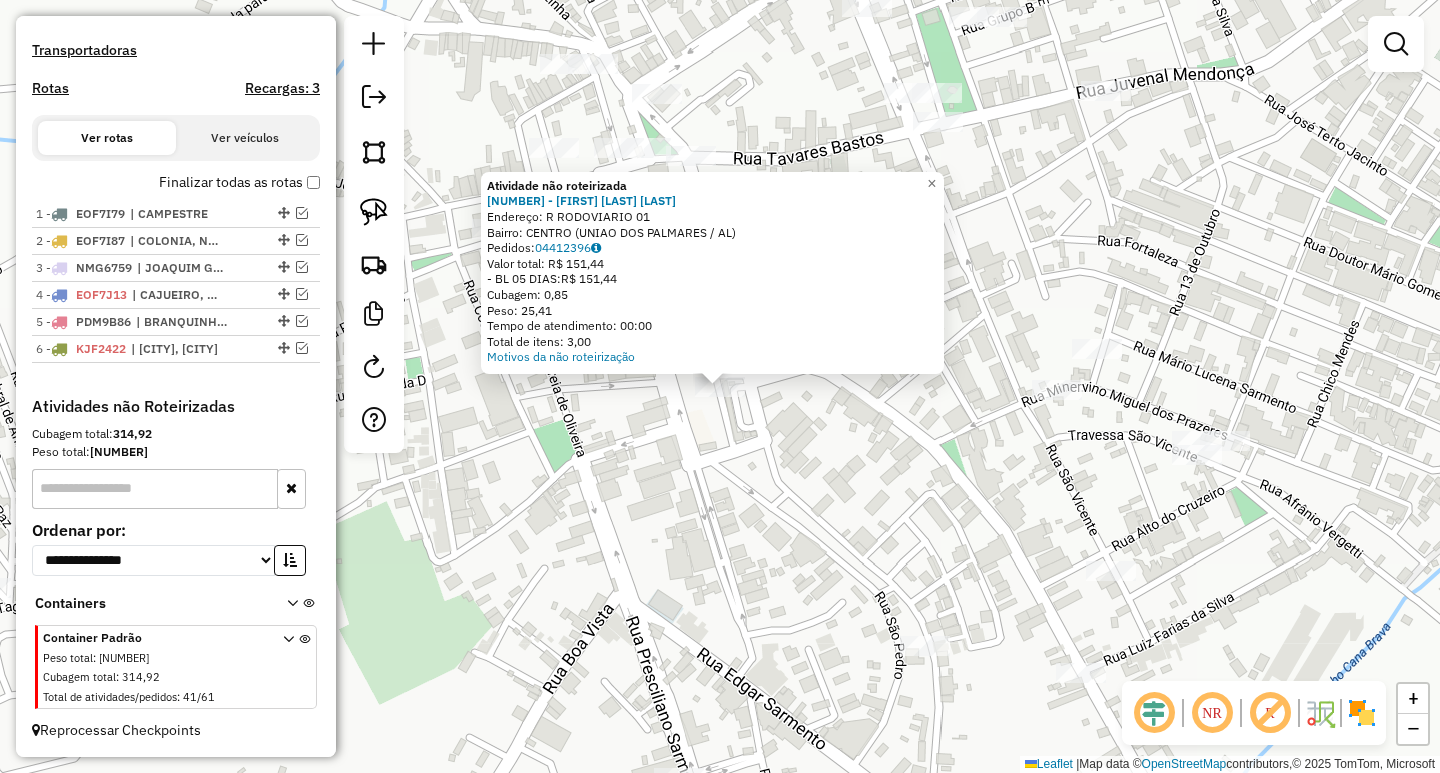 click on "Atividade não roteirizada 66 - QUITERIA MARIA ESTEVAO  Endereço: R   RODOVIARIO                     01   Bairro: CENTRO (UNIAO DOS PALMARES / AL)   Pedidos:  04412396   Valor total: R$ 151,44   - BL 05 DIAS:  R$ 151,44   Cubagem: 0,85   Peso: 25,41   Tempo de atendimento: 00:00   Total de itens: 3,00  Motivos da não roteirização × Janela de atendimento Grade de atendimento Capacidade Transportadoras Veículos Cliente Pedidos  Rotas Selecione os dias de semana para filtrar as janelas de atendimento  Seg   Ter   Qua   Qui   Sex   Sáb   Dom  Informe o período da janela de atendimento: De: Até:  Filtrar exatamente a janela do cliente  Considerar janela de atendimento padrão  Selecione os dias de semana para filtrar as grades de atendimento  Seg   Ter   Qua   Qui   Sex   Sáb   Dom   Considerar clientes sem dia de atendimento cadastrado  Clientes fora do dia de atendimento selecionado Filtrar as atividades entre os valores definidos abaixo:  Peso mínimo:   Peso máximo:   Cubagem mínima:   De:   Até:" 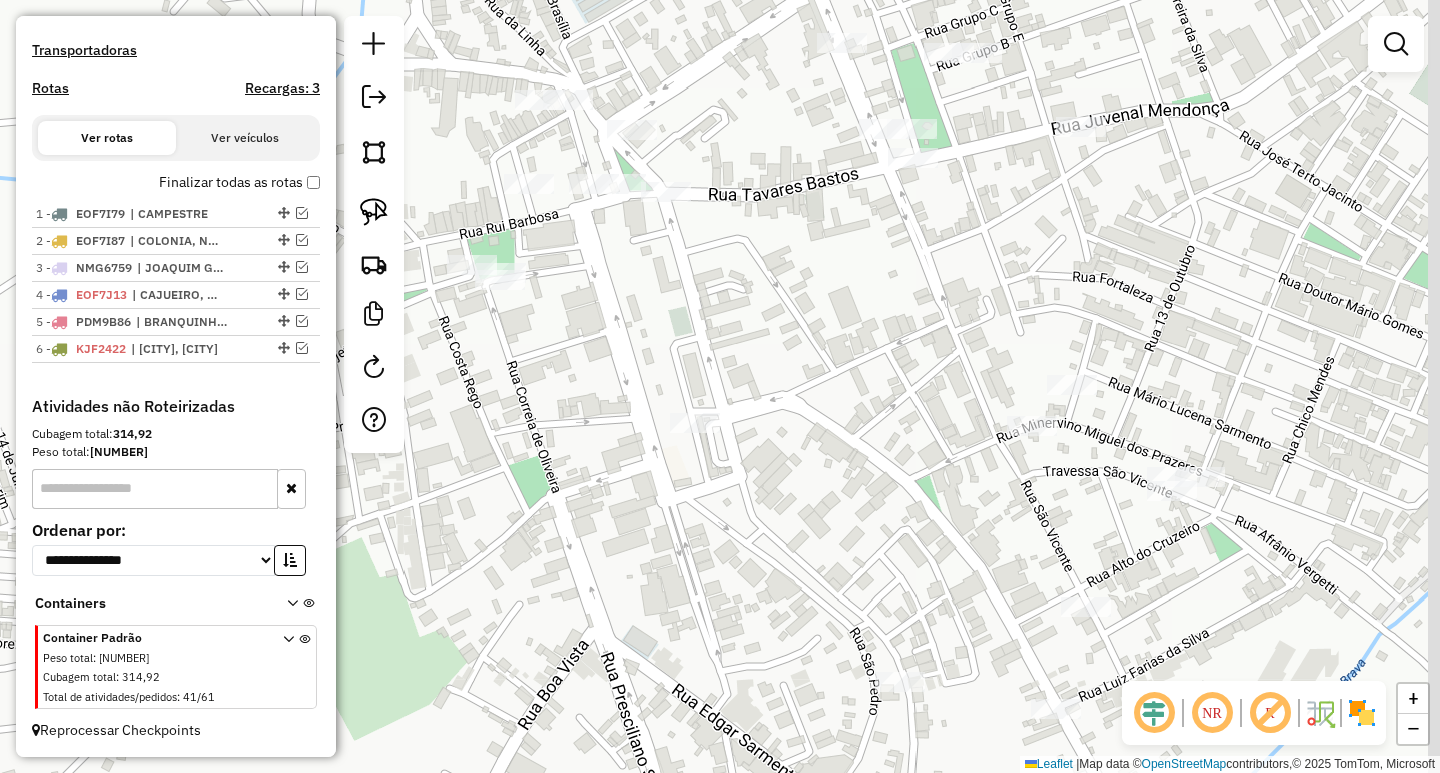 drag, startPoint x: 1018, startPoint y: 299, endPoint x: 933, endPoint y: 407, distance: 137.43726 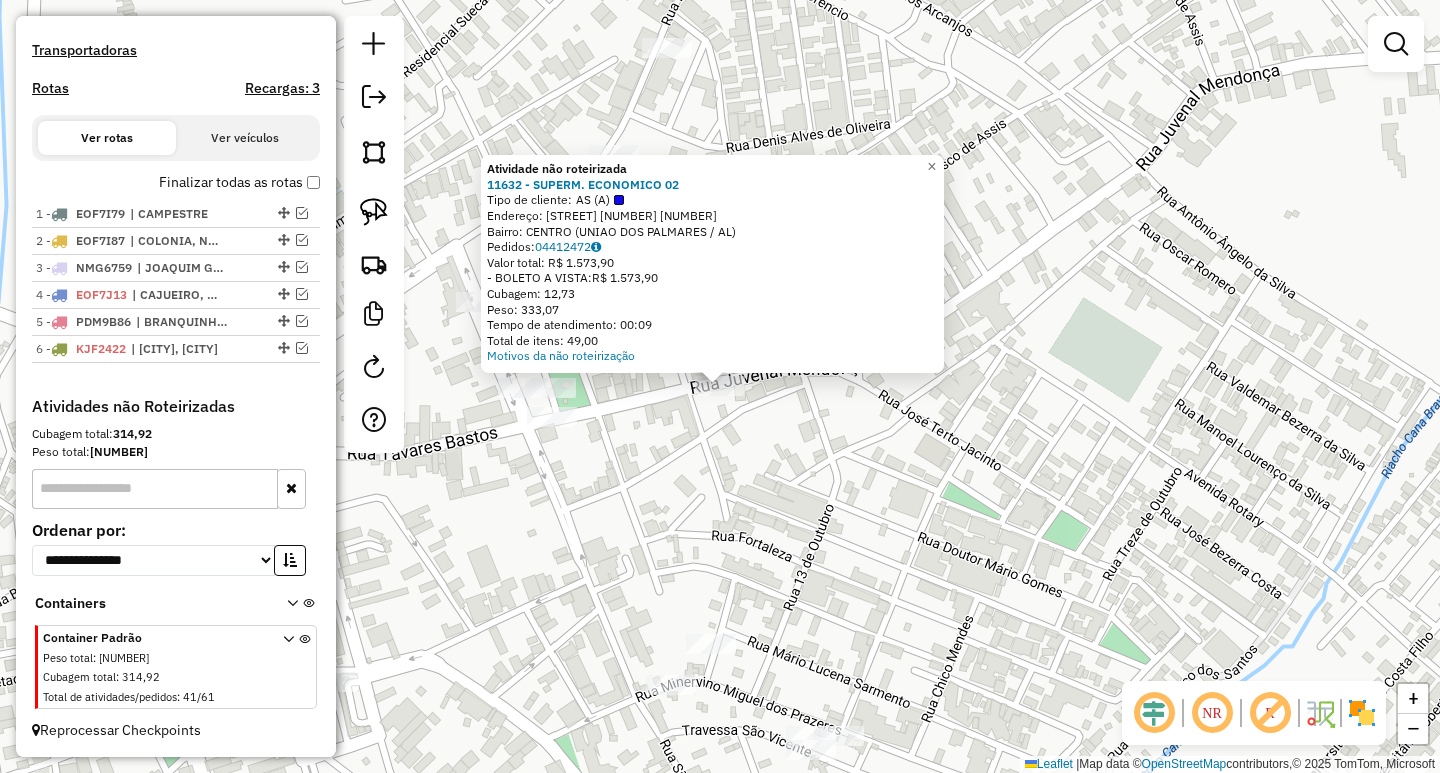 click on "Atividade não roteirizada 11632 - SUPERM. ECONOMICO 02  Tipo de cliente:   AS (A)   Endereço:  ABILIO GOMES 12 12   Bairro: CENTRO (UNIAO DOS PALMARES / AL)   Pedidos:  04412472   Valor total: R$ 1.573,90   - BOLETO A VISTA:  R$ 1.573,90   Cubagem: 12,73   Peso: 333,07   Tempo de atendimento: 00:09   Total de itens: 49,00  Motivos da não roteirização × Janela de atendimento Grade de atendimento Capacidade Transportadoras Veículos Cliente Pedidos  Rotas Selecione os dias de semana para filtrar as janelas de atendimento  Seg   Ter   Qua   Qui   Sex   Sáb   Dom  Informe o período da janela de atendimento: De: Até:  Filtrar exatamente a janela do cliente  Considerar janela de atendimento padrão  Selecione os dias de semana para filtrar as grades de atendimento  Seg   Ter   Qua   Qui   Sex   Sáb   Dom   Considerar clientes sem dia de atendimento cadastrado  Clientes fora do dia de atendimento selecionado Filtrar as atividades entre os valores definidos abaixo:  Peso mínimo:   Peso máximo:   De:  De:" 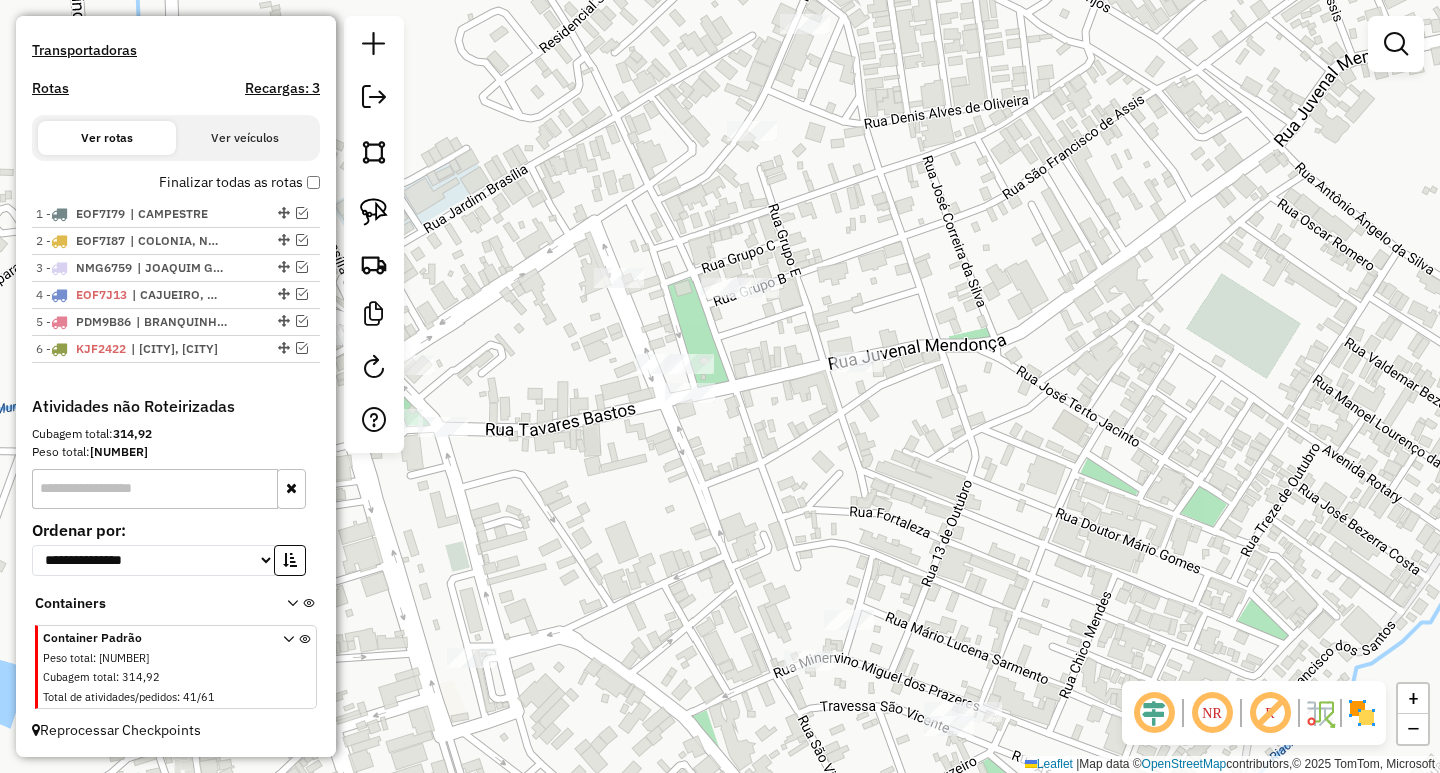 drag, startPoint x: 598, startPoint y: 505, endPoint x: 911, endPoint y: 420, distance: 324.33624 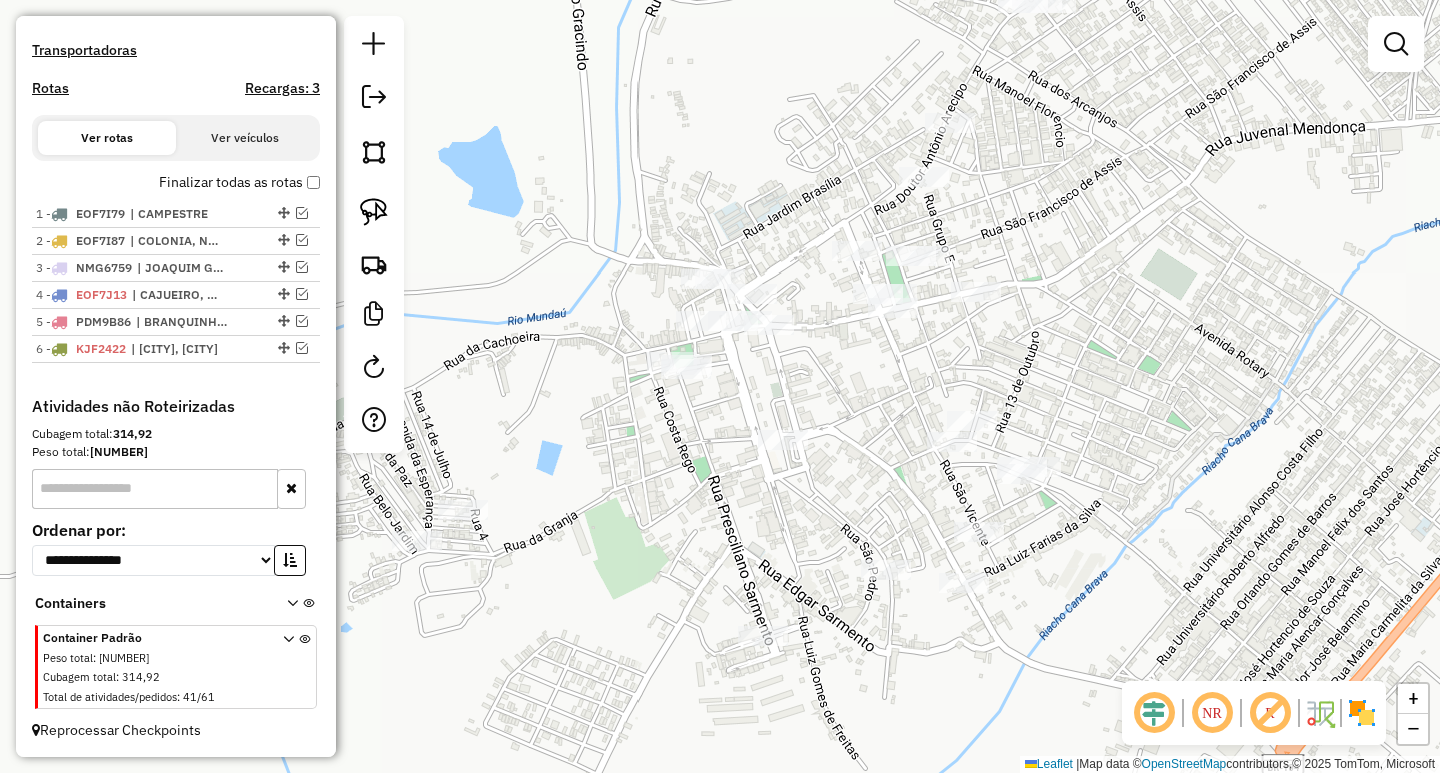 drag, startPoint x: 754, startPoint y: 438, endPoint x: 838, endPoint y: 379, distance: 102.64989 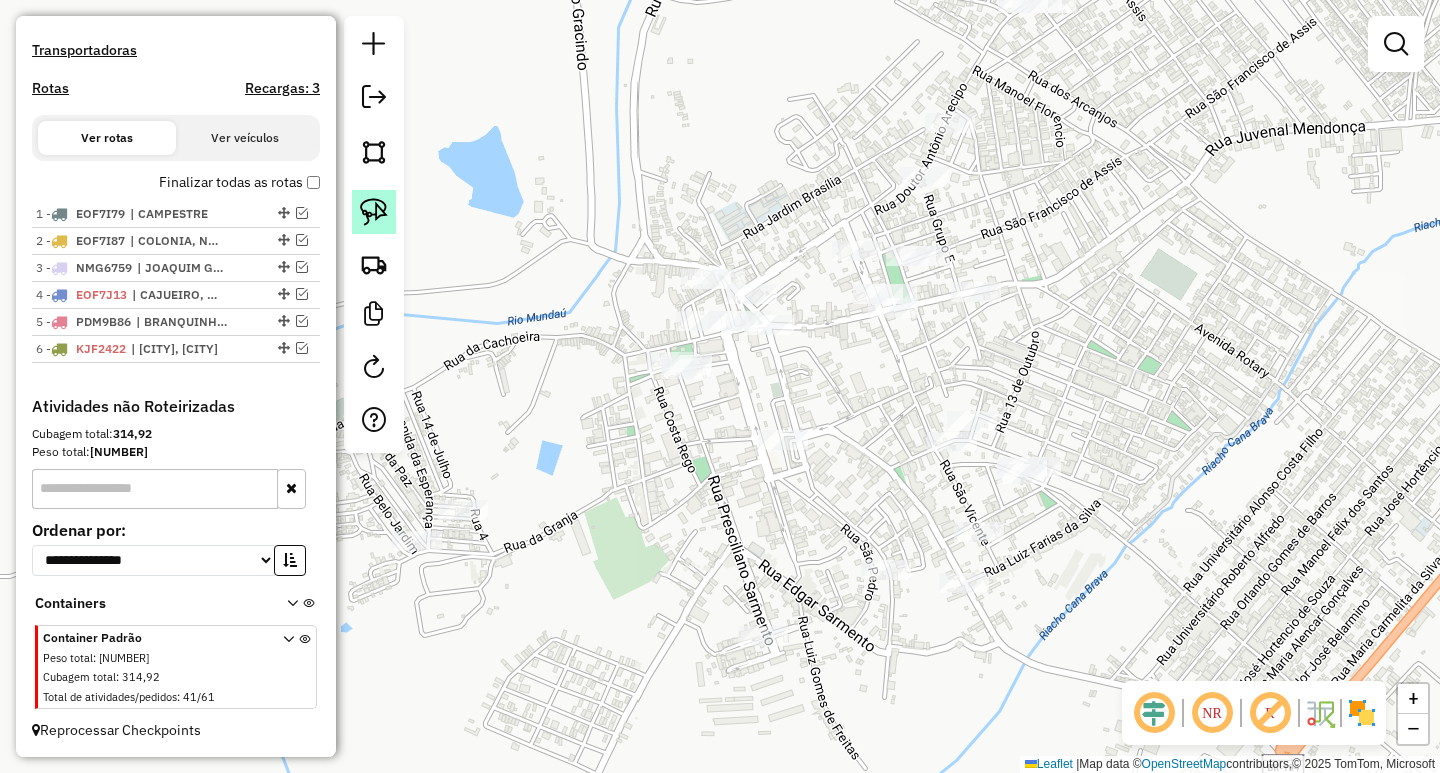 click 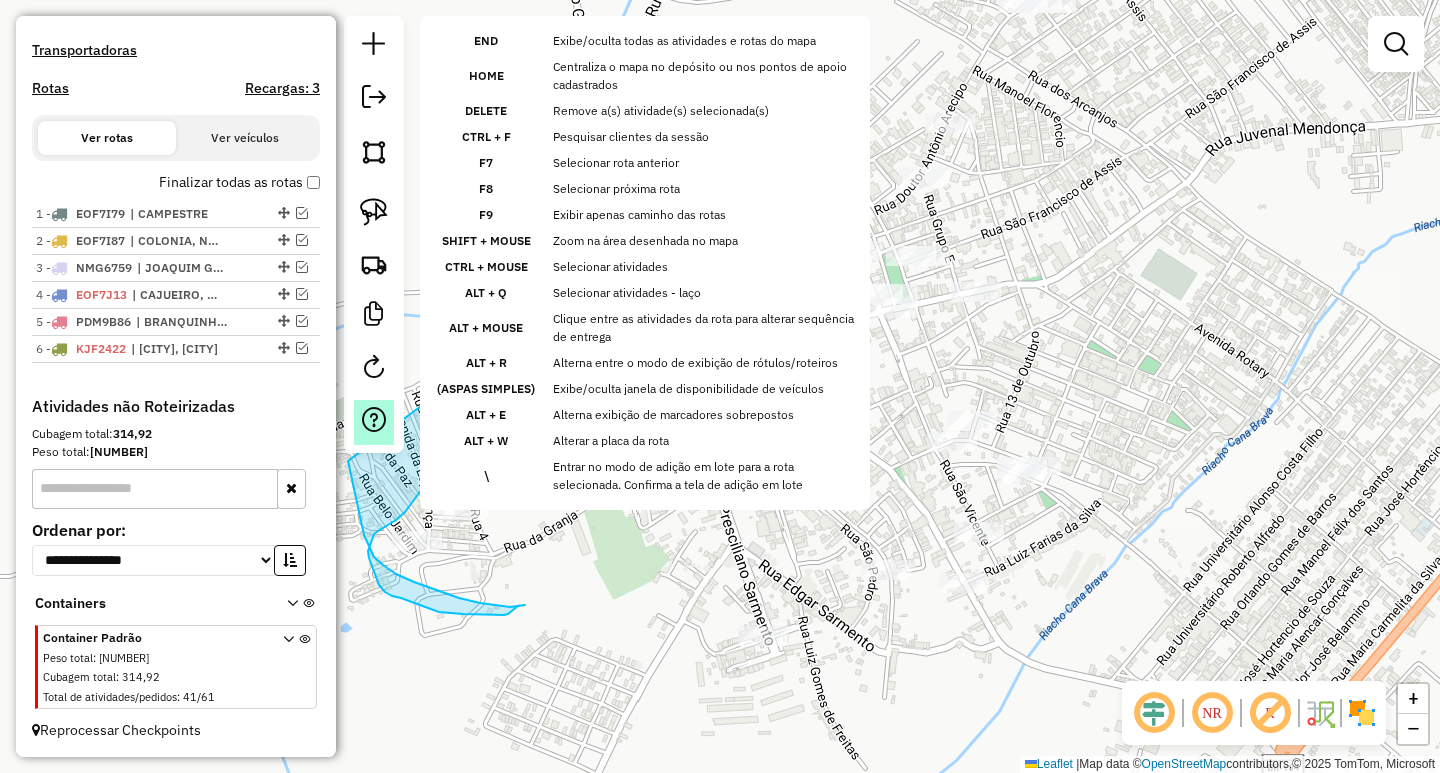 drag, startPoint x: 697, startPoint y: 198, endPoint x: 375, endPoint y: 407, distance: 383.8815 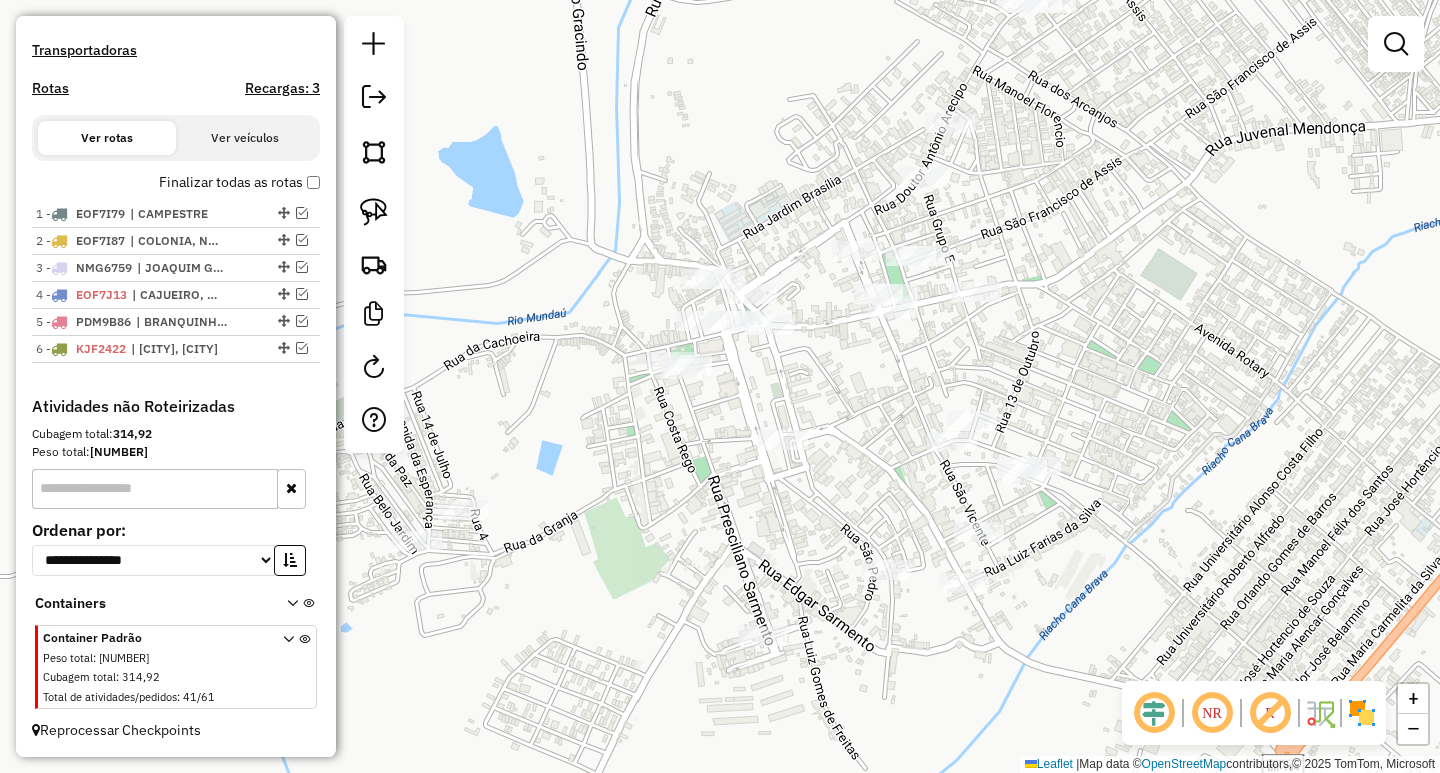 click on "Janela de atendimento Grade de atendimento Capacidade Transportadoras Veículos Cliente Pedidos  Rotas Selecione os dias de semana para filtrar as janelas de atendimento  Seg   Ter   Qua   Qui   Sex   Sáb   Dom  Informe o período da janela de atendimento: De: Até:  Filtrar exatamente a janela do cliente  Considerar janela de atendimento padrão  Selecione os dias de semana para filtrar as grades de atendimento  Seg   Ter   Qua   Qui   Sex   Sáb   Dom   Considerar clientes sem dia de atendimento cadastrado  Clientes fora do dia de atendimento selecionado Filtrar as atividades entre os valores definidos abaixo:  Peso mínimo:   Peso máximo:   Cubagem mínima:   Cubagem máxima:   De:   Até:  Filtrar as atividades entre o tempo de atendimento definido abaixo:  De:   Até:   Considerar capacidade total dos clientes não roteirizados Transportadora: Selecione um ou mais itens Tipo de veículo: Selecione um ou mais itens Veículo: Selecione um ou mais itens Motorista: Selecione um ou mais itens Nome: Rótulo:" 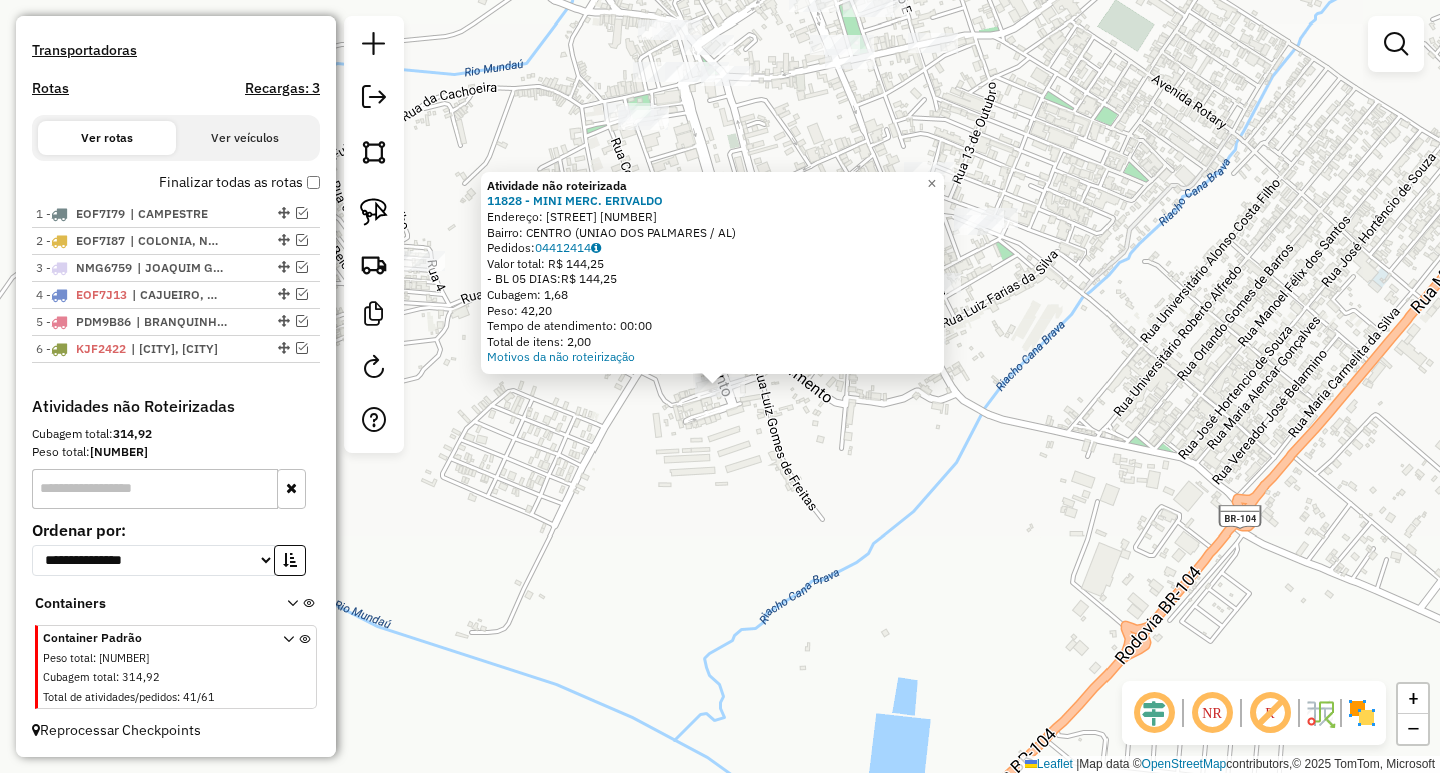 click on "Atividade não roteirizada 11828 - MINI MERC. ERIVALDO  Endereço:  VILA KENEDY S/N   Bairro: CENTRO (UNIAO DOS PALMARES / AL)   Pedidos:  04412414   Valor total: R$ 144,25   - BL 05 DIAS:  R$ 144,25   Cubagem: 1,68   Peso: 42,20   Tempo de atendimento: 00:00   Total de itens: 2,00  Motivos da não roteirização × Janela de atendimento Grade de atendimento Capacidade Transportadoras Veículos Cliente Pedidos  Rotas Selecione os dias de semana para filtrar as janelas de atendimento  Seg   Ter   Qua   Qui   Sex   Sáb   Dom  Informe o período da janela de atendimento: De: Até:  Filtrar exatamente a janela do cliente  Considerar janela de atendimento padrão  Selecione os dias de semana para filtrar as grades de atendimento  Seg   Ter   Qua   Qui   Sex   Sáb   Dom   Considerar clientes sem dia de atendimento cadastrado  Clientes fora do dia de atendimento selecionado Filtrar as atividades entre os valores definidos abaixo:  Peso mínimo:   Peso máximo:   Cubagem mínima:   Cubagem máxima:   De:   Até:  +" 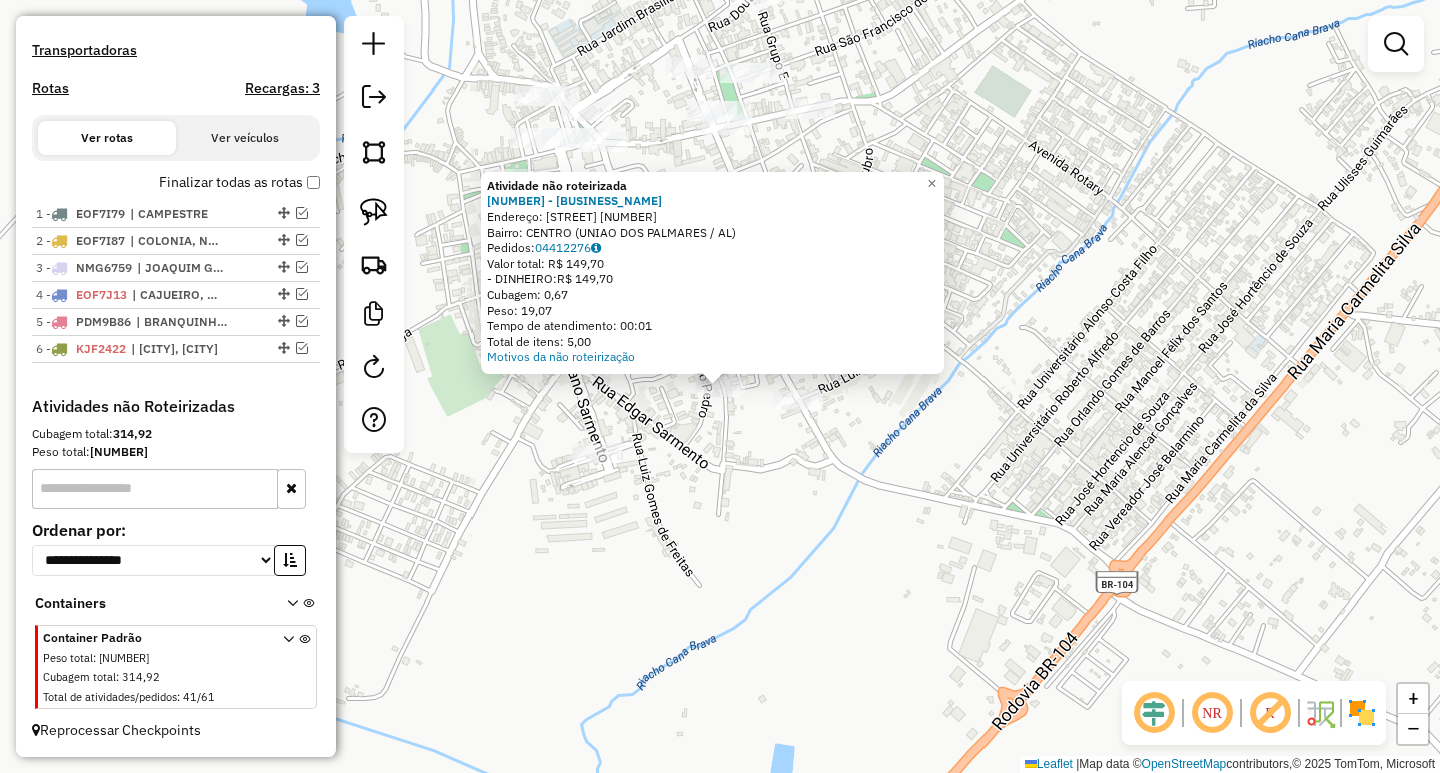 click on "Atividade não roteirizada 18477 - MERC DO CICERO  Endereço:  RUA CORONEL JOSE BEZERRA 22   Bairro: CENTRO (UNIAO DOS PALMARES / AL)   Pedidos:  04412276   Valor total: R$ 149,70   - DINHEIRO:  R$ 149,70   Cubagem: 0,67   Peso: 19,07   Tempo de atendimento: 00:01   Total de itens: 5,00  Motivos da não roteirização × Janela de atendimento Grade de atendimento Capacidade Transportadoras Veículos Cliente Pedidos  Rotas Selecione os dias de semana para filtrar as janelas de atendimento  Seg   Ter   Qua   Qui   Sex   Sáb   Dom  Informe o período da janela de atendimento: De: Até:  Filtrar exatamente a janela do cliente  Considerar janela de atendimento padrão  Selecione os dias de semana para filtrar as grades de atendimento  Seg   Ter   Qua   Qui   Sex   Sáb   Dom   Considerar clientes sem dia de atendimento cadastrado  Clientes fora do dia de atendimento selecionado Filtrar as atividades entre os valores definidos abaixo:  Peso mínimo:   Peso máximo:   Cubagem mínima:   Cubagem máxima:   De:  De:" 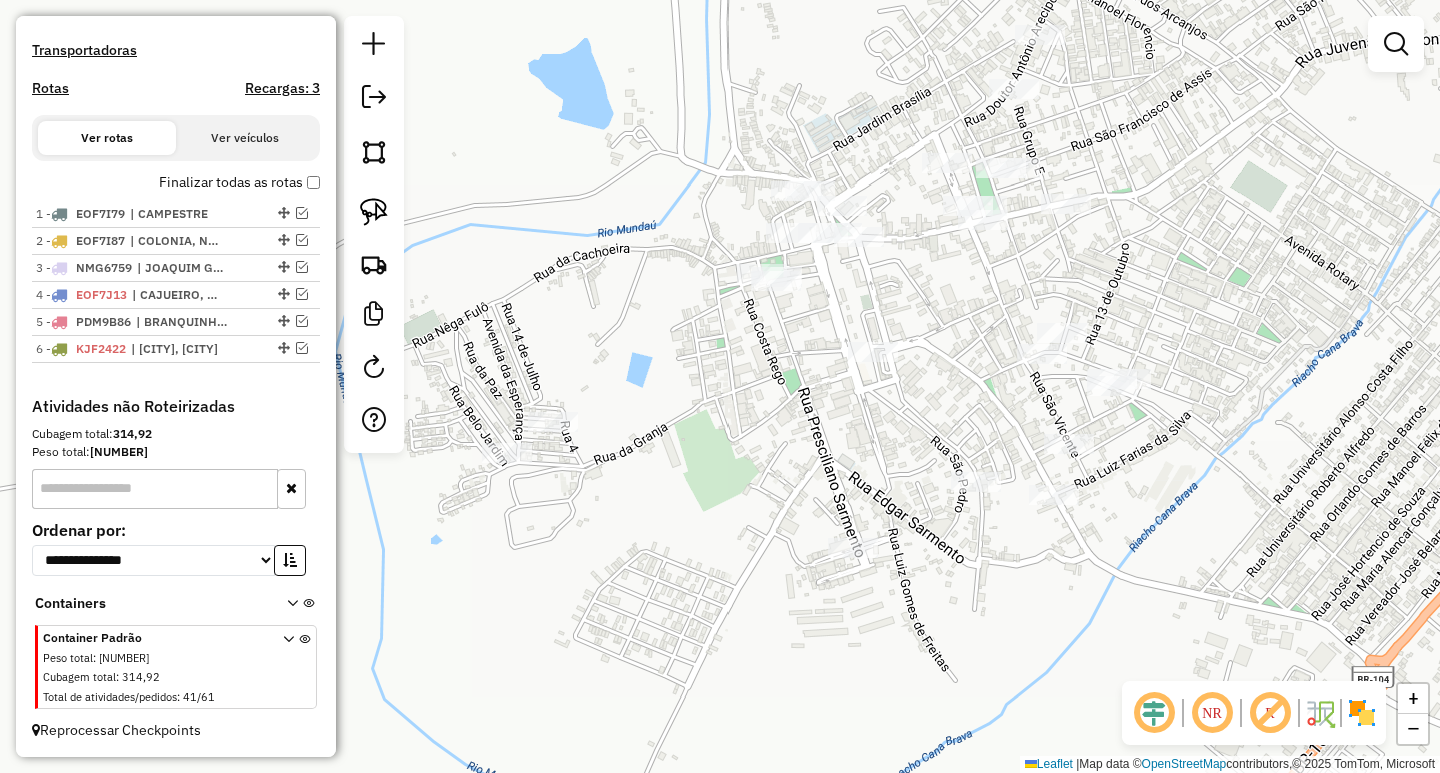 drag, startPoint x: 757, startPoint y: 558, endPoint x: 1013, endPoint y: 669, distance: 279.0287 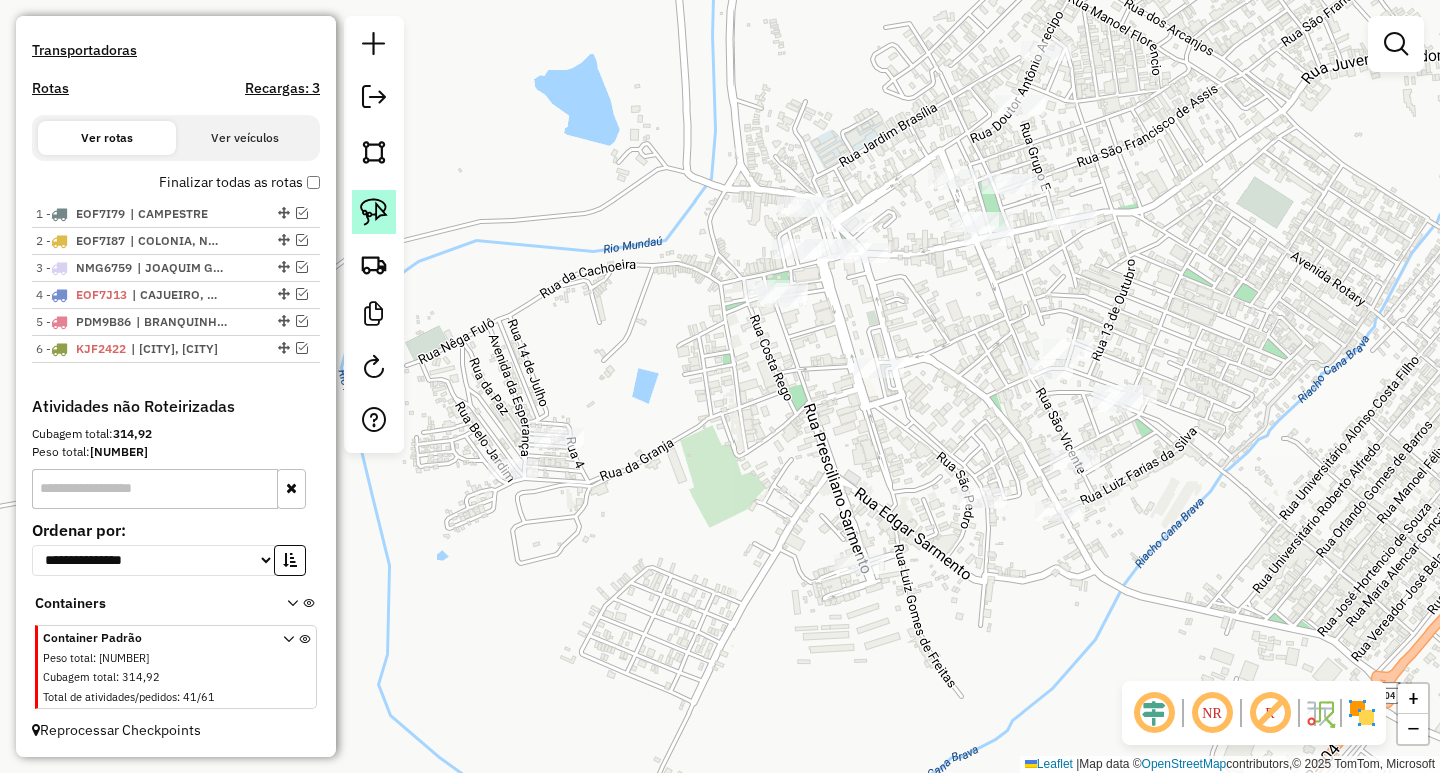 click 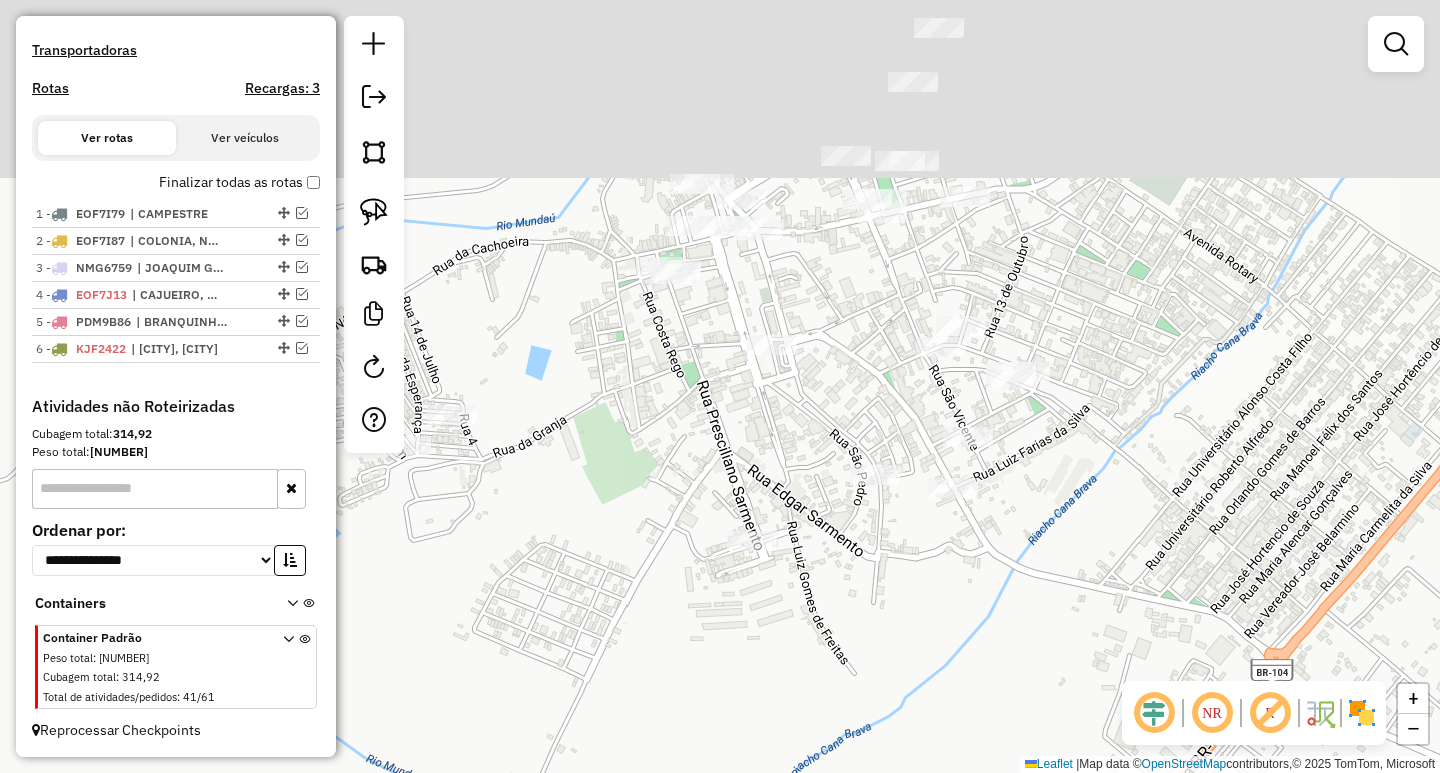 drag, startPoint x: 781, startPoint y: 223, endPoint x: 861, endPoint y: 365, distance: 162.98466 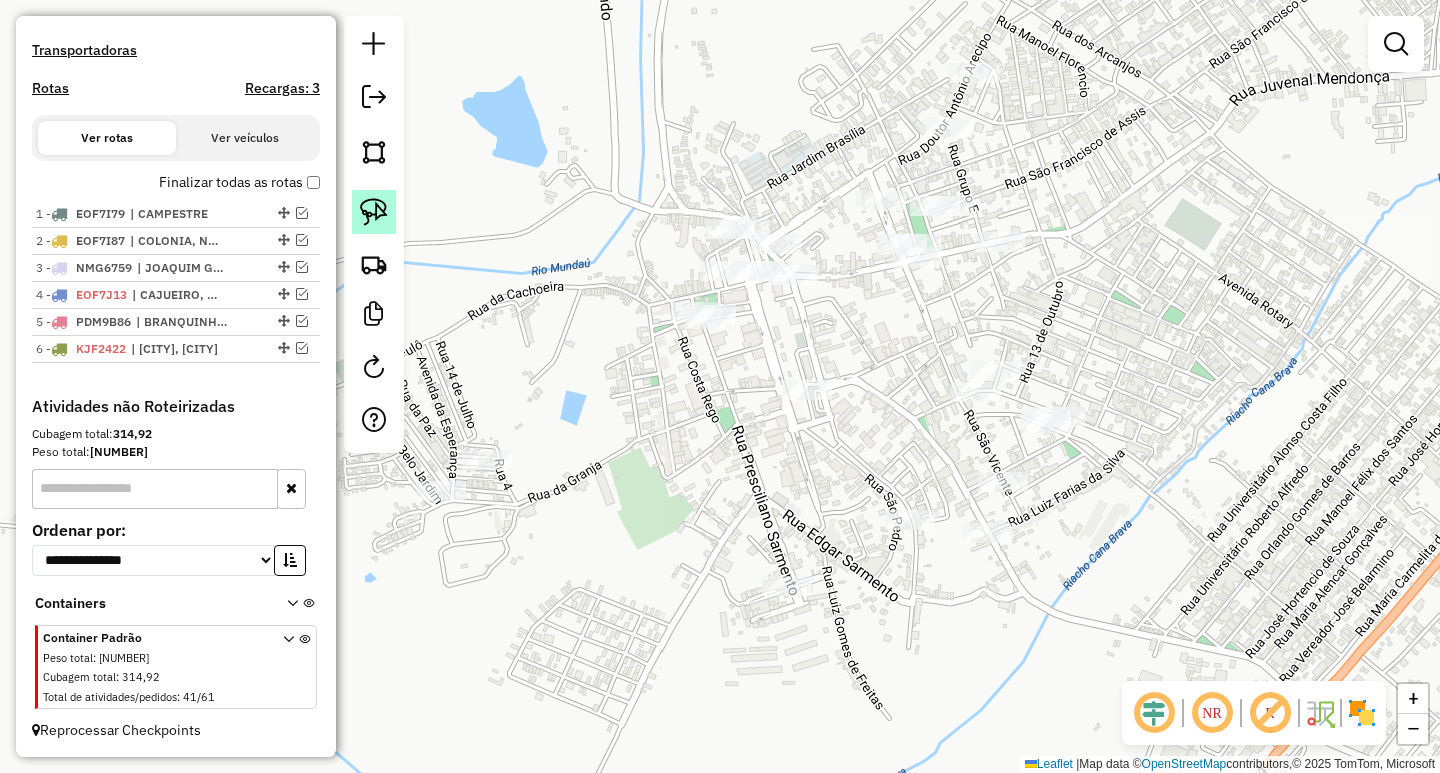 click 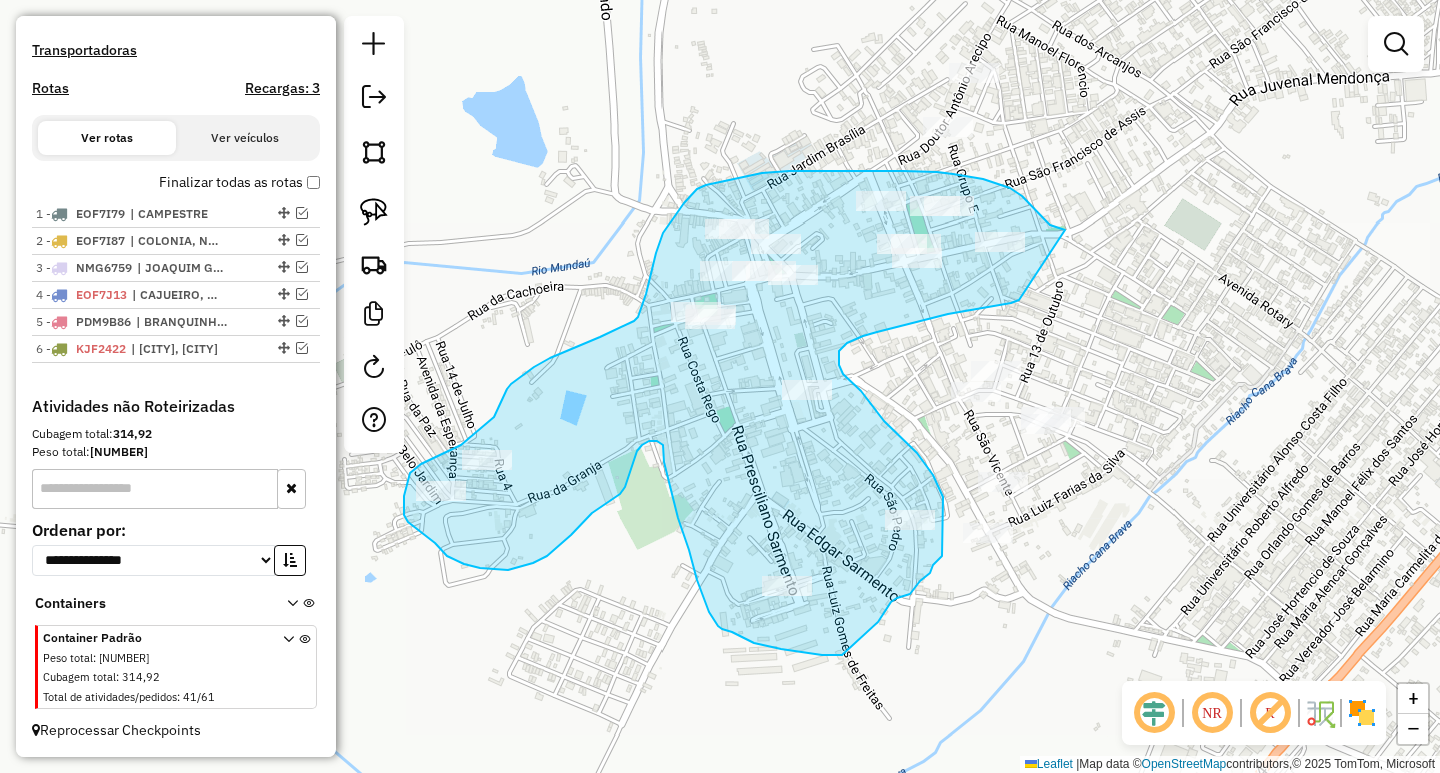 drag, startPoint x: 1057, startPoint y: 228, endPoint x: 1031, endPoint y: 292, distance: 69.079666 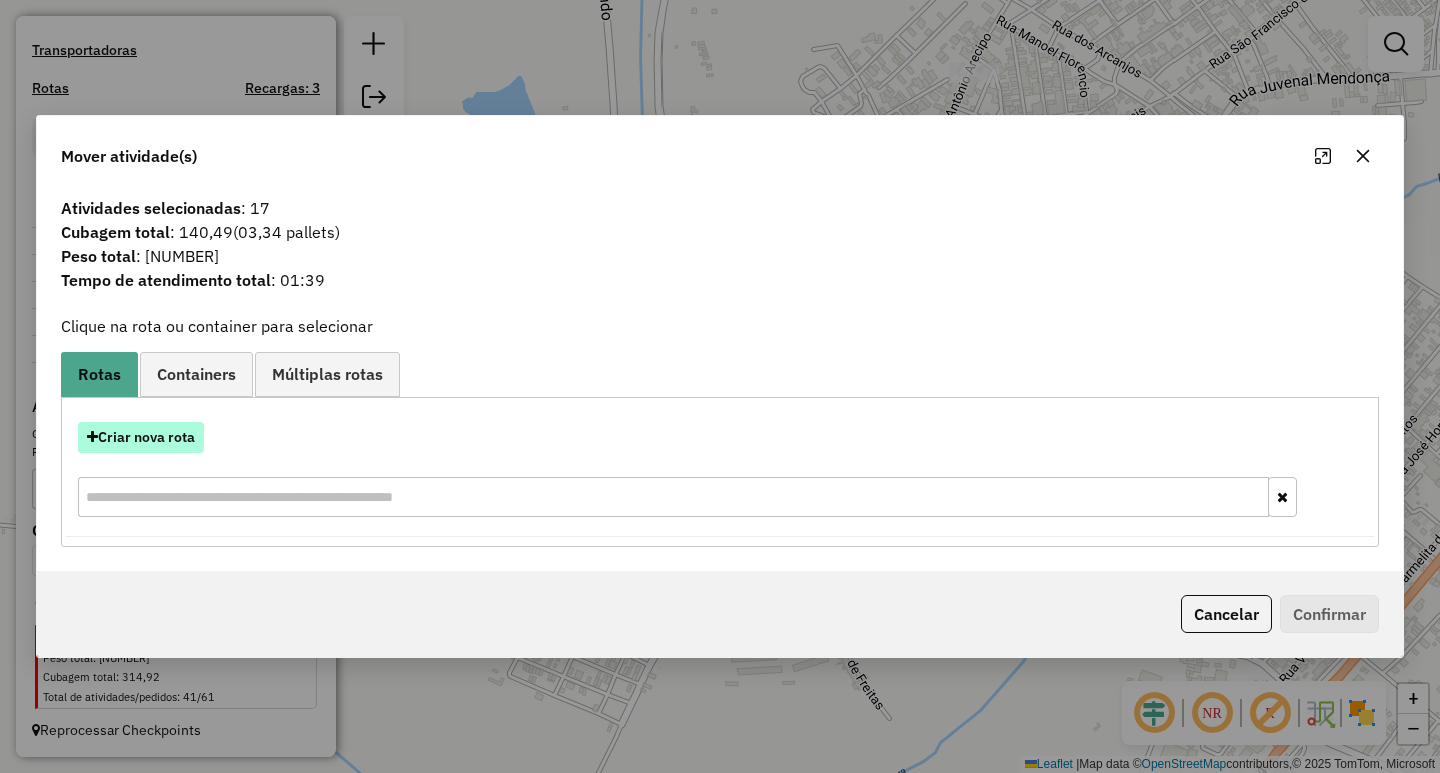 click on "Criar nova rota" at bounding box center [141, 437] 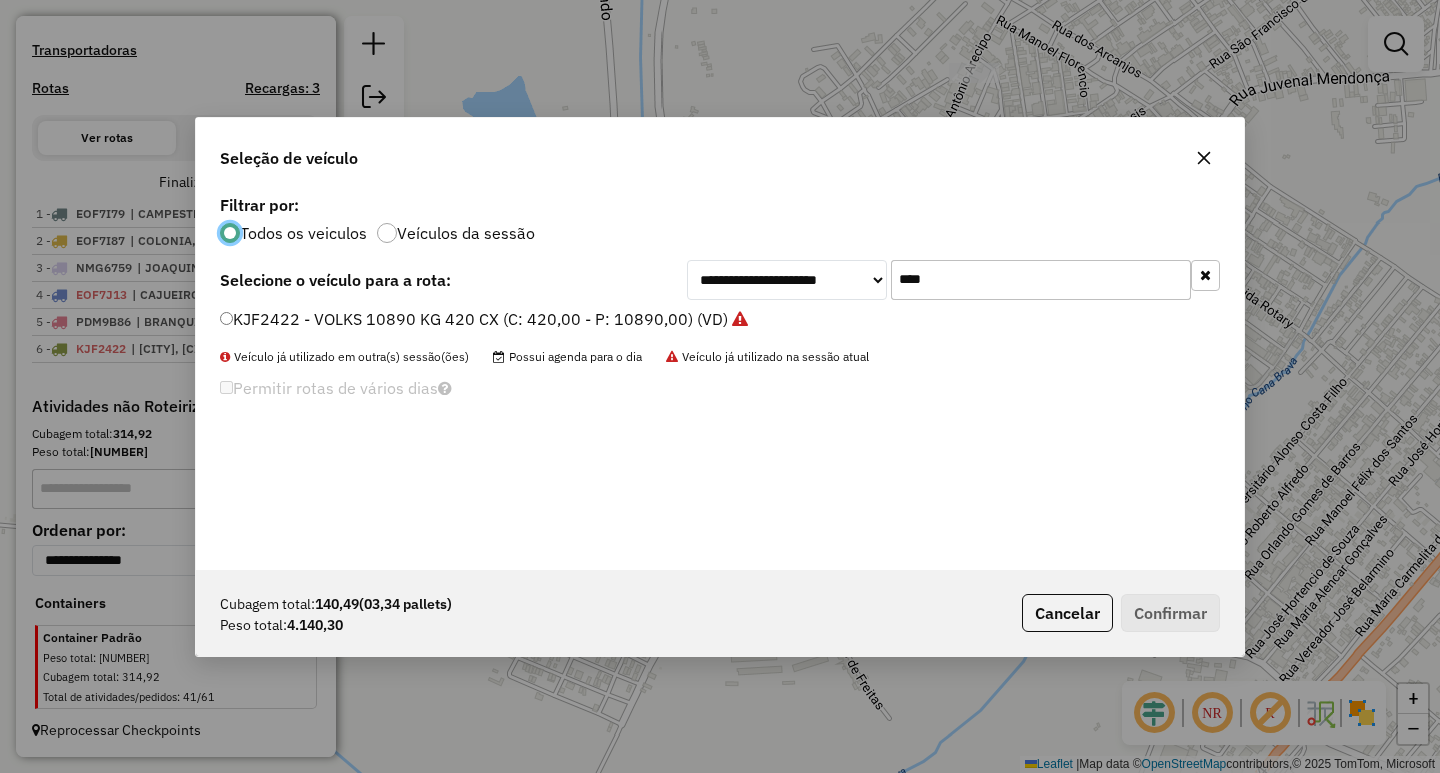 scroll, scrollTop: 11, scrollLeft: 6, axis: both 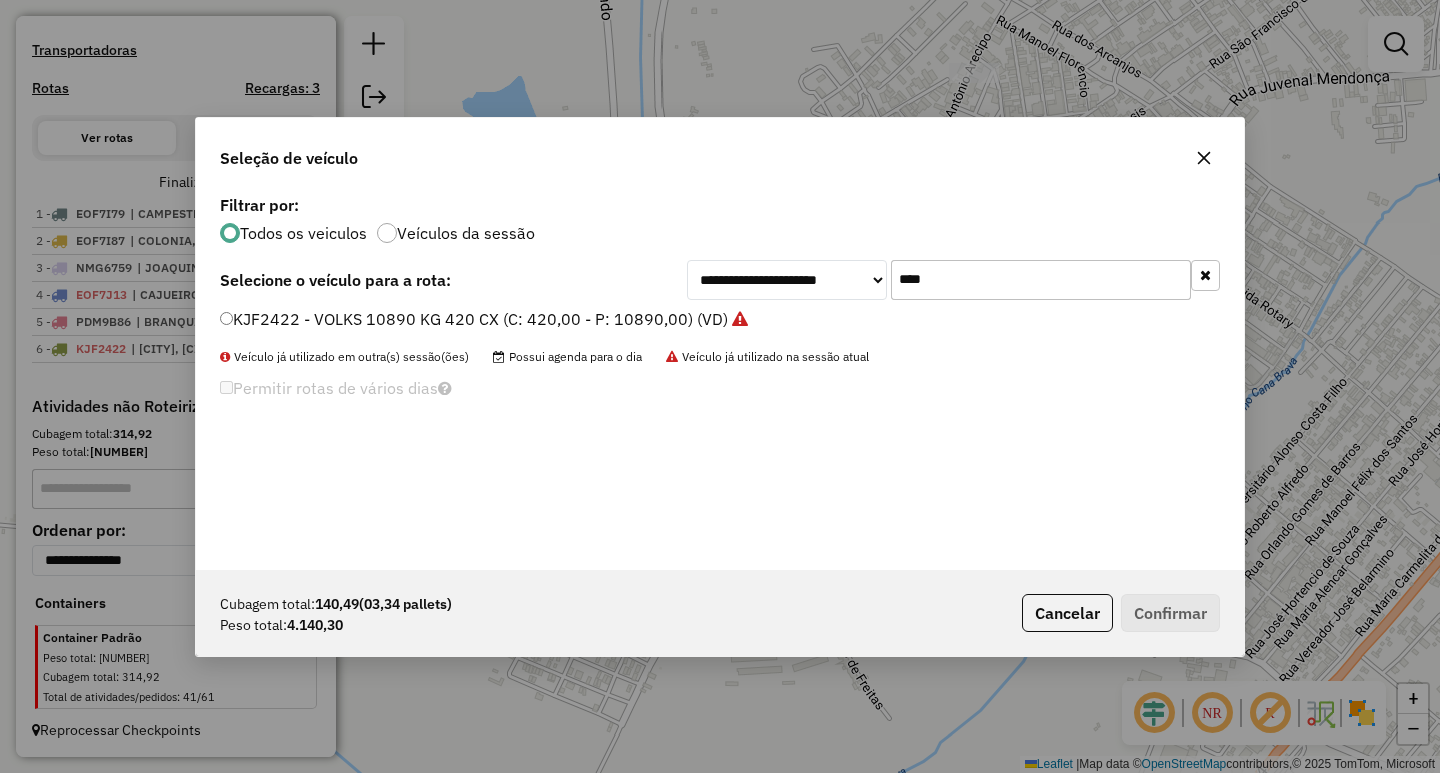 drag, startPoint x: 991, startPoint y: 280, endPoint x: 549, endPoint y: 300, distance: 442.45227 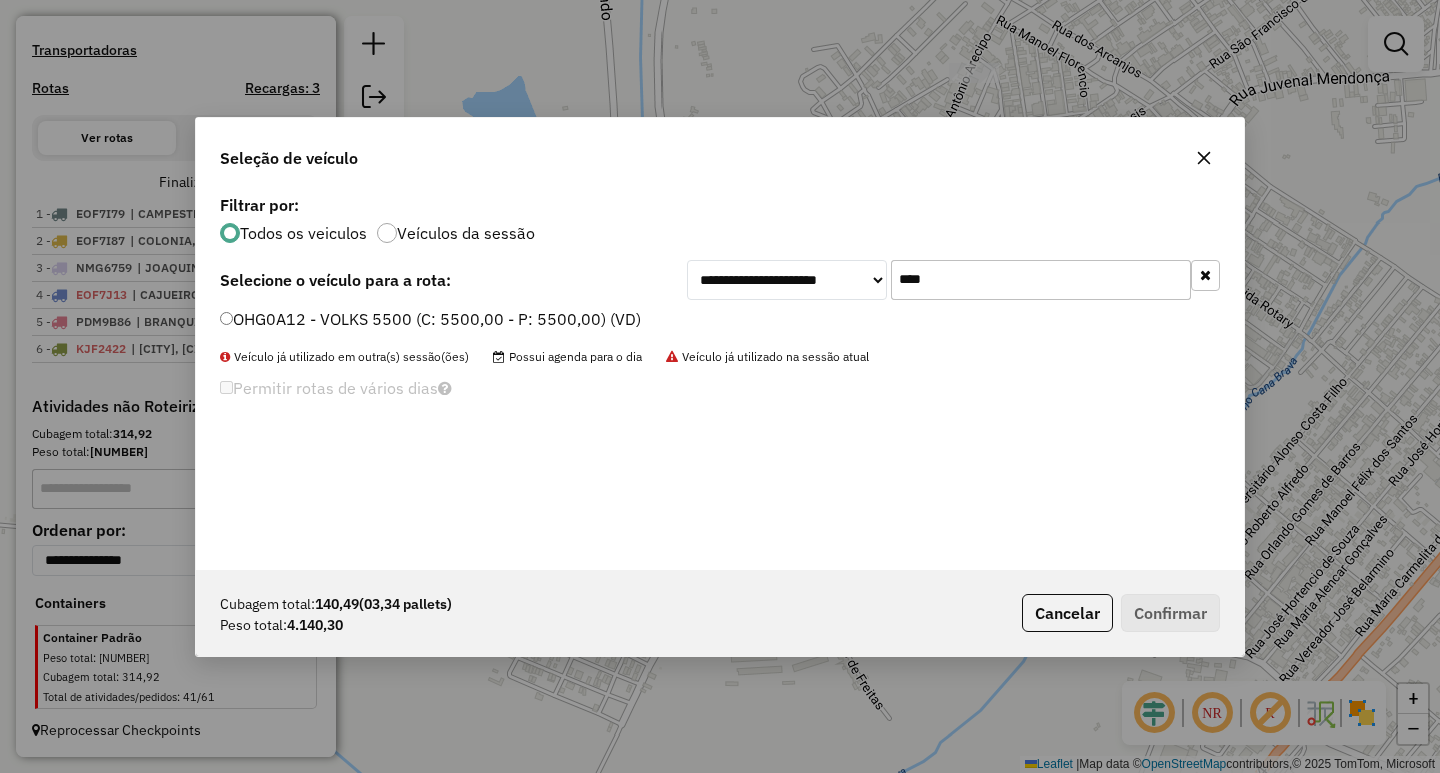 type on "****" 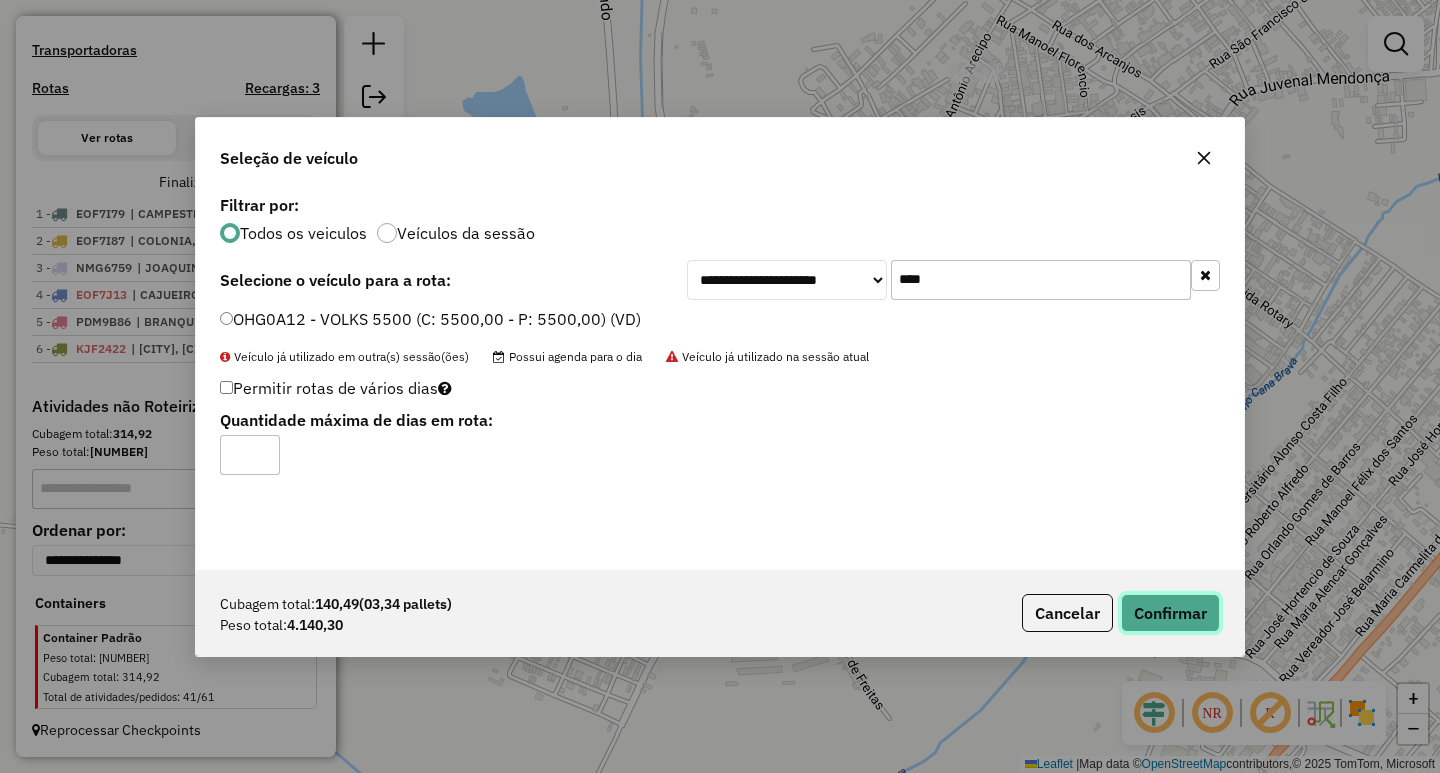 click on "Confirmar" 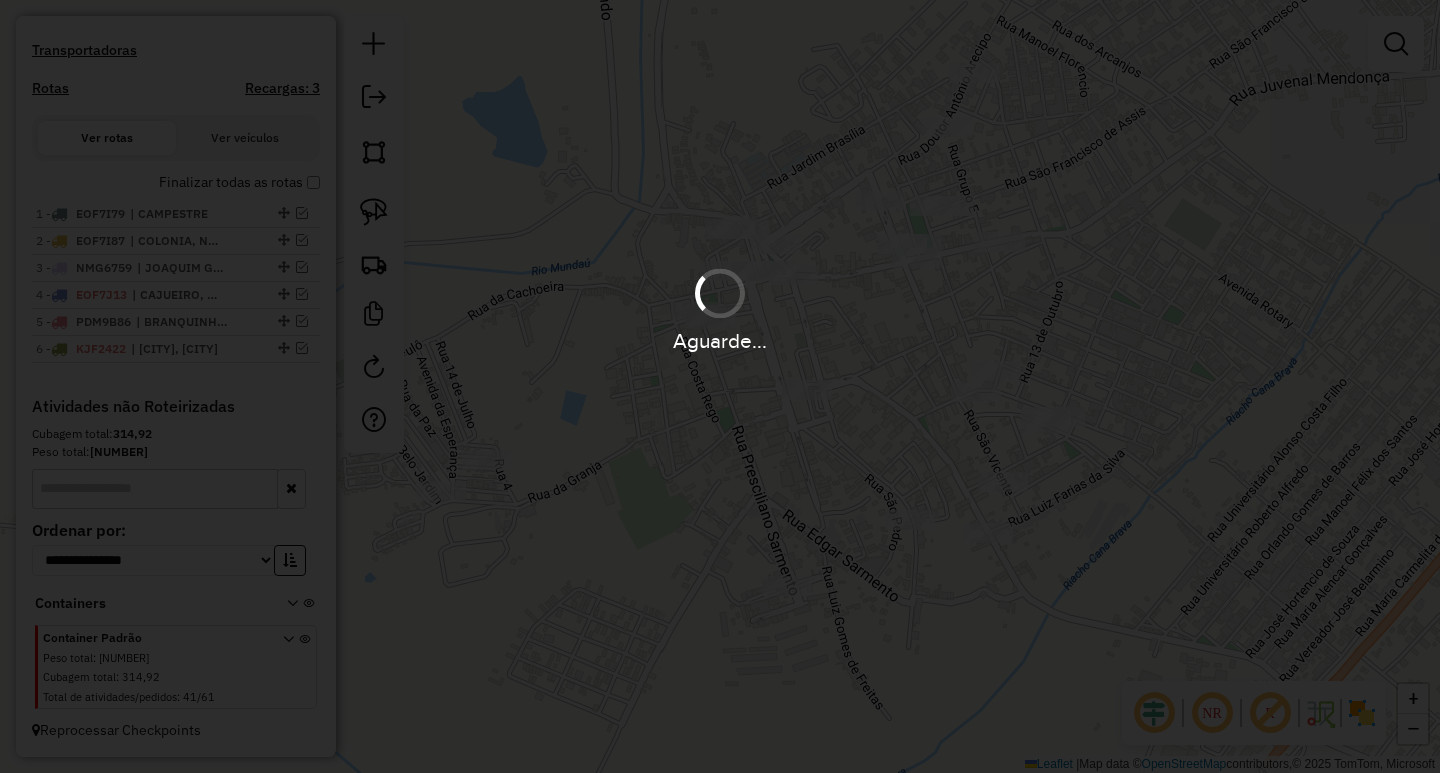scroll, scrollTop: 701, scrollLeft: 0, axis: vertical 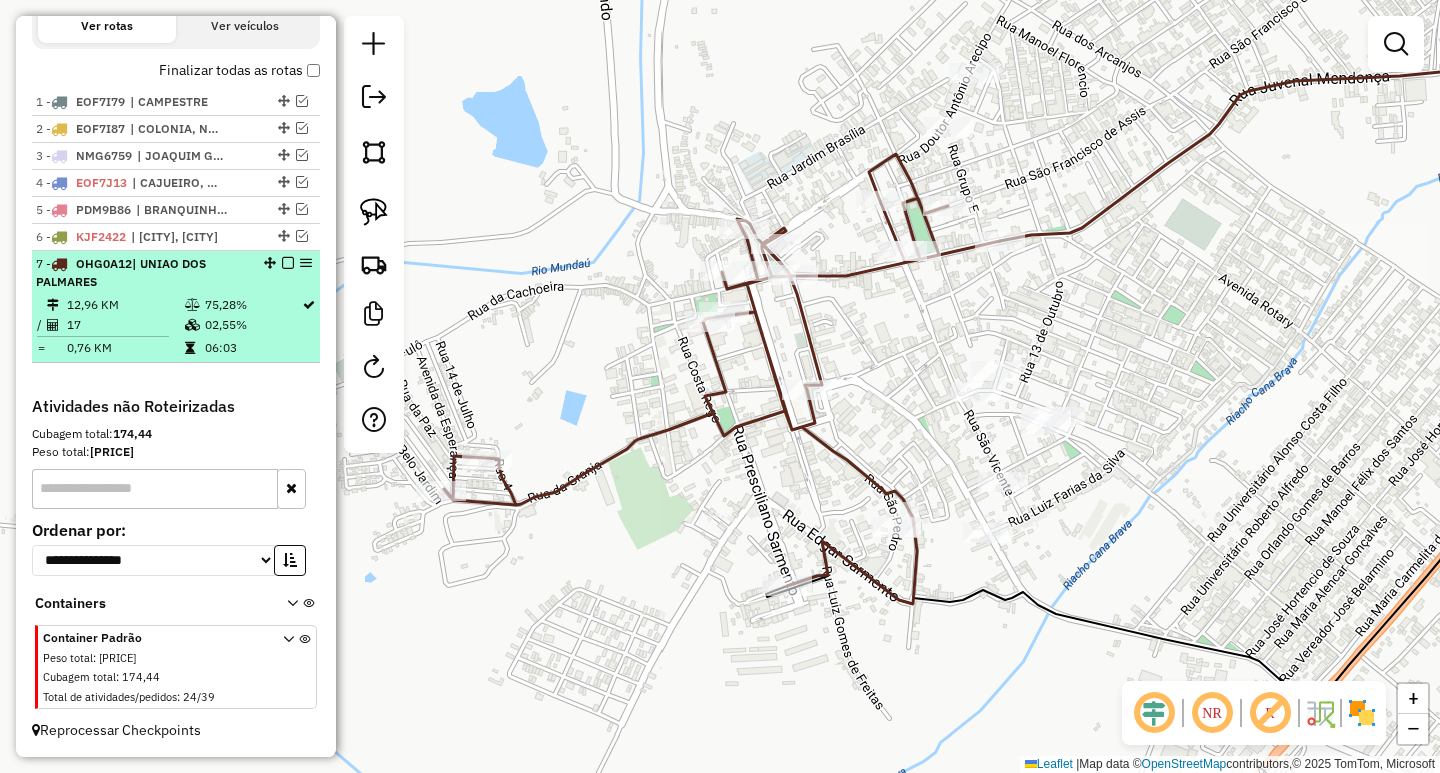 click at bounding box center [288, 263] 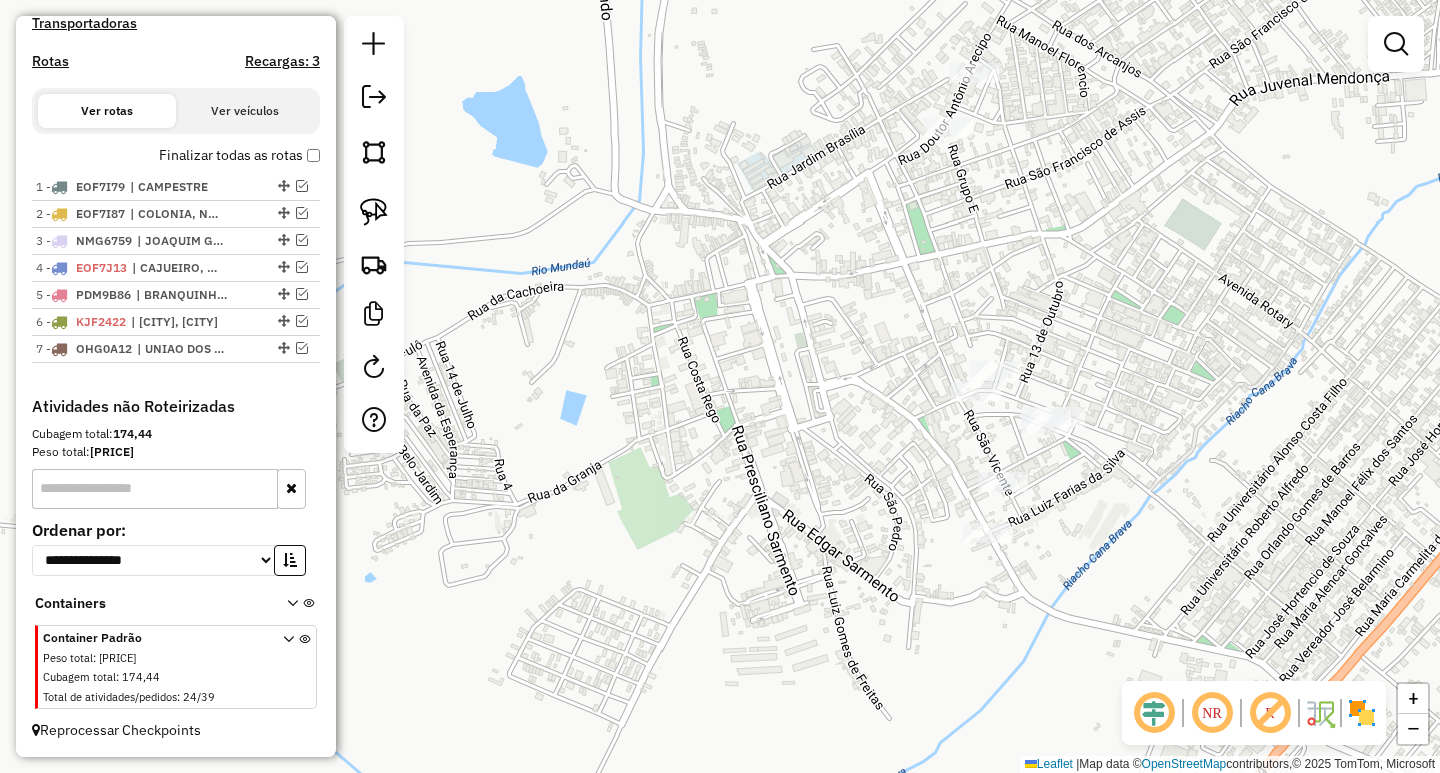 scroll, scrollTop: 616, scrollLeft: 0, axis: vertical 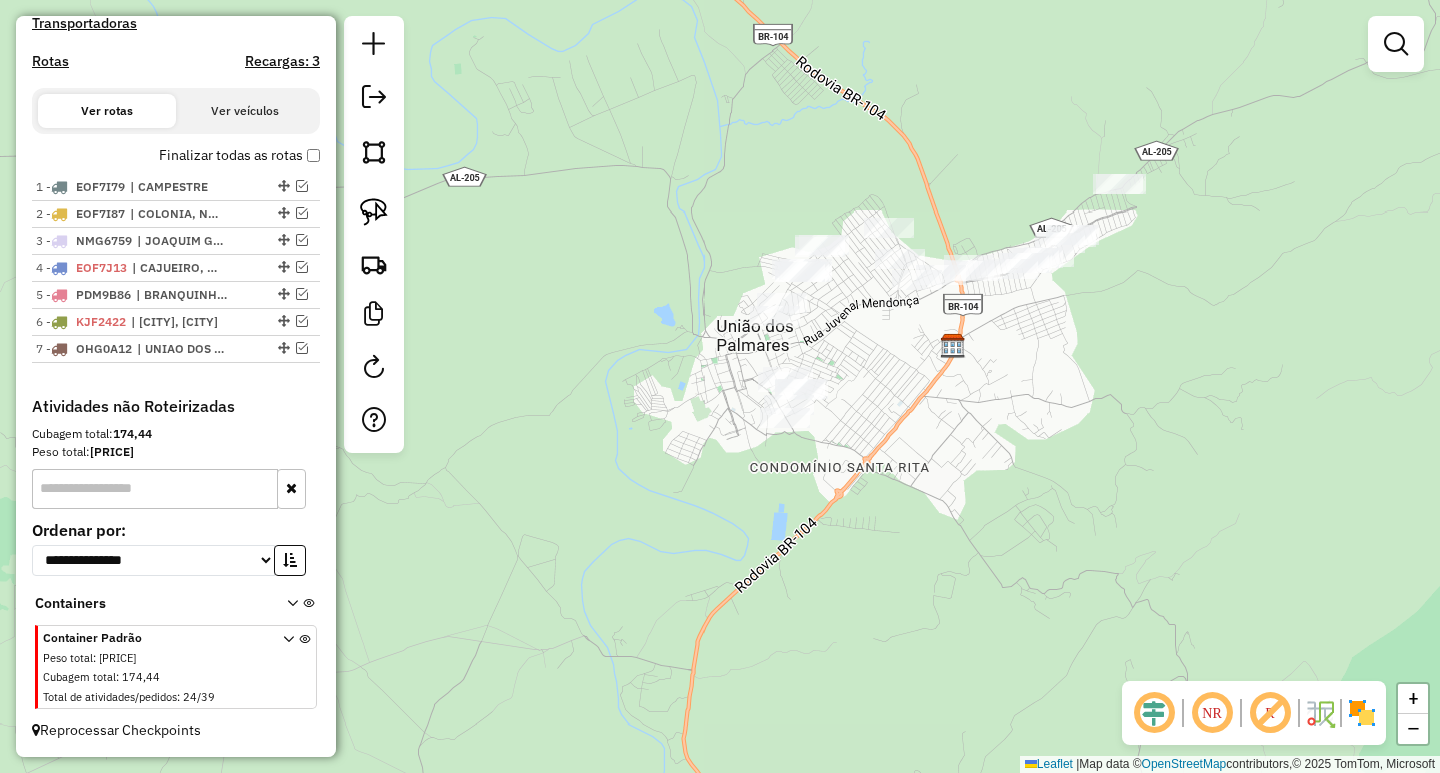 drag, startPoint x: 1183, startPoint y: 347, endPoint x: 937, endPoint y: 405, distance: 252.74493 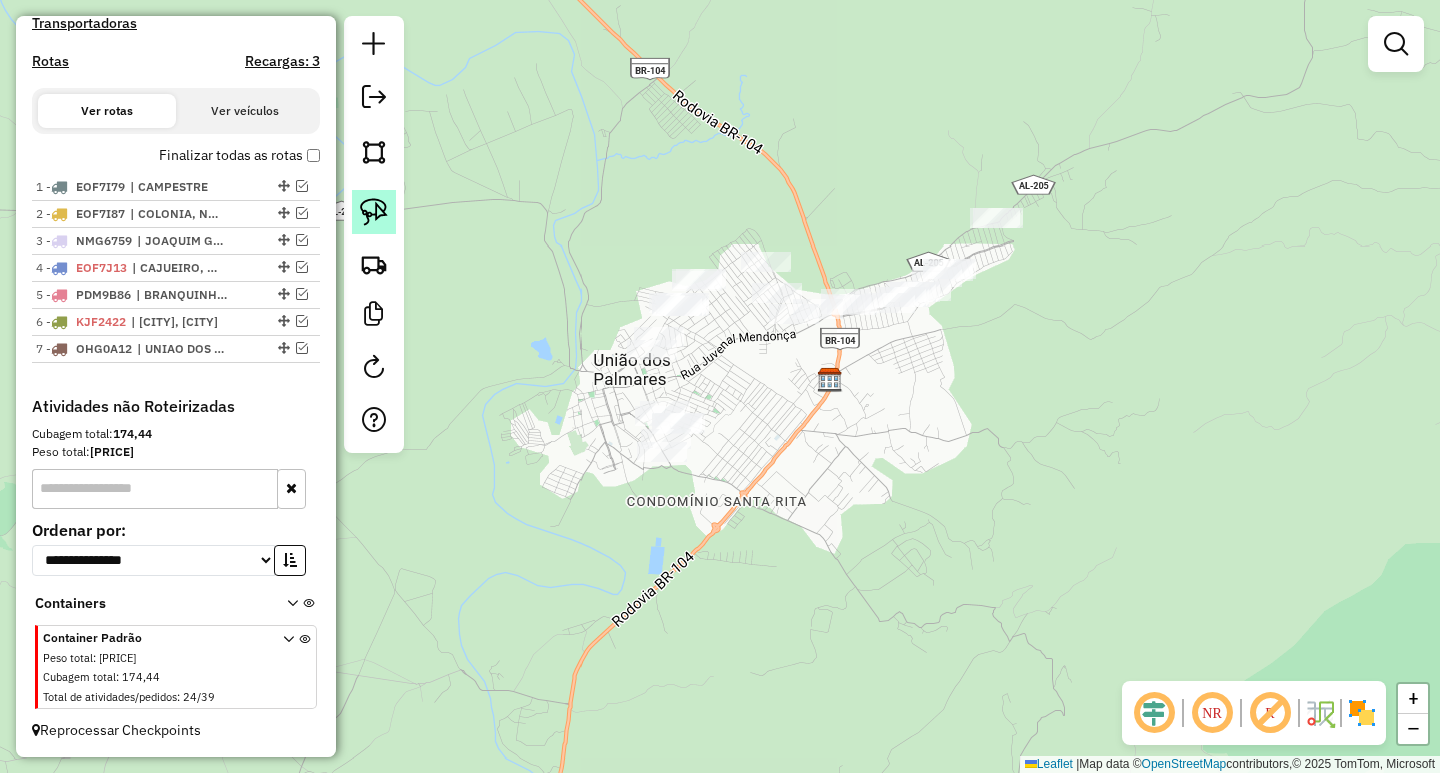 click 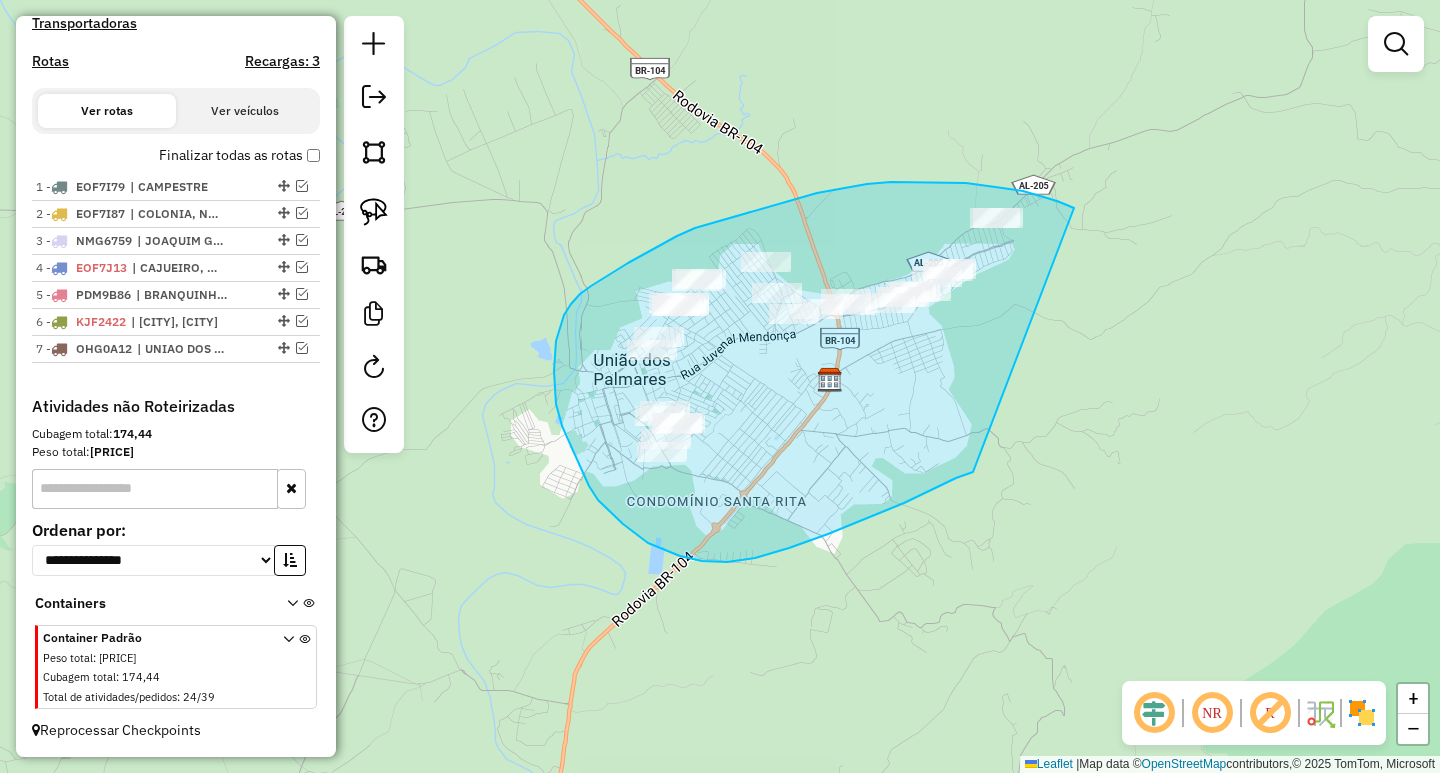 drag, startPoint x: 1074, startPoint y: 208, endPoint x: 984, endPoint y: 467, distance: 274.19153 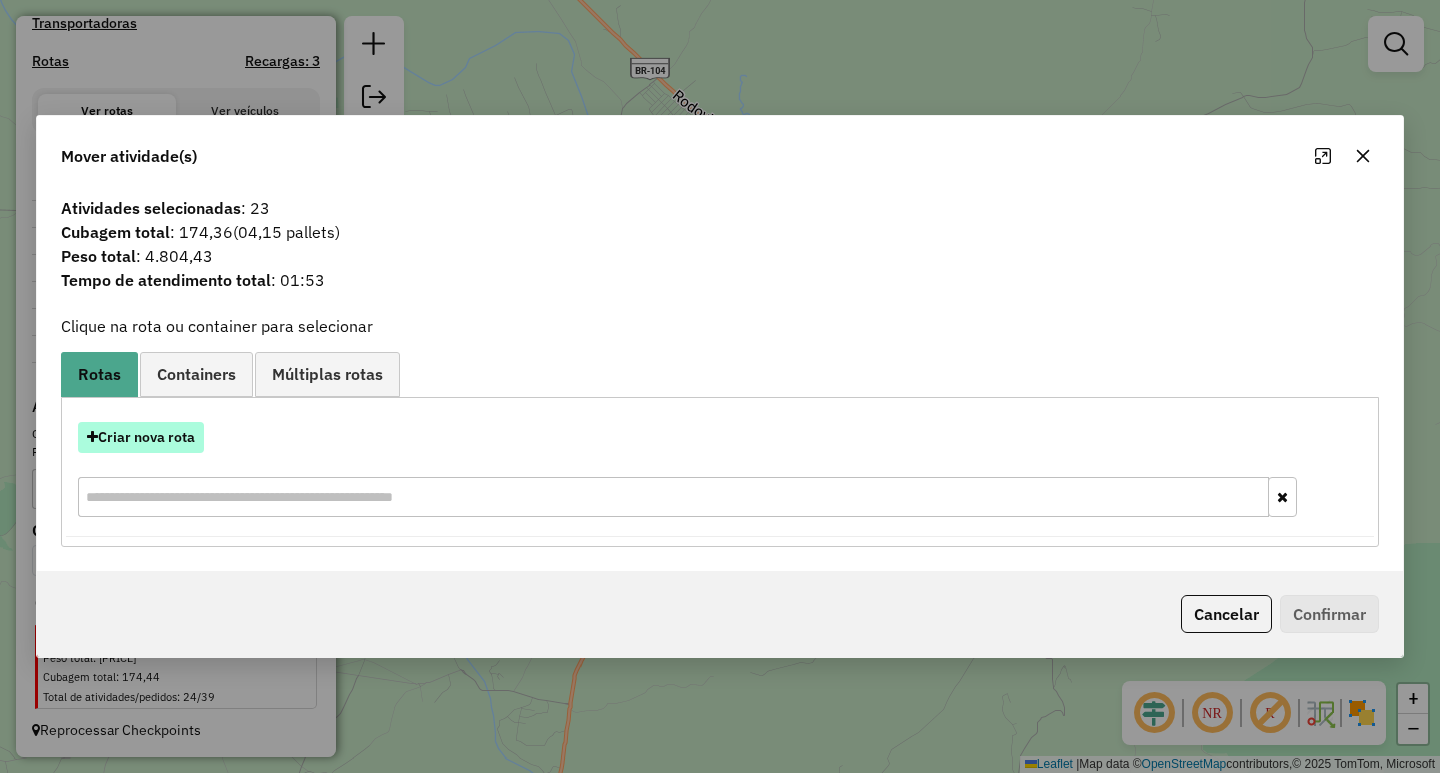 click on "Criar nova rota" at bounding box center [141, 437] 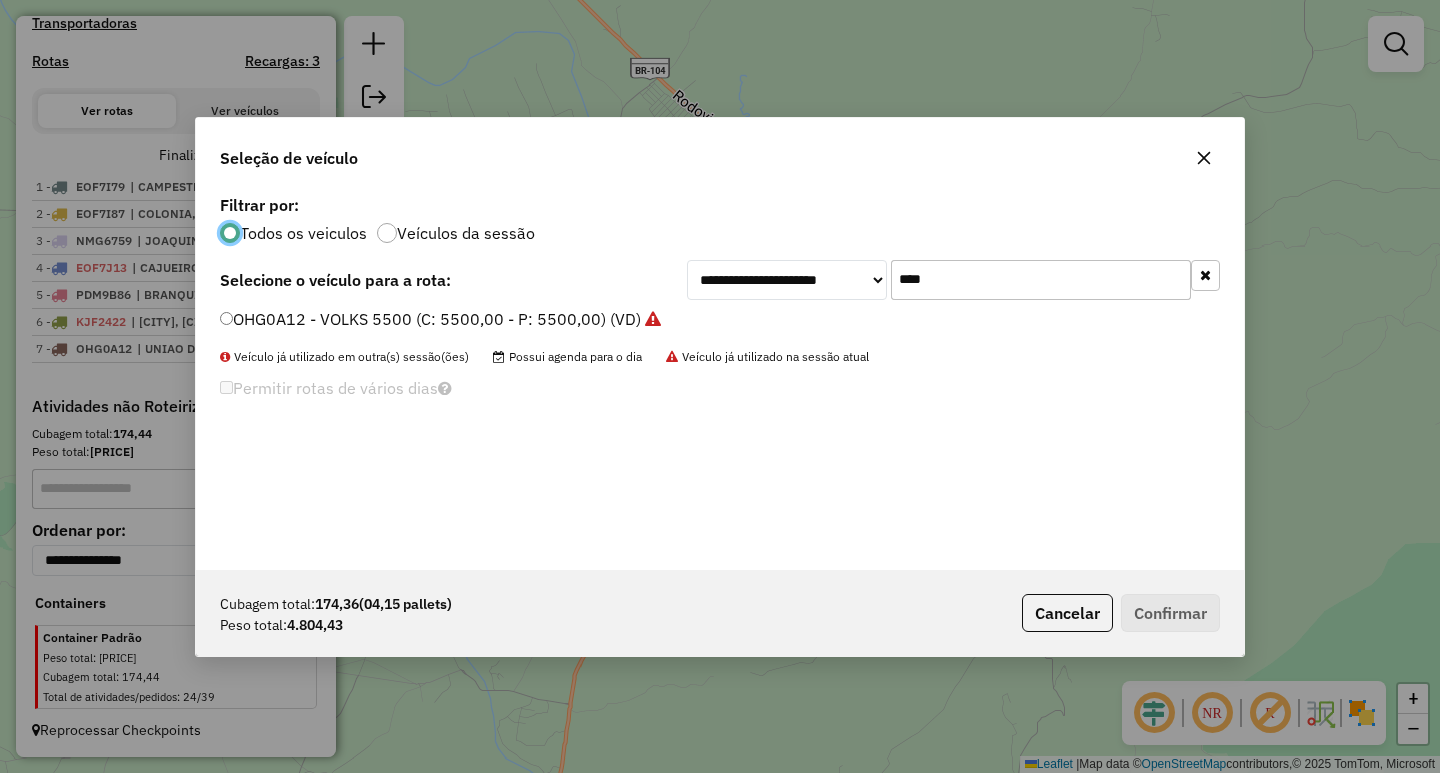 scroll, scrollTop: 11, scrollLeft: 6, axis: both 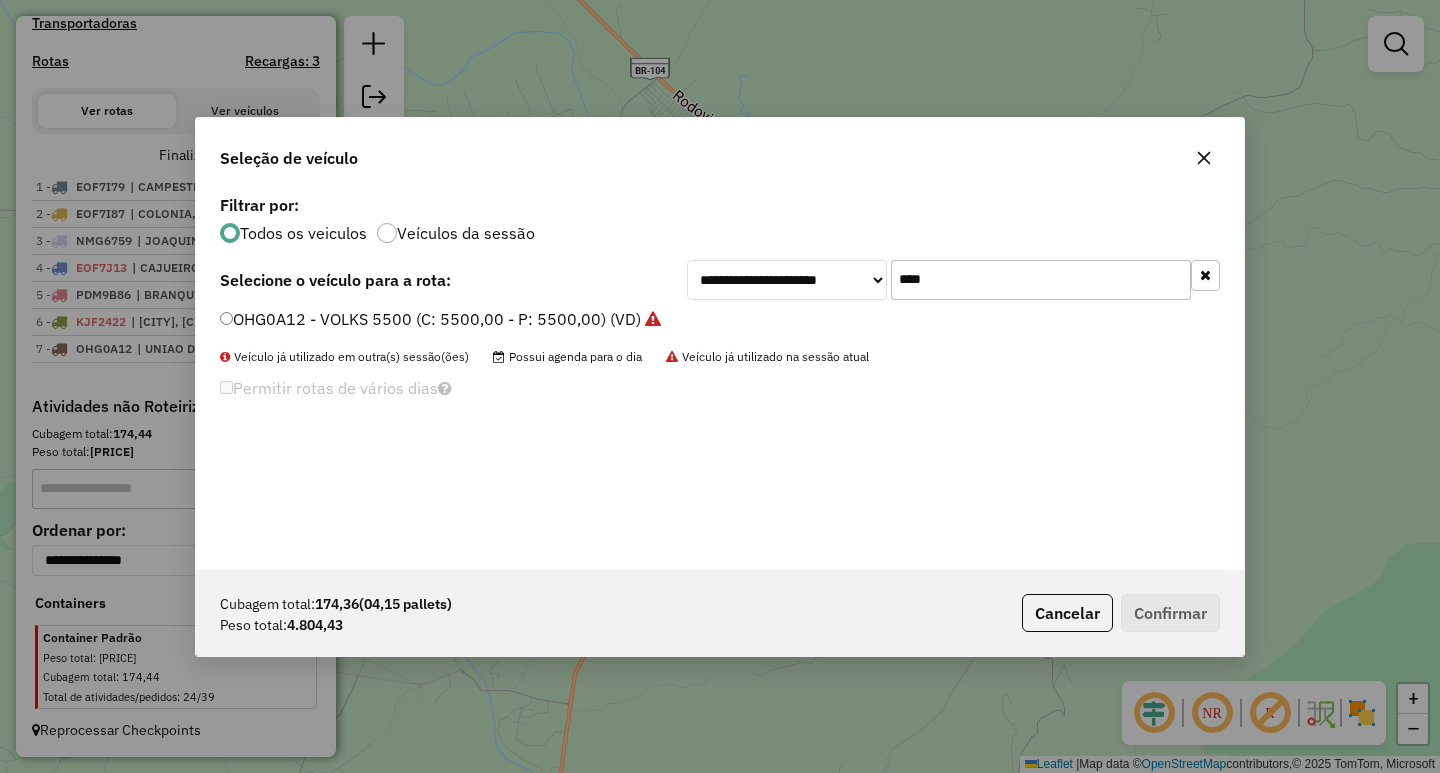 drag, startPoint x: 966, startPoint y: 286, endPoint x: 622, endPoint y: 271, distance: 344.32687 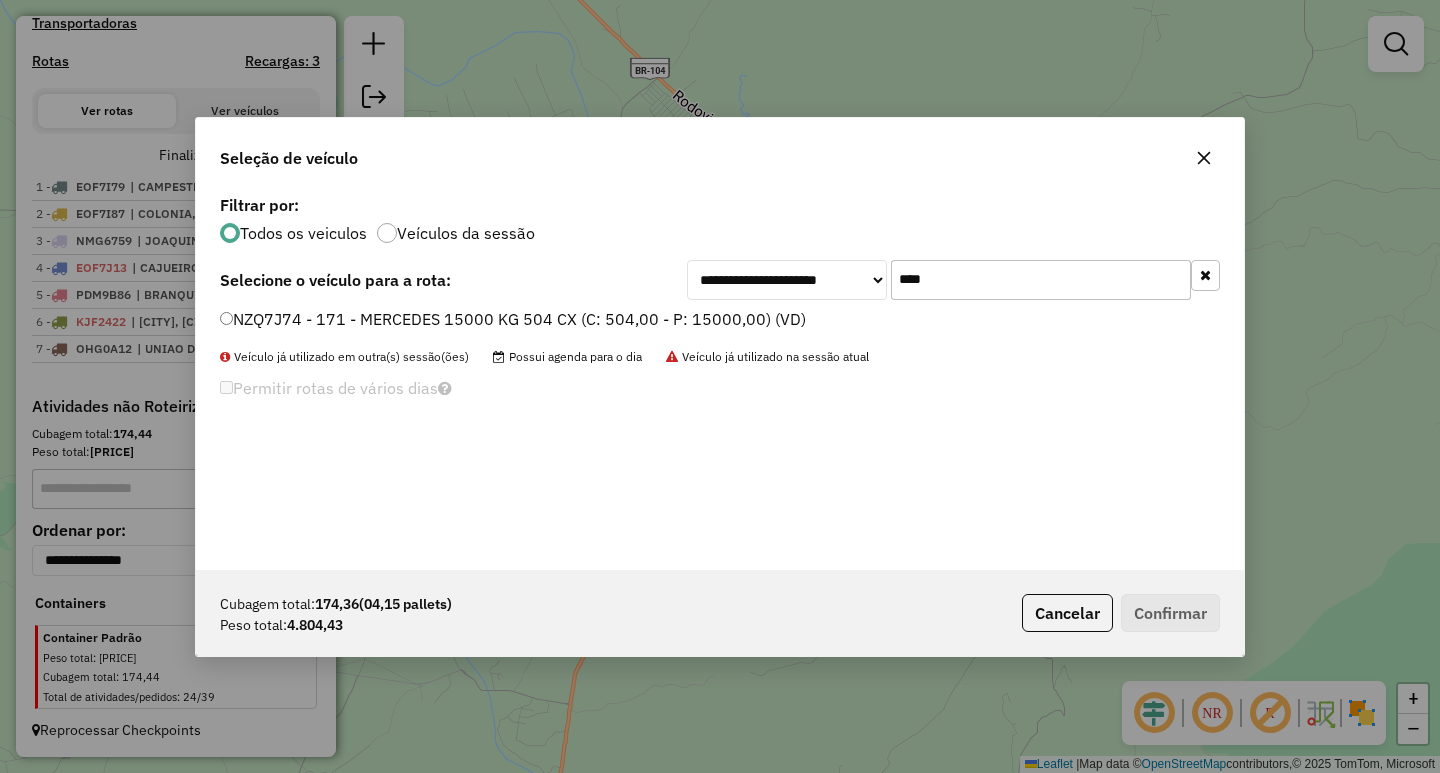 type on "****" 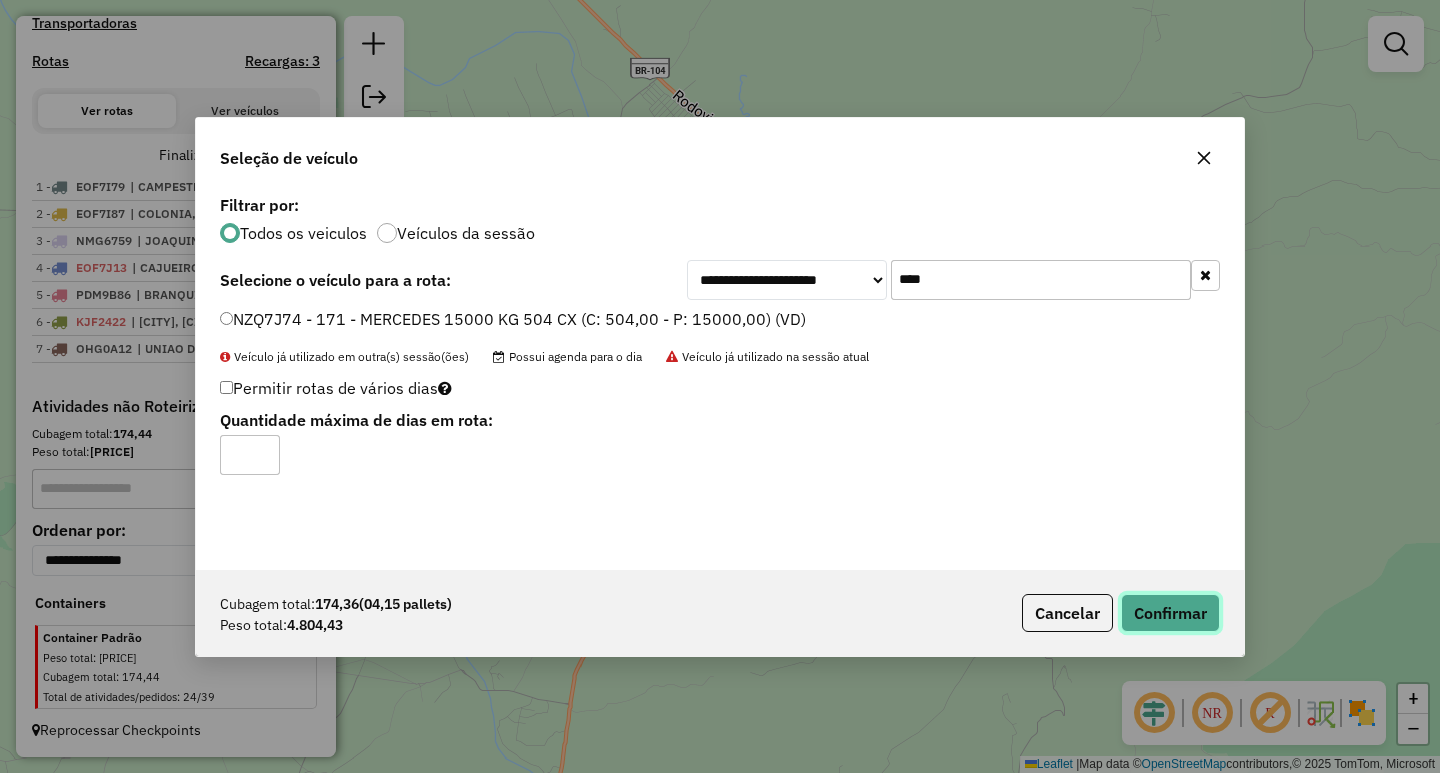 click on "Confirmar" 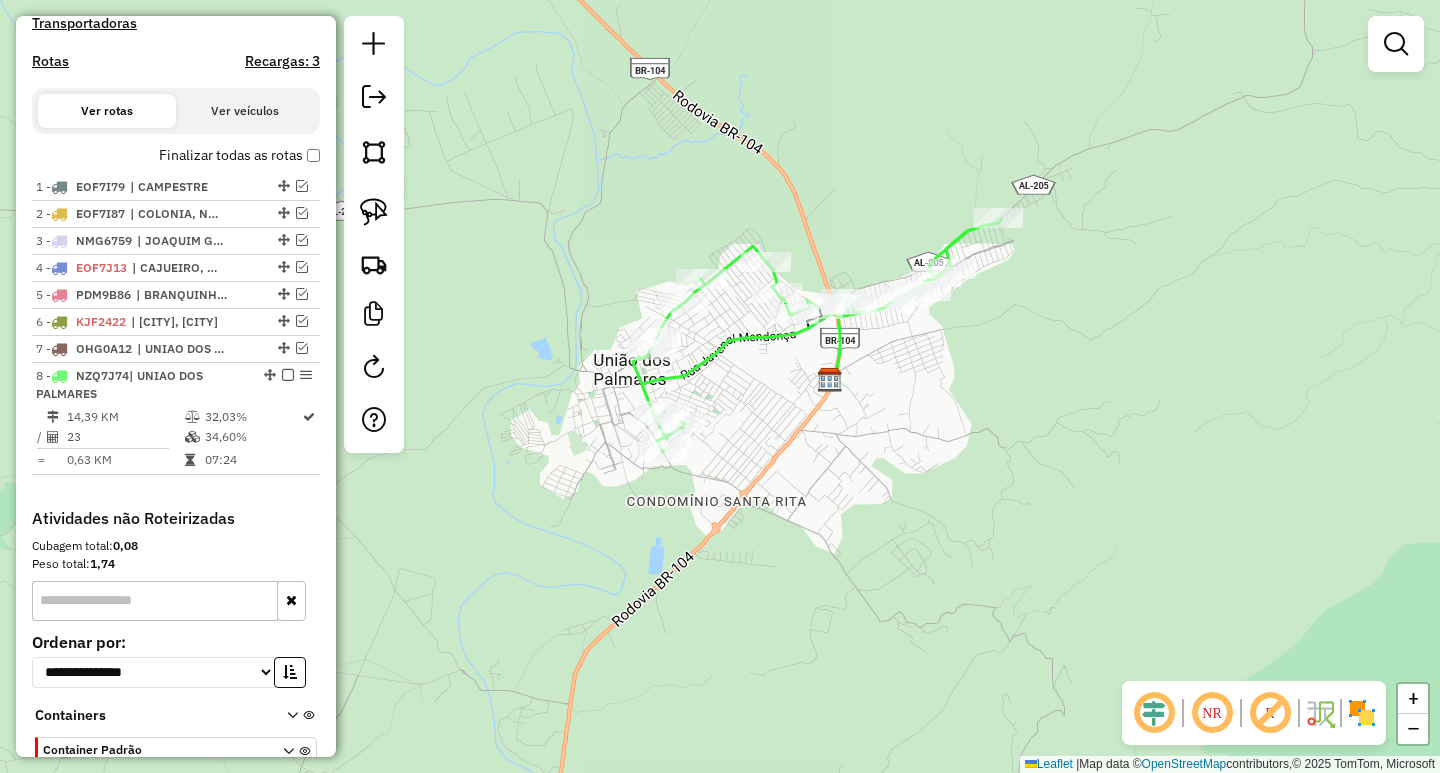 scroll, scrollTop: 728, scrollLeft: 0, axis: vertical 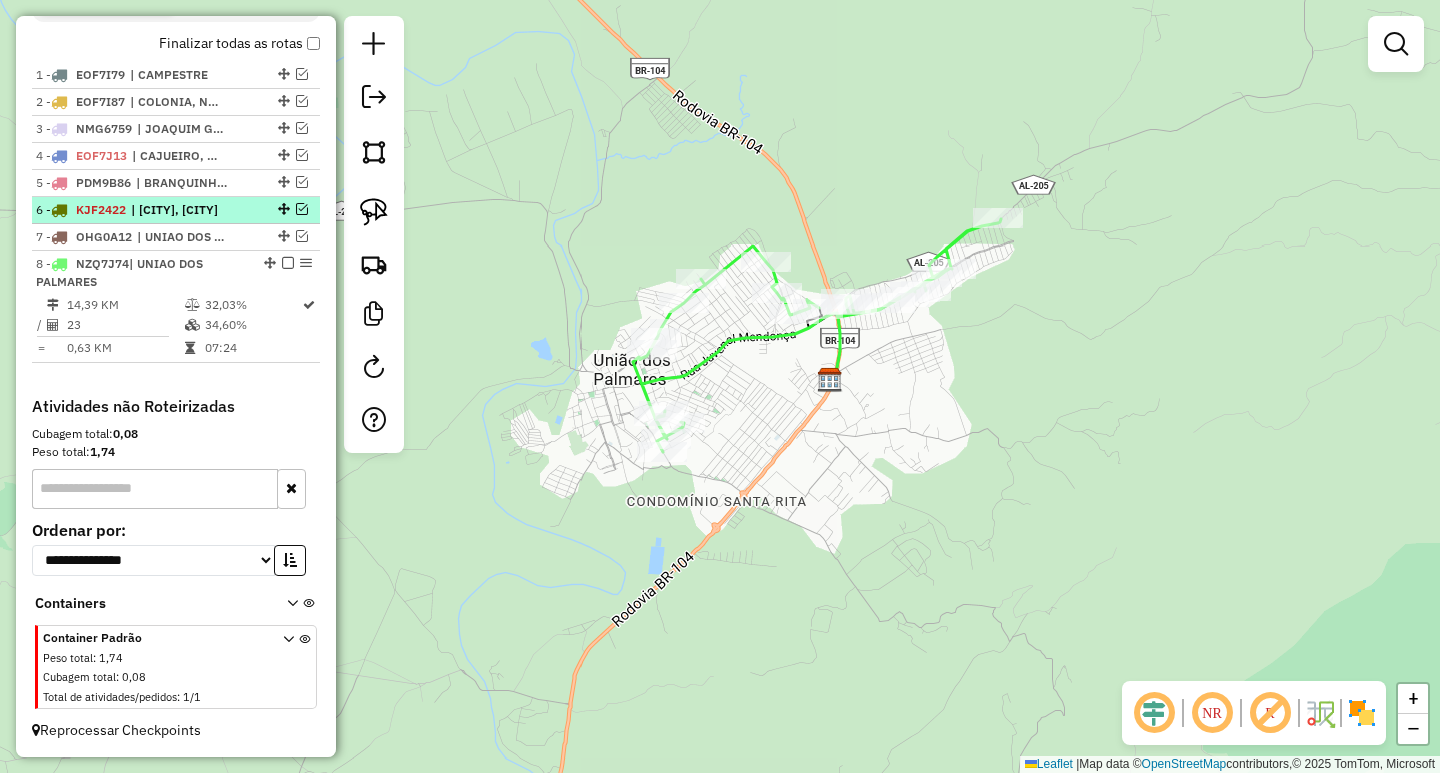 click at bounding box center [302, 209] 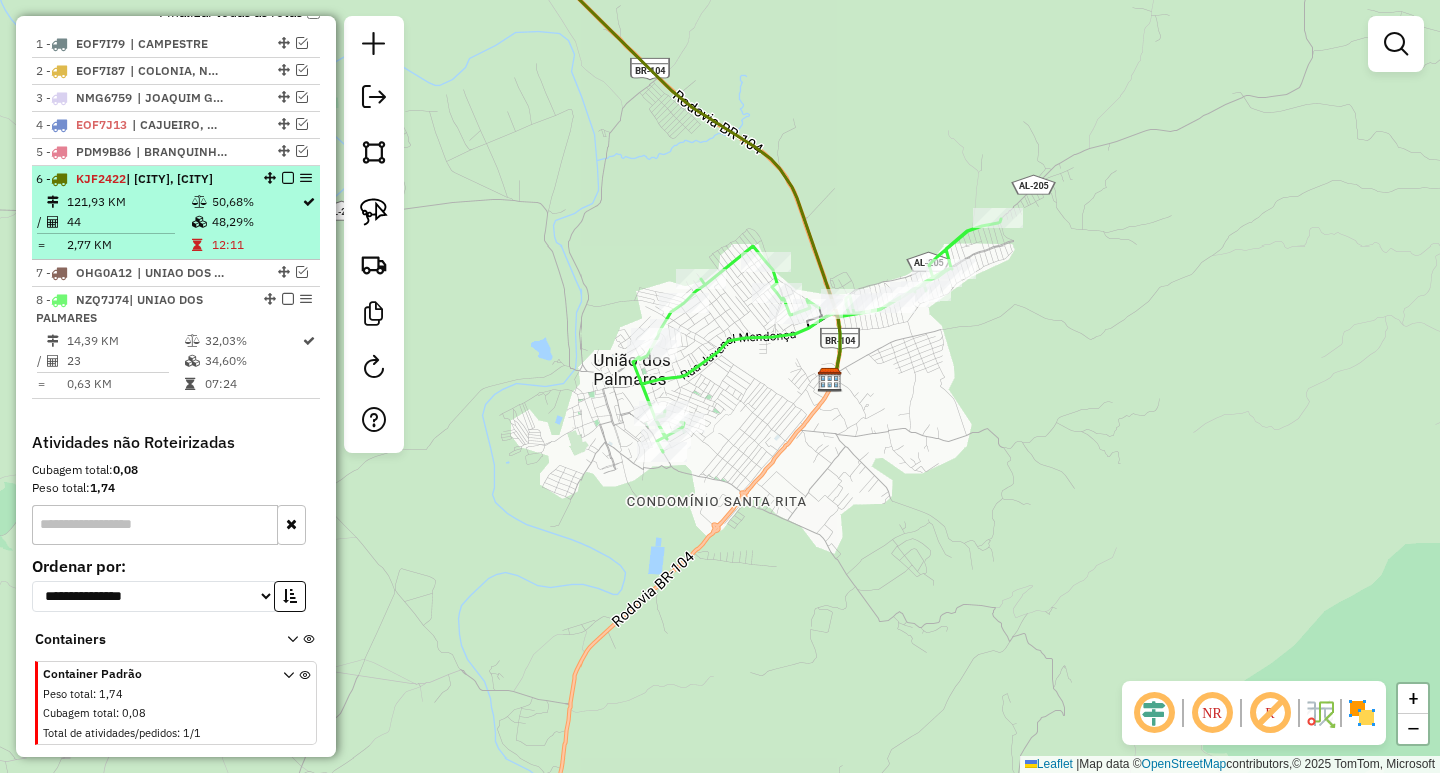 click on "48,29%" at bounding box center [256, 222] 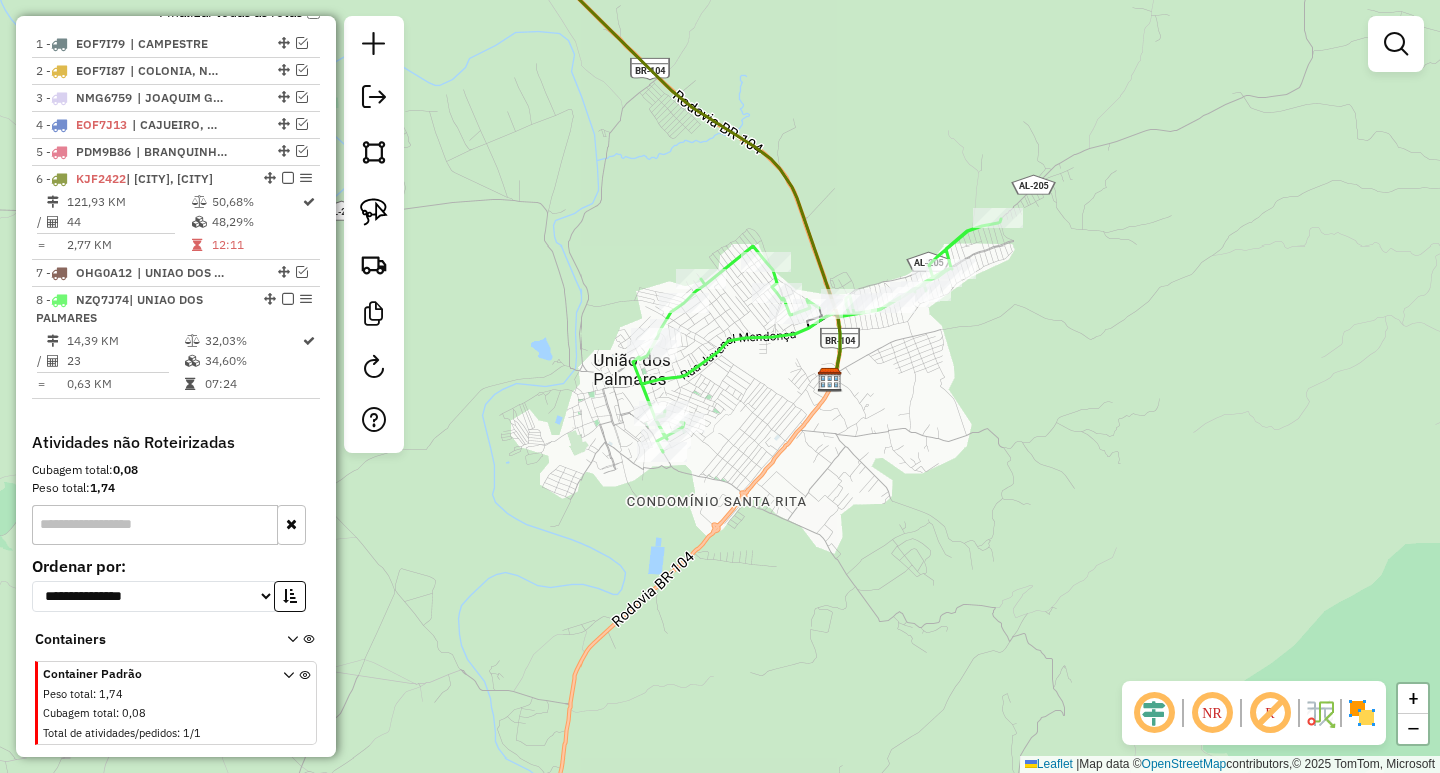 select on "**********" 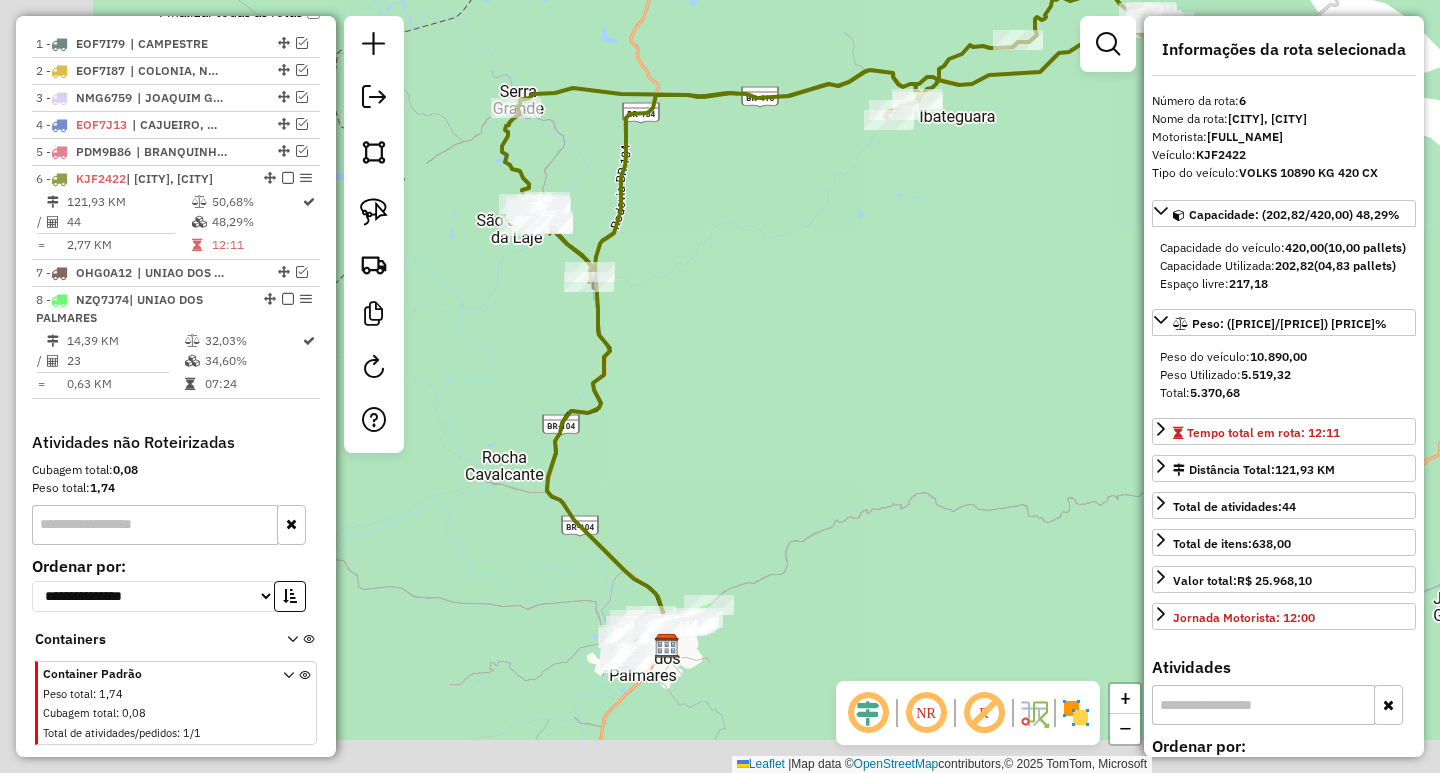 drag, startPoint x: 710, startPoint y: 327, endPoint x: 783, endPoint y: 285, distance: 84.21995 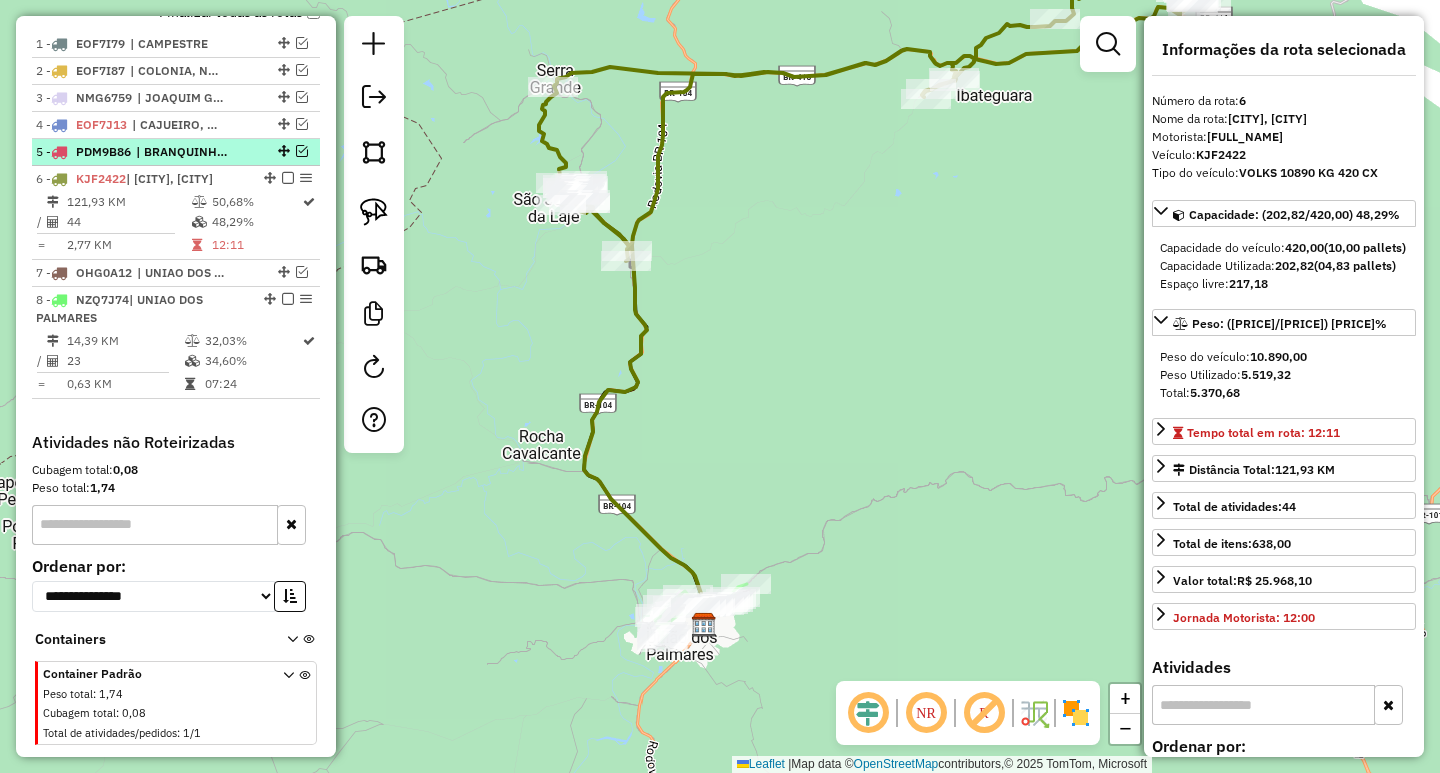 click at bounding box center (302, 151) 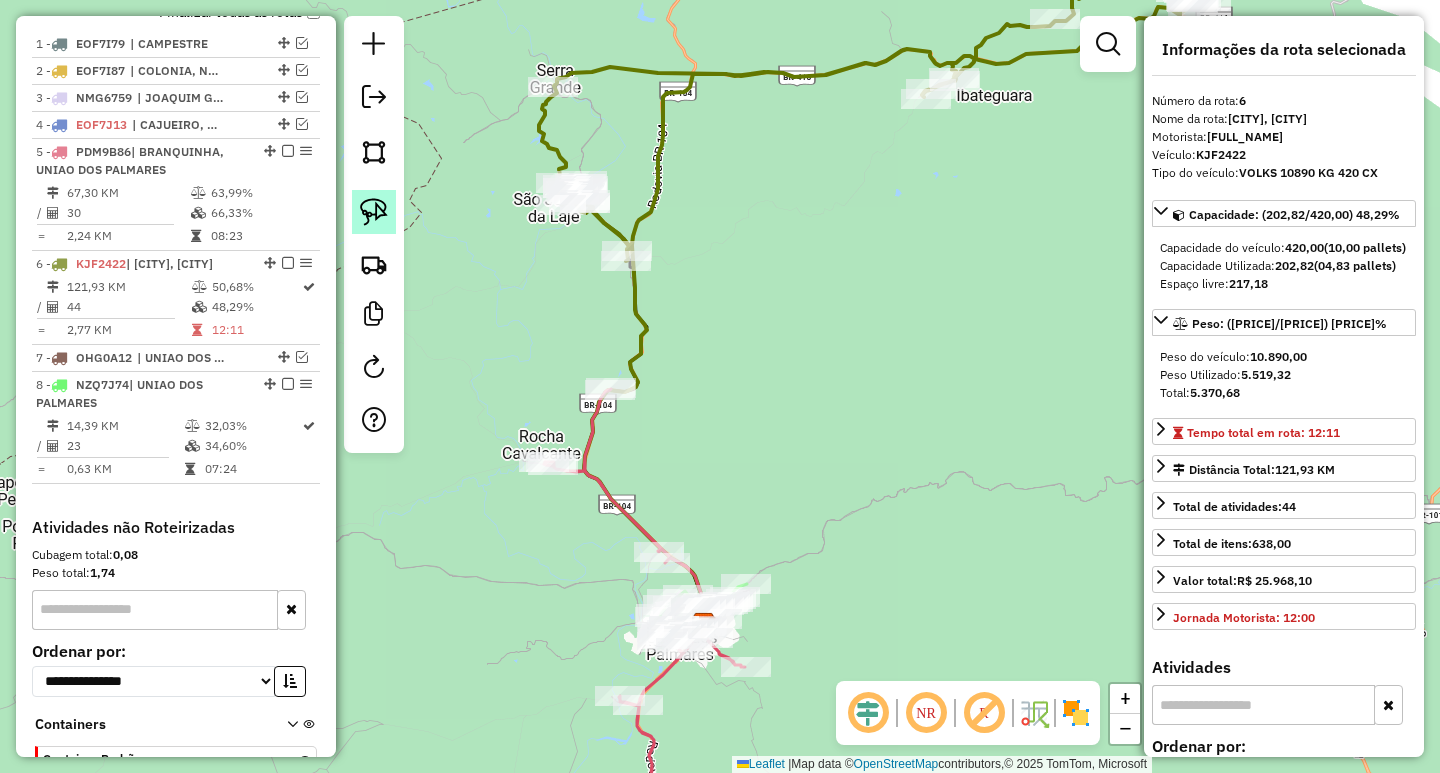 click 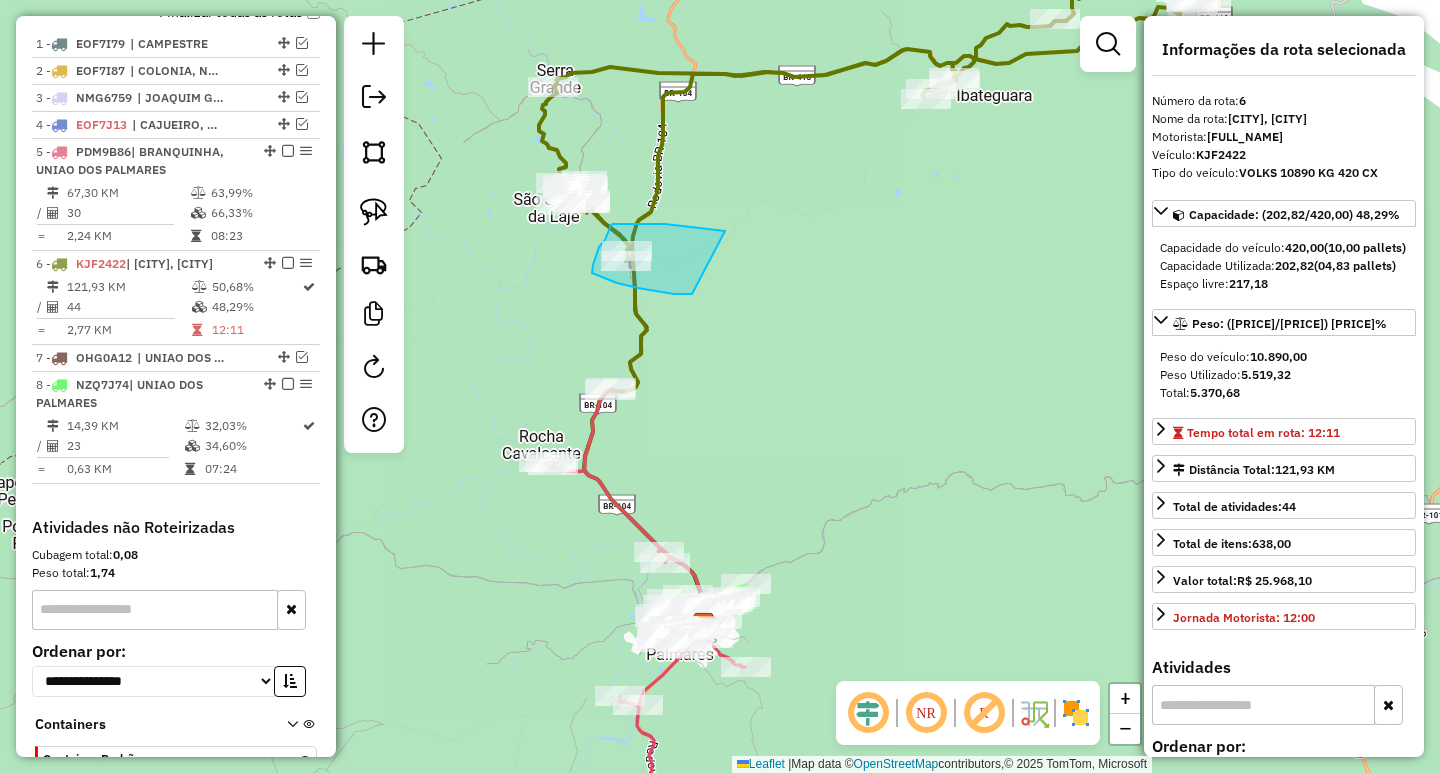 drag, startPoint x: 720, startPoint y: 231, endPoint x: 709, endPoint y: 294, distance: 63.953106 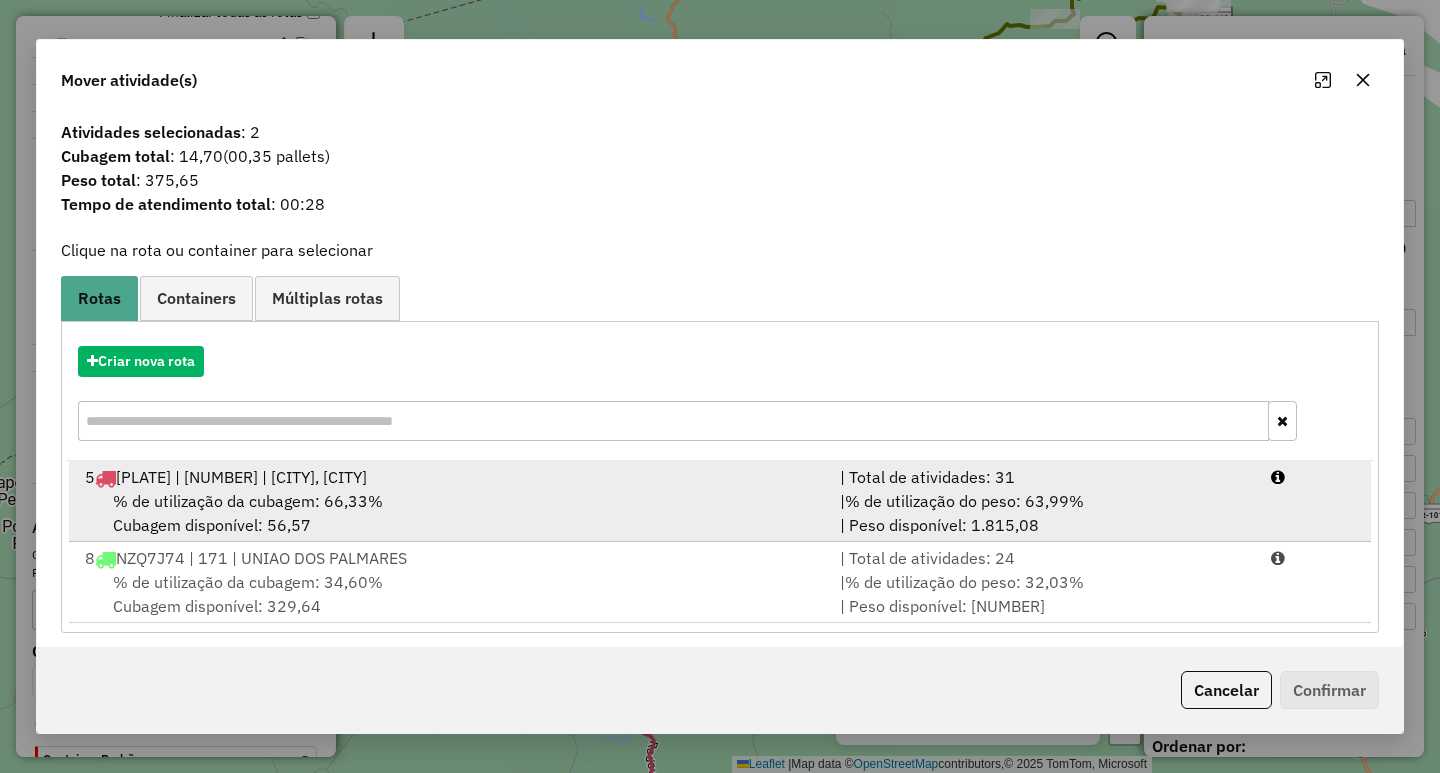 drag, startPoint x: 397, startPoint y: 510, endPoint x: 412, endPoint y: 512, distance: 15.132746 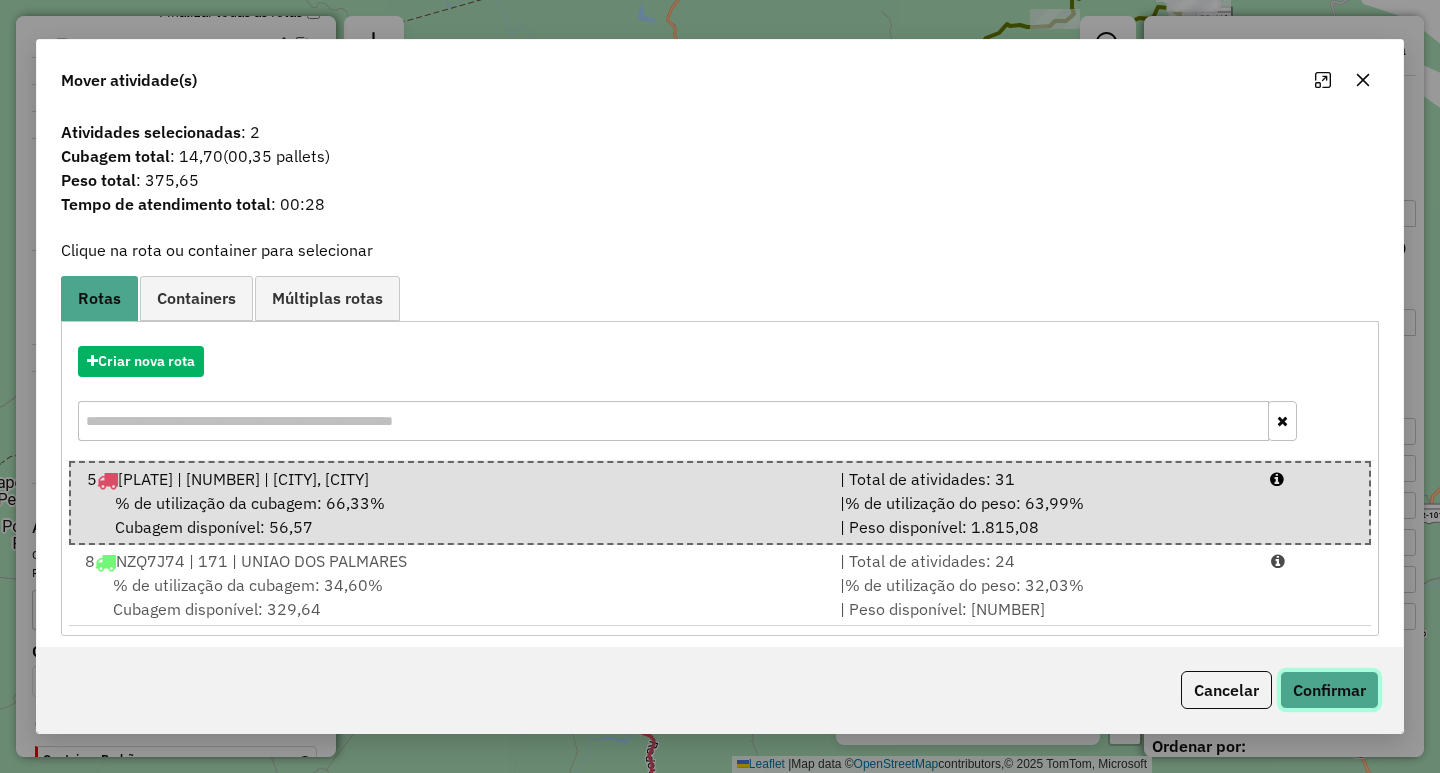 click on "Confirmar" 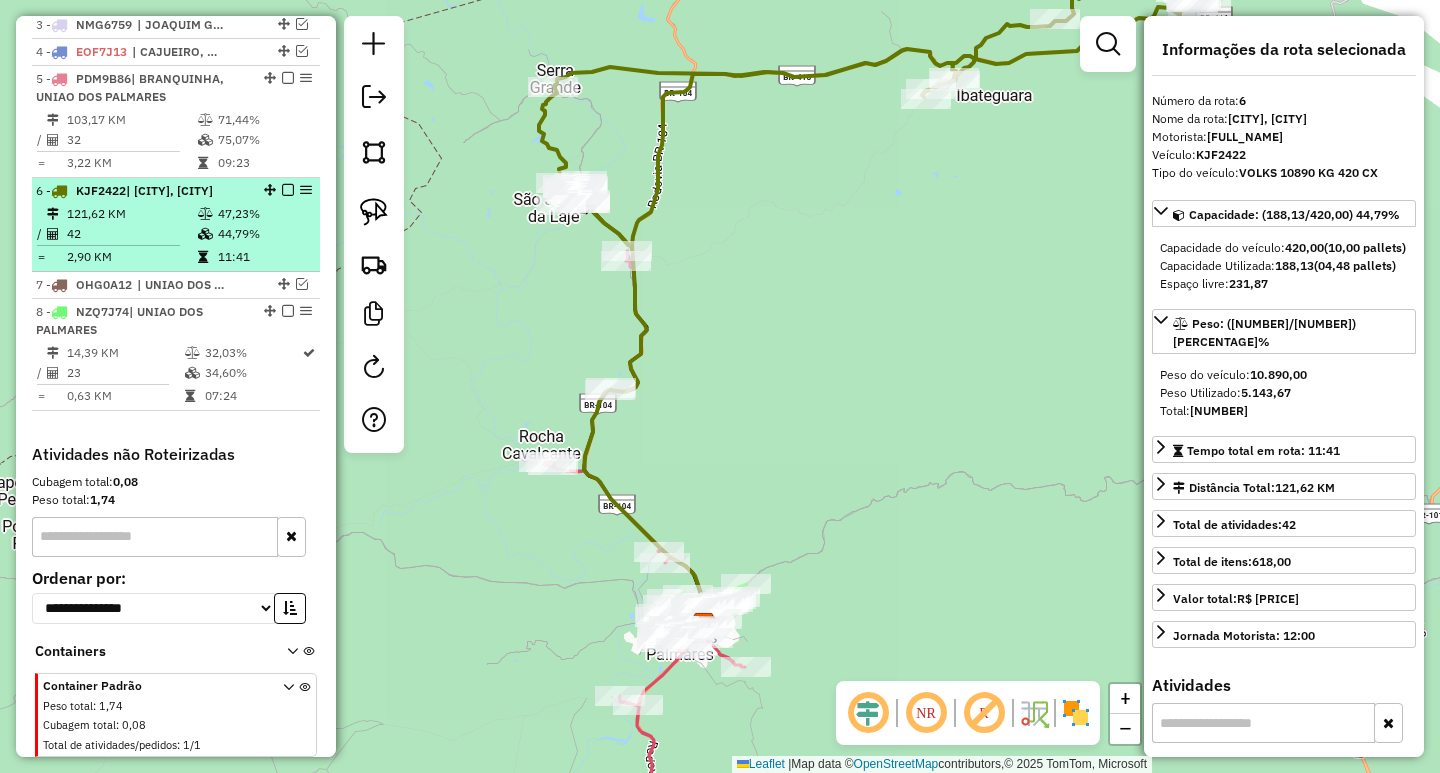 scroll, scrollTop: 798, scrollLeft: 0, axis: vertical 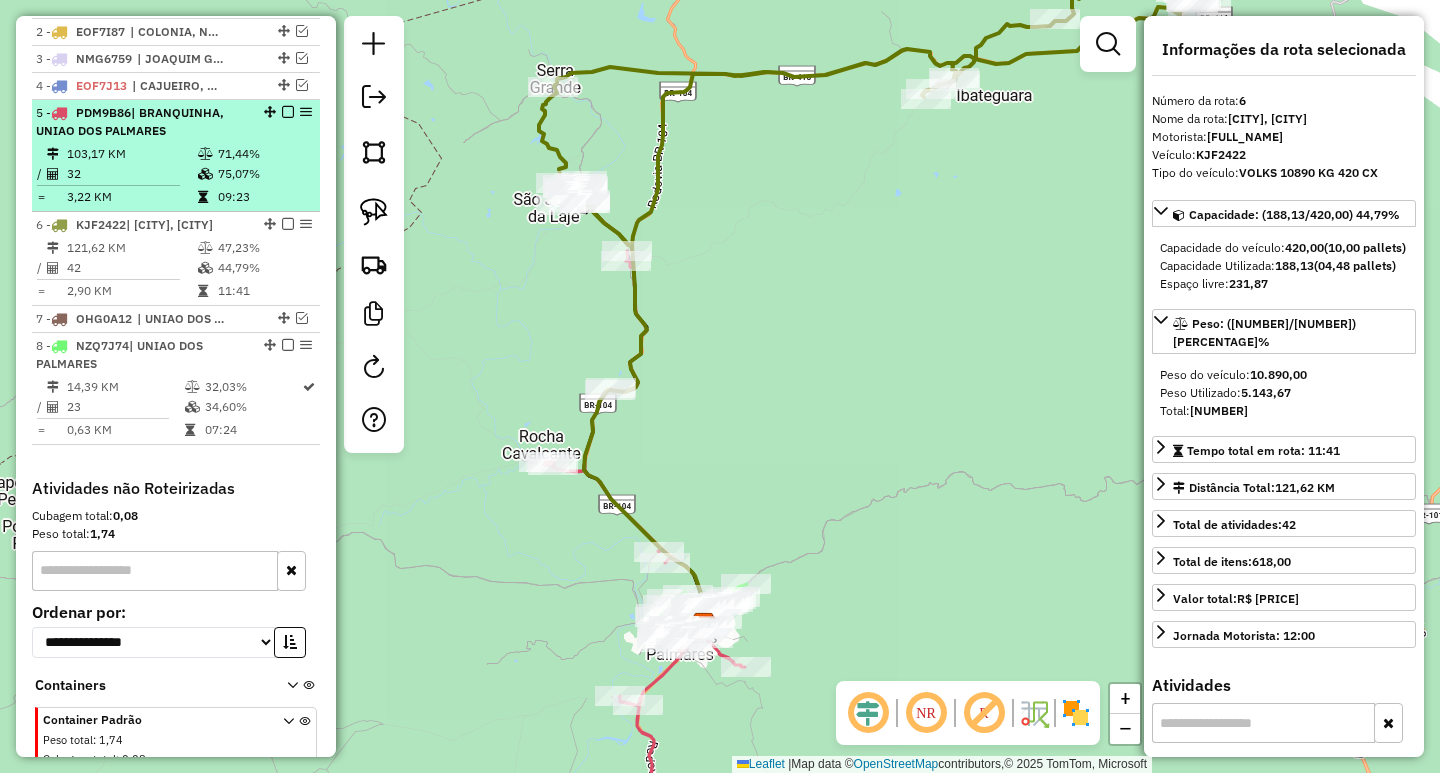 click at bounding box center (288, 112) 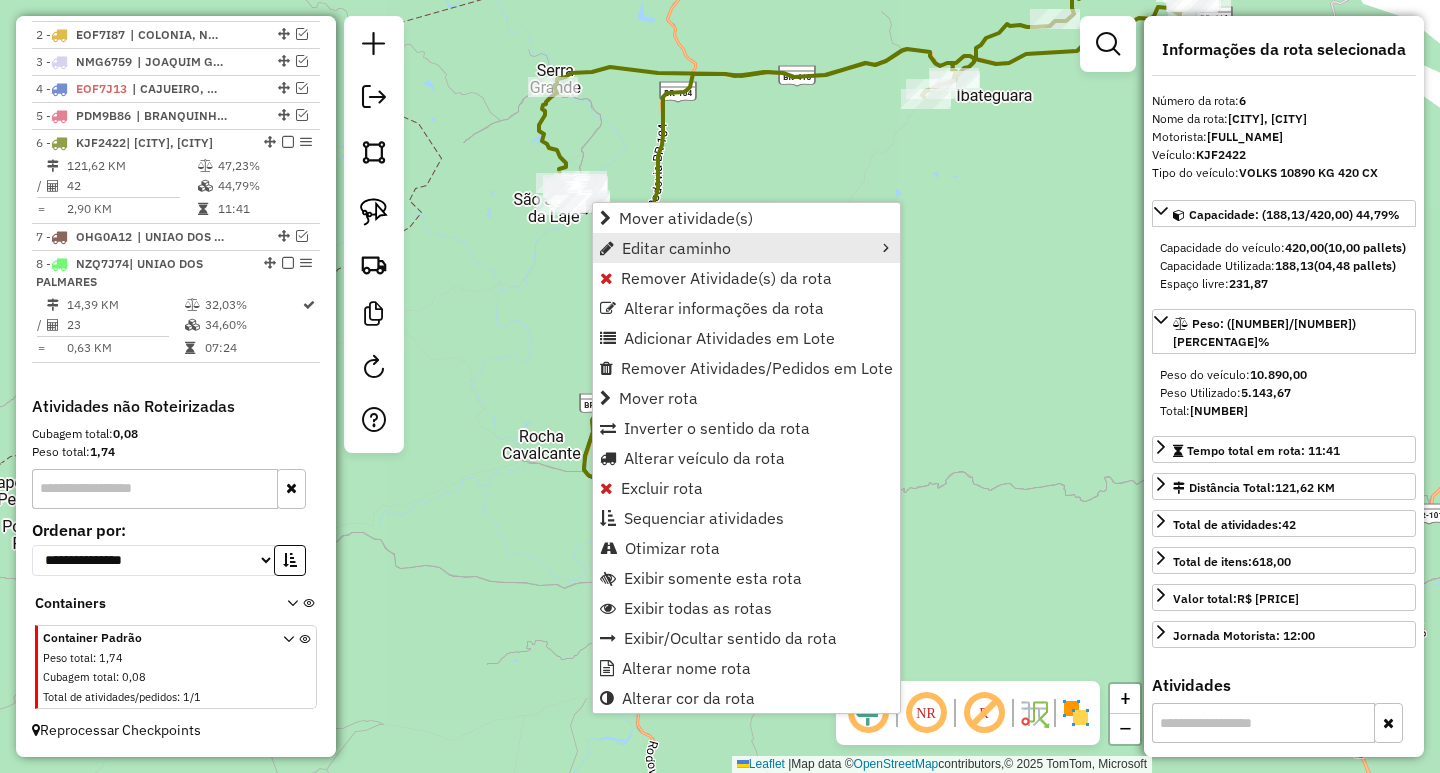 scroll, scrollTop: 813, scrollLeft: 0, axis: vertical 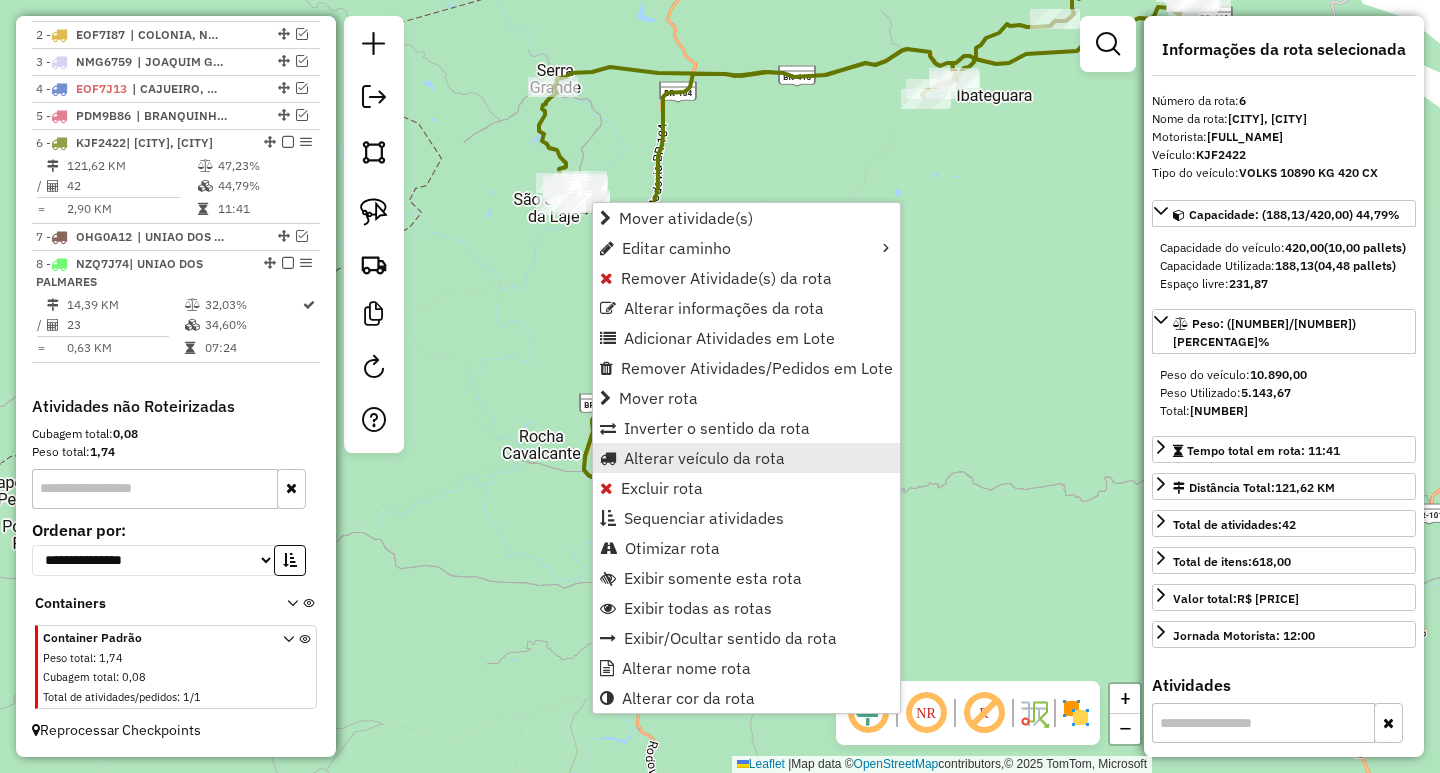 click on "Alterar veículo da rota" at bounding box center [704, 458] 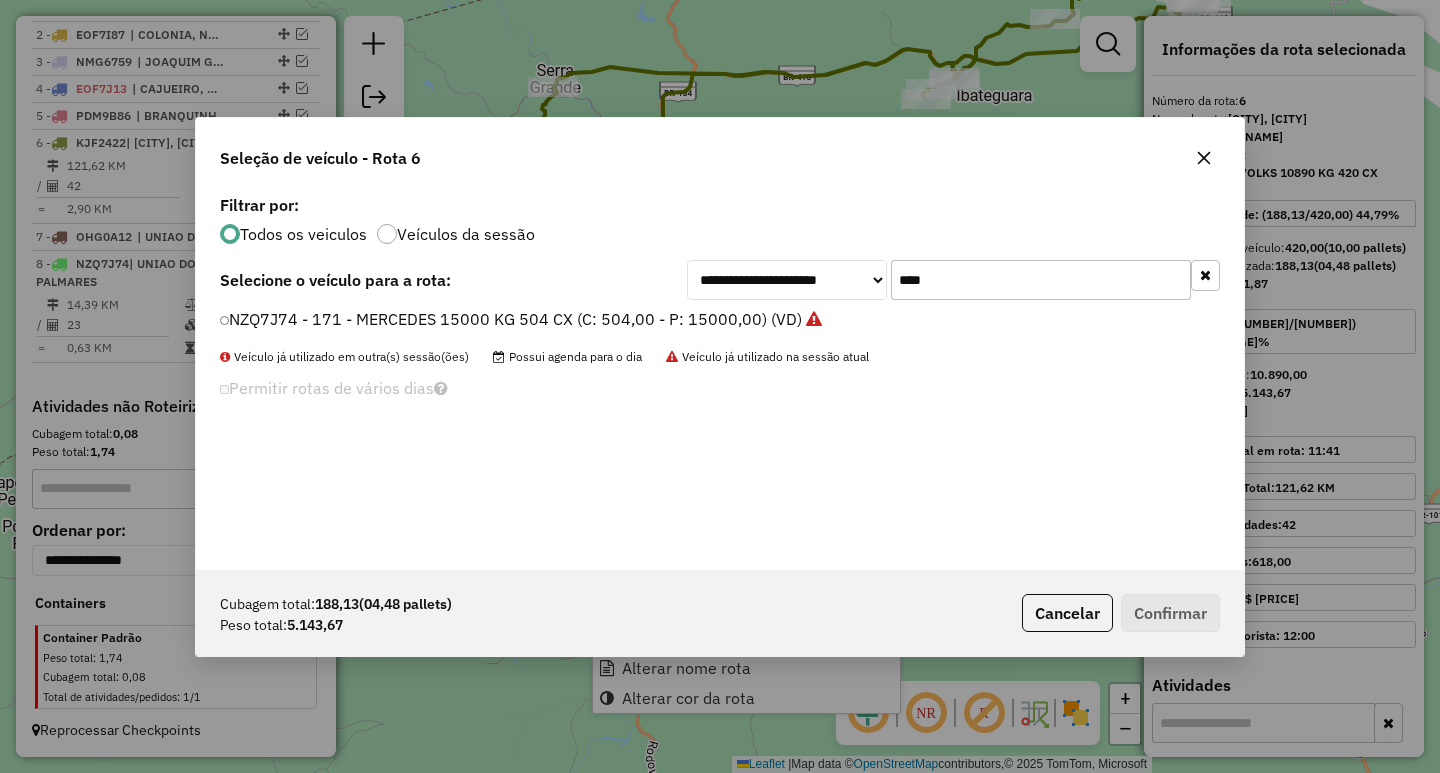 scroll, scrollTop: 11, scrollLeft: 6, axis: both 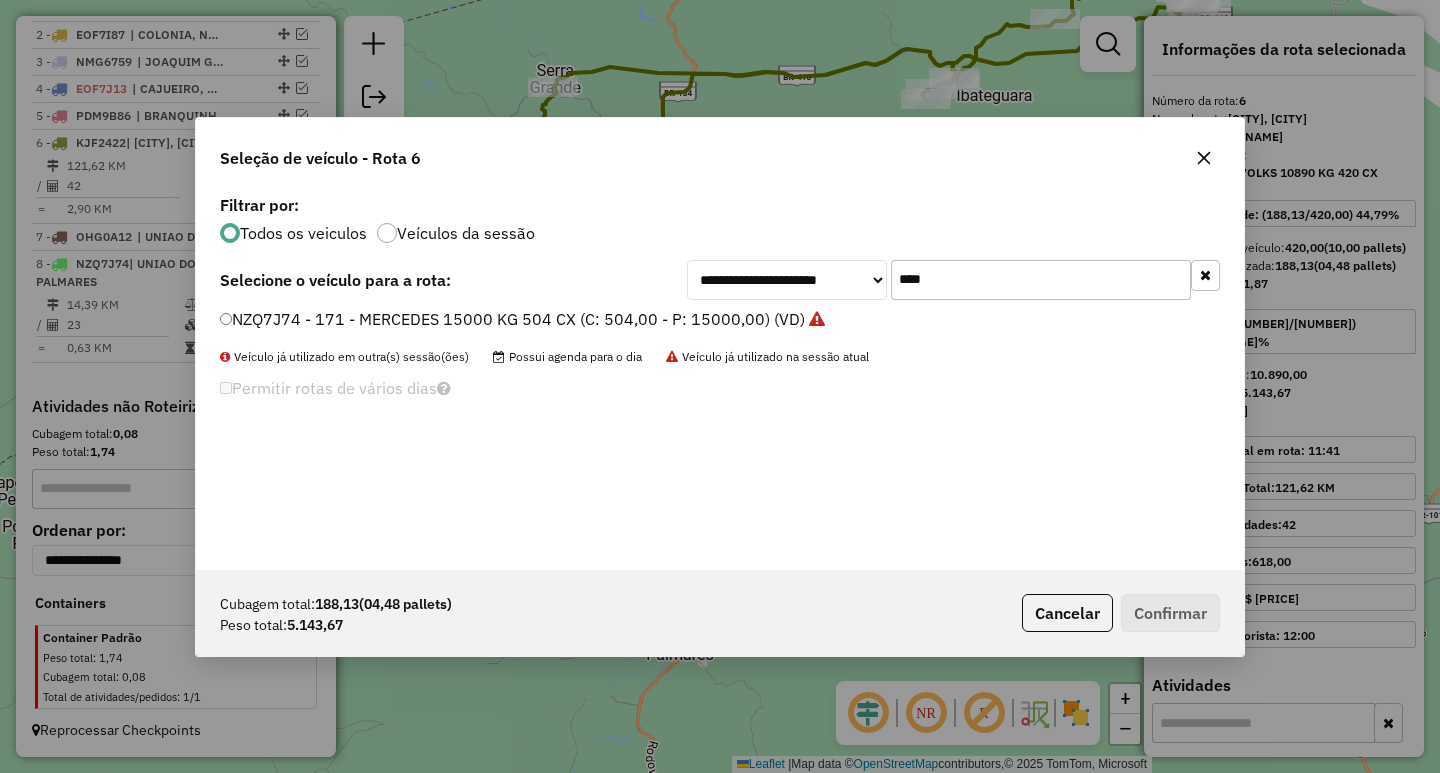 drag, startPoint x: 930, startPoint y: 281, endPoint x: 694, endPoint y: 288, distance: 236.10379 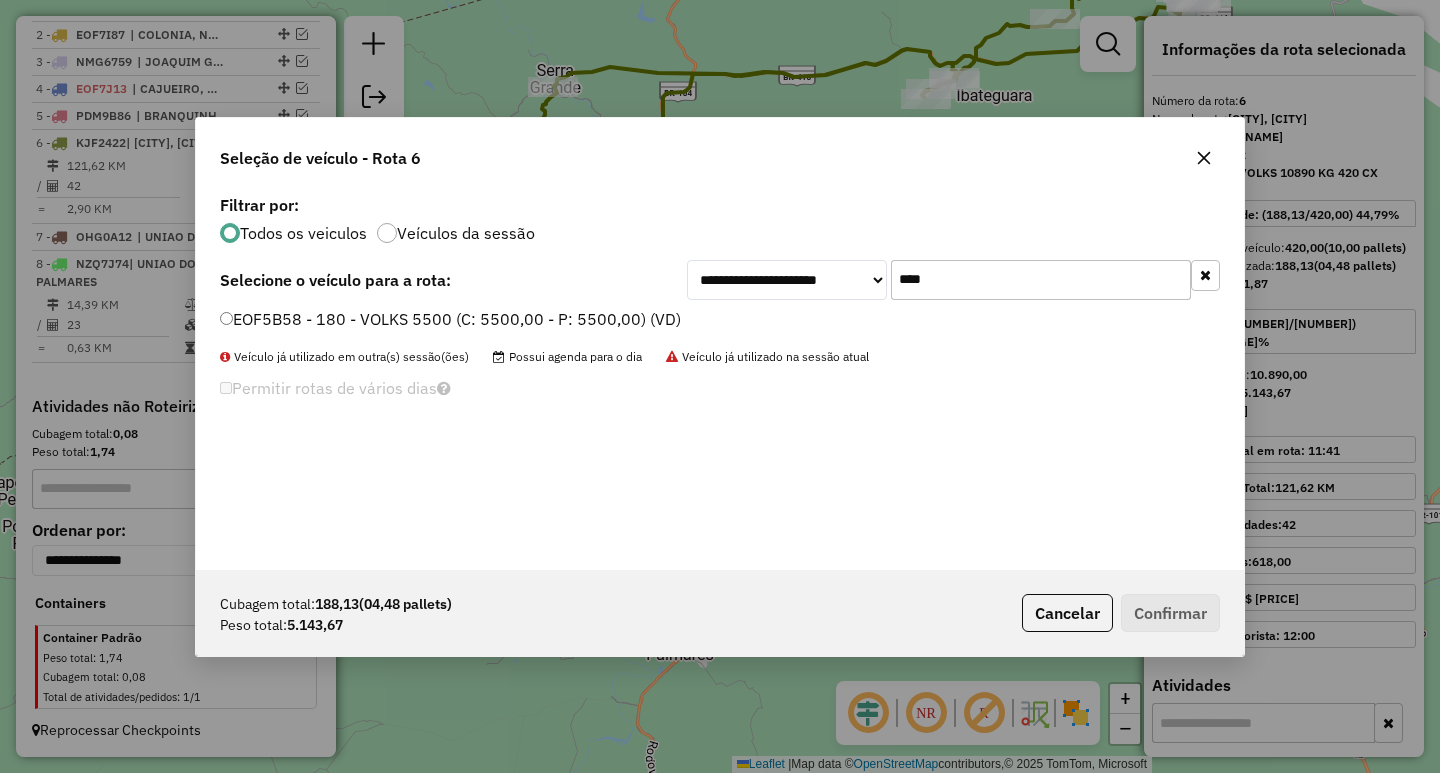 type on "****" 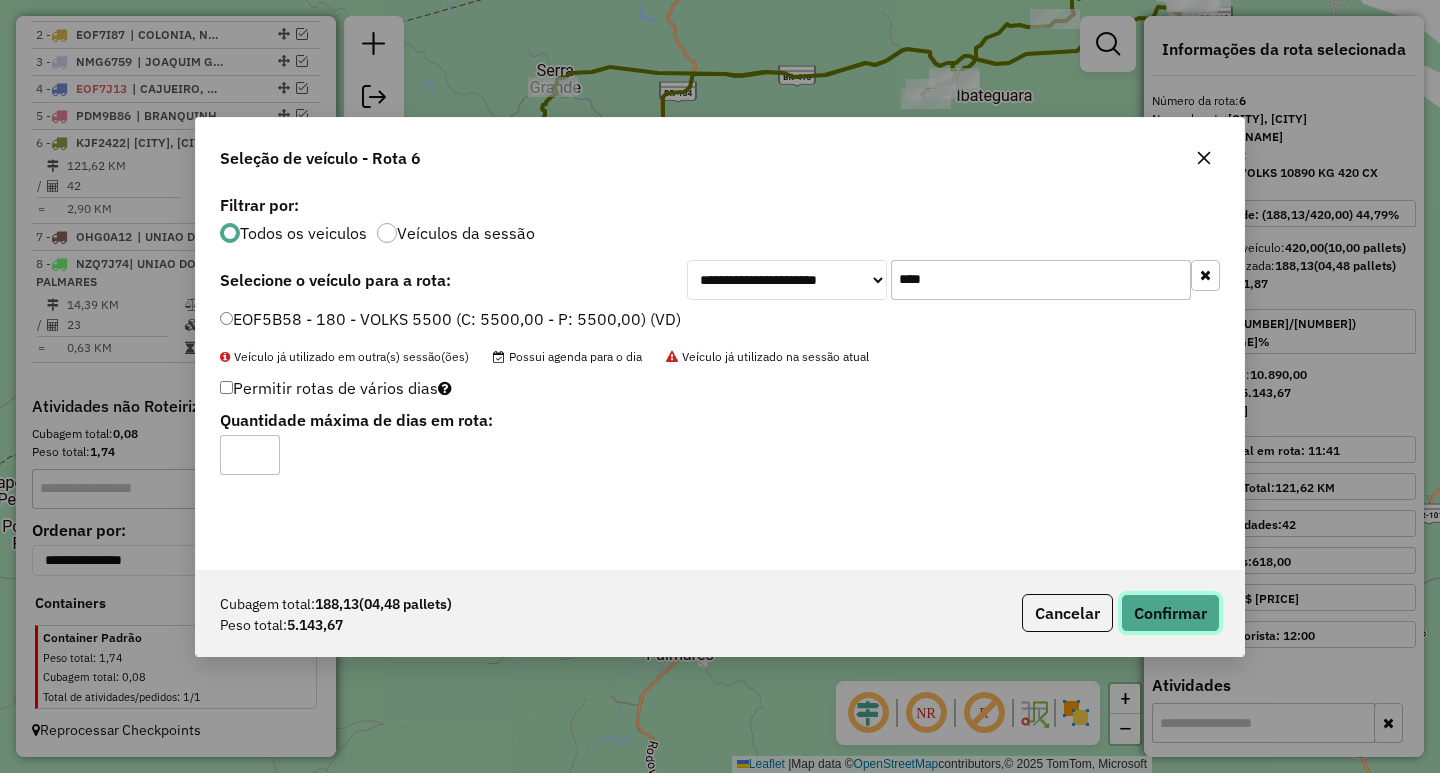 click on "Confirmar" 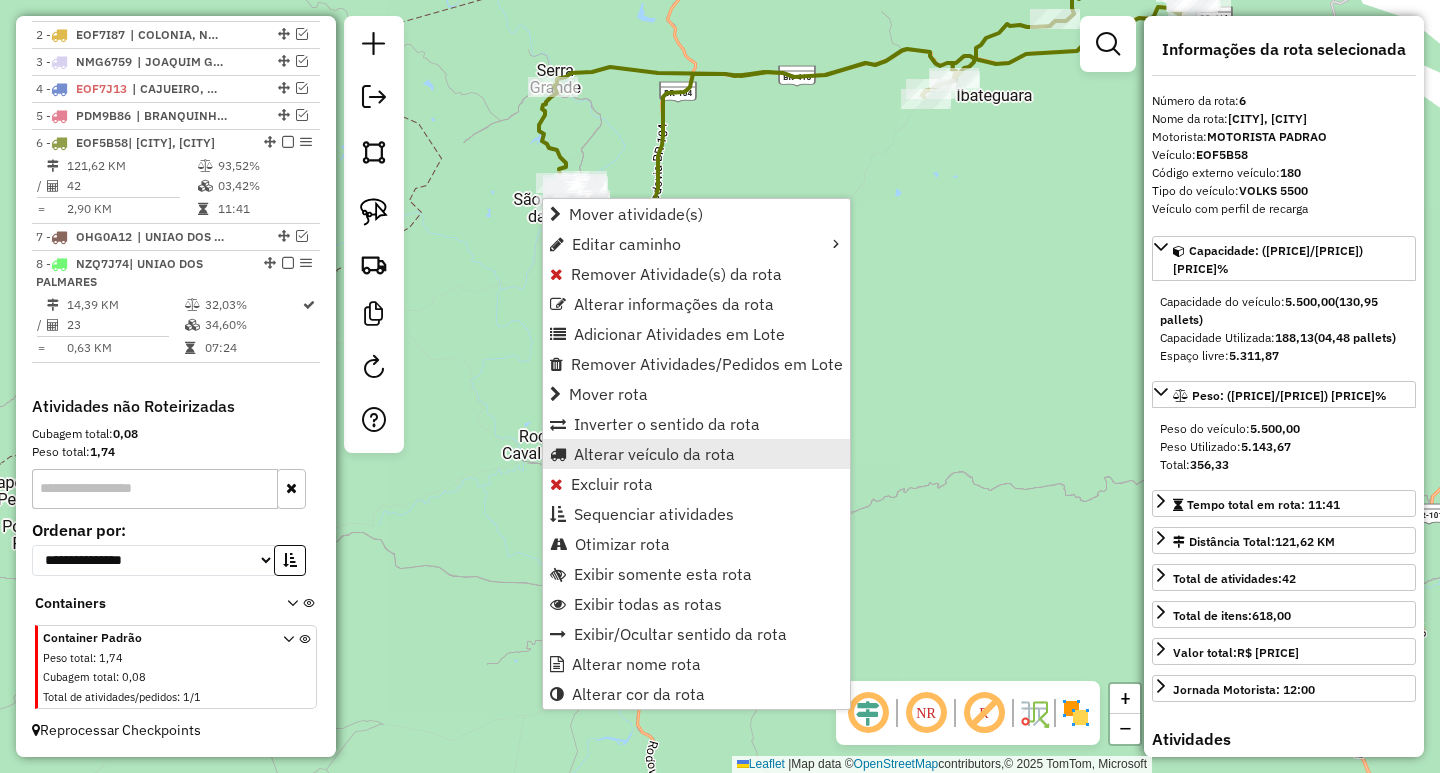 click on "Alterar veículo da rota" at bounding box center (654, 454) 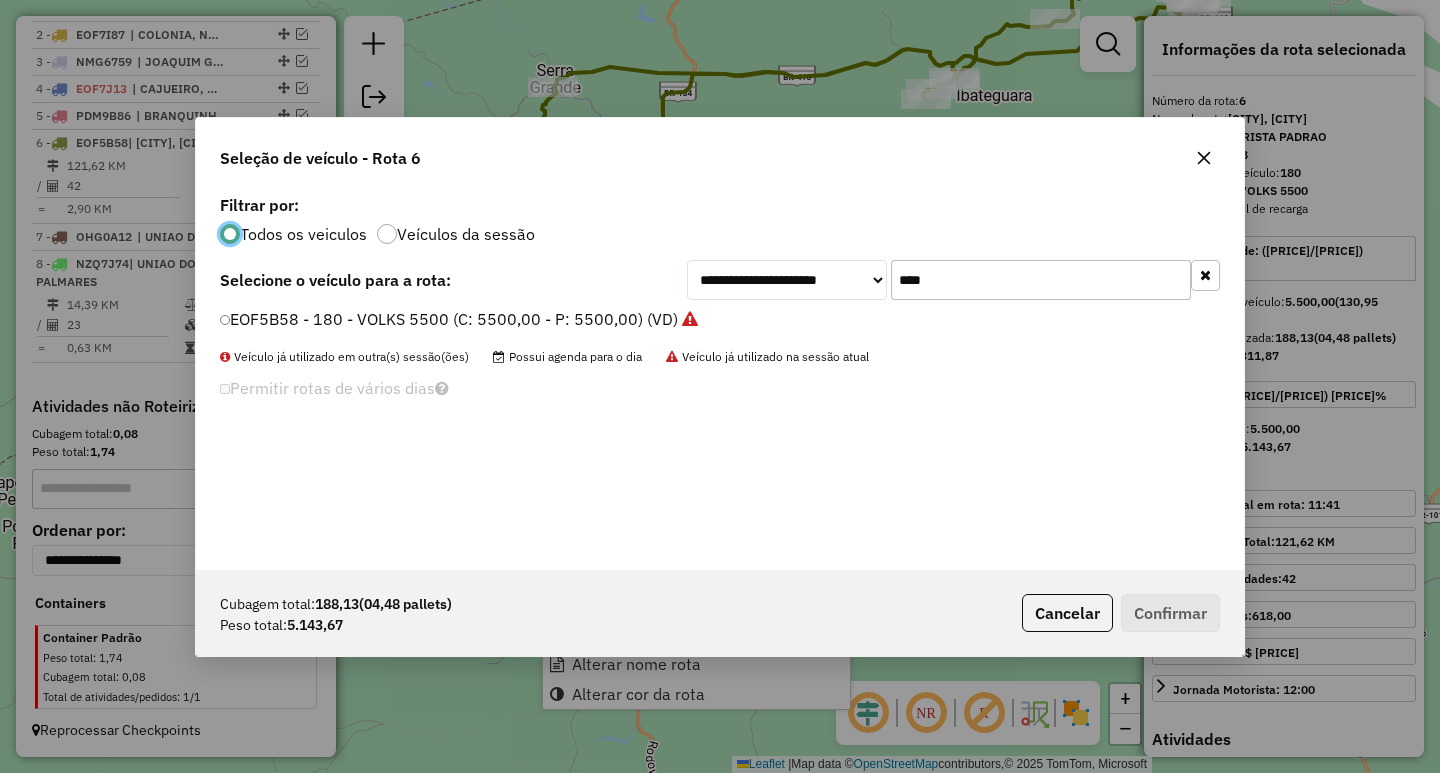scroll, scrollTop: 11, scrollLeft: 6, axis: both 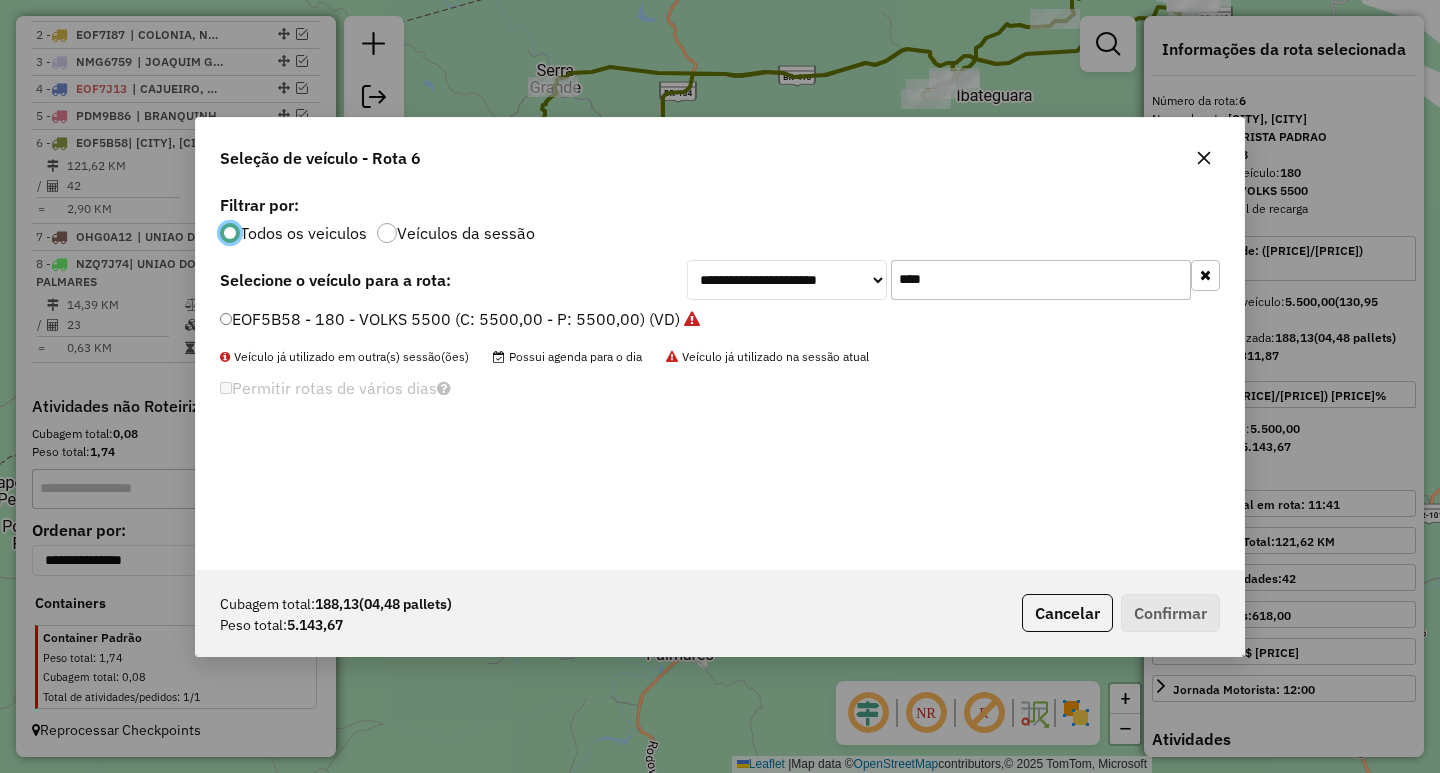 drag, startPoint x: 949, startPoint y: 284, endPoint x: 655, endPoint y: 268, distance: 294.43506 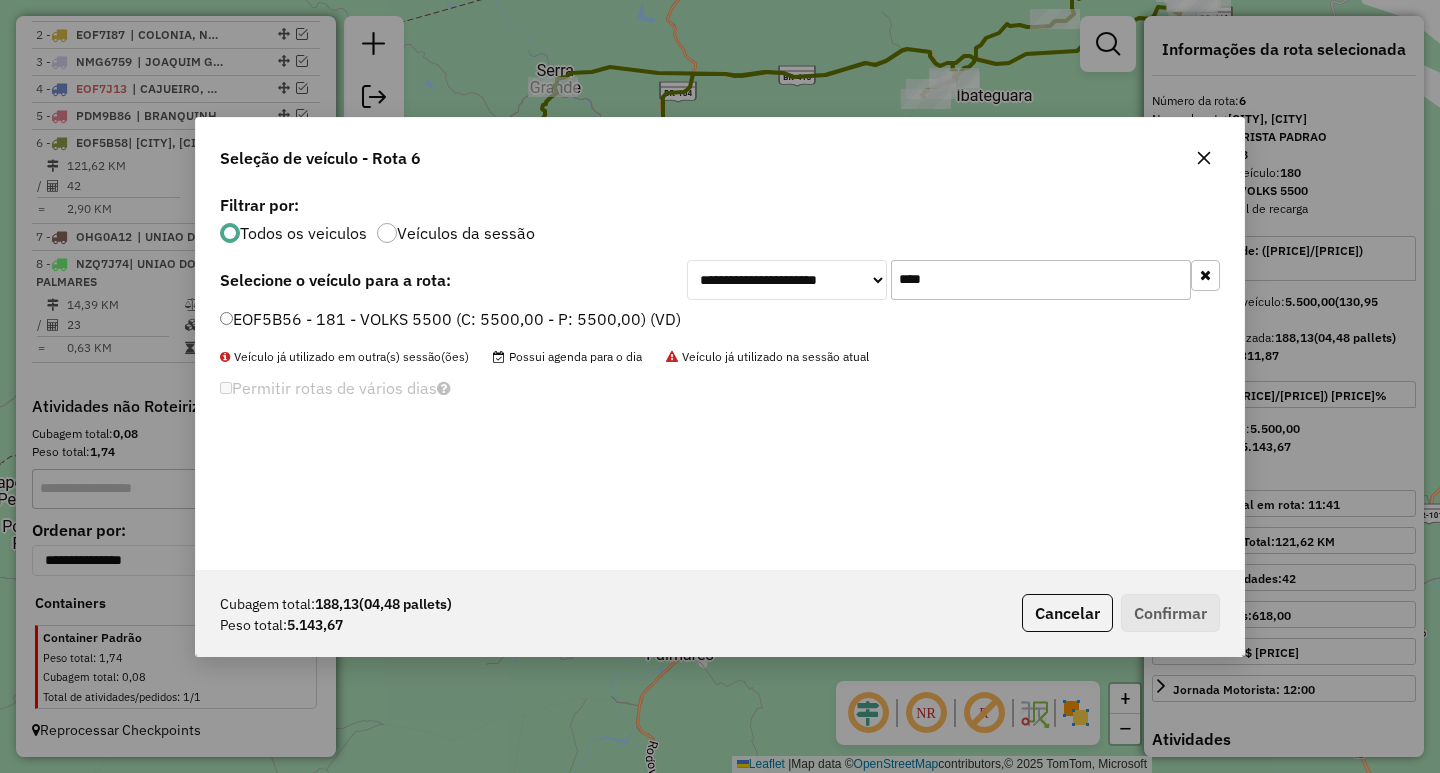 type on "****" 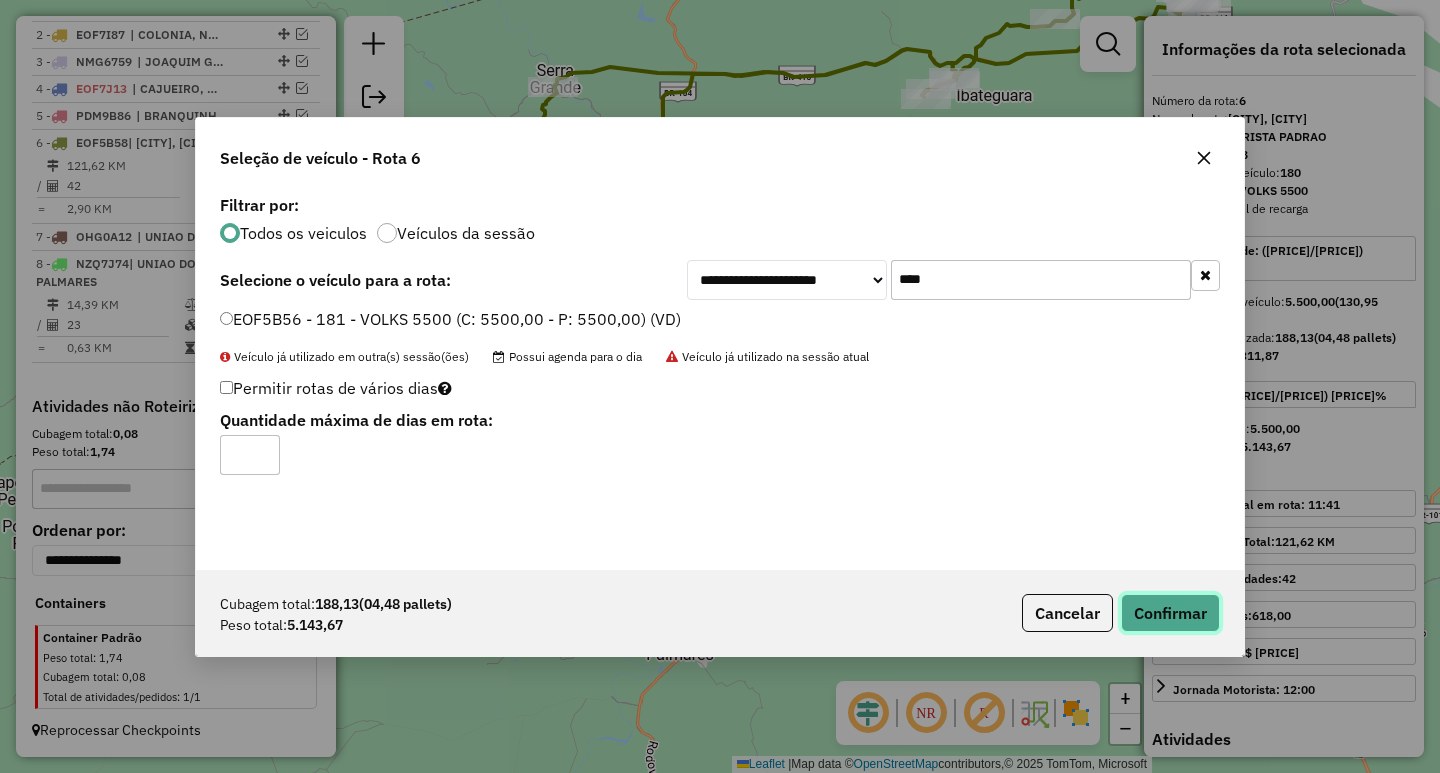 click on "Confirmar" 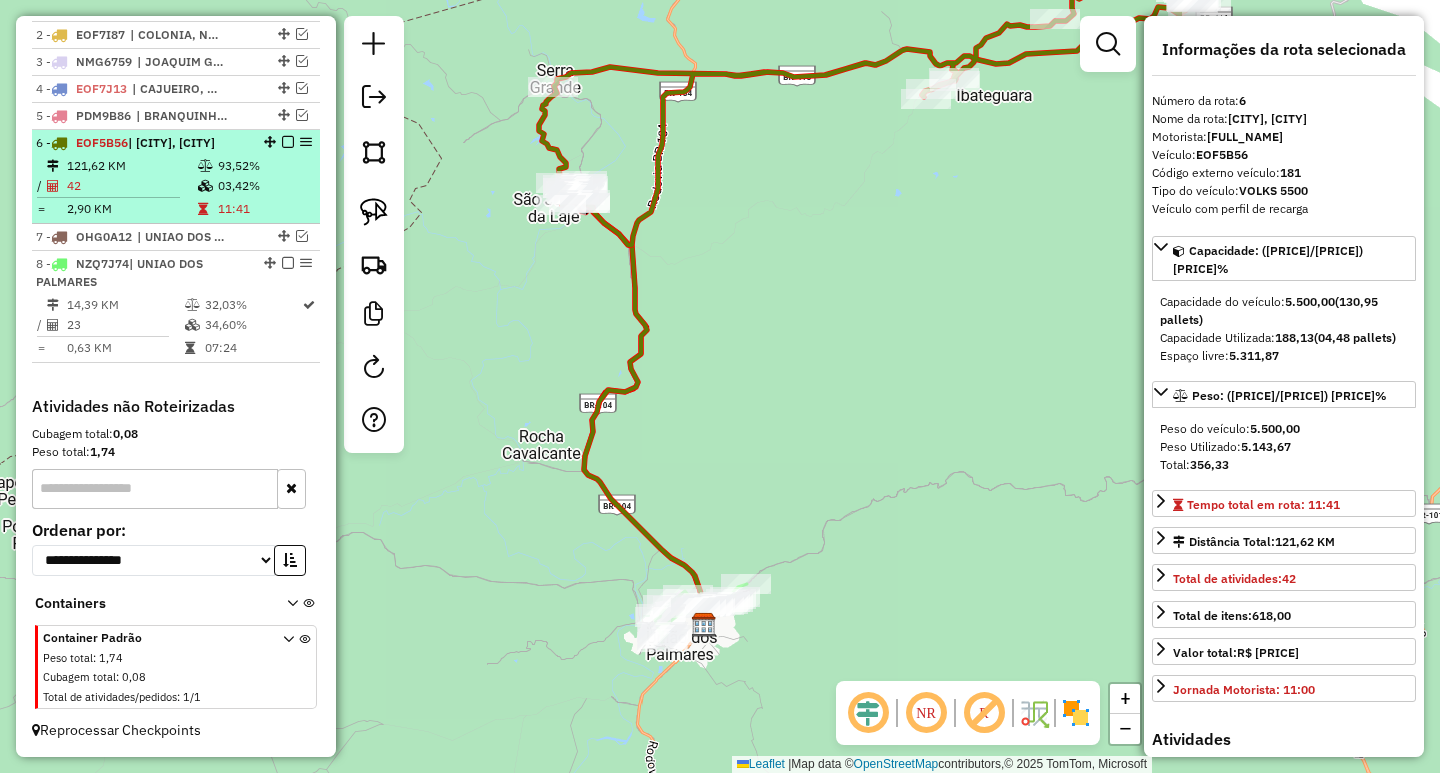click on "03,42%" at bounding box center (264, 186) 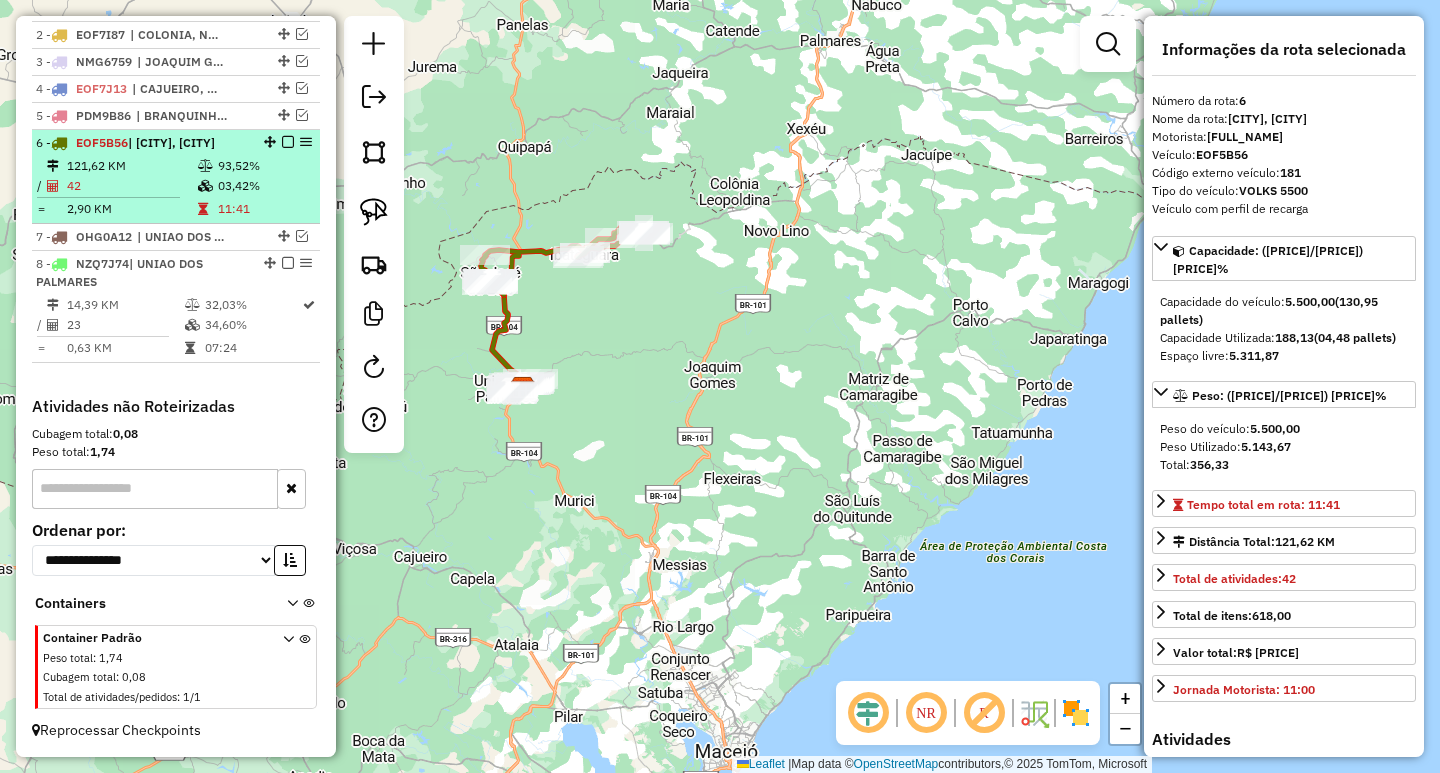 click at bounding box center (288, 142) 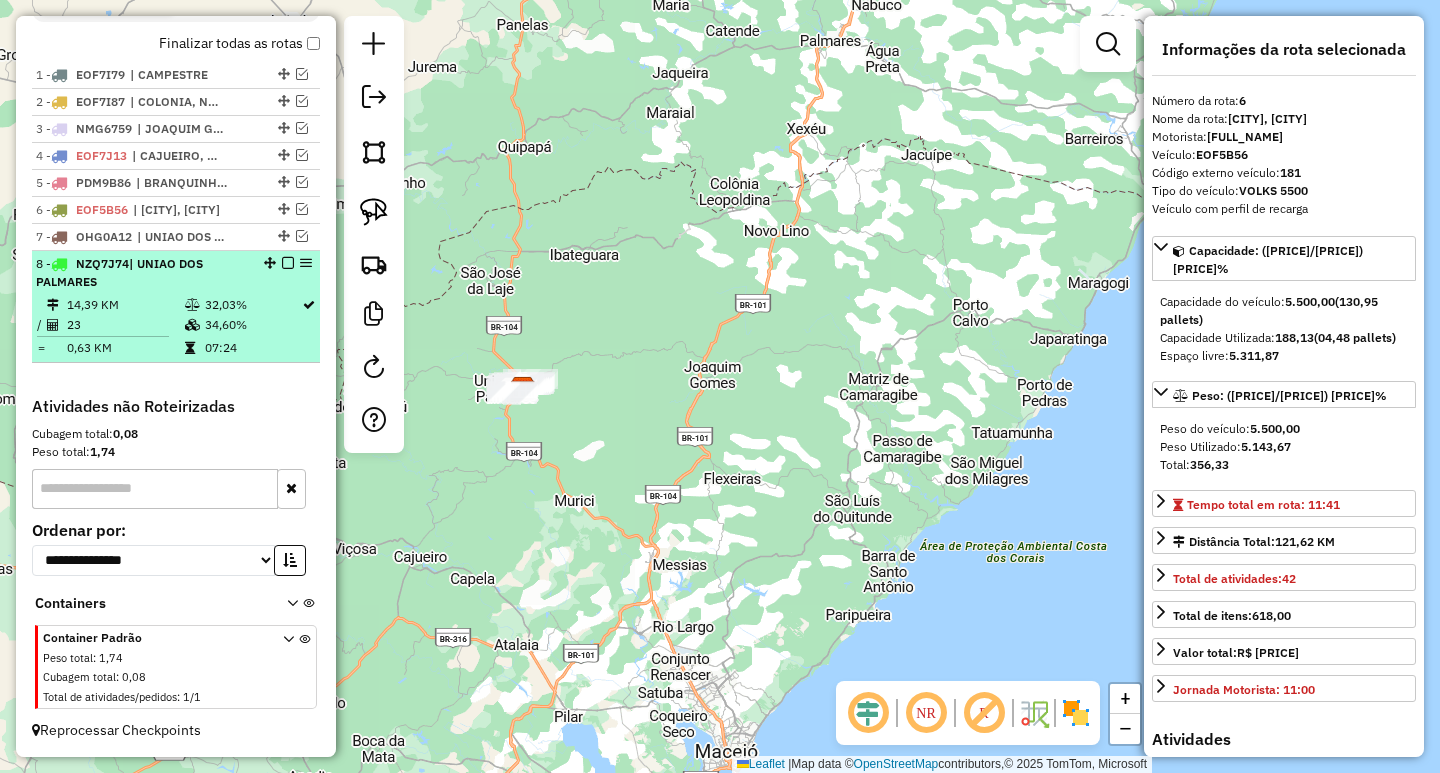 click on "32,03%" at bounding box center [252, 305] 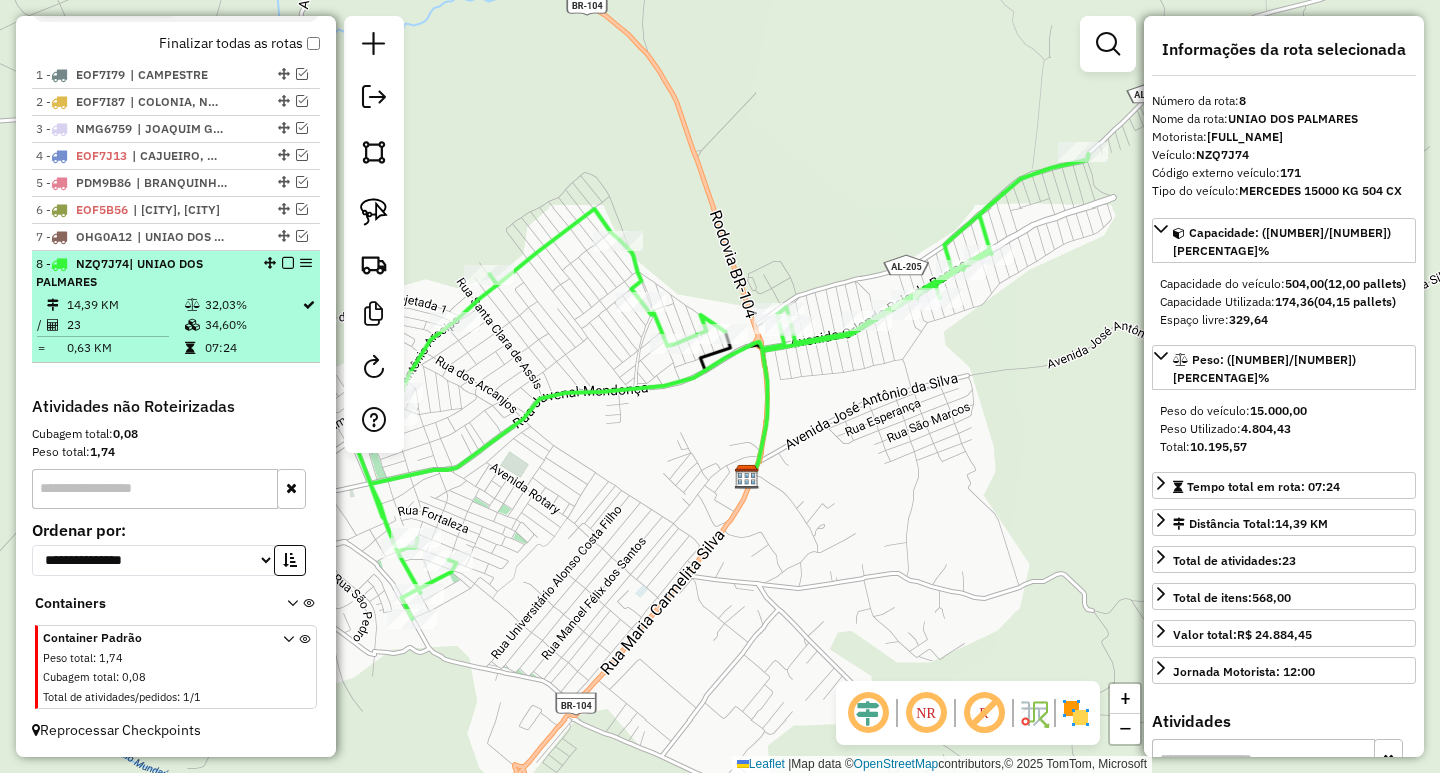 click at bounding box center [288, 263] 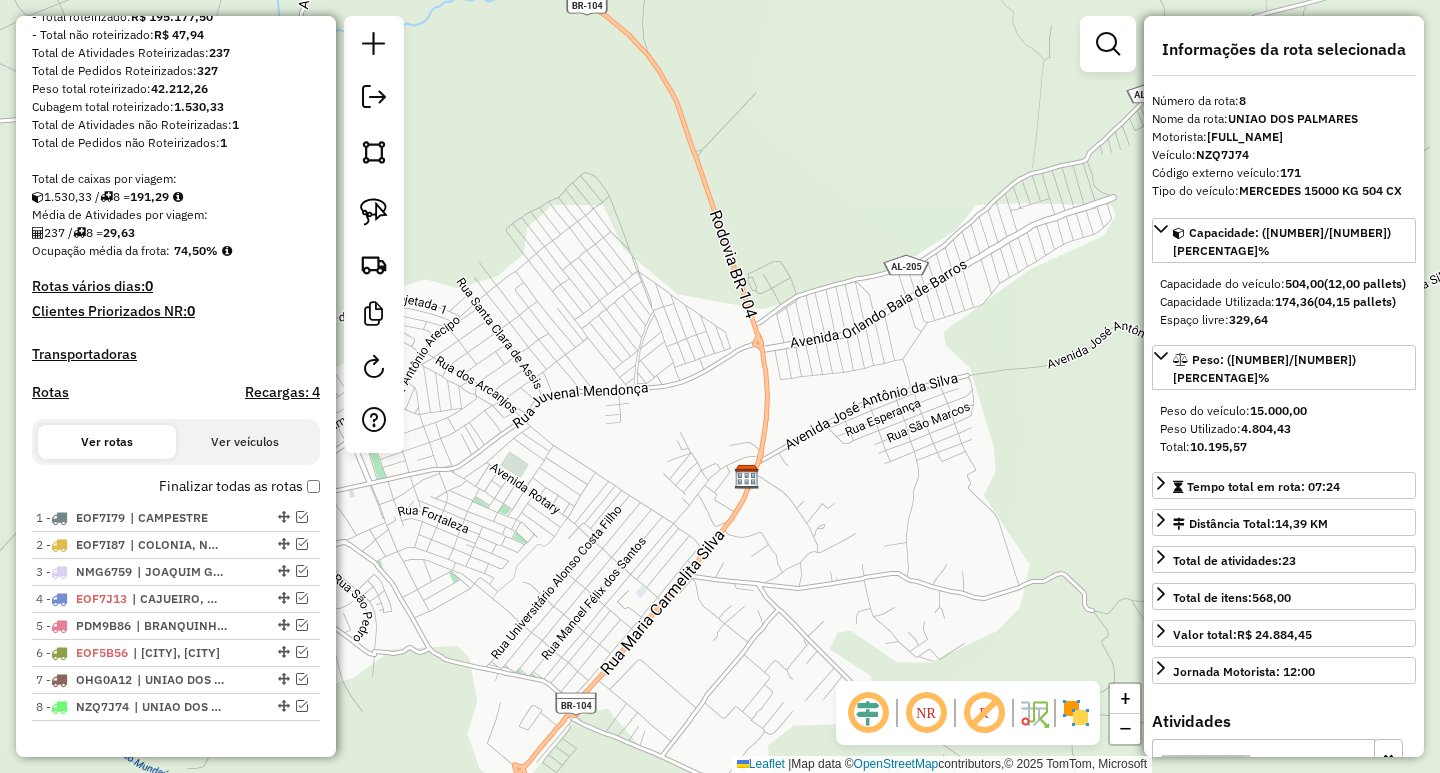 scroll, scrollTop: 343, scrollLeft: 0, axis: vertical 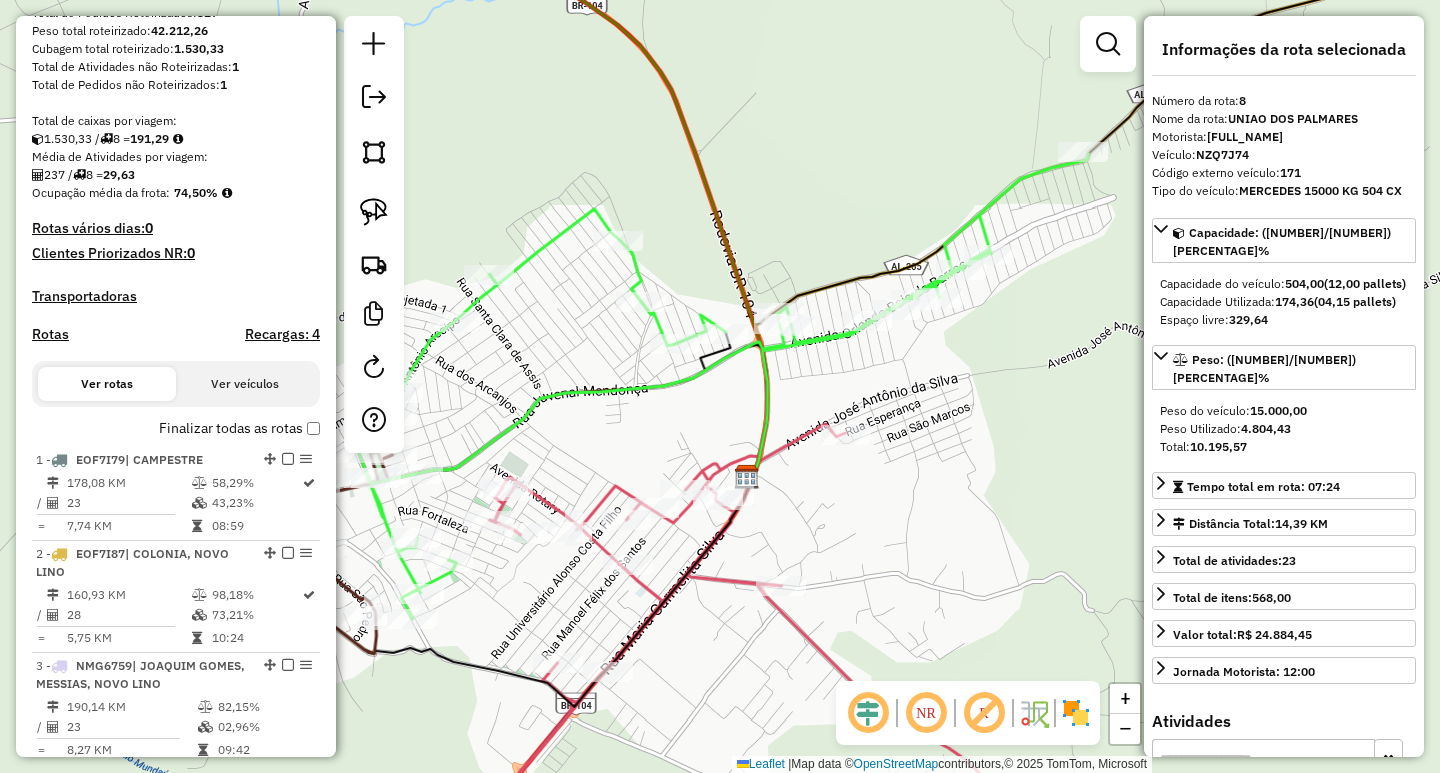 click on "Rotas" at bounding box center [50, 334] 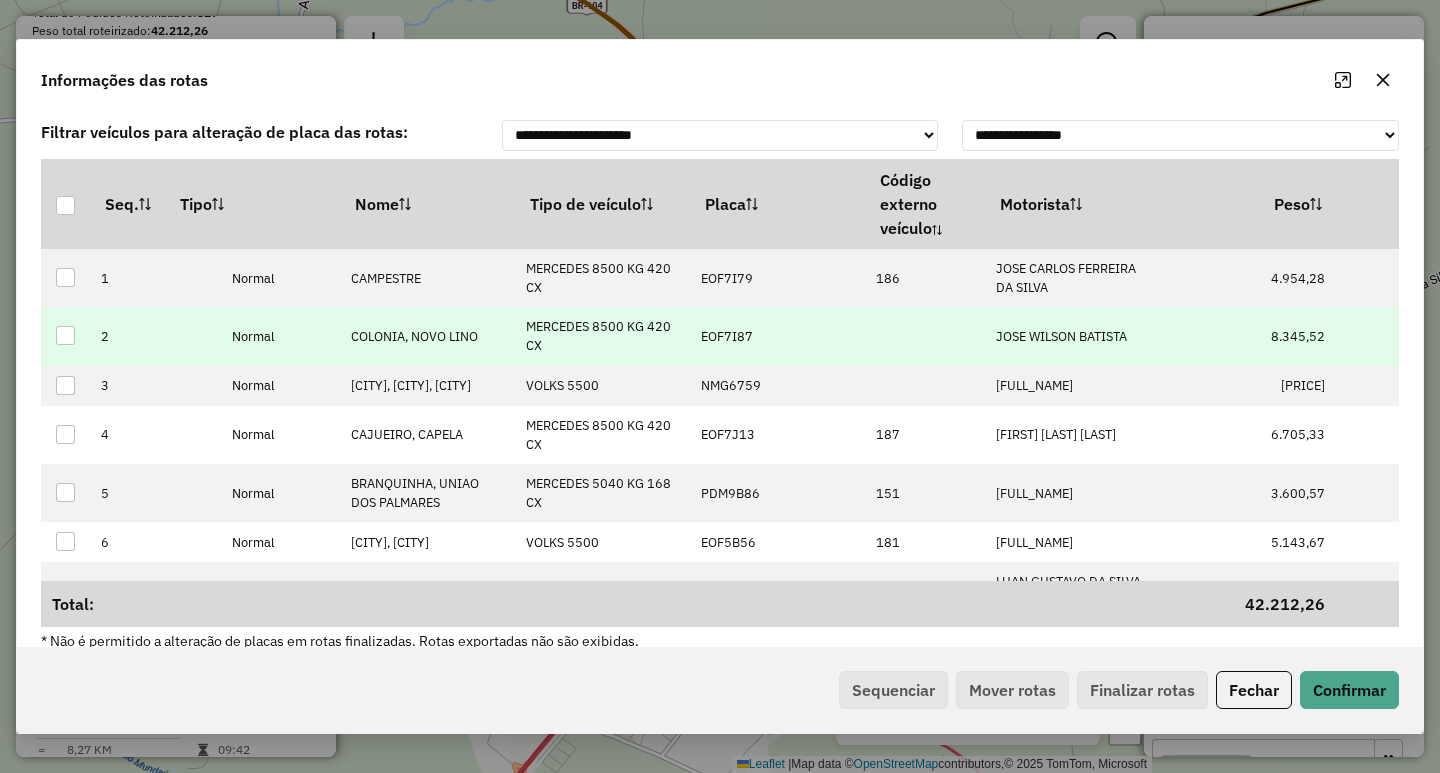 click on "JOSE WILSON BATISTA" at bounding box center [1061, 336] 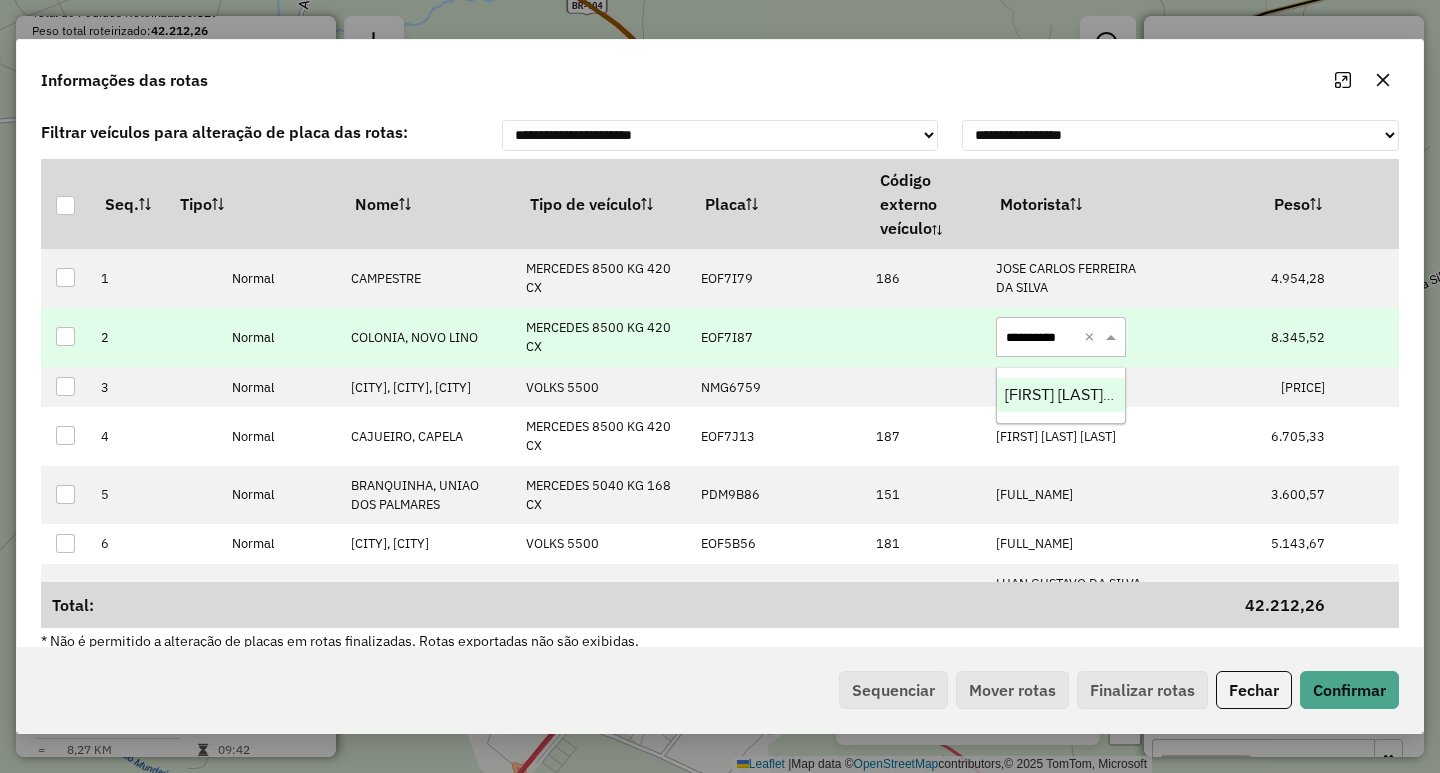 type on "**********" 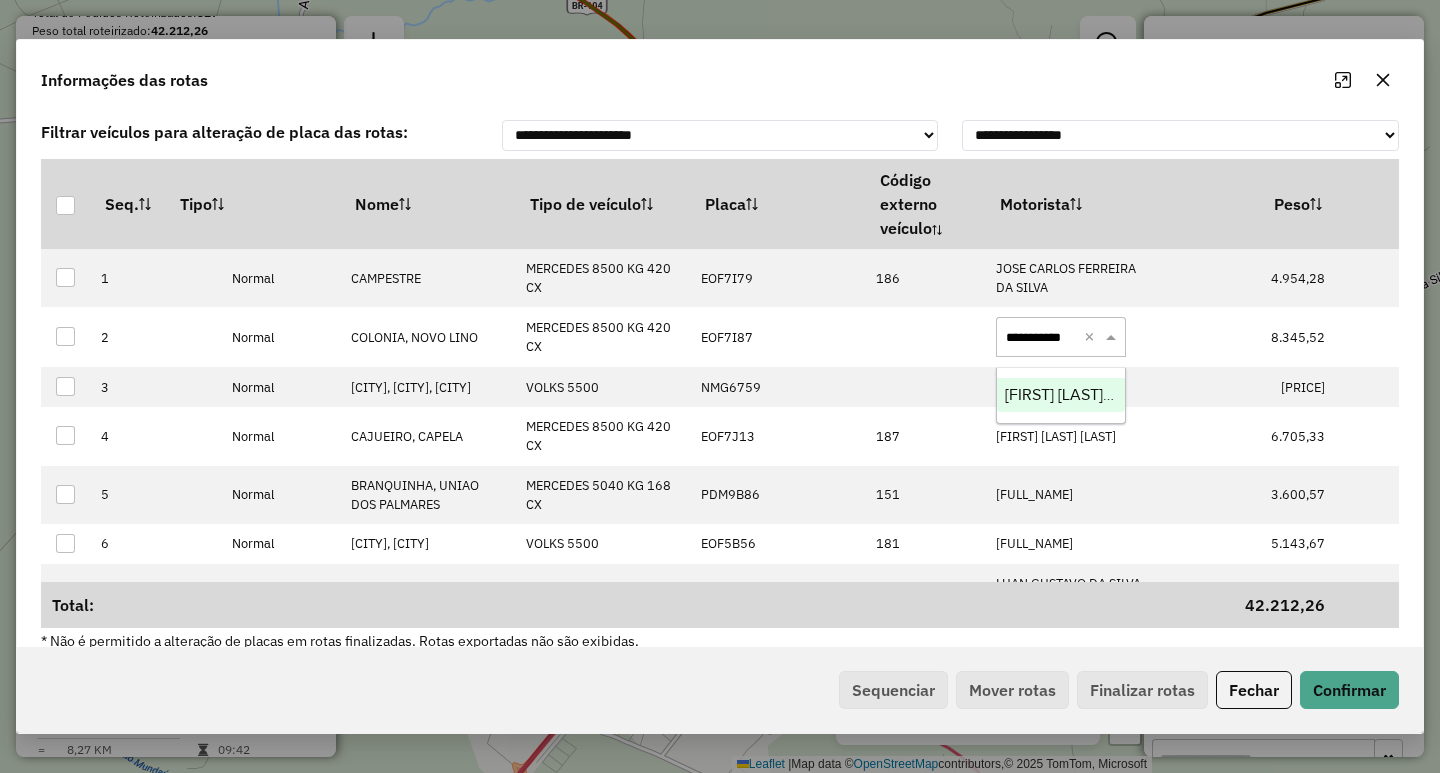 click on "MARCIO ANTONIO MARTINS DA SILVA" at bounding box center [1061, 395] 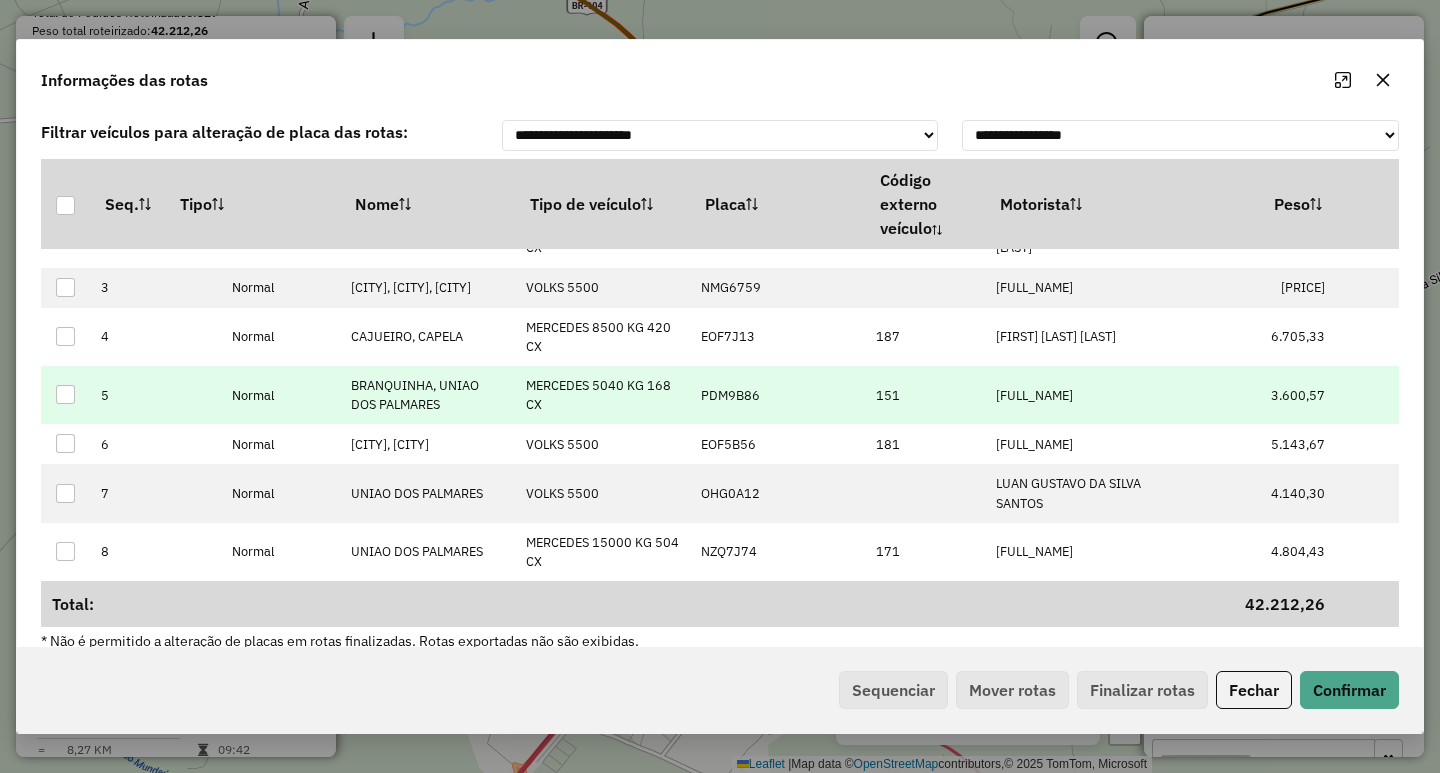 scroll, scrollTop: 140, scrollLeft: 0, axis: vertical 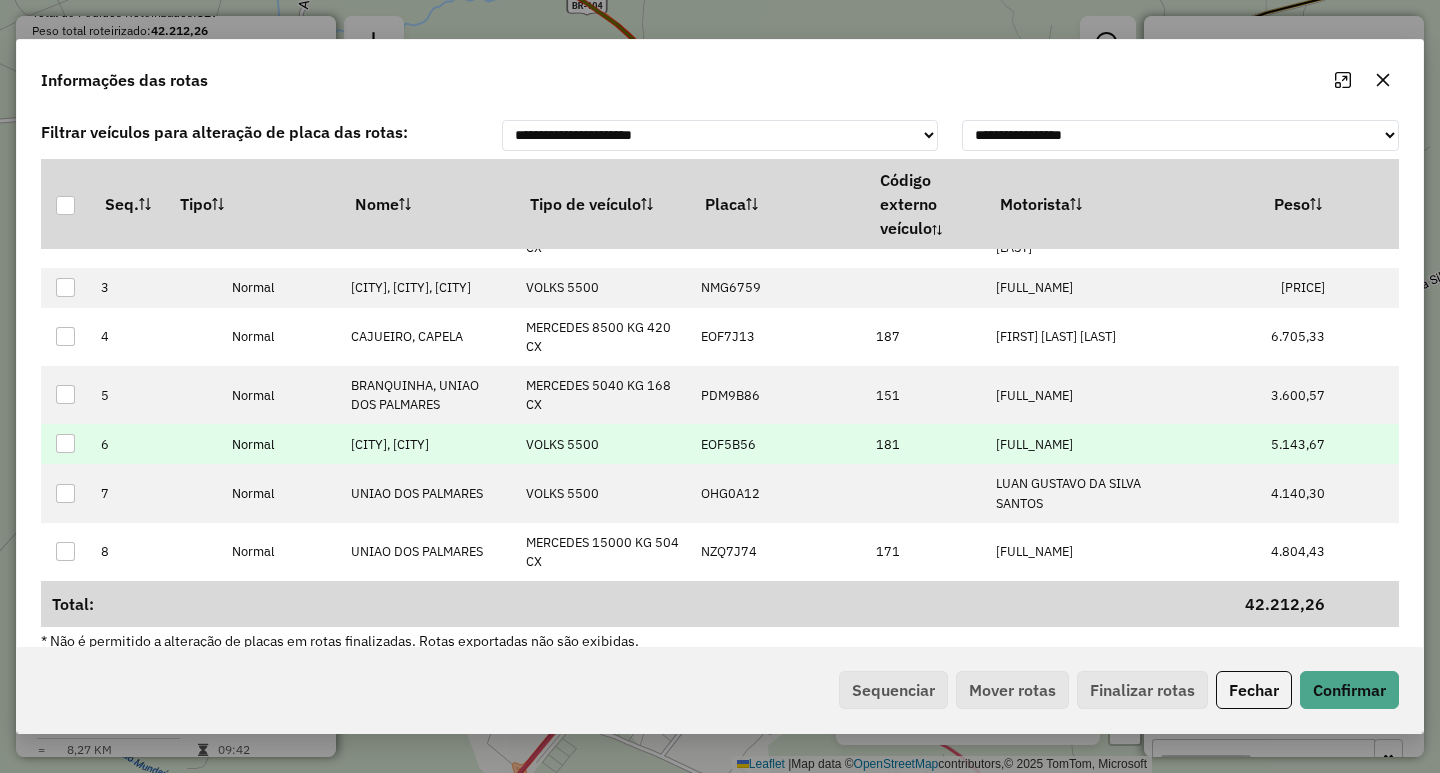 click on "JOABSON SANTOS DA SILVA" at bounding box center [1034, 444] 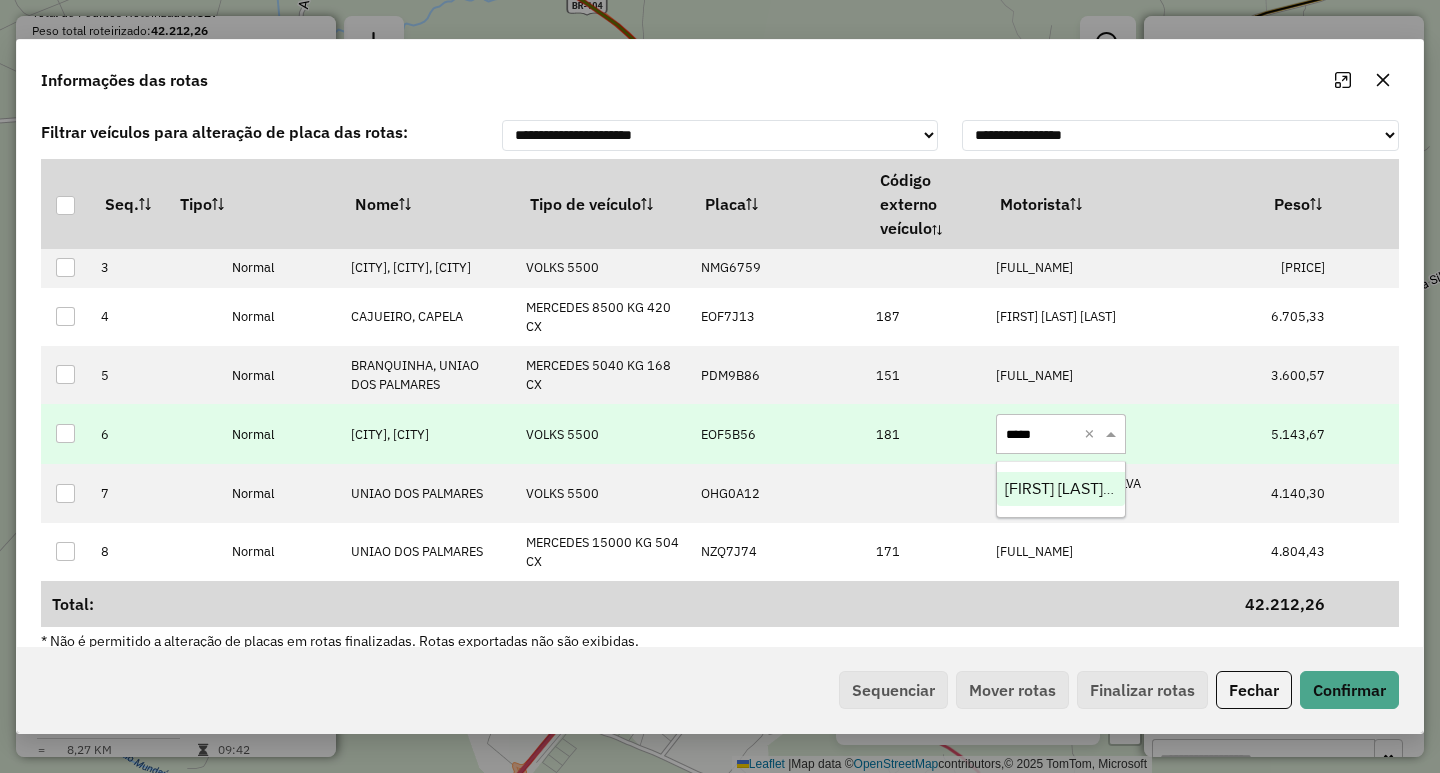 type on "*****" 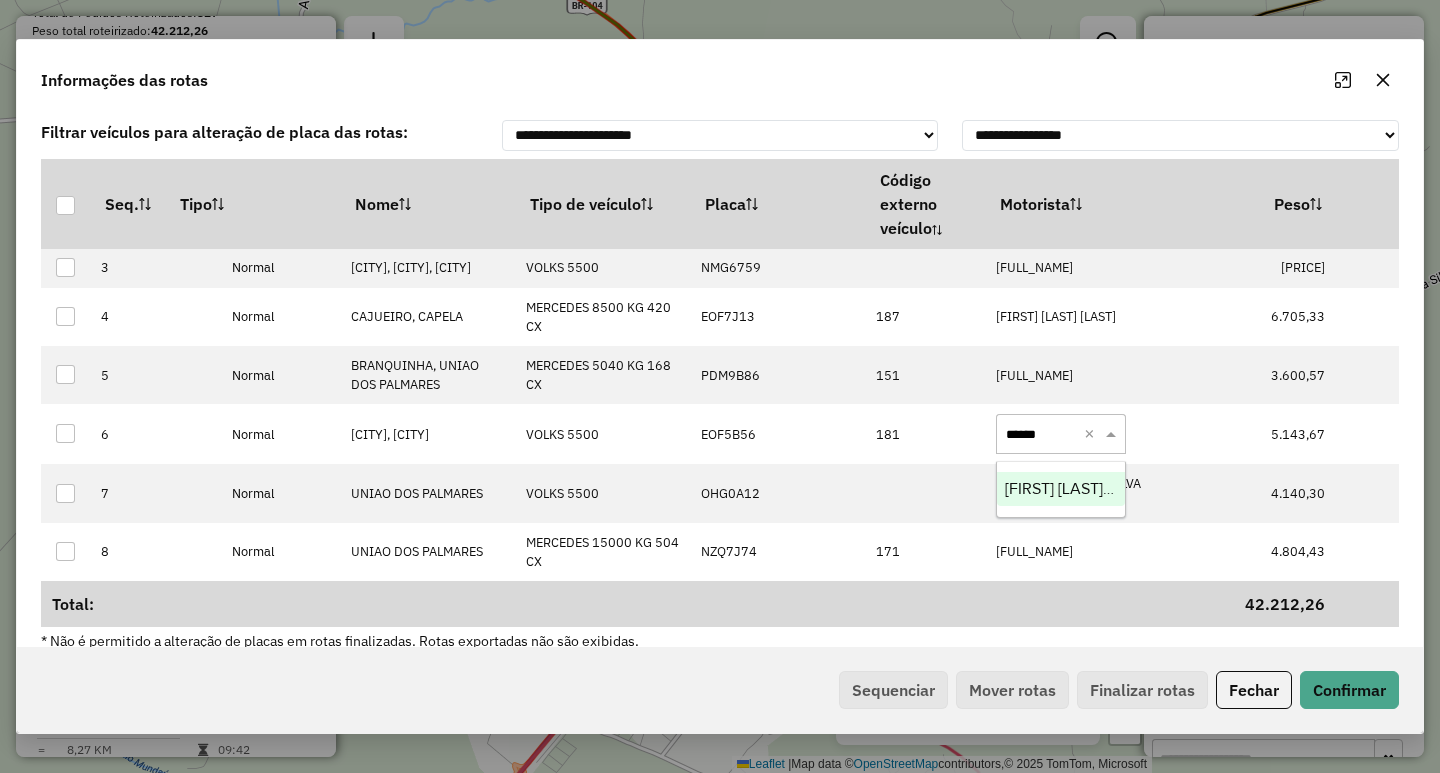 click on "LUCAS BATISTA CORREIA DA SILVA" at bounding box center [1103, 488] 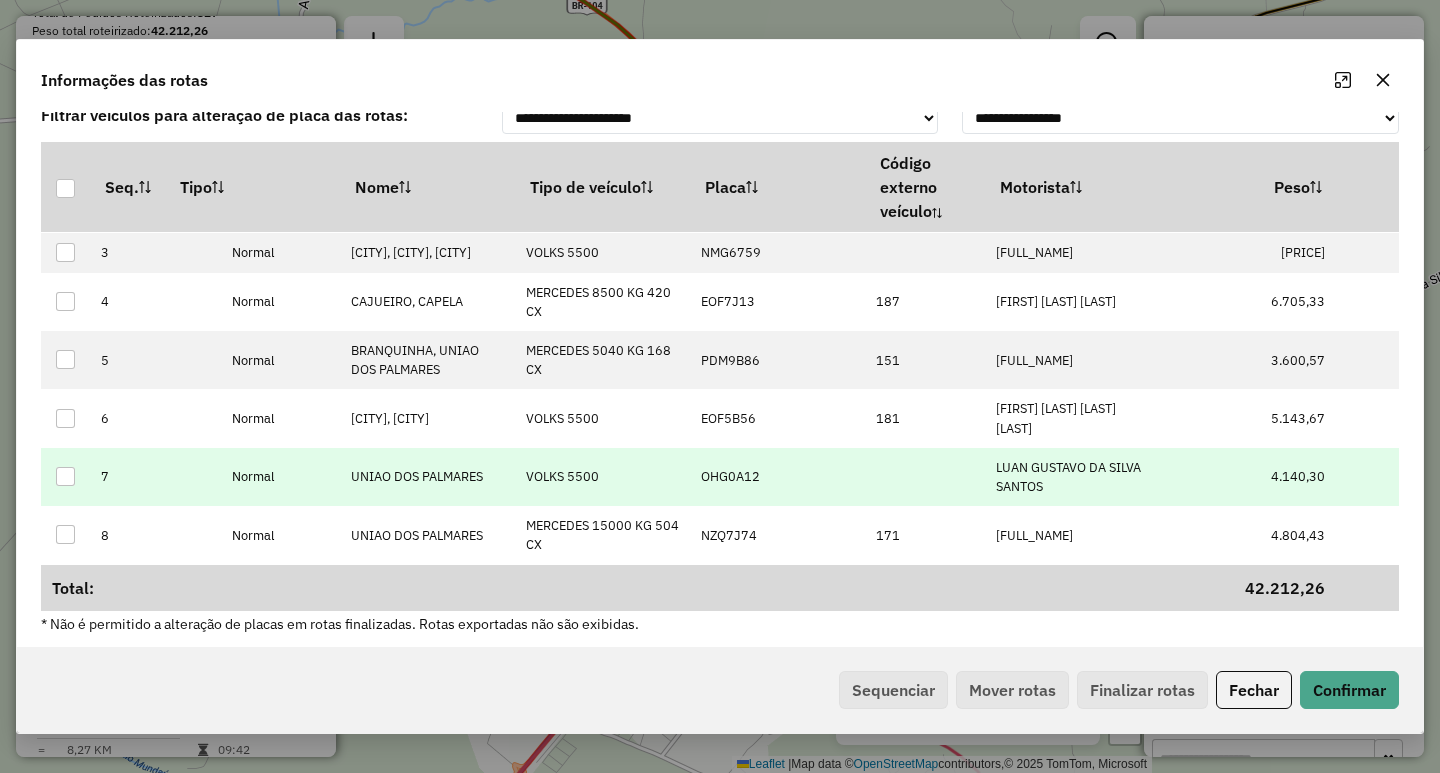 scroll, scrollTop: 23, scrollLeft: 0, axis: vertical 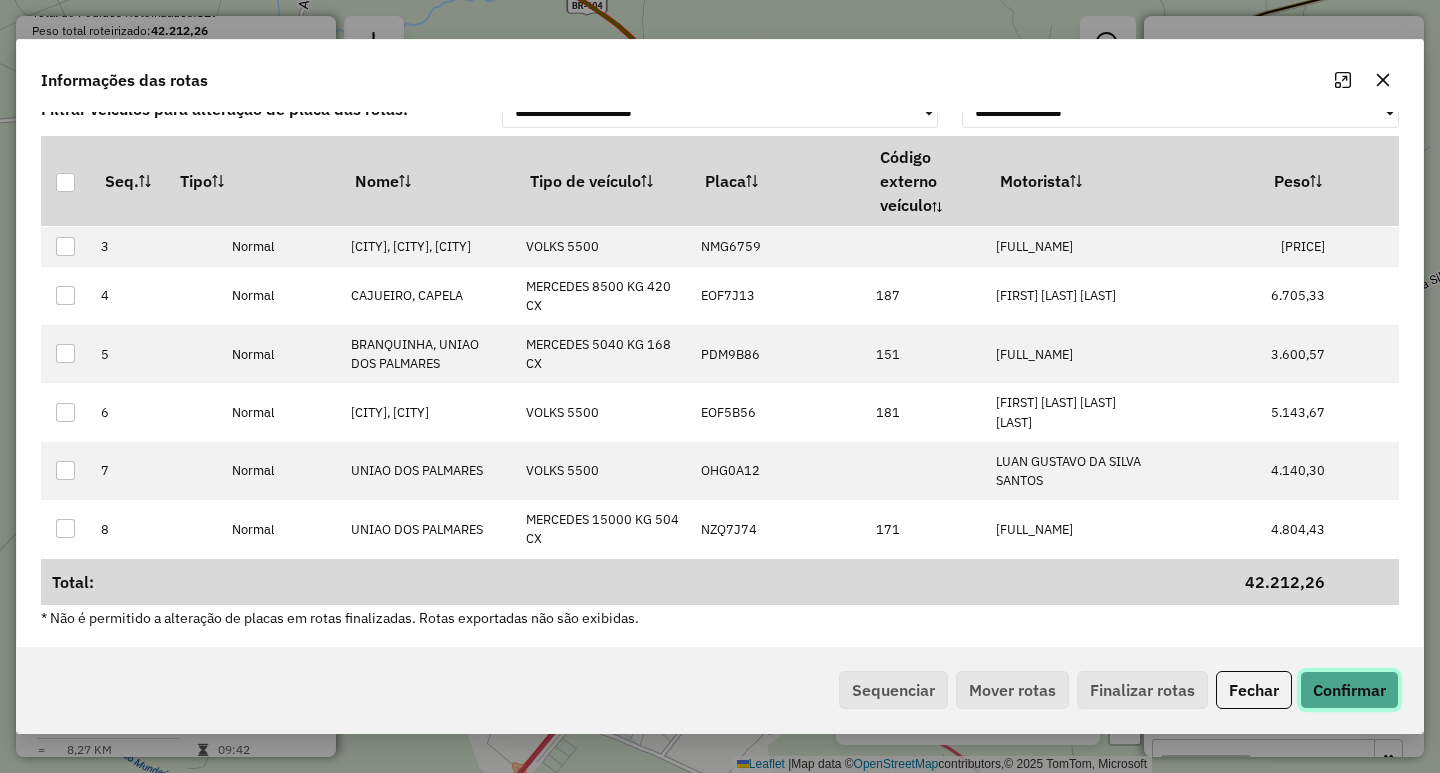 click on "Confirmar" 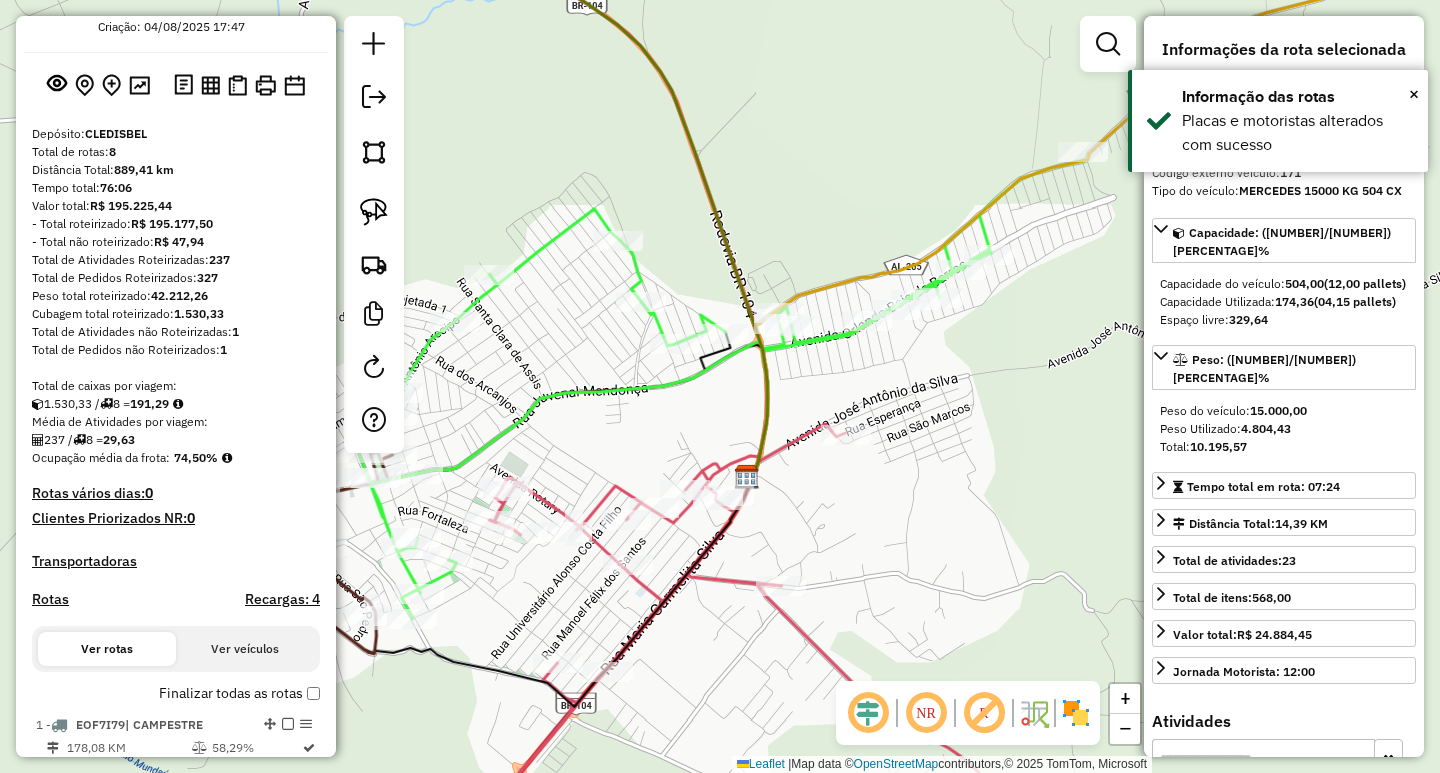 scroll, scrollTop: 0, scrollLeft: 0, axis: both 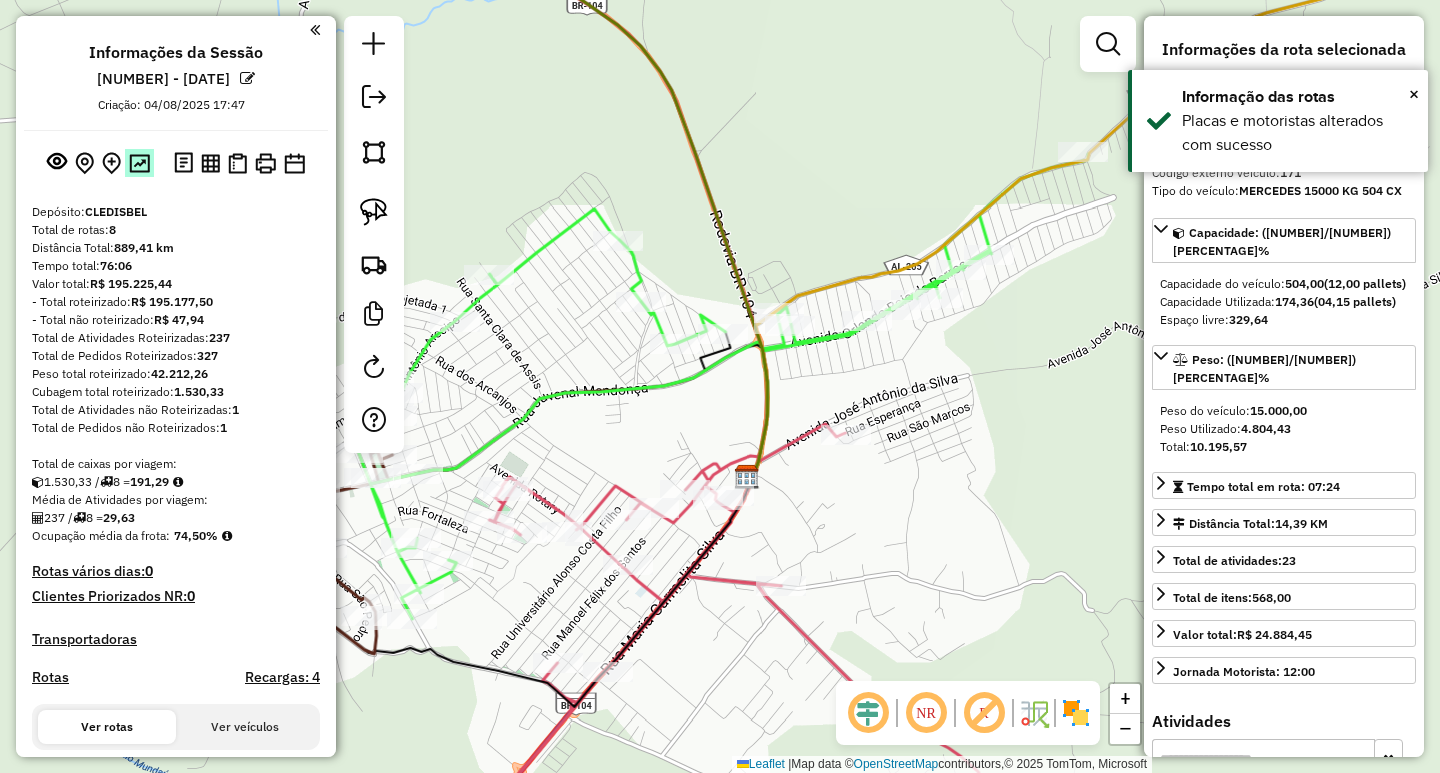 click at bounding box center (139, 163) 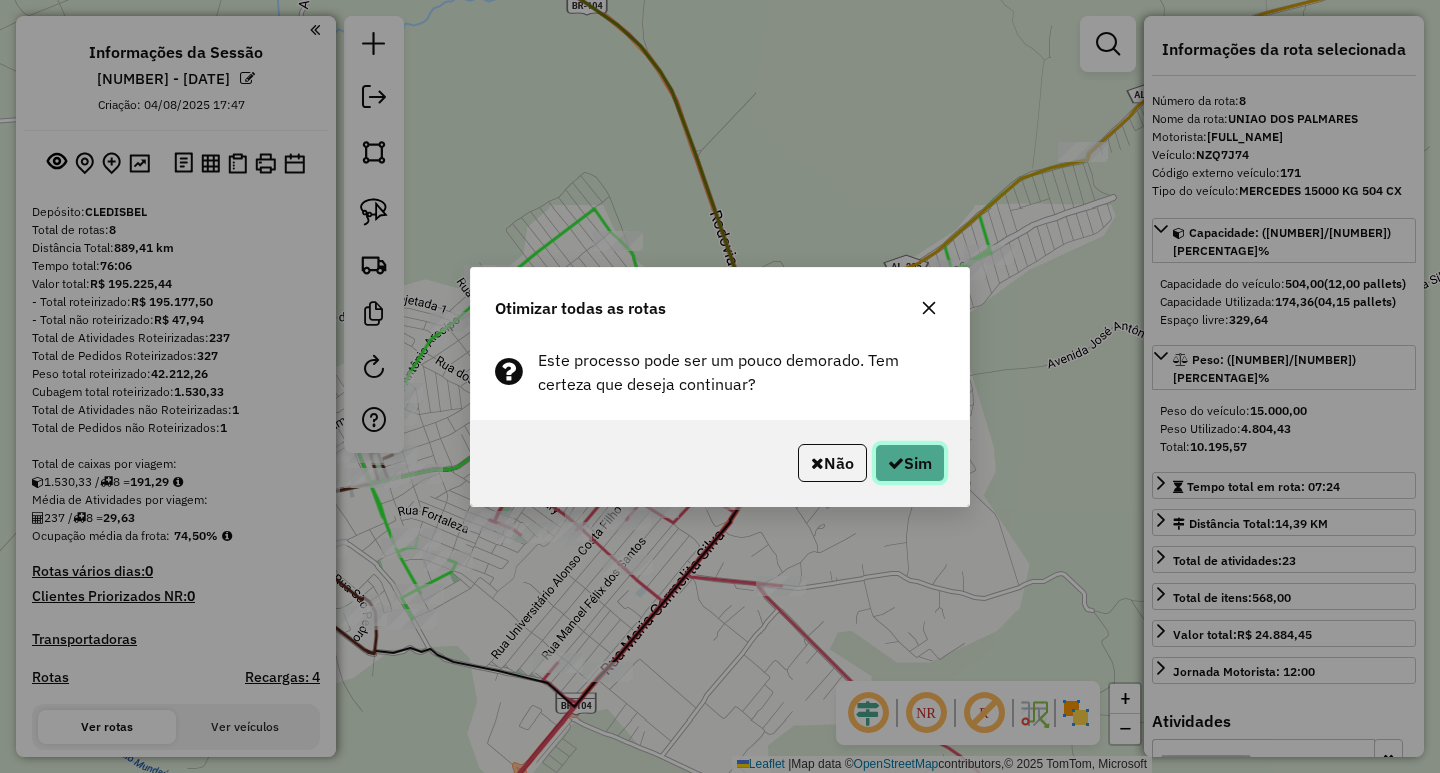 click on "Sim" 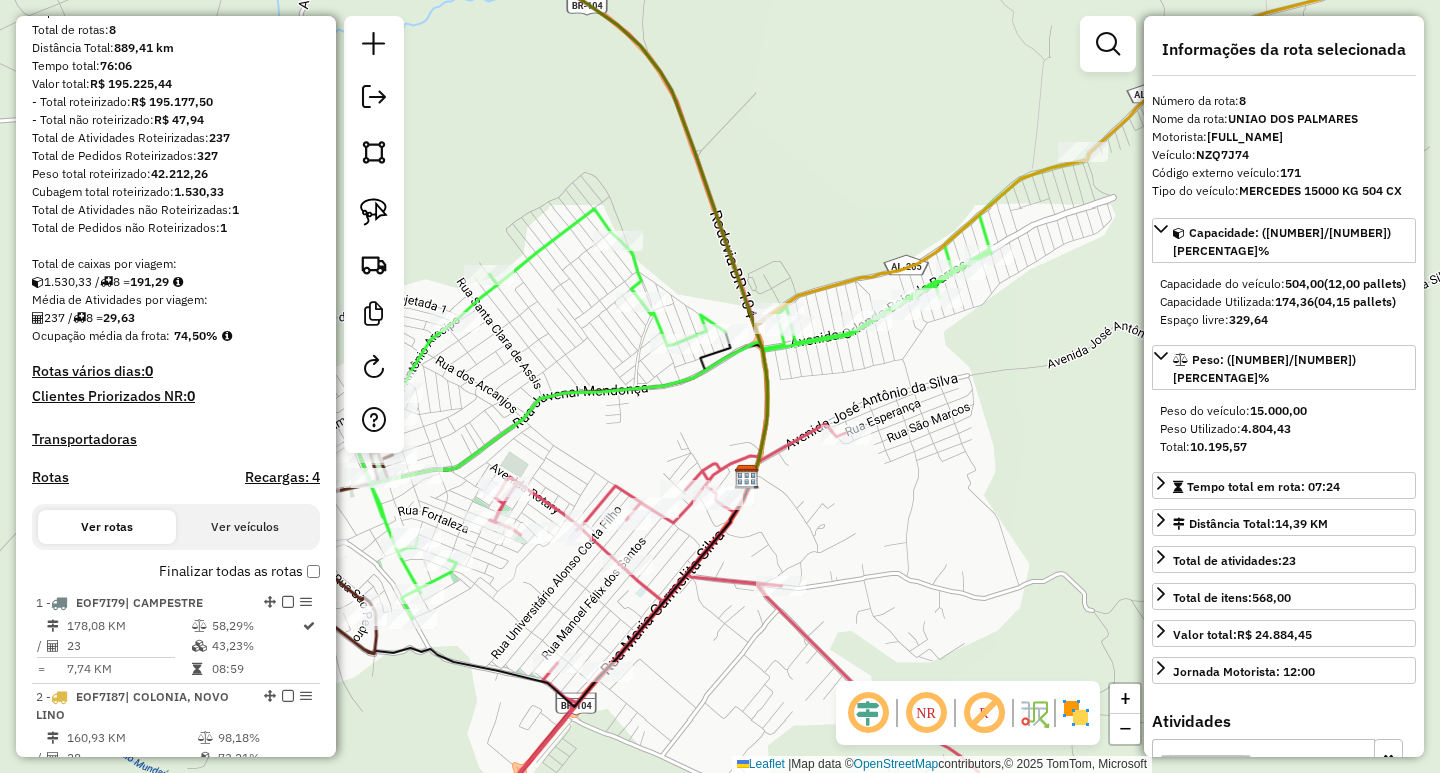 scroll, scrollTop: 0, scrollLeft: 0, axis: both 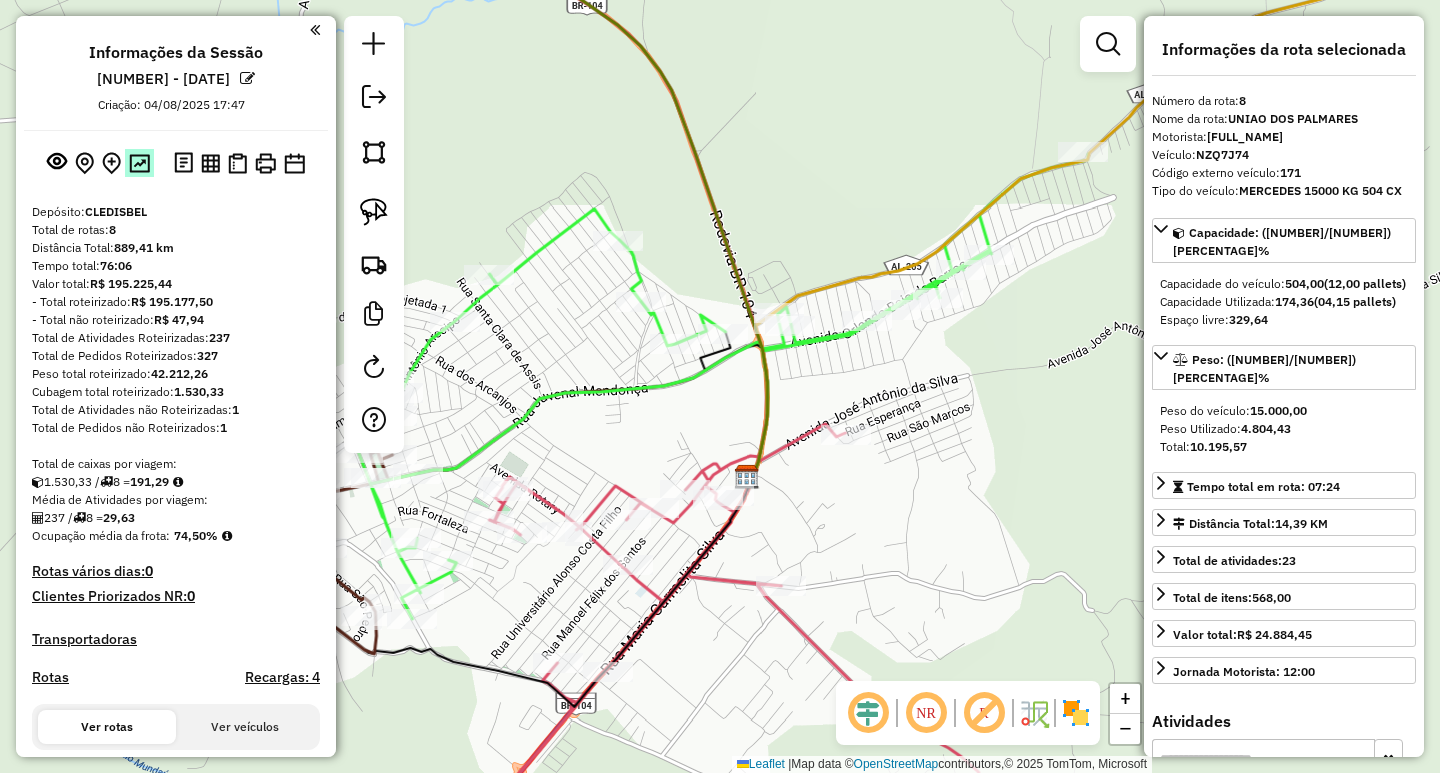 click at bounding box center (139, 163) 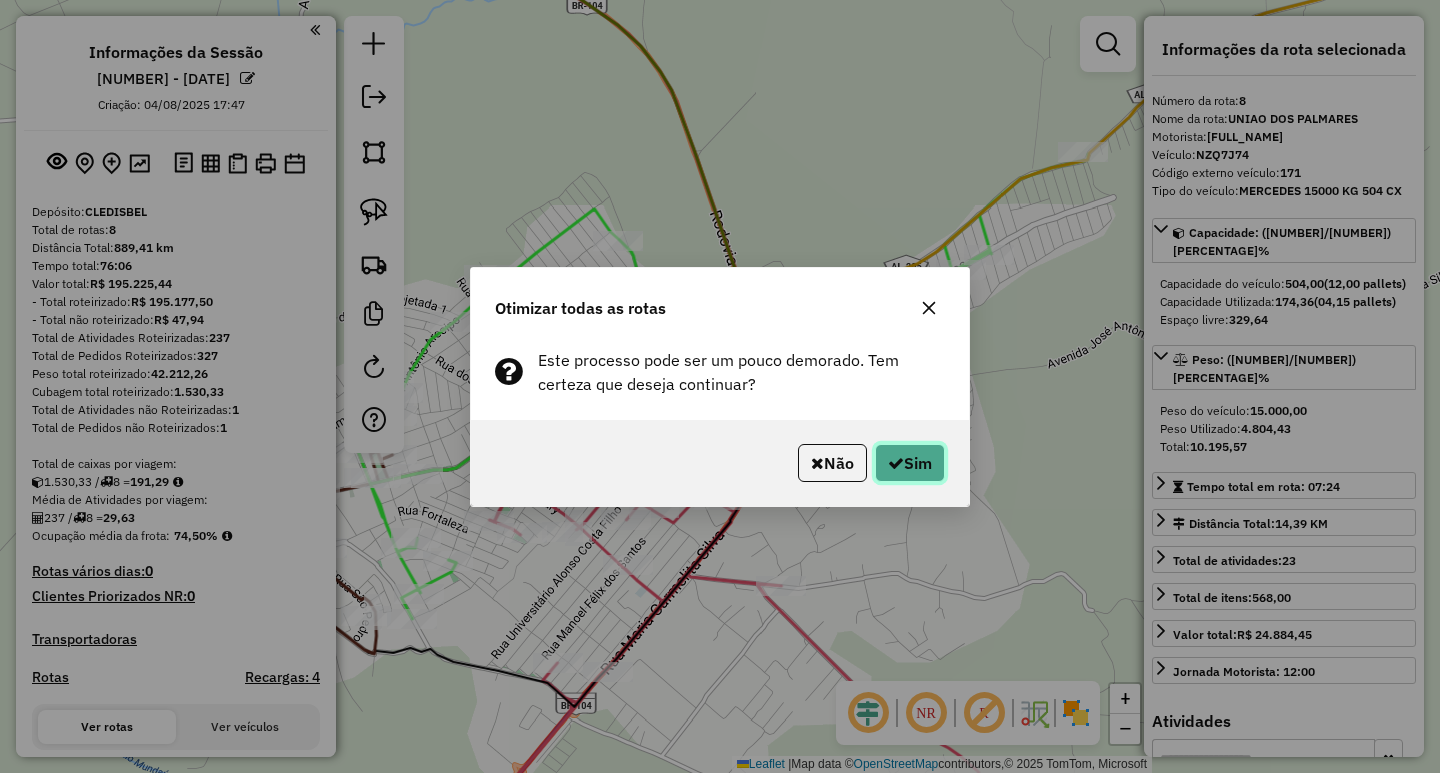 click on "Sim" 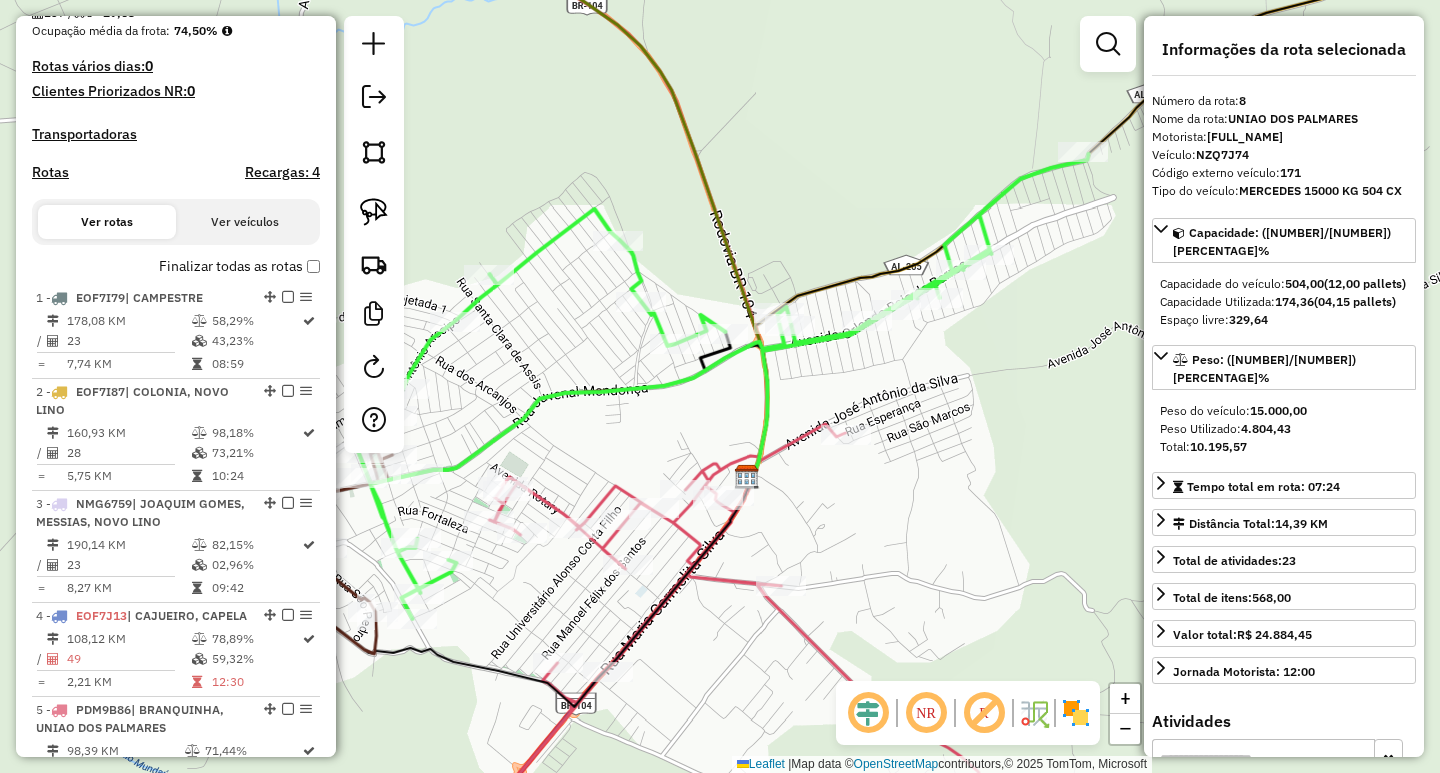 scroll, scrollTop: 305, scrollLeft: 0, axis: vertical 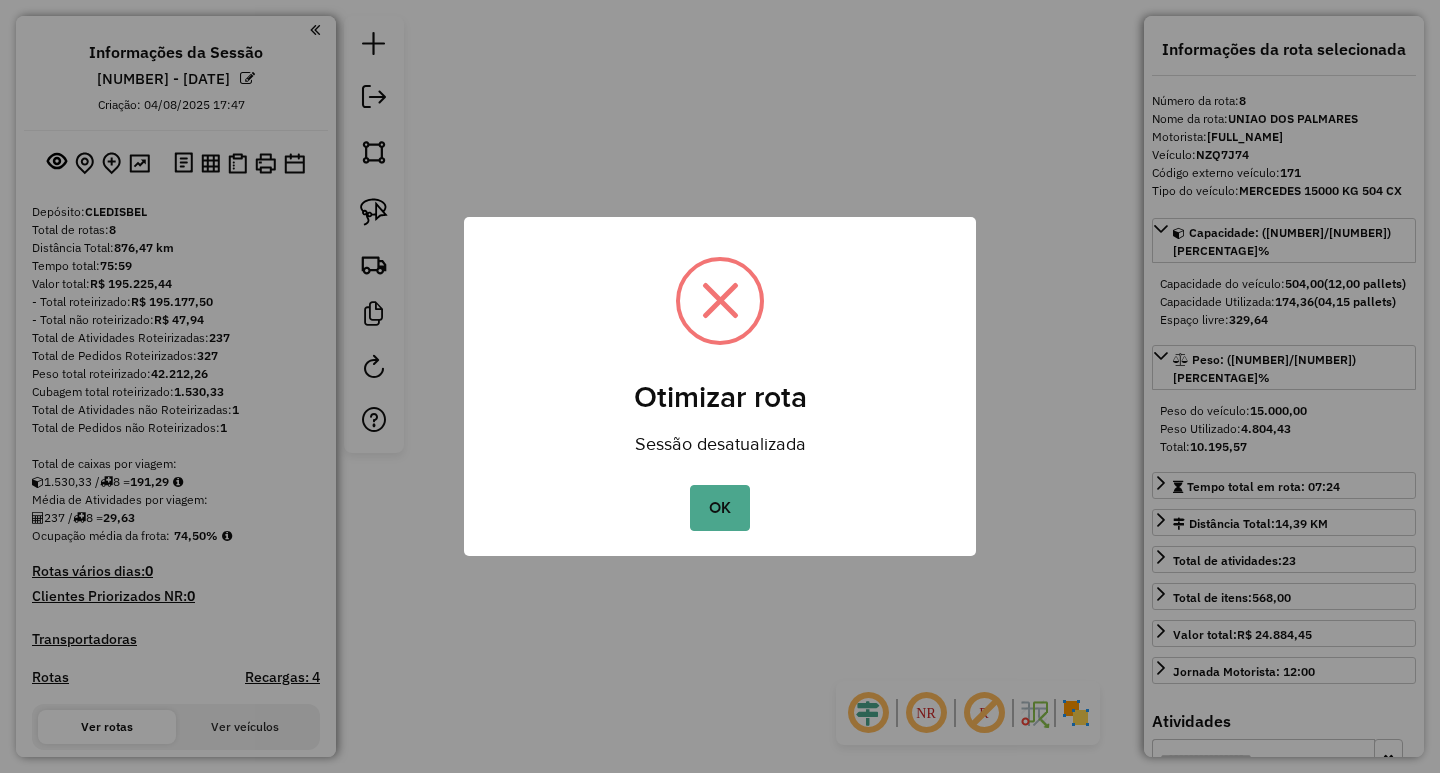 click on "×
Otimizar rota Sessão desatualizada OK No Cancel" at bounding box center [720, 386] 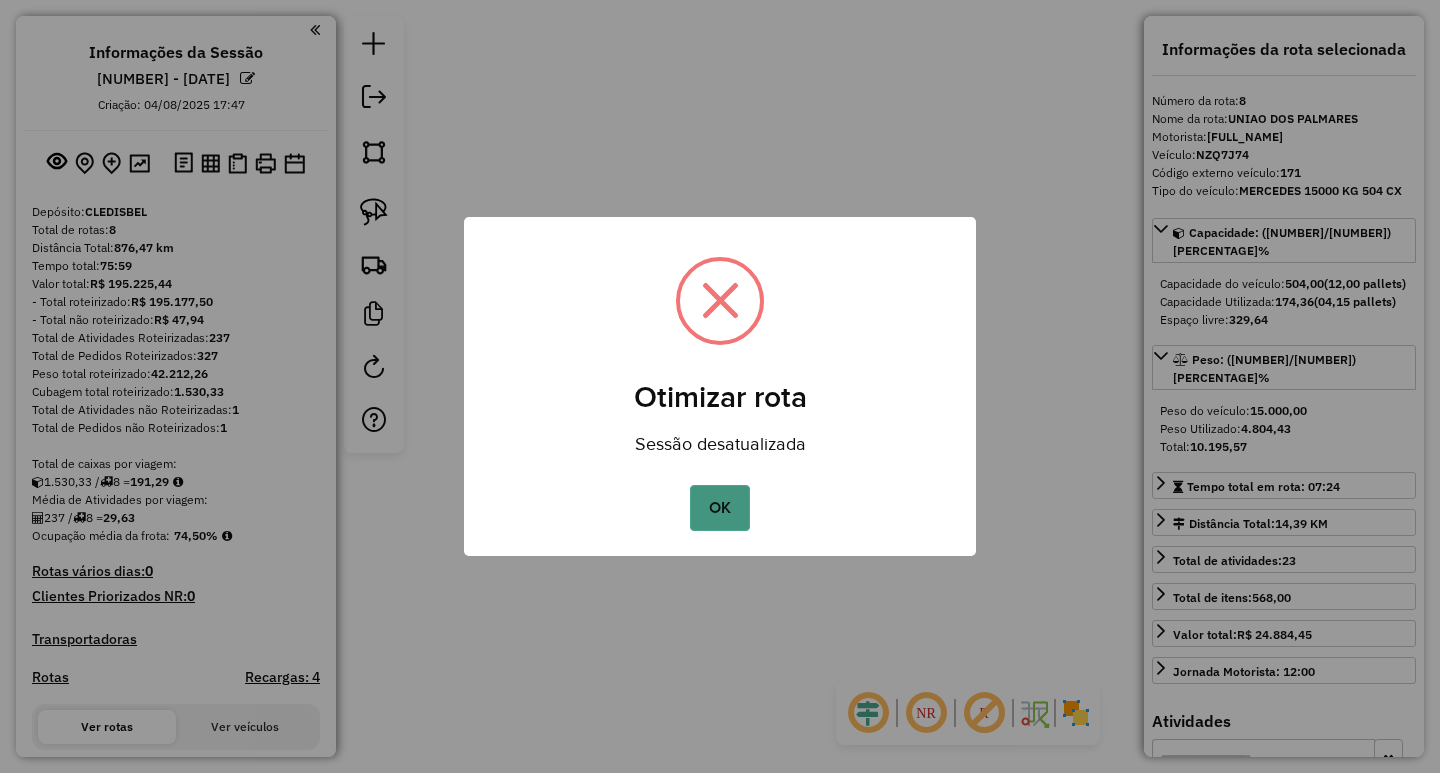 drag, startPoint x: 723, startPoint y: 512, endPoint x: 676, endPoint y: 469, distance: 63.702435 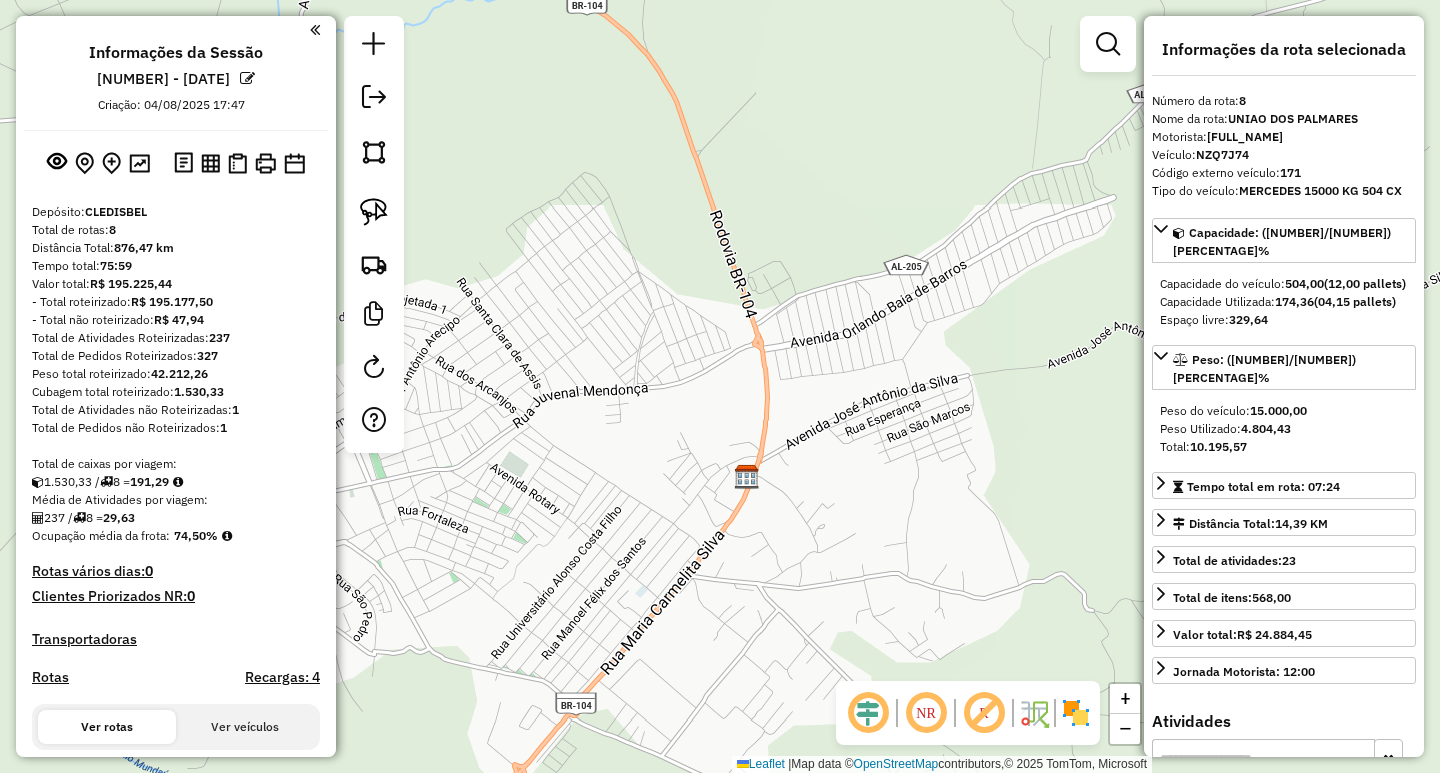 scroll, scrollTop: 385, scrollLeft: 0, axis: vertical 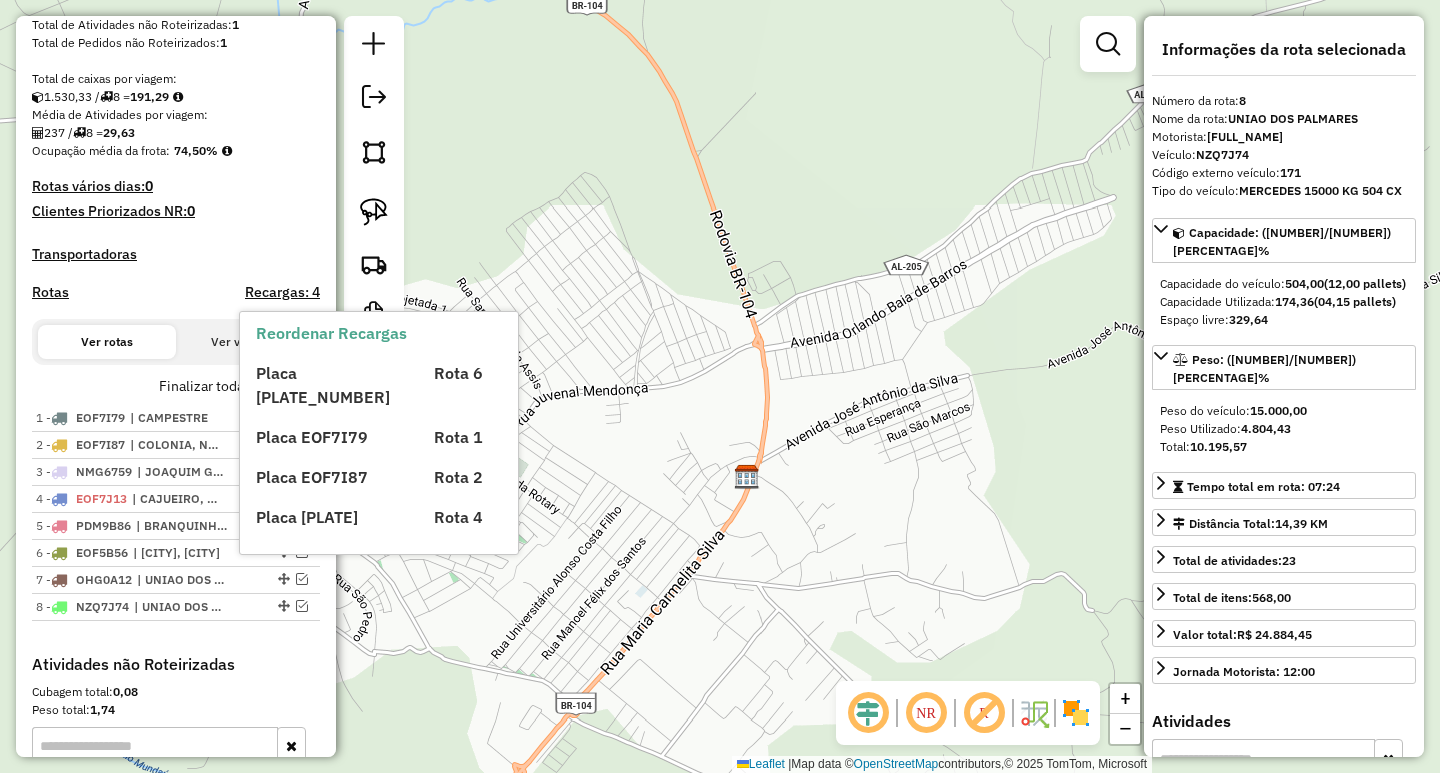 click on "Placa EOF5B56 Rota 6 Placa EOF7I79 Rota 1 Placa EOF7I87 Rota 2 Placa EOF7J13 Rota 4" at bounding box center [396, 437] 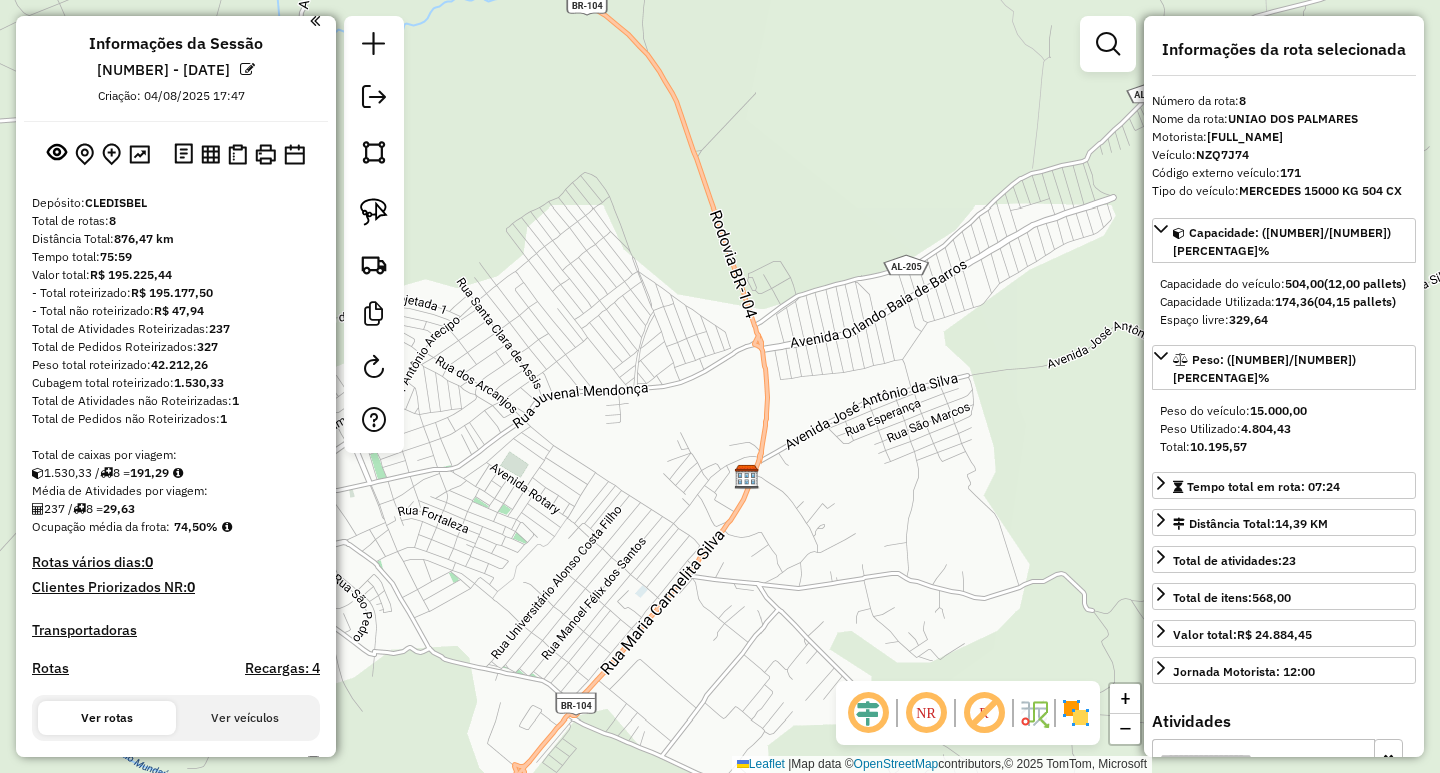 scroll, scrollTop: 0, scrollLeft: 0, axis: both 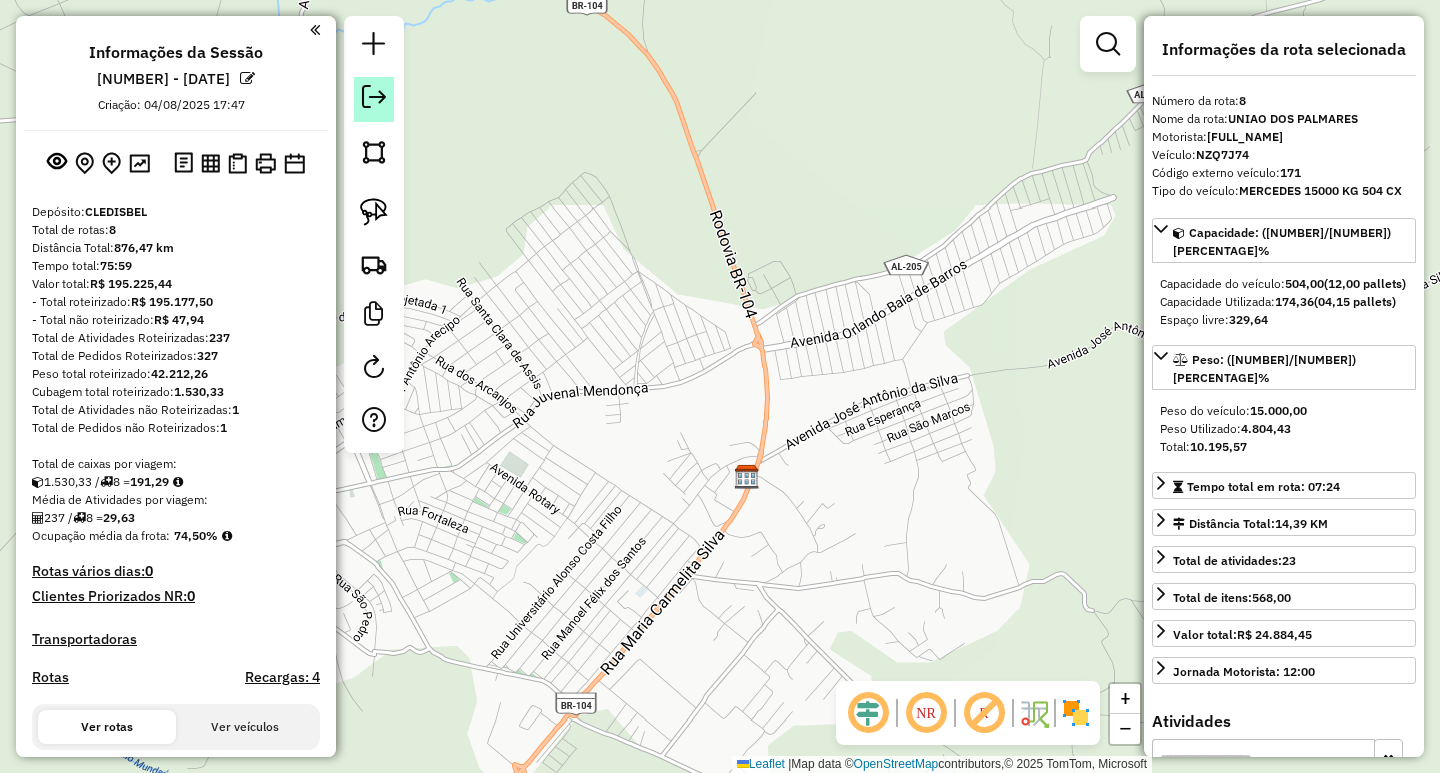 click 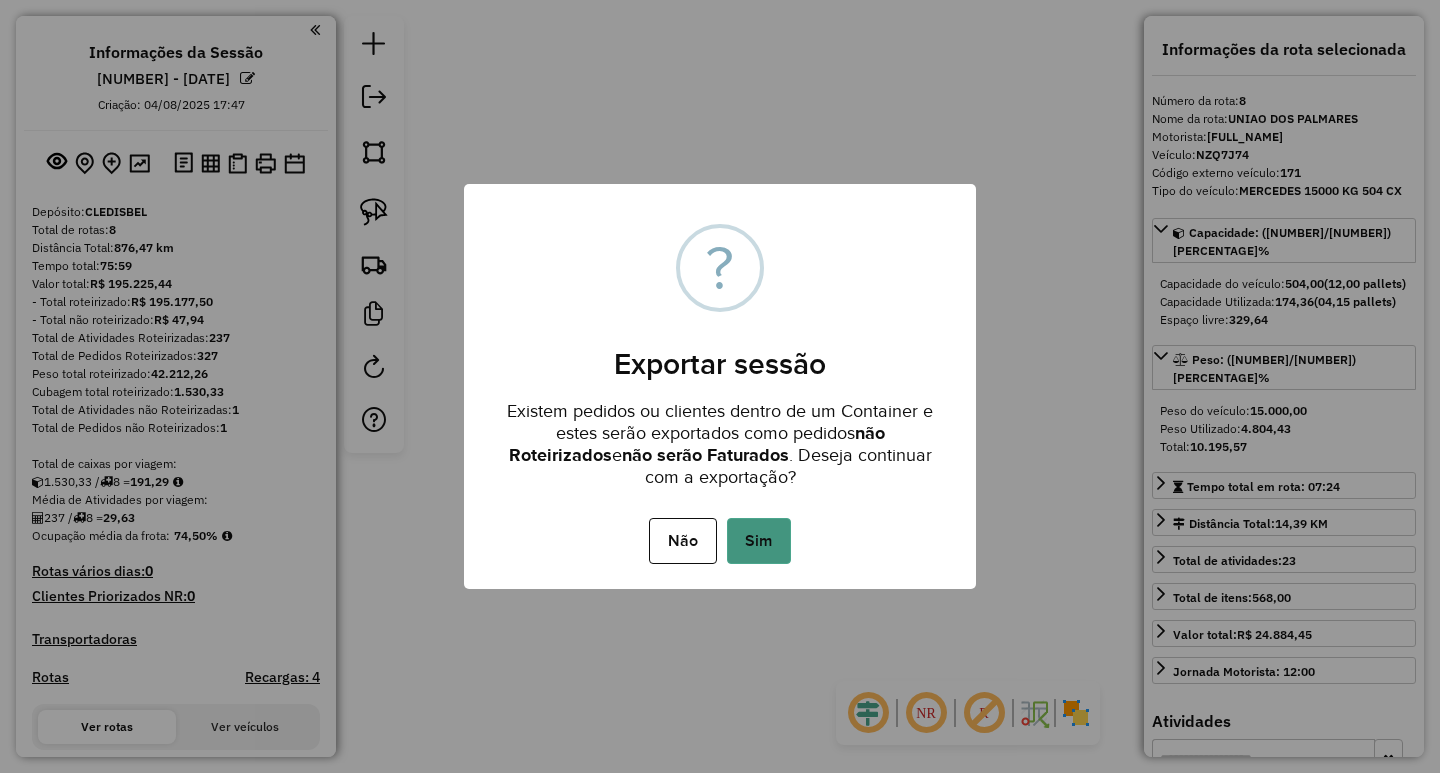 click on "Sim" at bounding box center (759, 541) 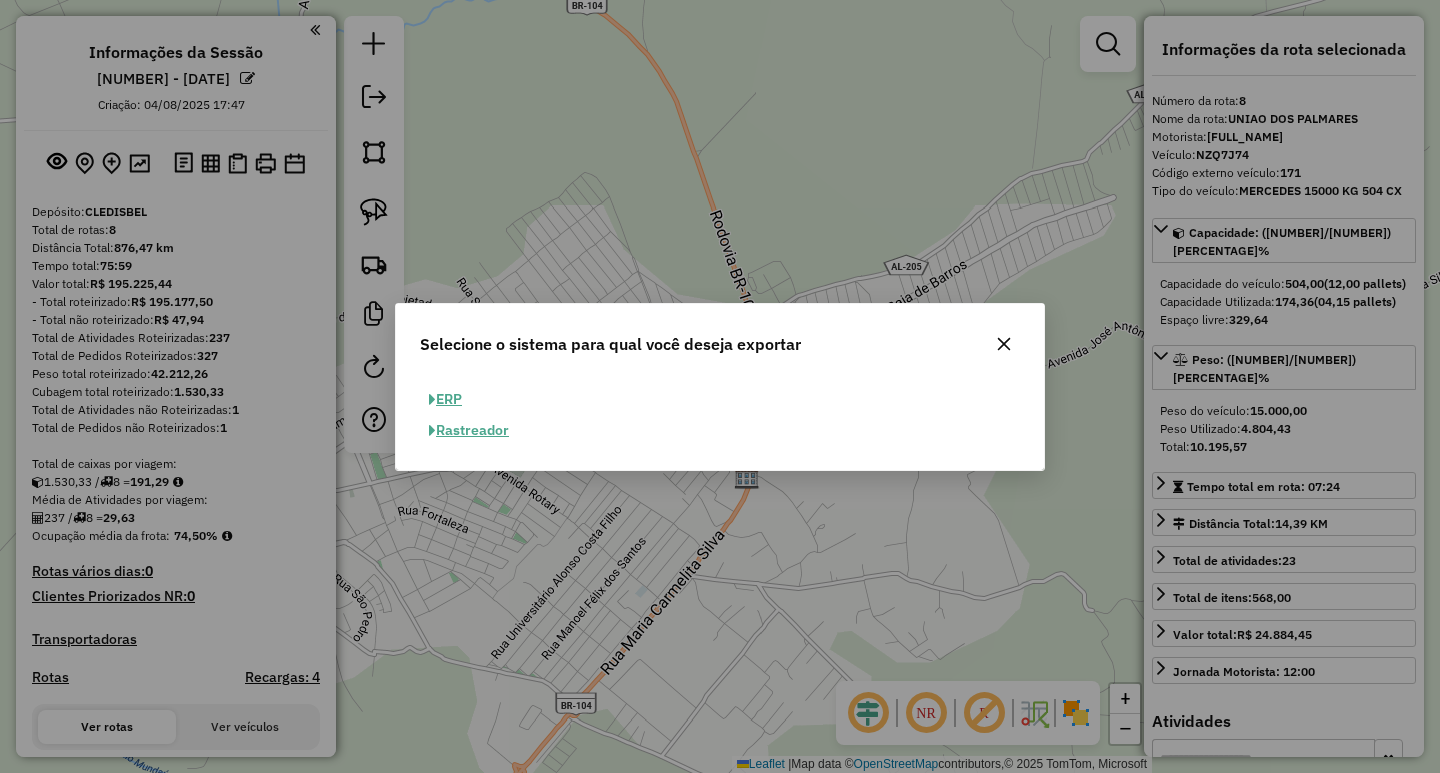 click on "ERP" 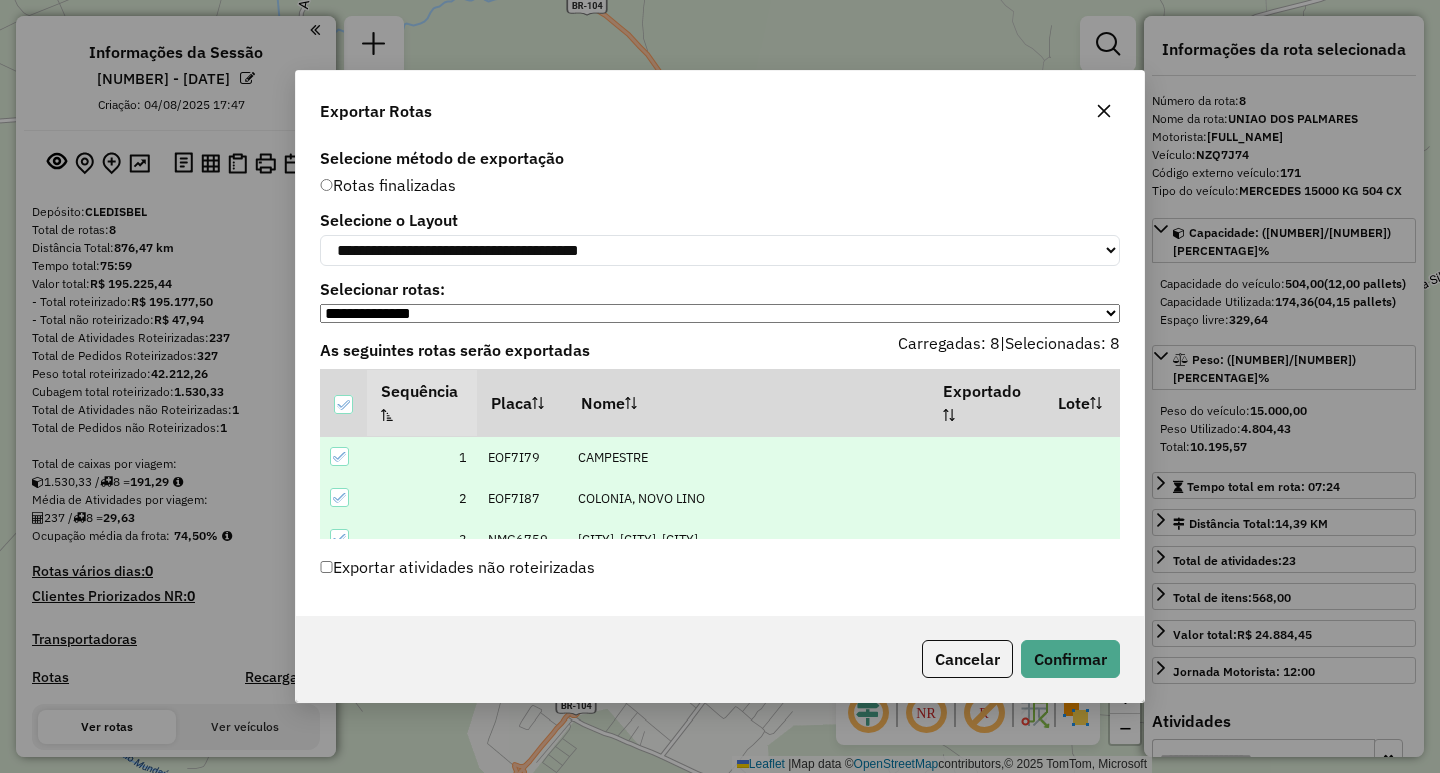 scroll, scrollTop: 226, scrollLeft: 0, axis: vertical 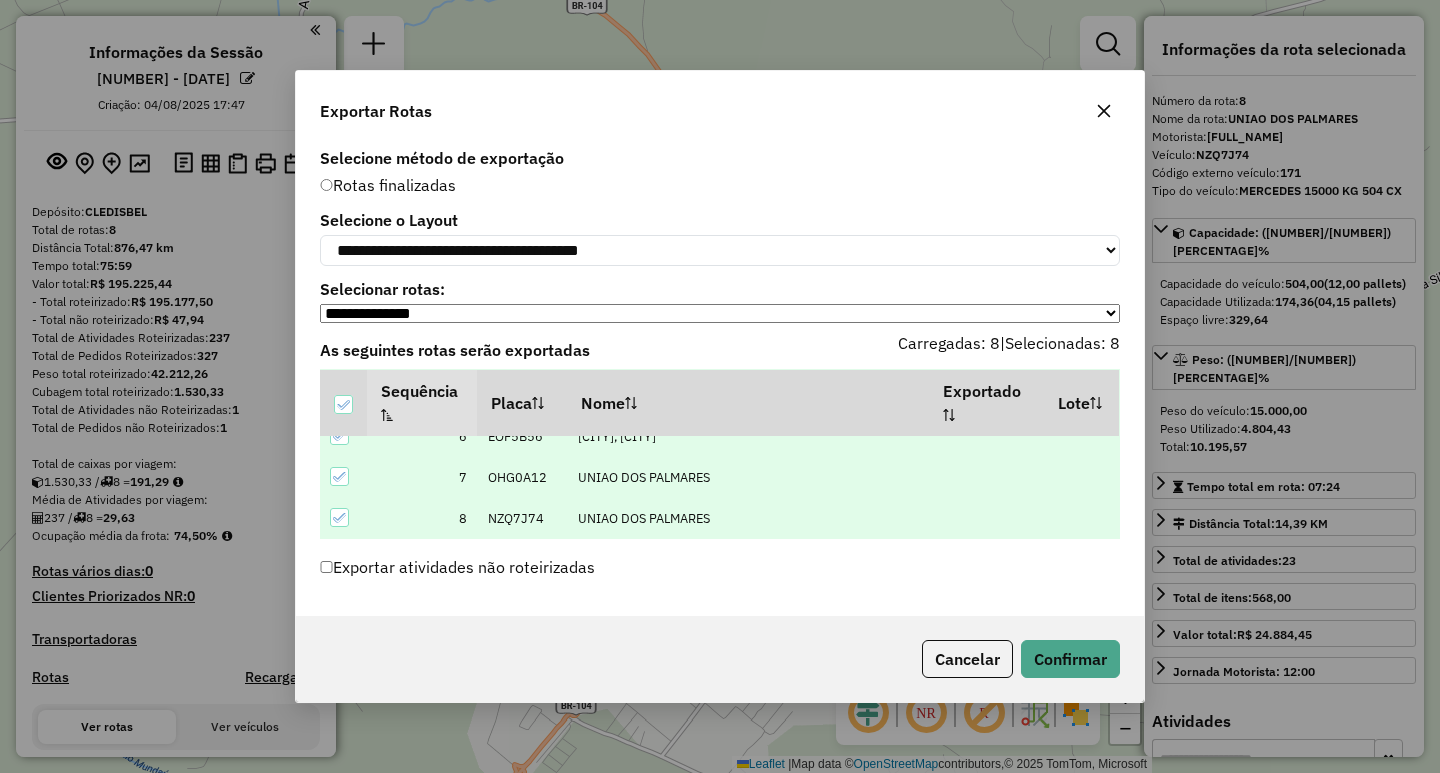 click on "Cancelar   Confirmar" 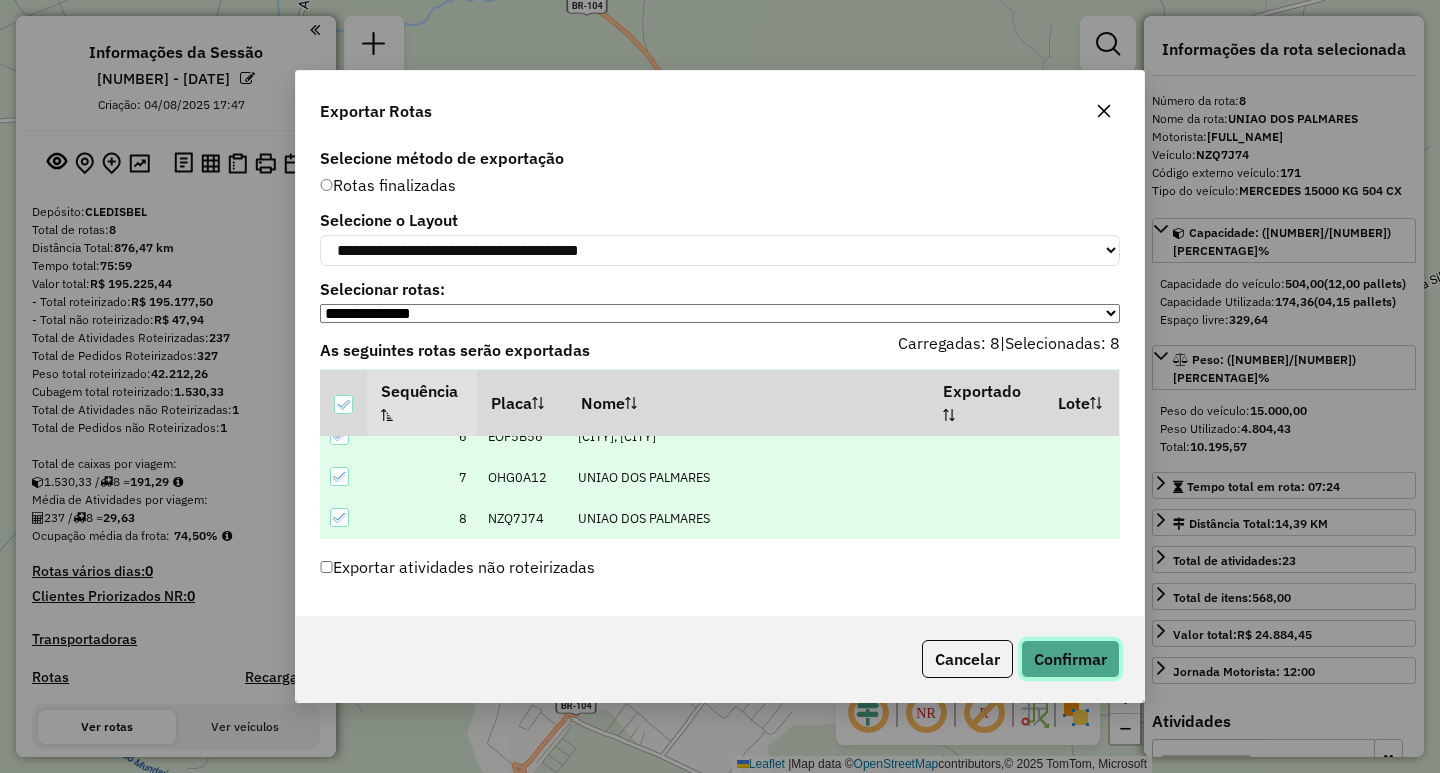click on "Confirmar" 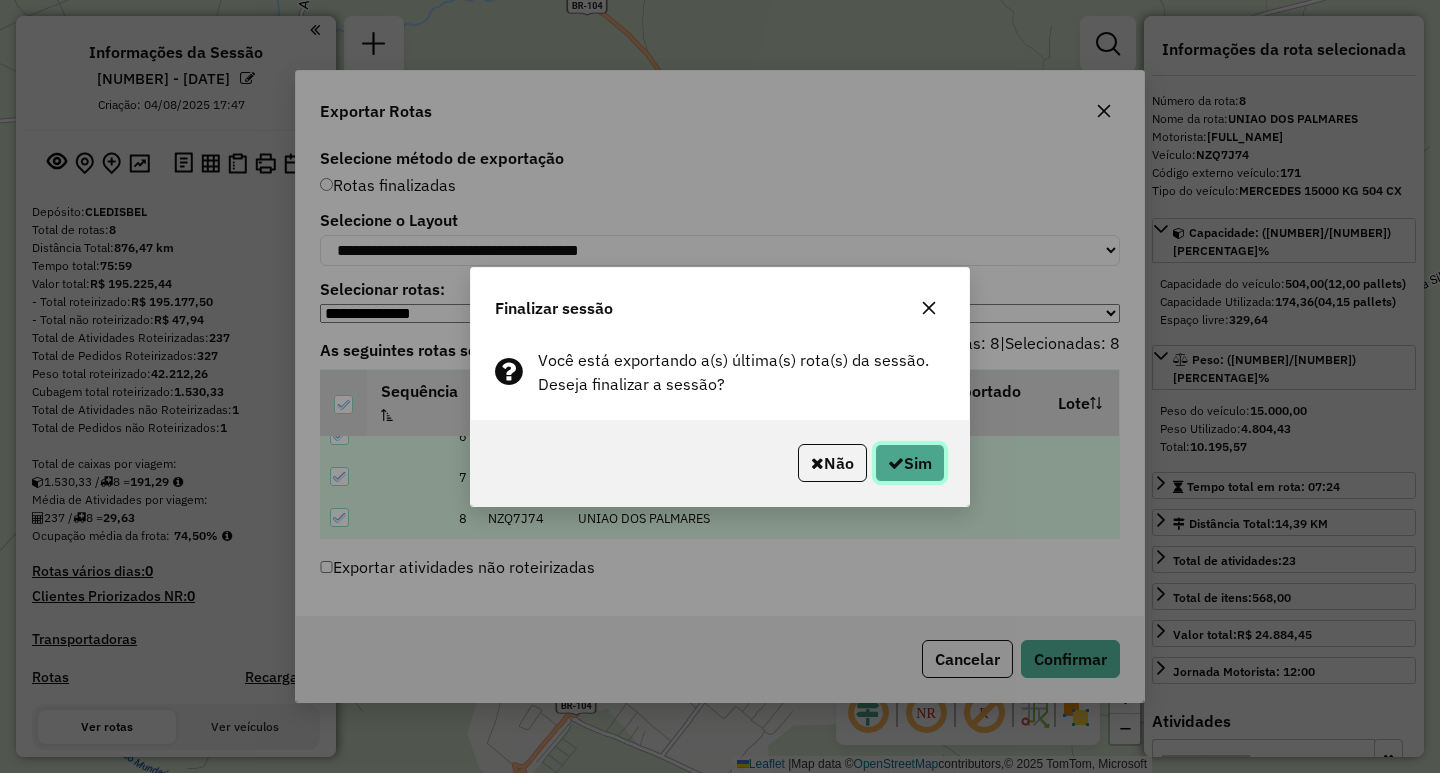 click on "Sim" 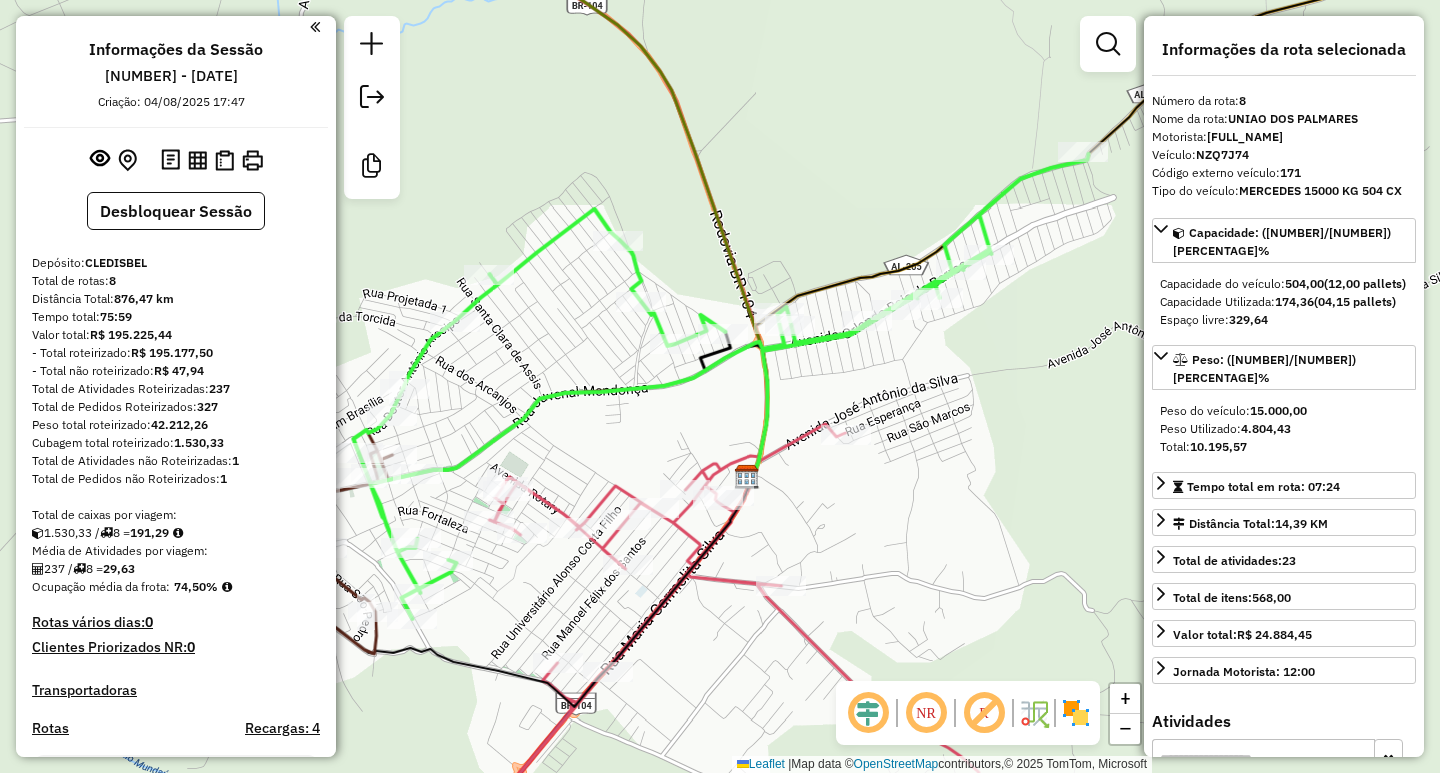 scroll, scrollTop: 0, scrollLeft: 0, axis: both 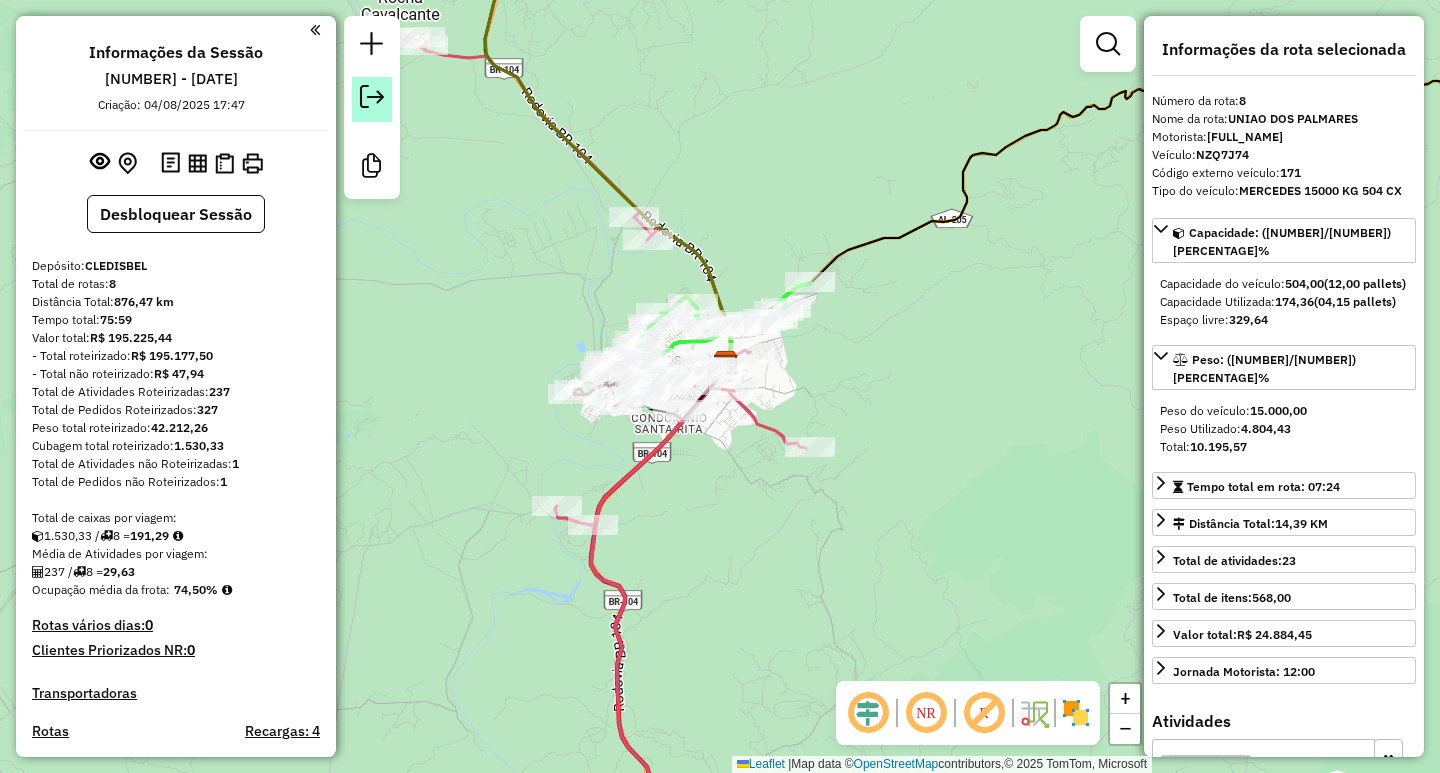 click 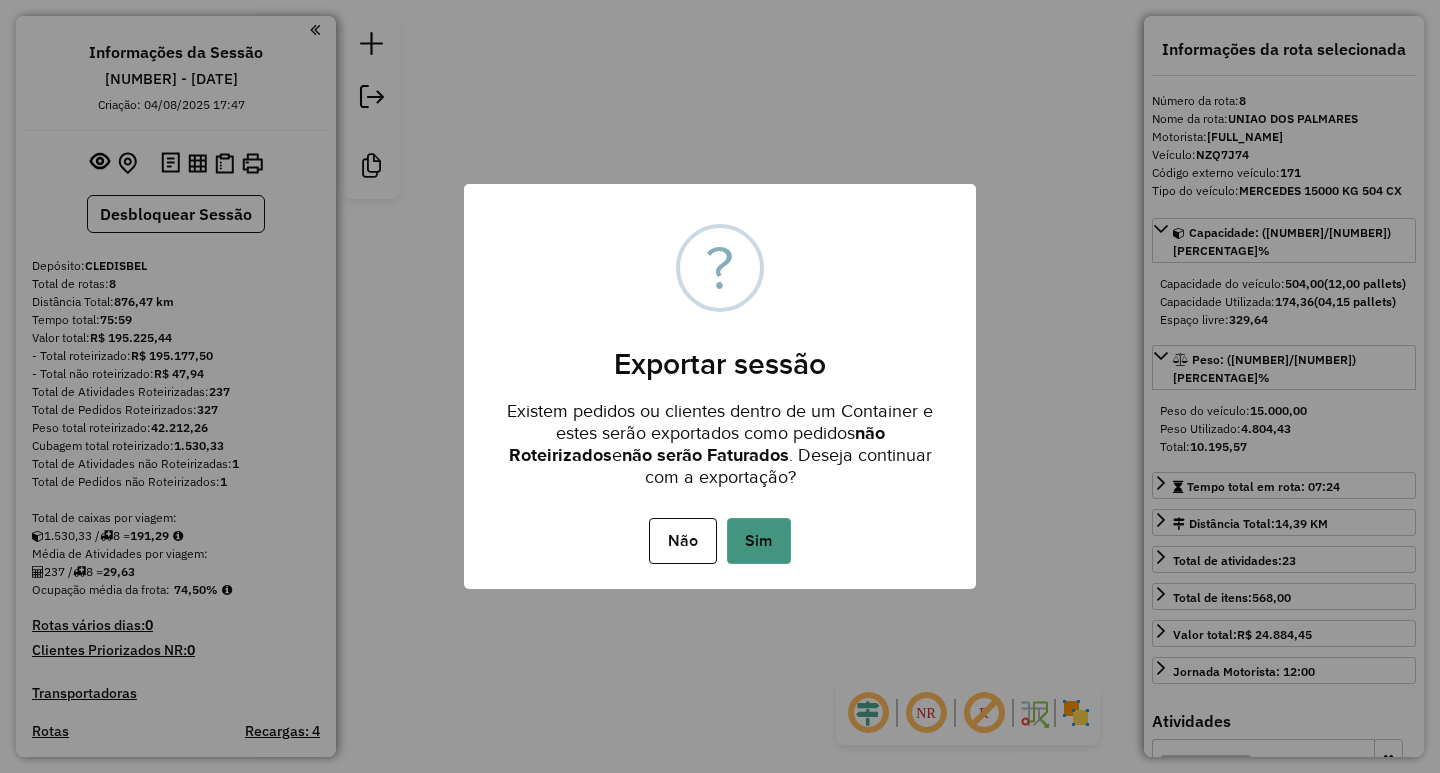 click on "Sim" at bounding box center (759, 541) 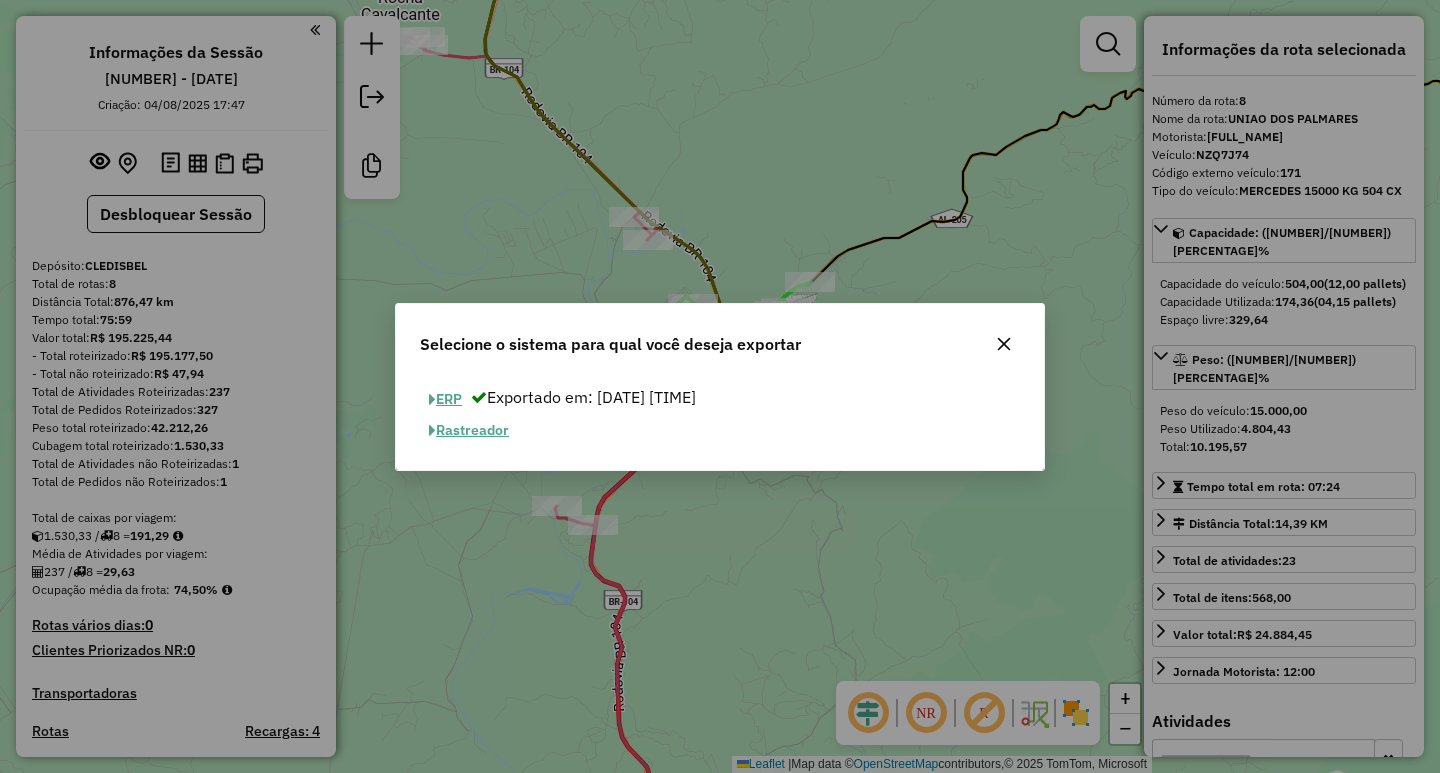 click on "Rastreador" 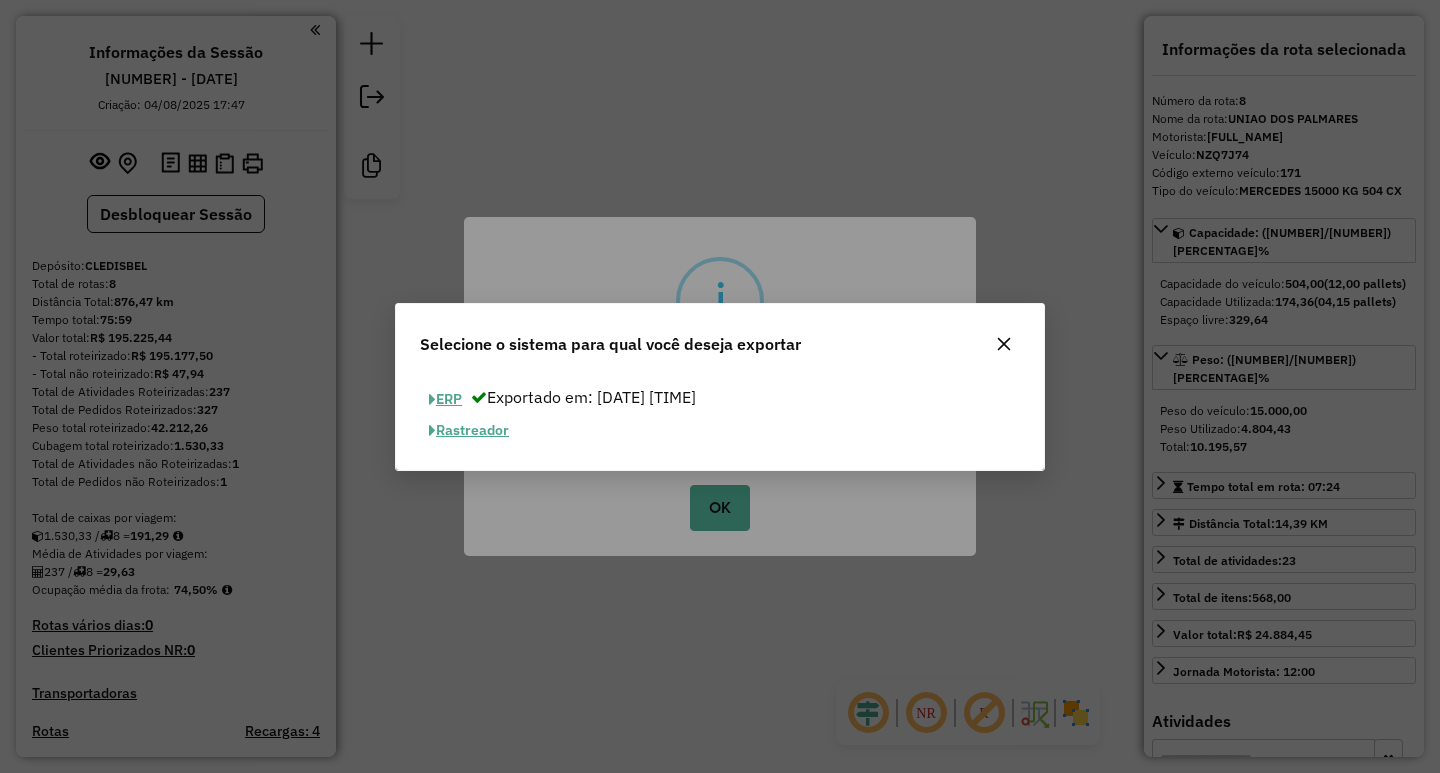 click 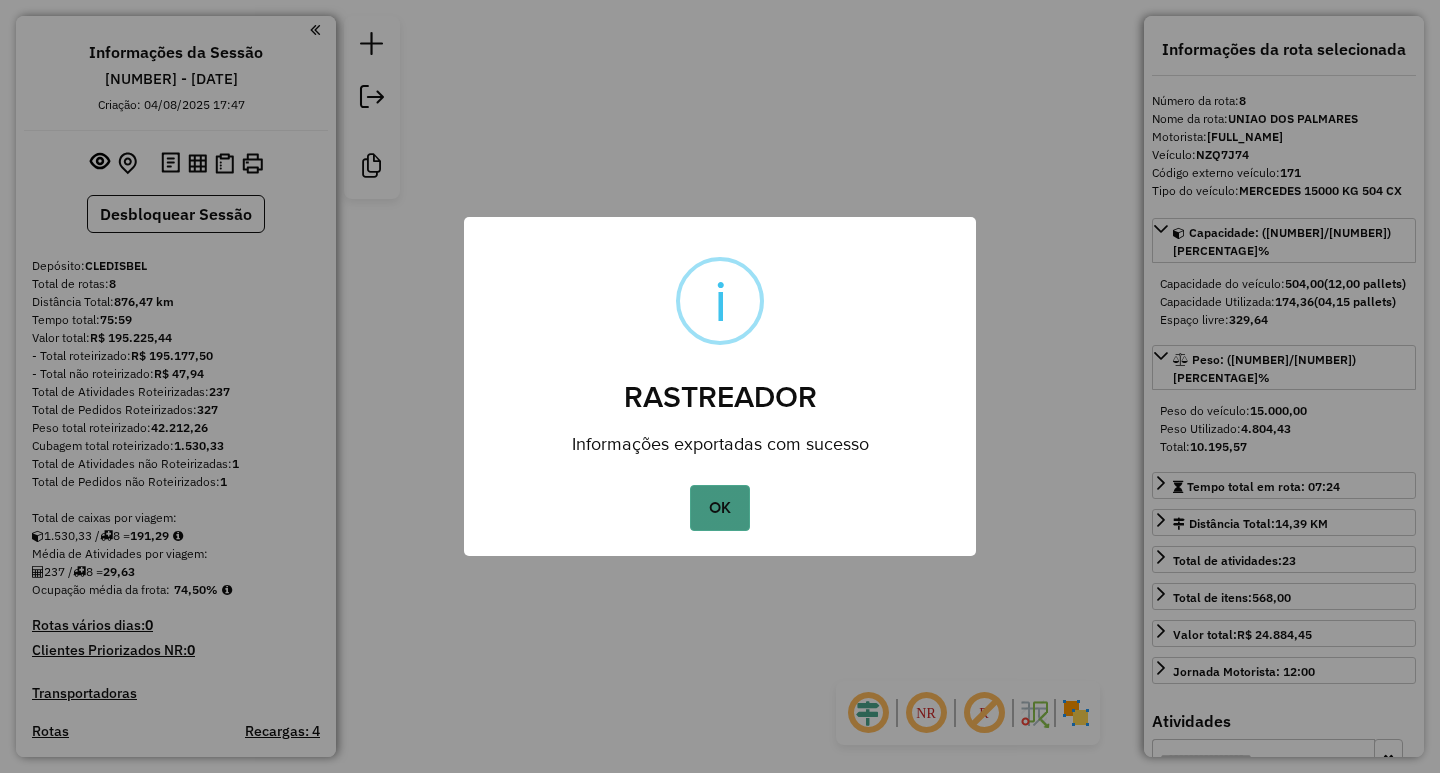 click on "OK" at bounding box center (719, 508) 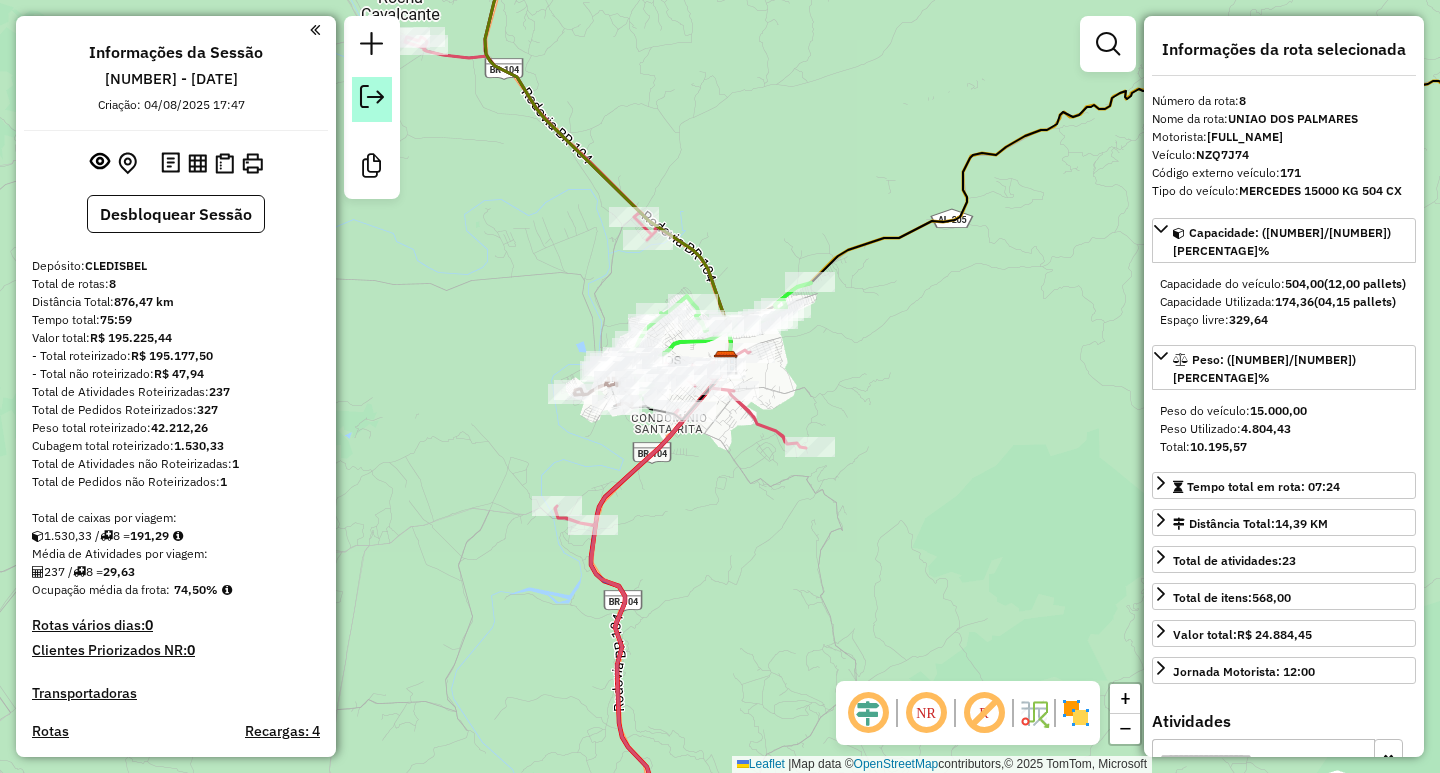 click 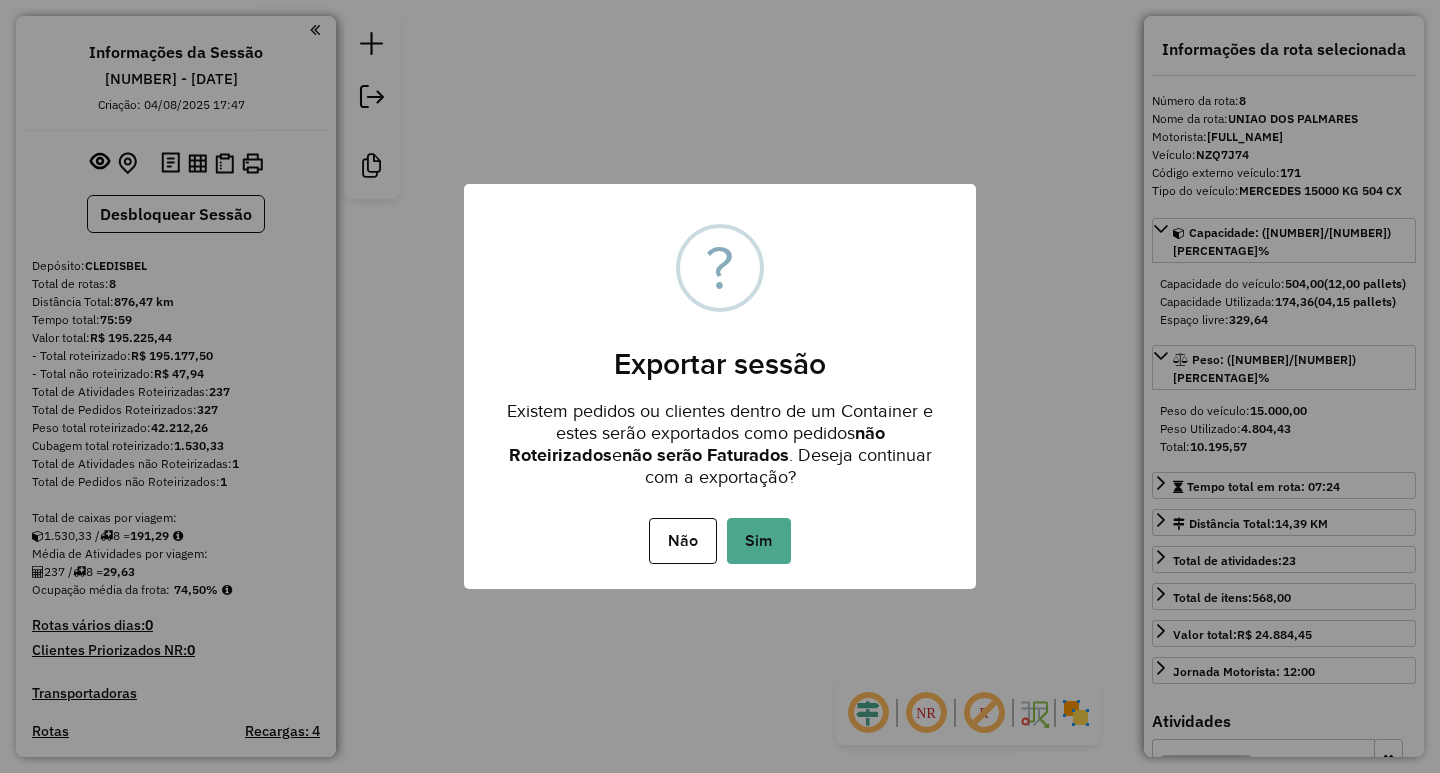 click on "Não No Sim" at bounding box center (720, 541) 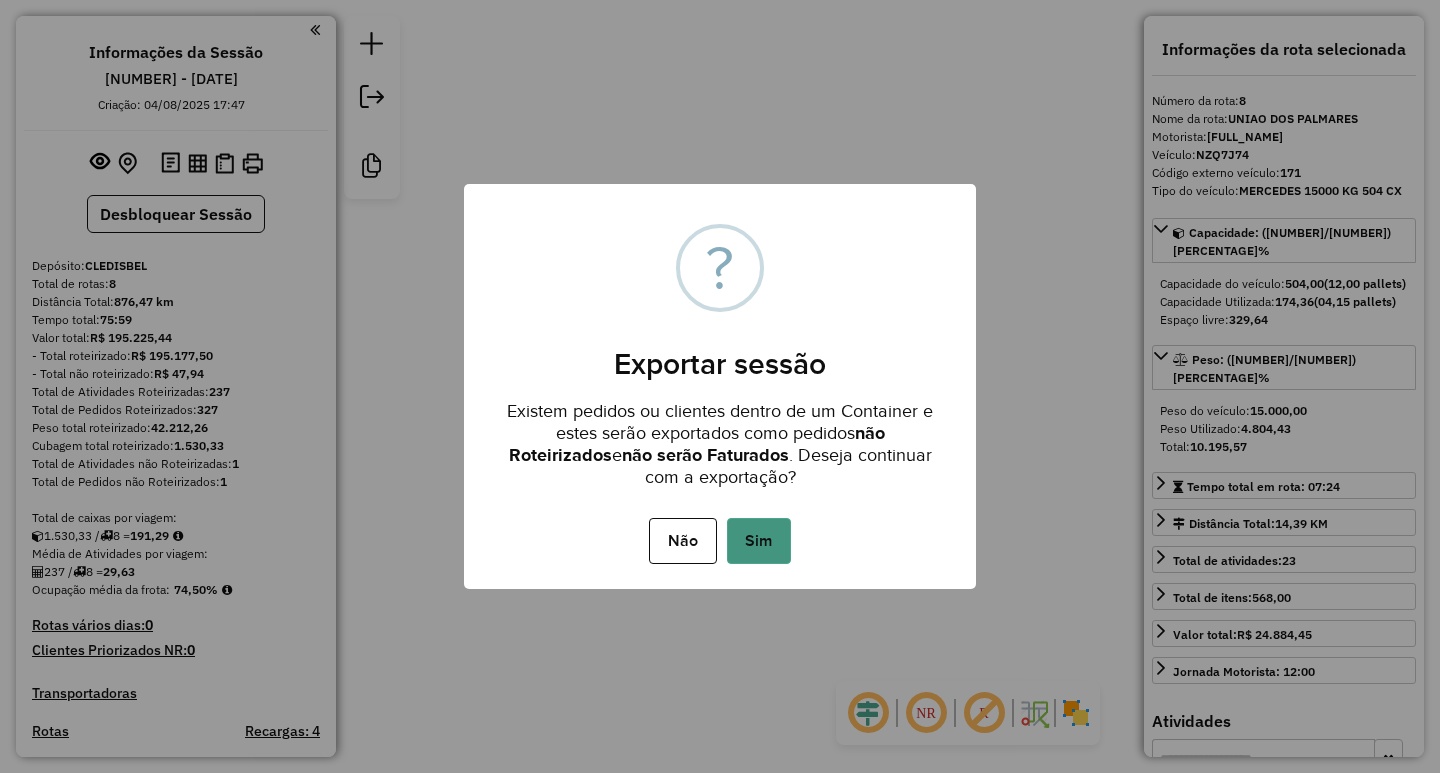 click on "Sim" at bounding box center [759, 541] 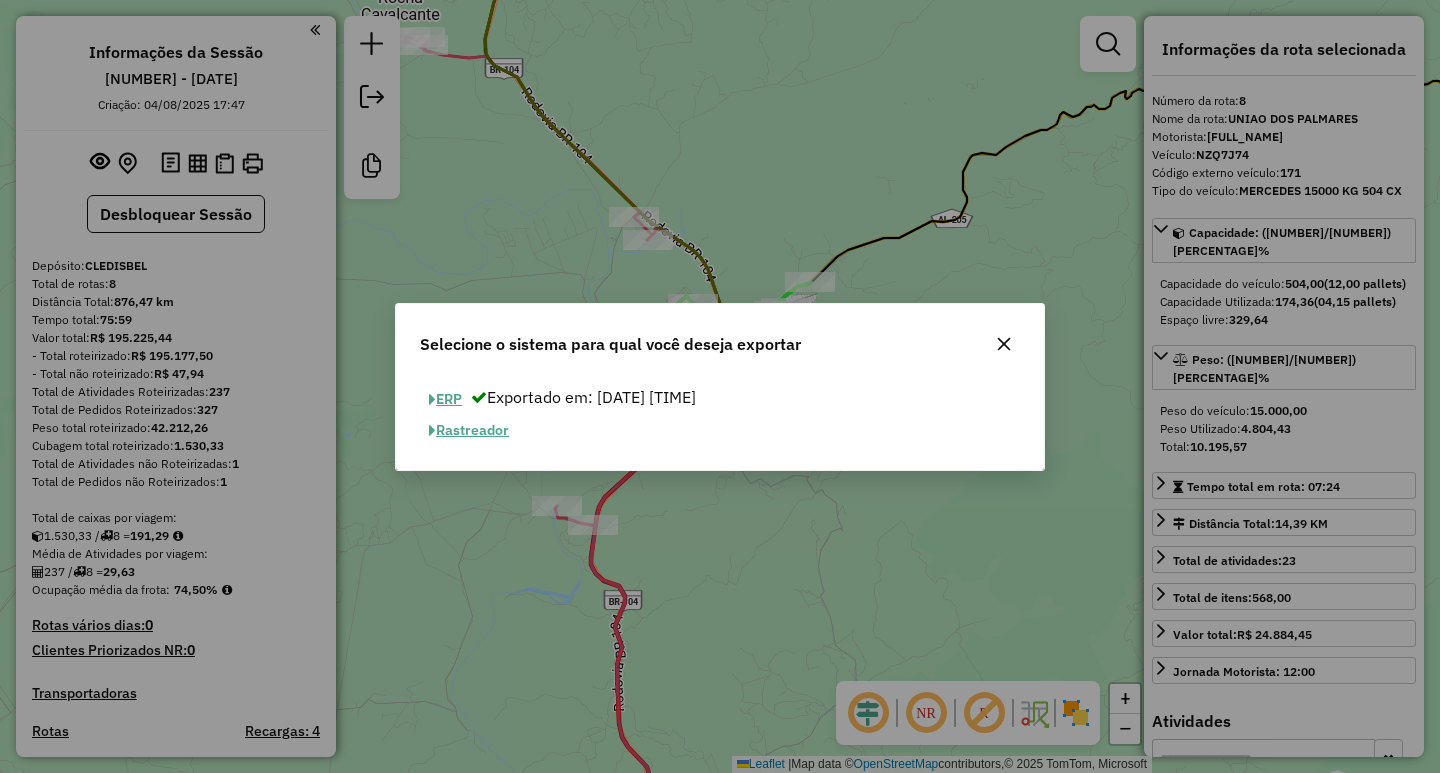 click on "ERP" 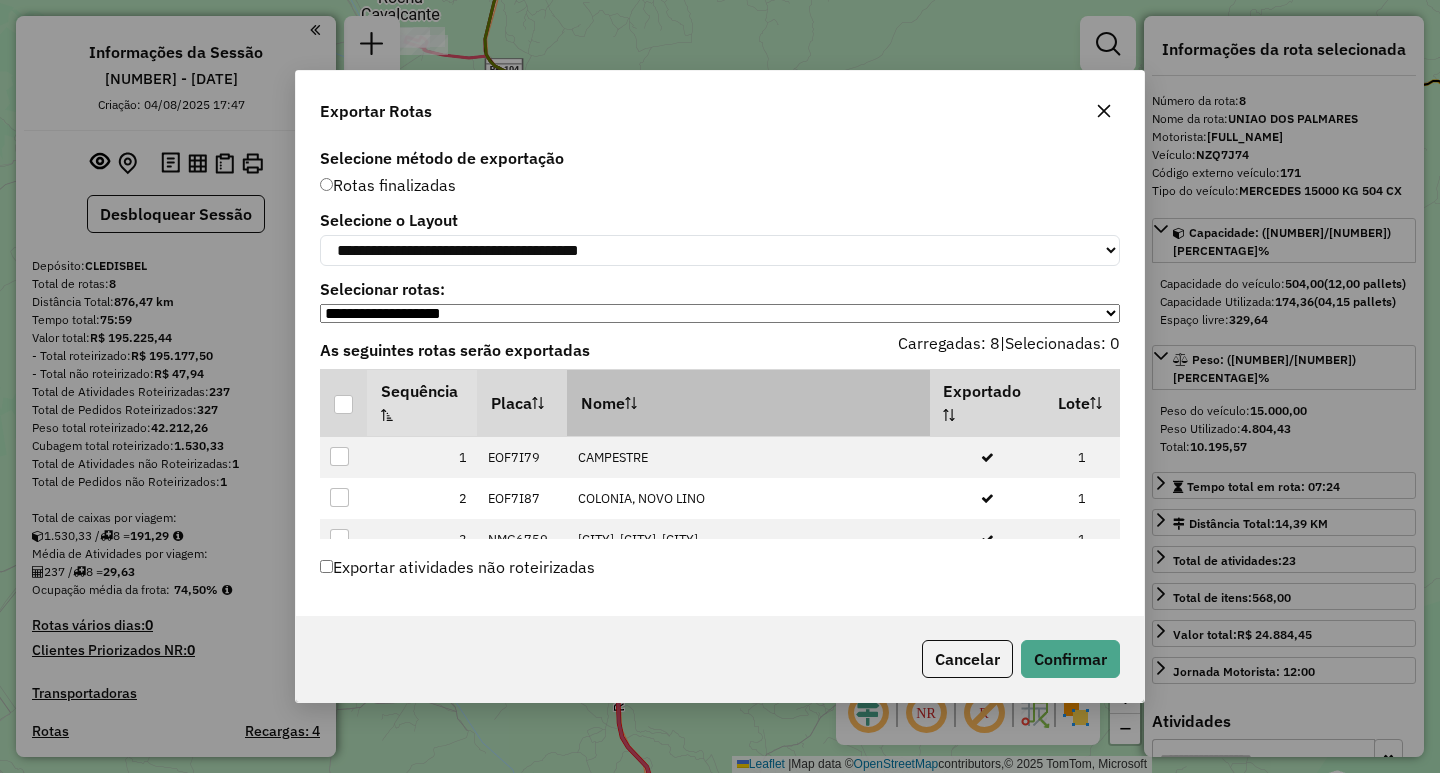 scroll, scrollTop: 226, scrollLeft: 0, axis: vertical 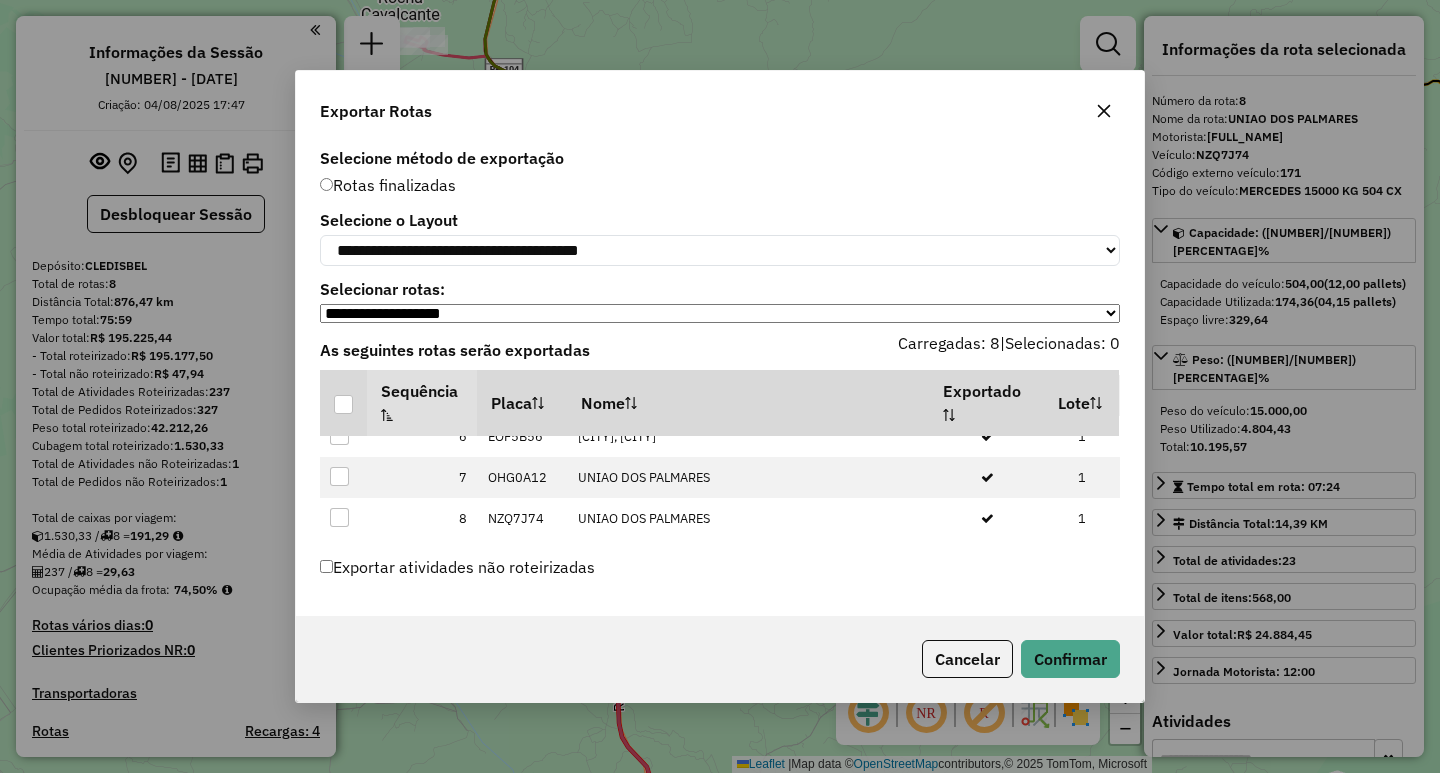 click 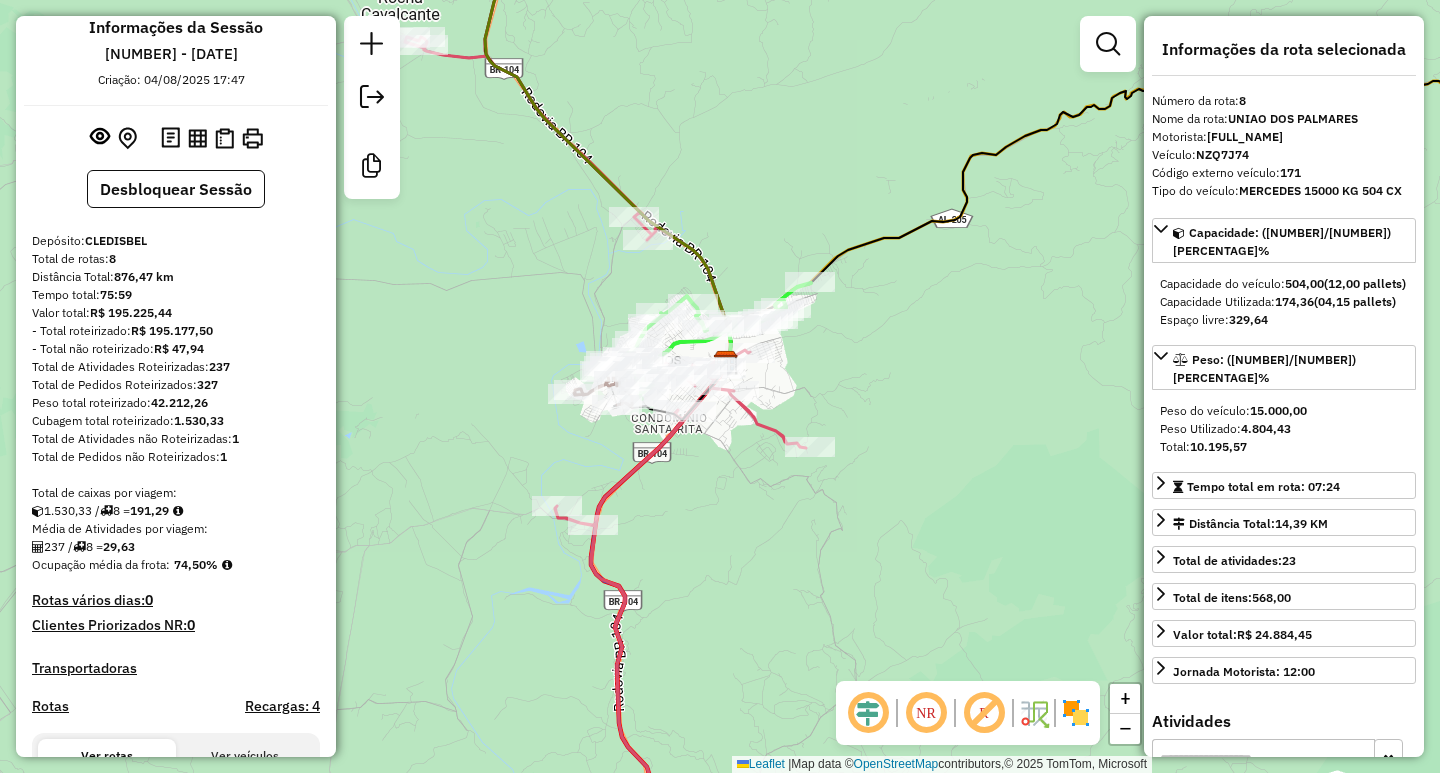 scroll, scrollTop: 0, scrollLeft: 0, axis: both 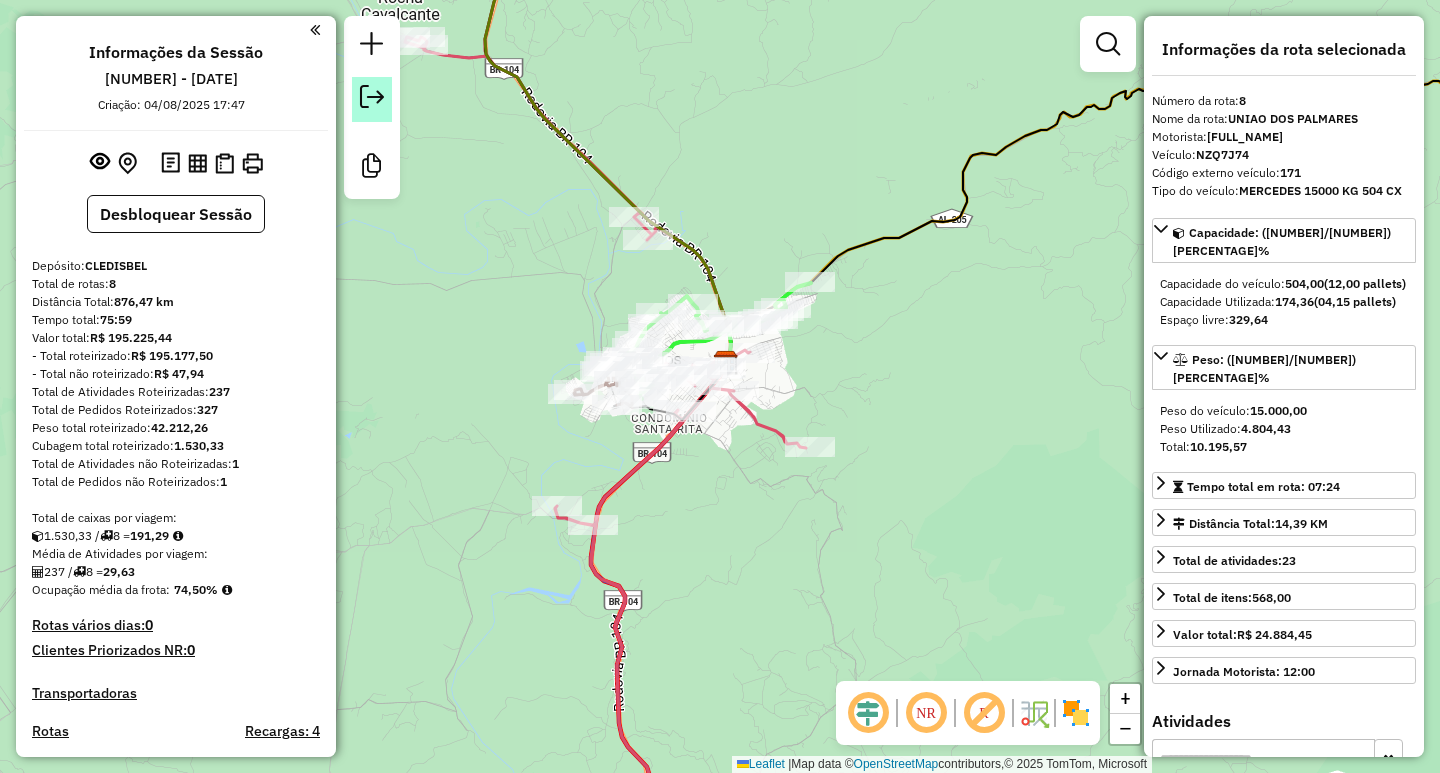 click 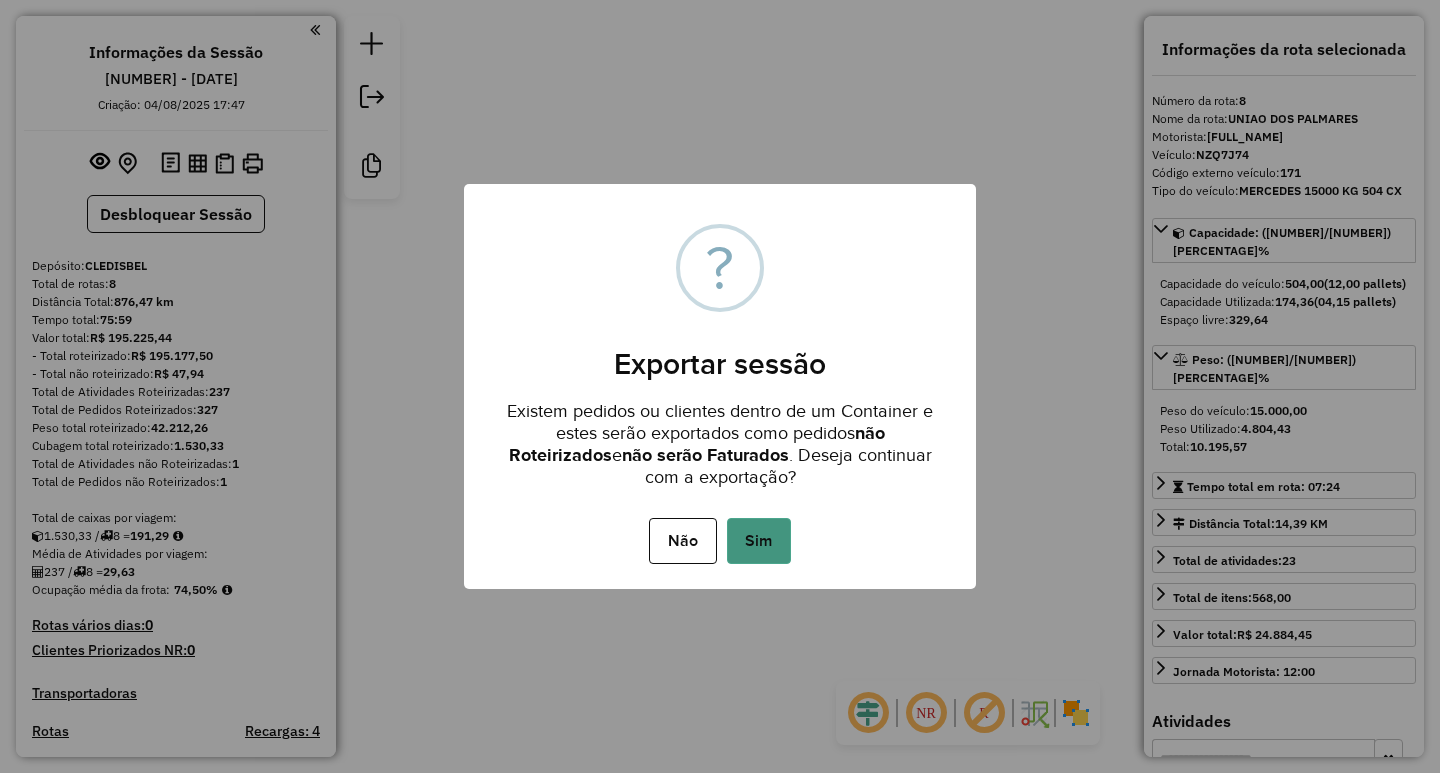 click on "Sim" at bounding box center [759, 541] 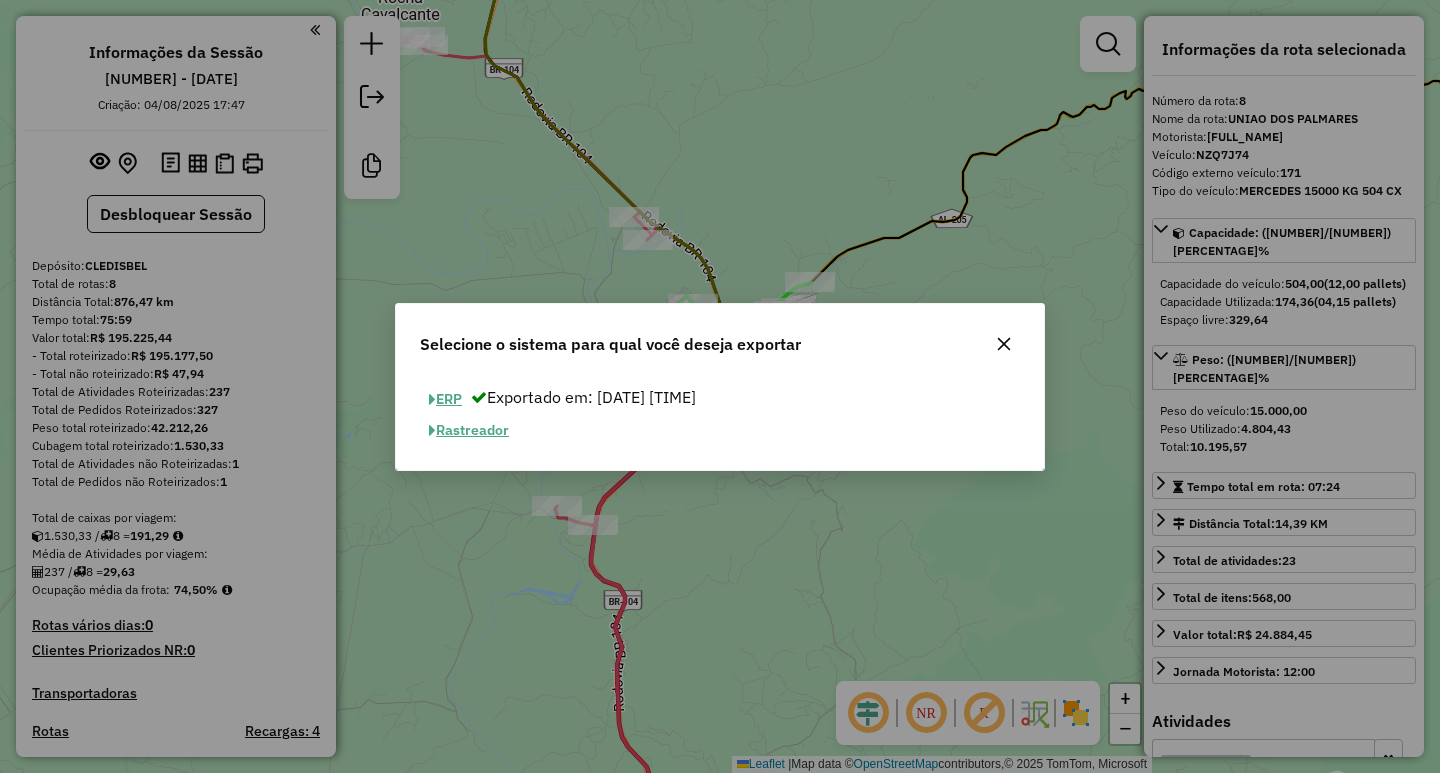 click on "ERP" 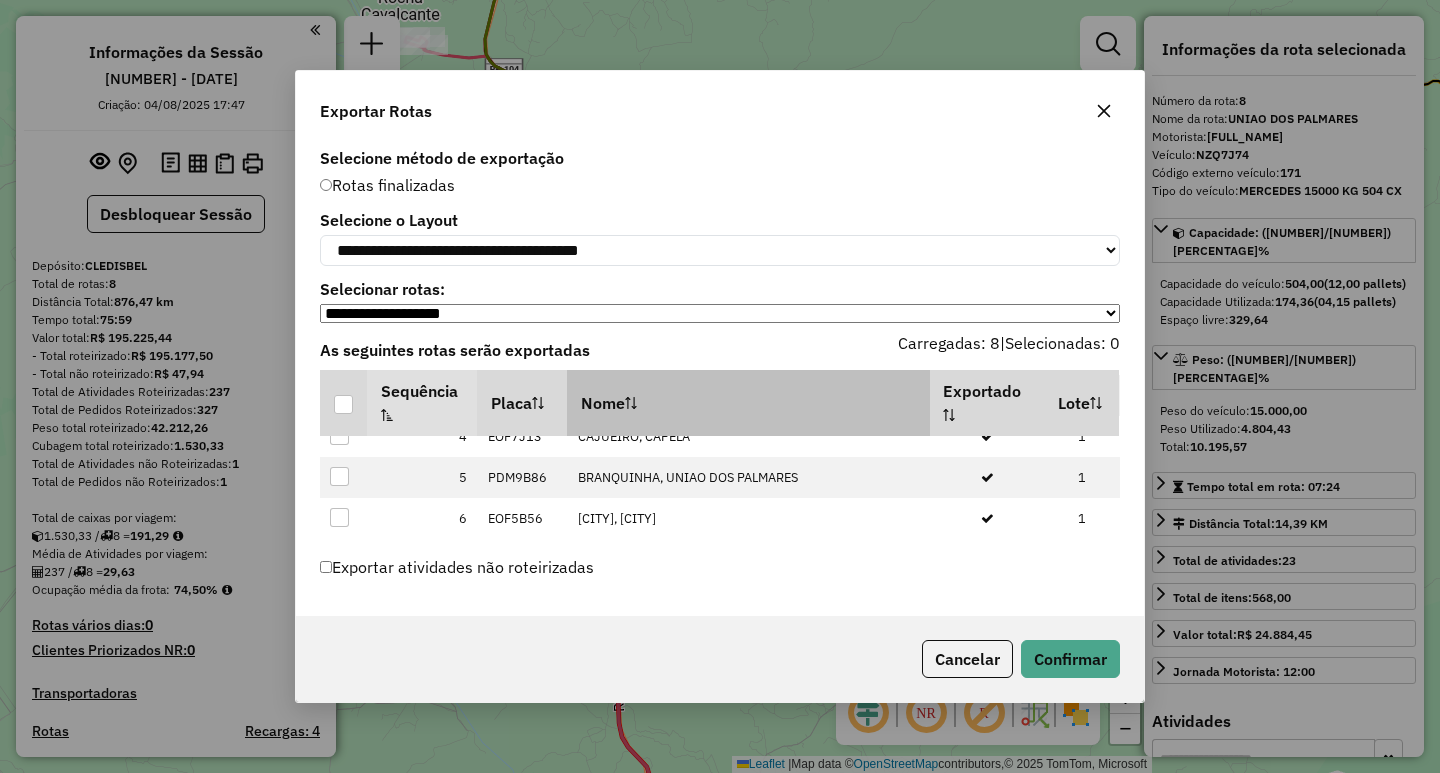 scroll, scrollTop: 226, scrollLeft: 0, axis: vertical 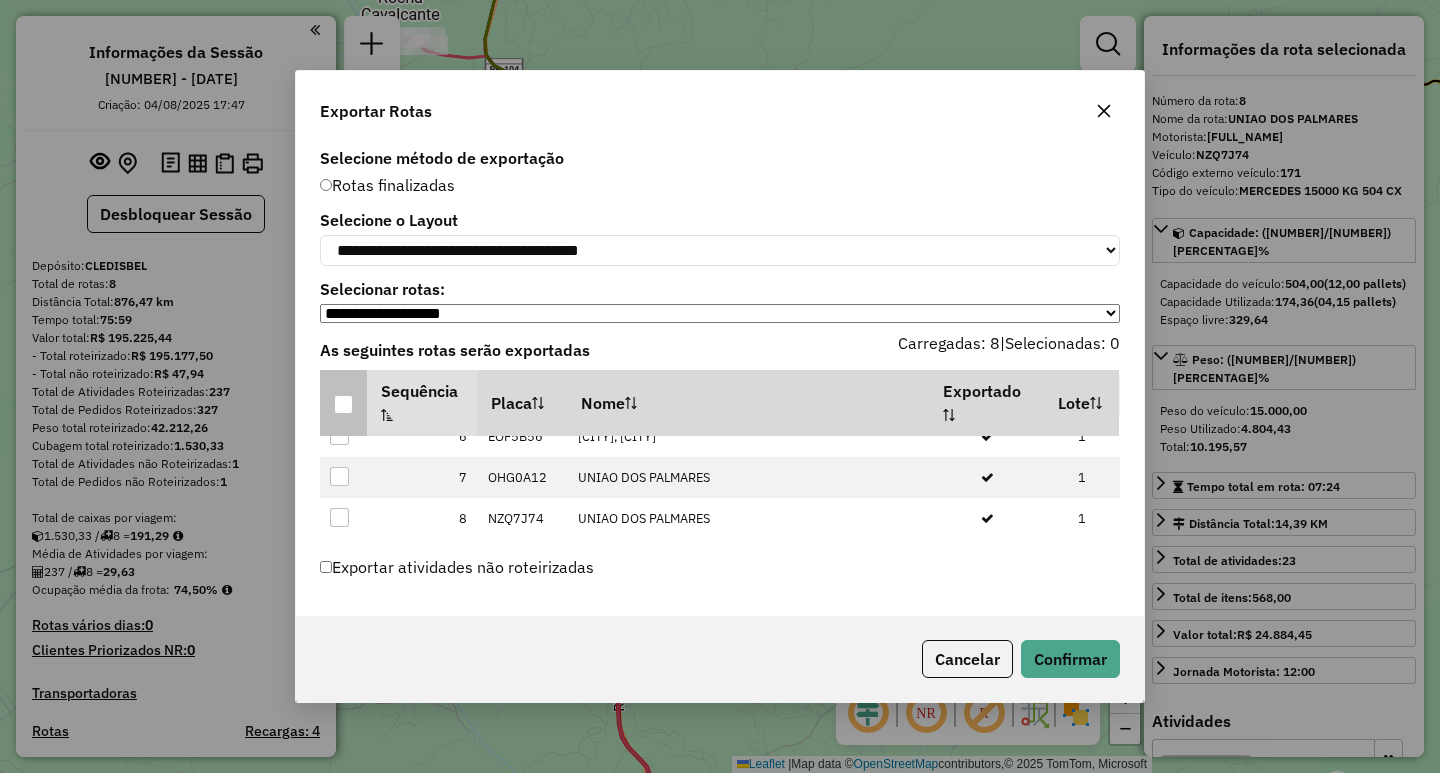 click at bounding box center (343, 404) 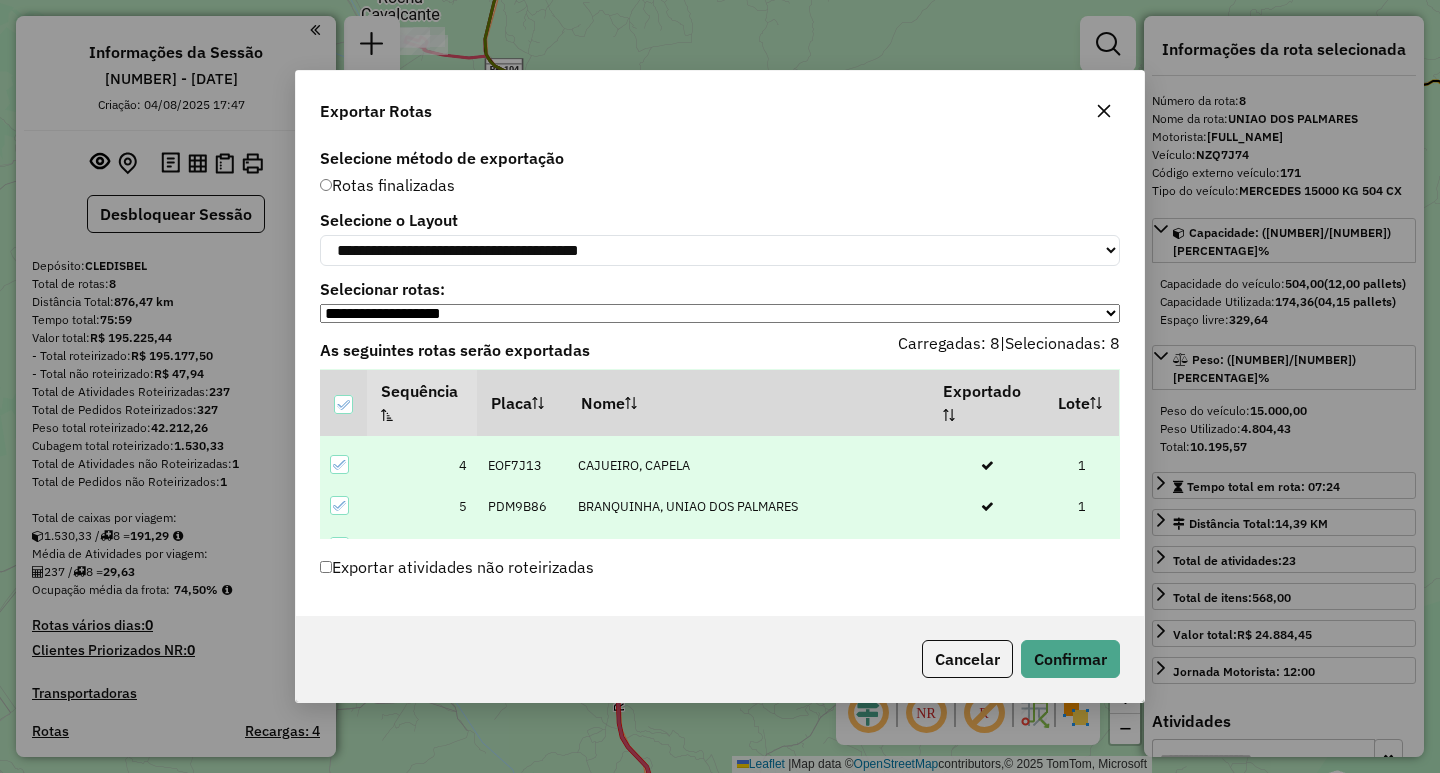 scroll, scrollTop: 0, scrollLeft: 0, axis: both 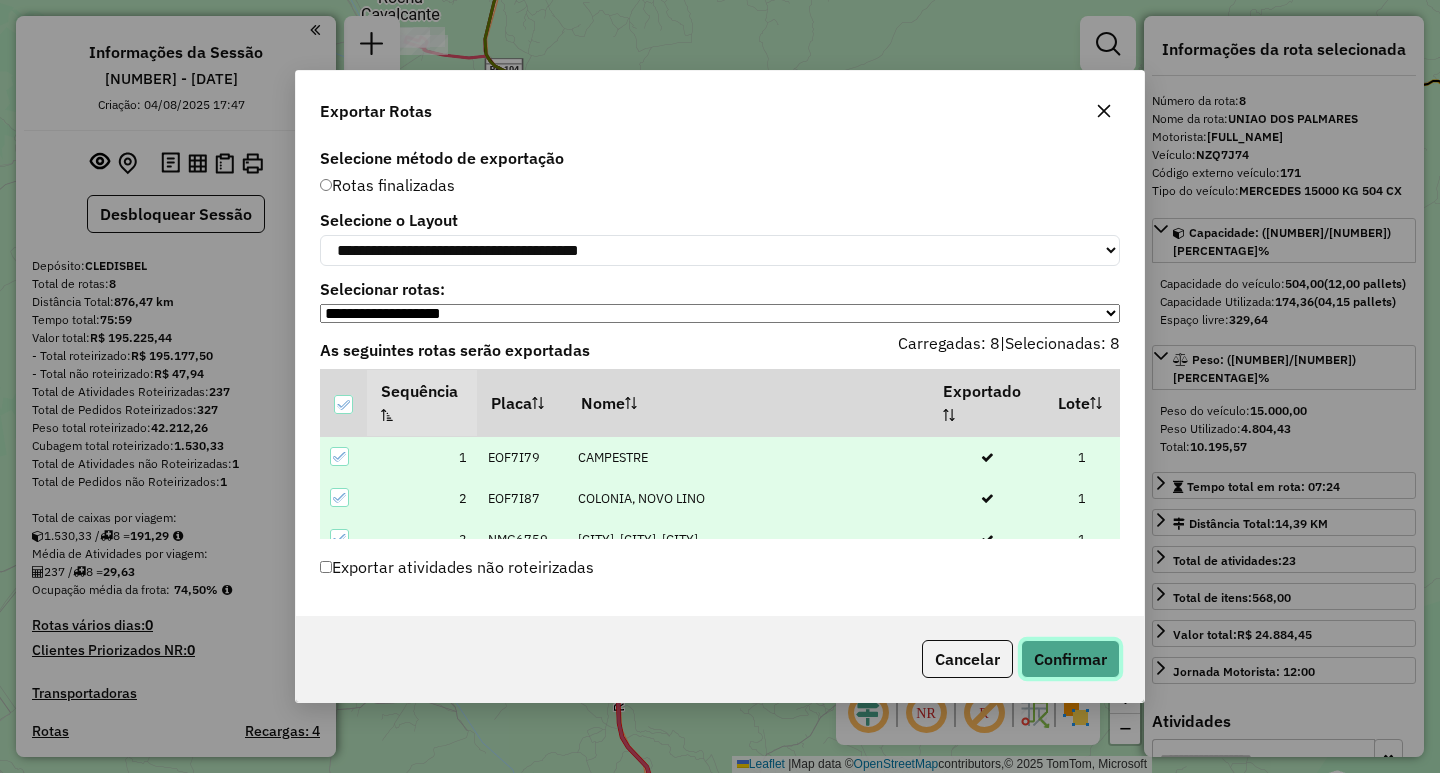 click on "Confirmar" 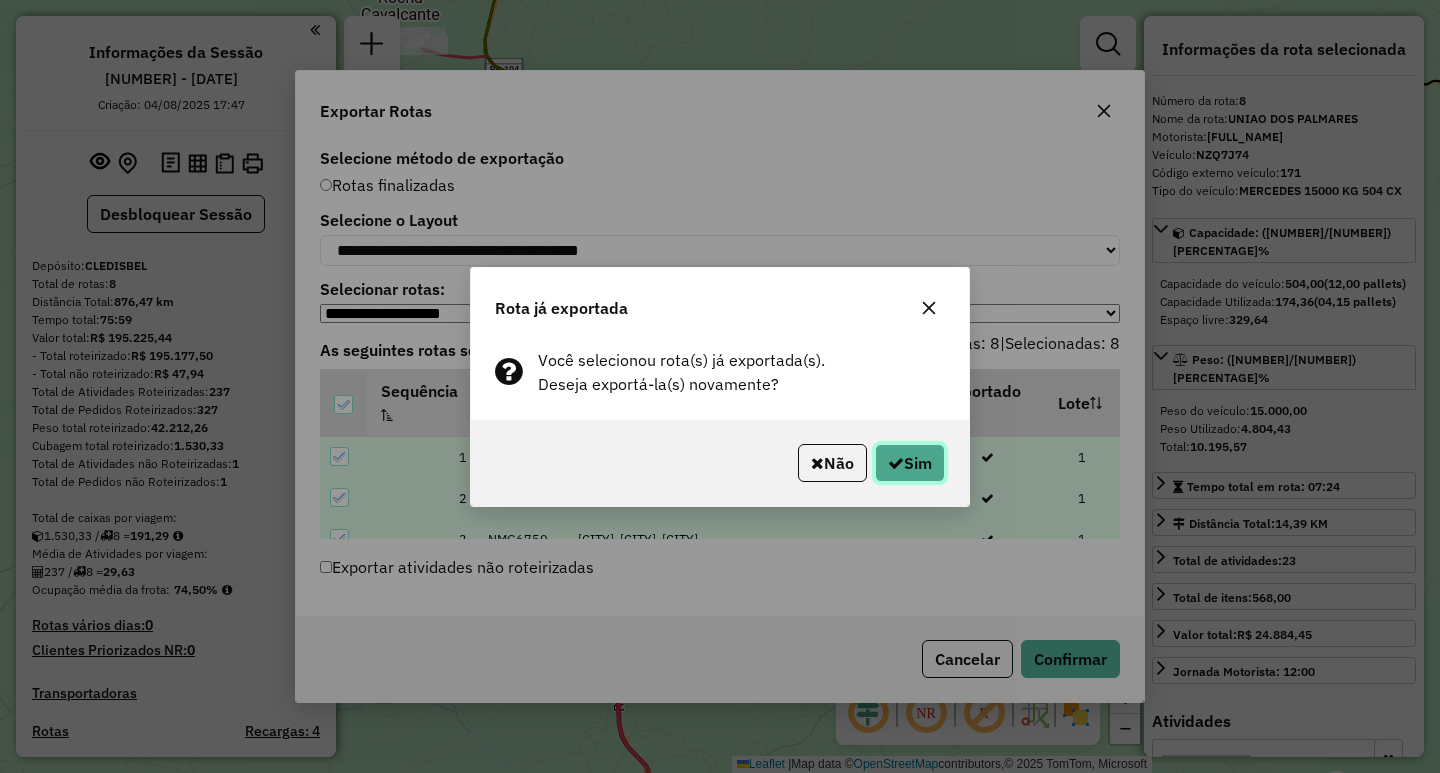click on "Sim" 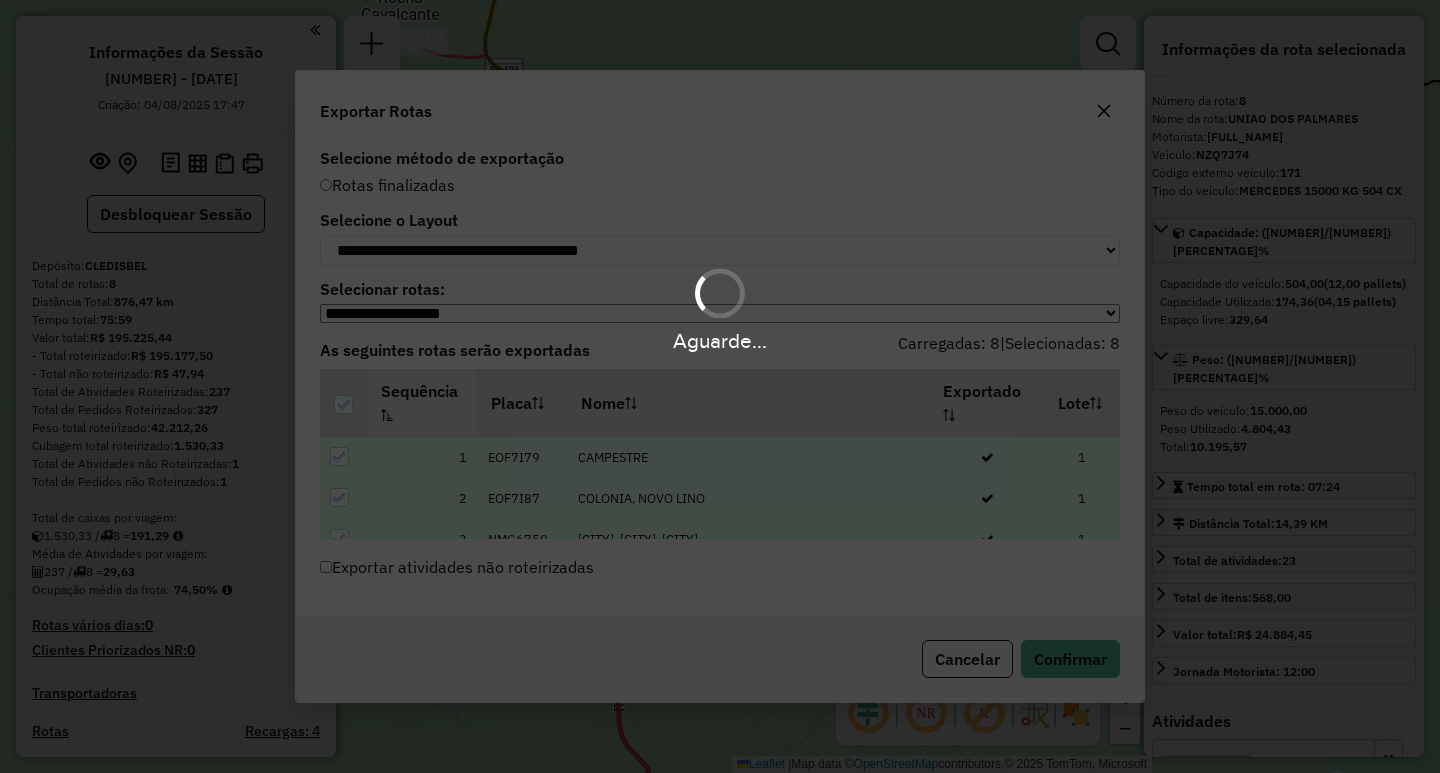 click on "Aguarde..." at bounding box center (720, 386) 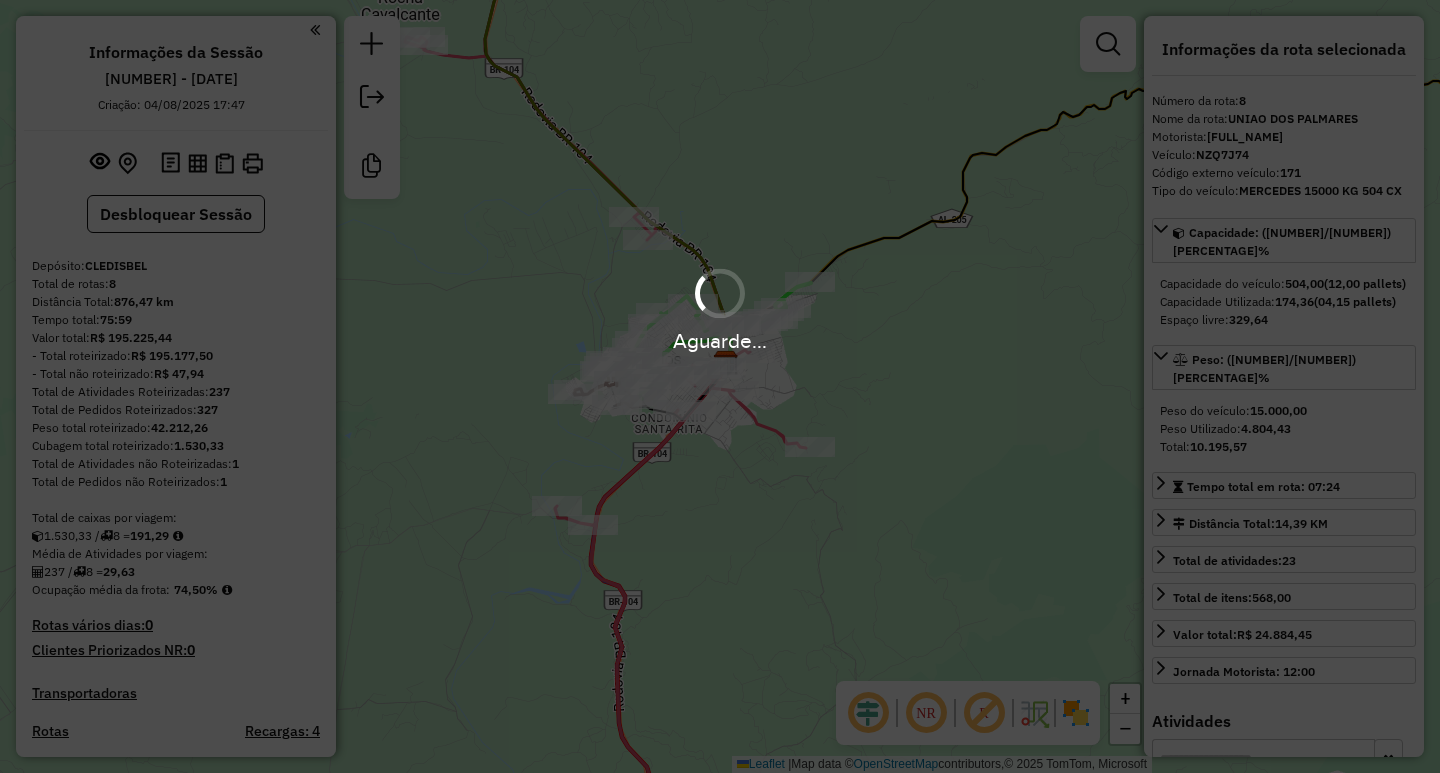 click on "Aguarde..." at bounding box center [720, 386] 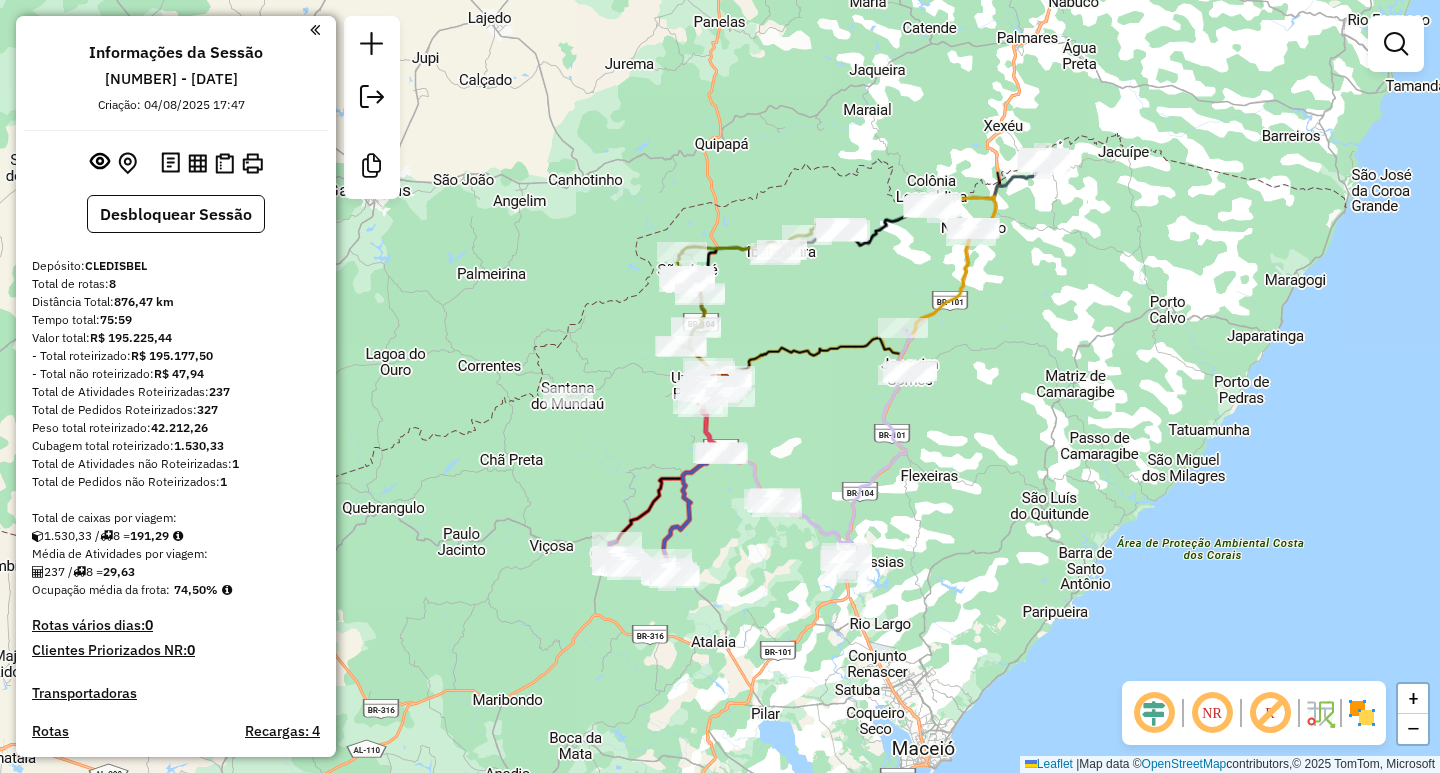 scroll, scrollTop: 0, scrollLeft: 0, axis: both 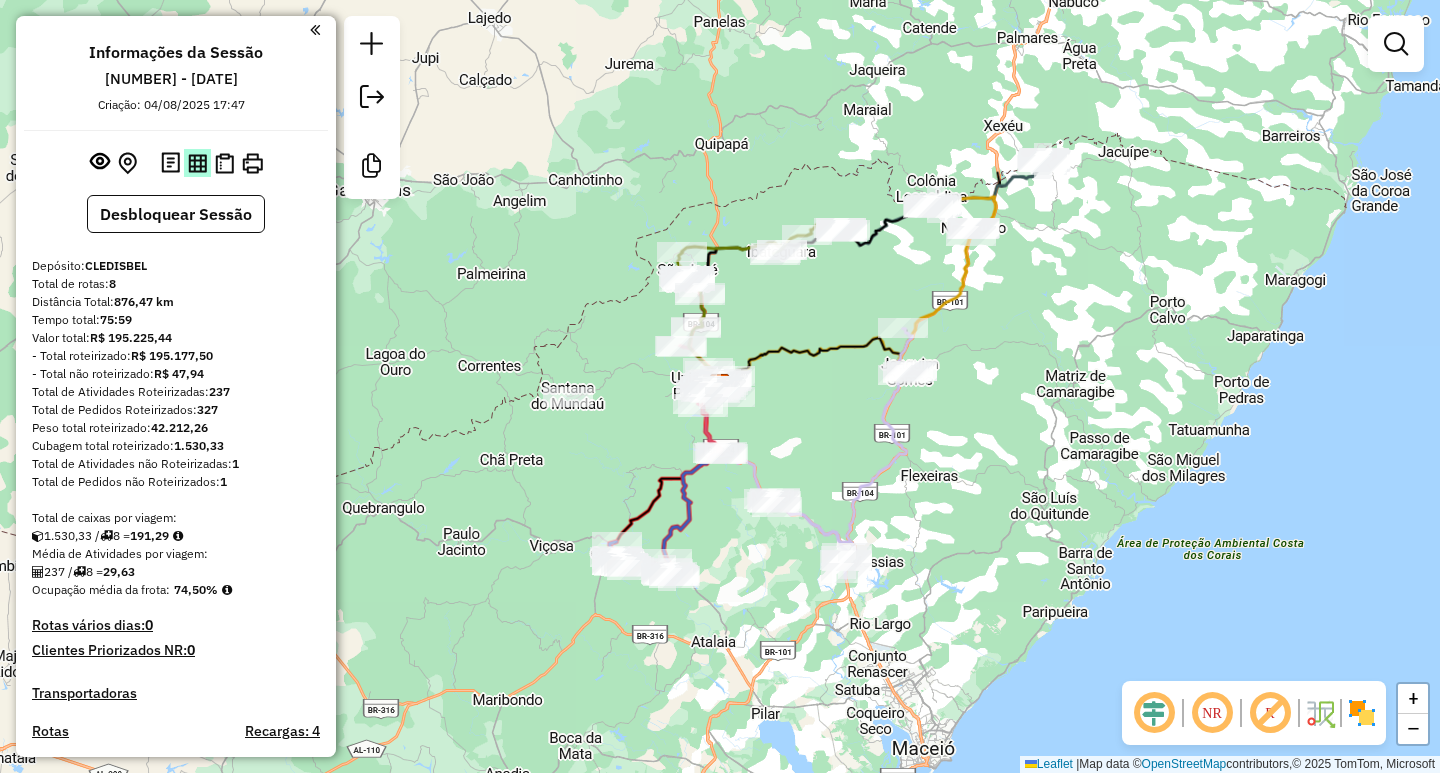 click at bounding box center [197, 163] 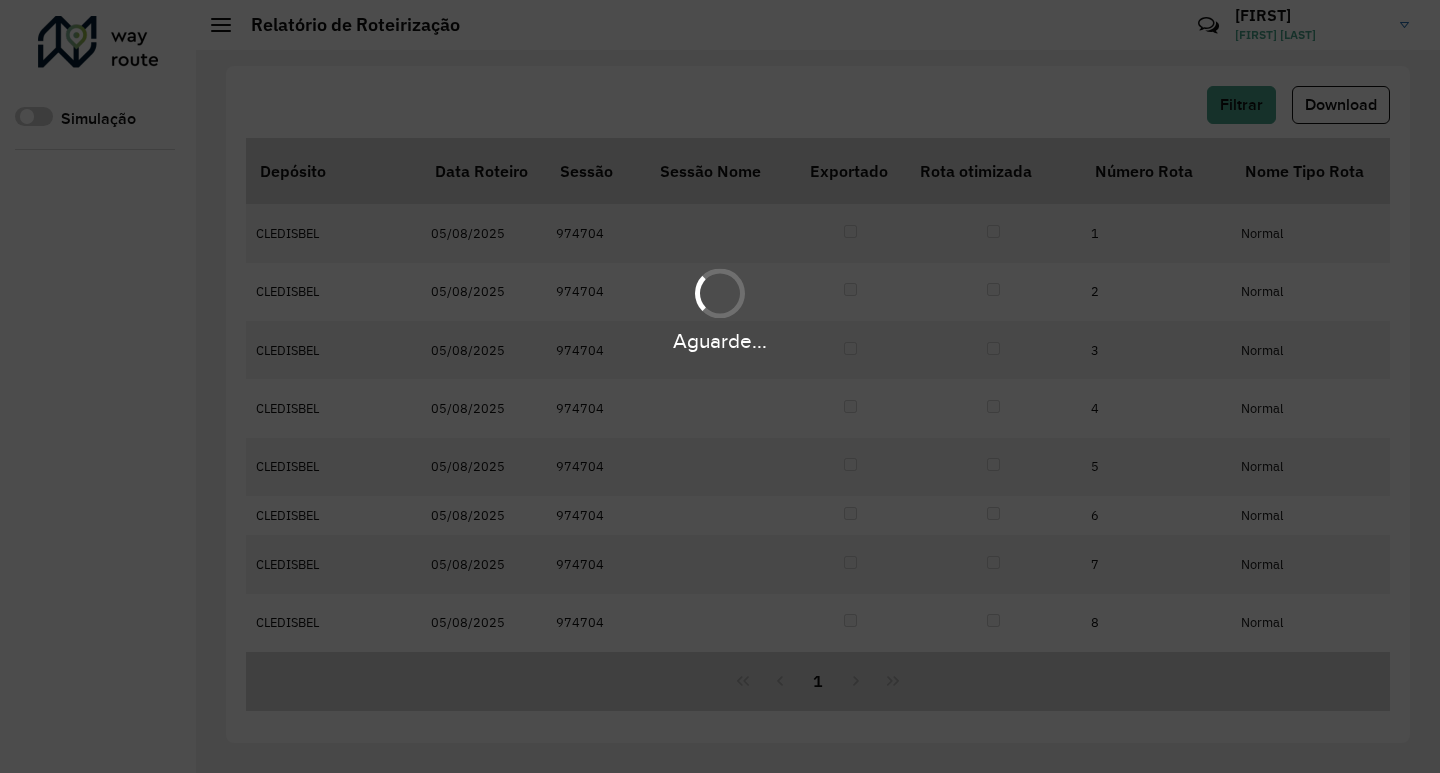 scroll, scrollTop: 0, scrollLeft: 0, axis: both 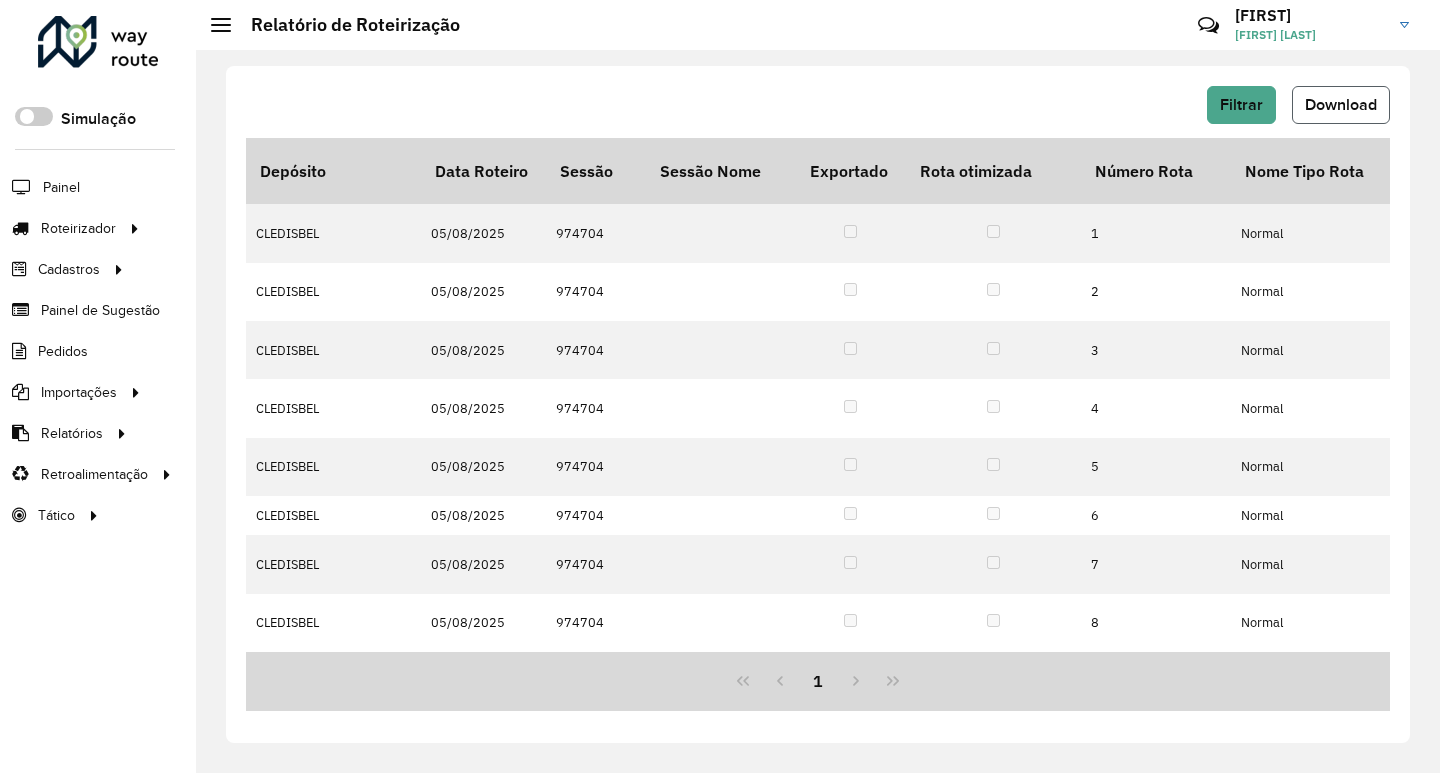 click on "Download" 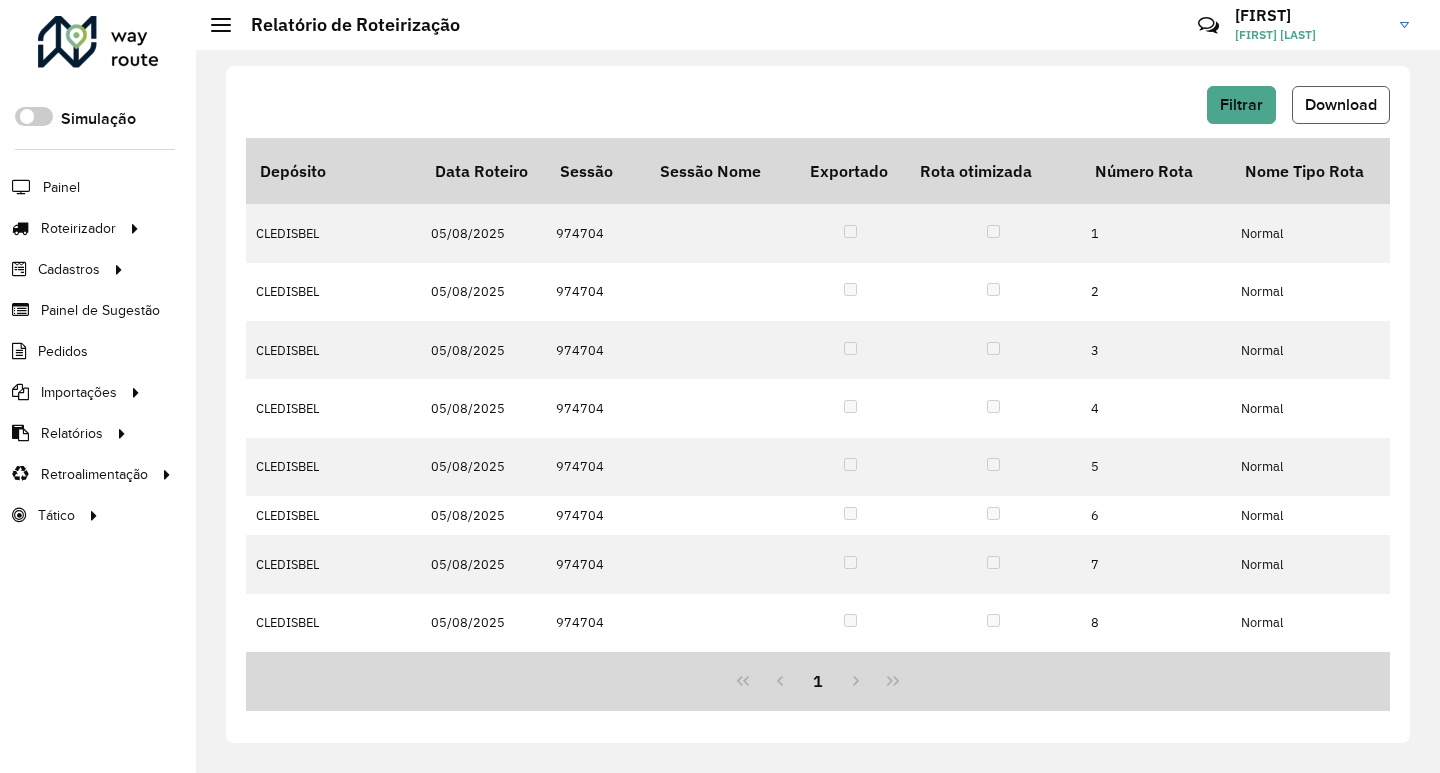 click on "Download" 